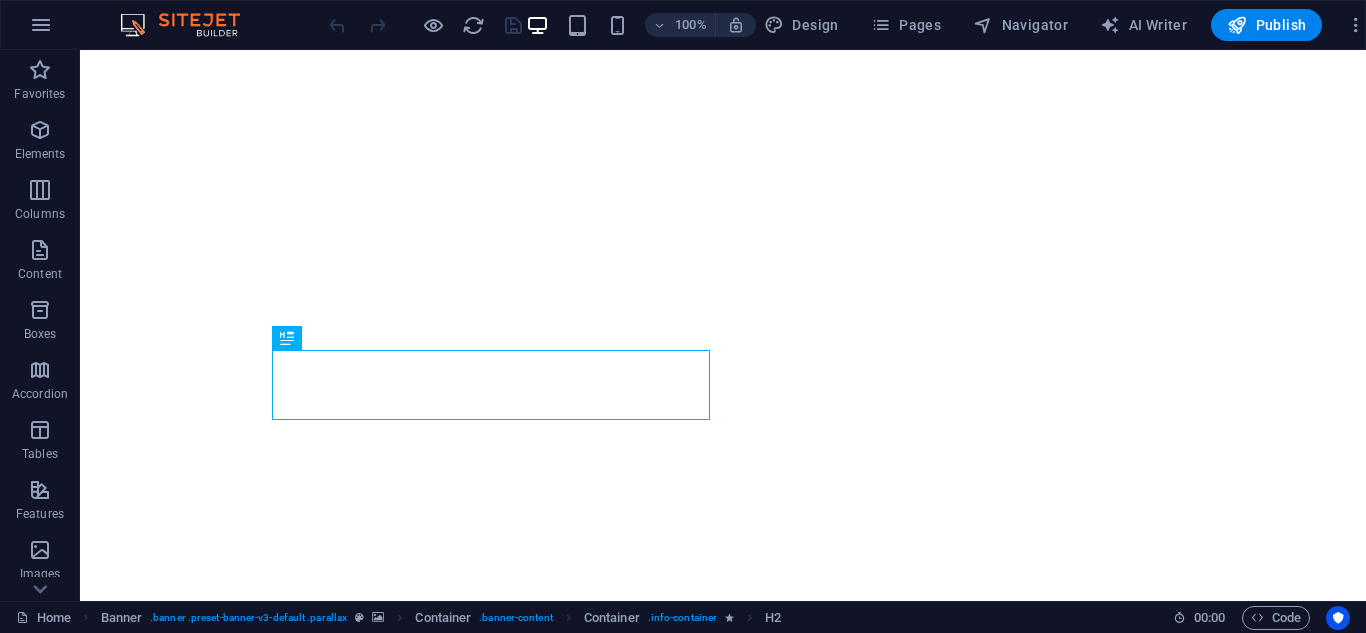 scroll, scrollTop: 0, scrollLeft: 0, axis: both 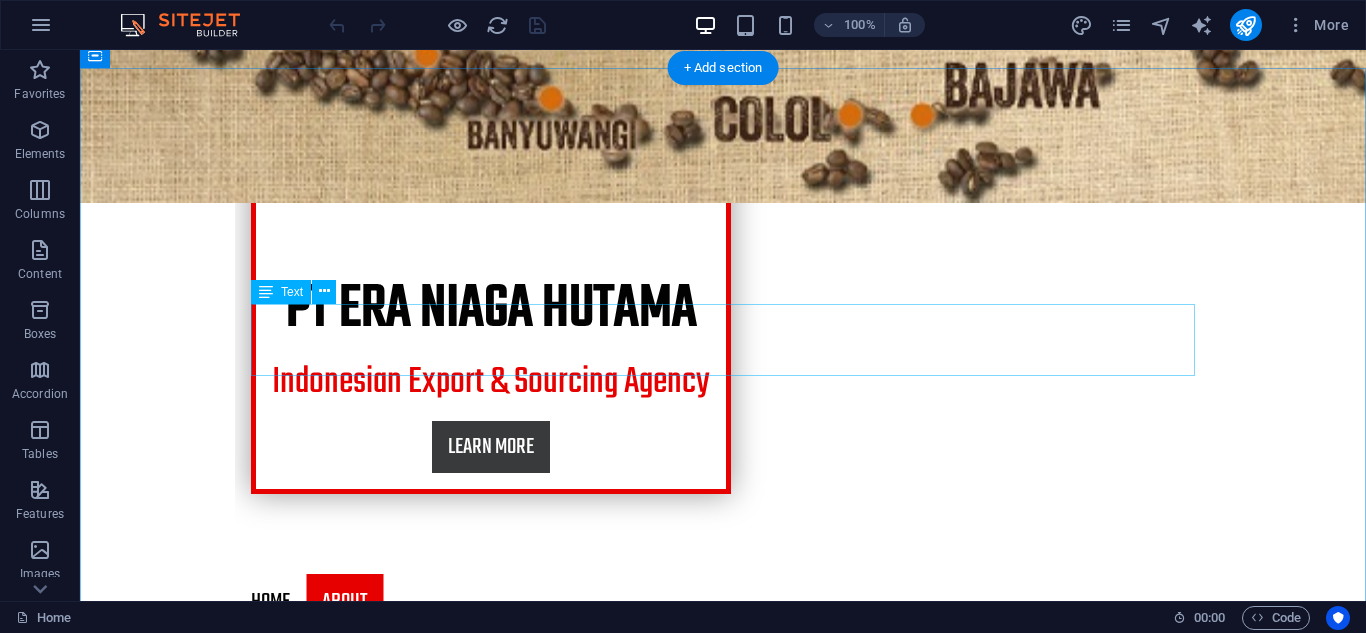 click on "Lorem ipsum dolor sit amet, consectetur adipiscing elit, sed do eiusmod tempor incididunt ut labore et dolore magna aliqua. Ut enim ad minim veniam, quis nostrud exercitation ullamco laboris nisi ut aliquip commodo consequat. Duis aute irure dolor in reprehenderit in voluptate velit esse cillum dolore." at bounding box center (723, 976) 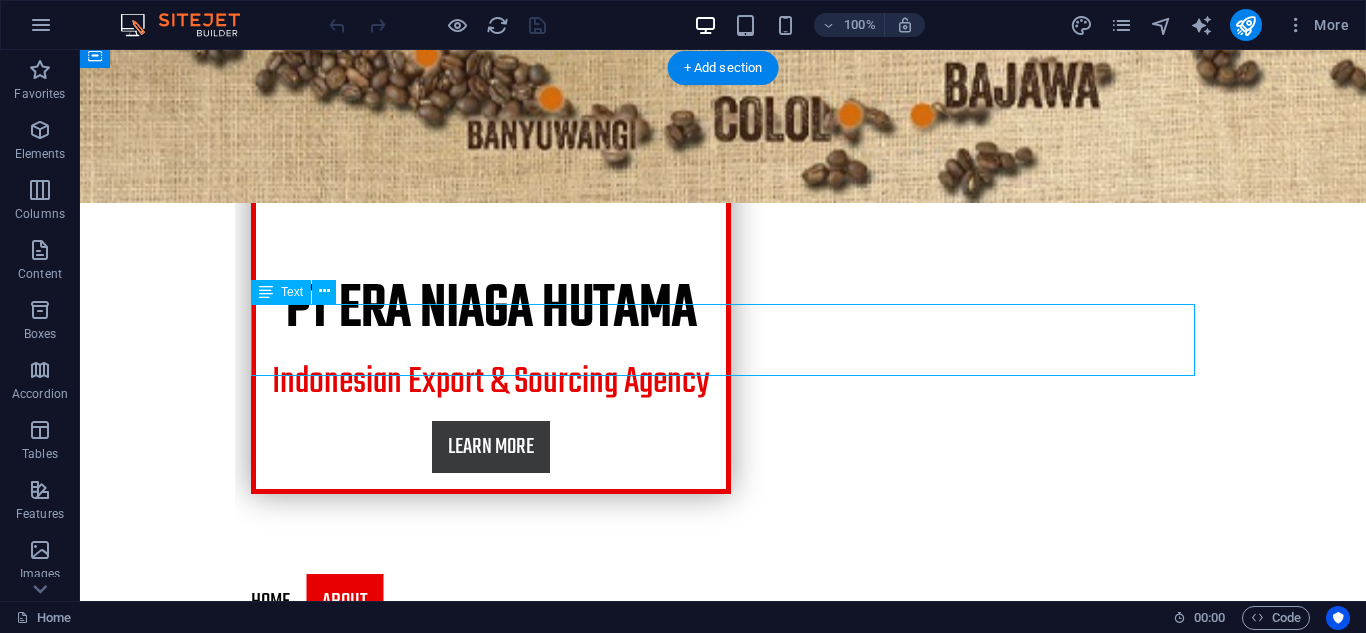 click on "Lorem ipsum dolor sit amet, consectetur adipiscing elit, sed do eiusmod tempor incididunt ut labore et dolore magna aliqua. Ut enim ad minim veniam, quis nostrud exercitation ullamco laboris nisi ut aliquip commodo consequat. Duis aute irure dolor in reprehenderit in voluptate velit esse cillum dolore." at bounding box center [723, 976] 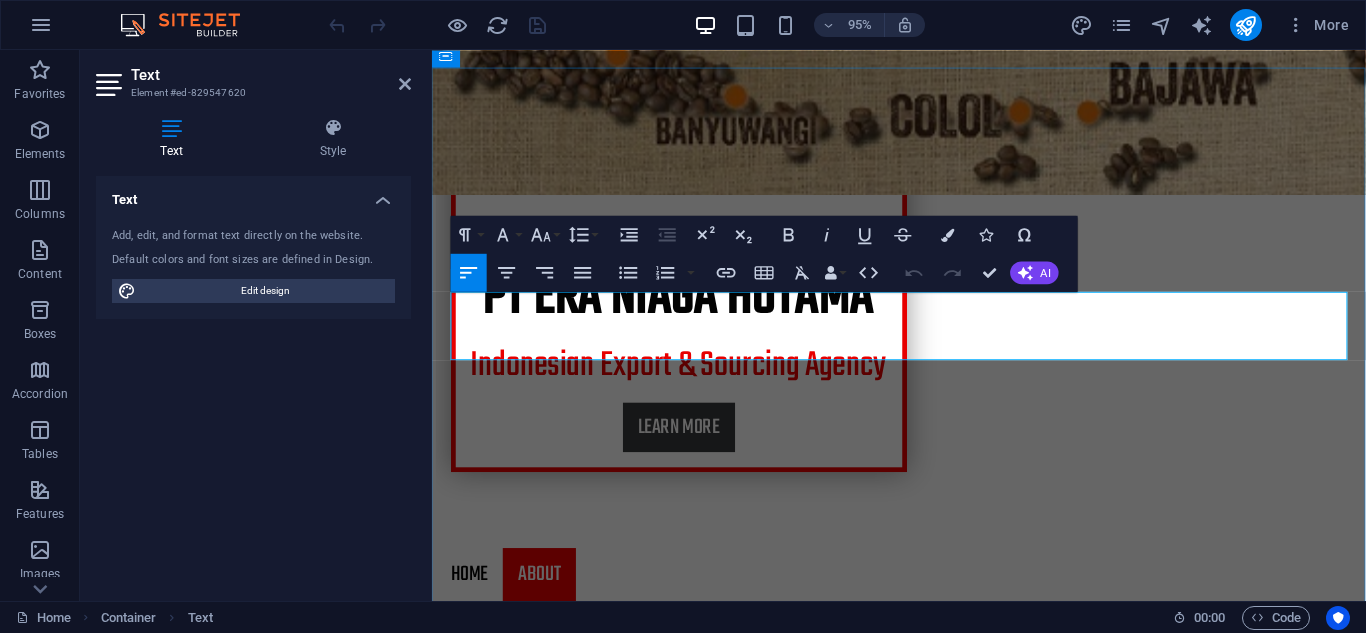 click on "Lorem ipsum dolor sit amet, consectetur adipiscing elit, sed do eiusmod tempor incididunt ut labore et dolore magna aliqua. Ut enim ad minim veniam, quis nostrud exercitation ullamco laboris nisi ut aliquip commodo consequat. Duis aute irure dolor in reprehenderit in voluptate velit esse cillum dolore." at bounding box center (924, 976) 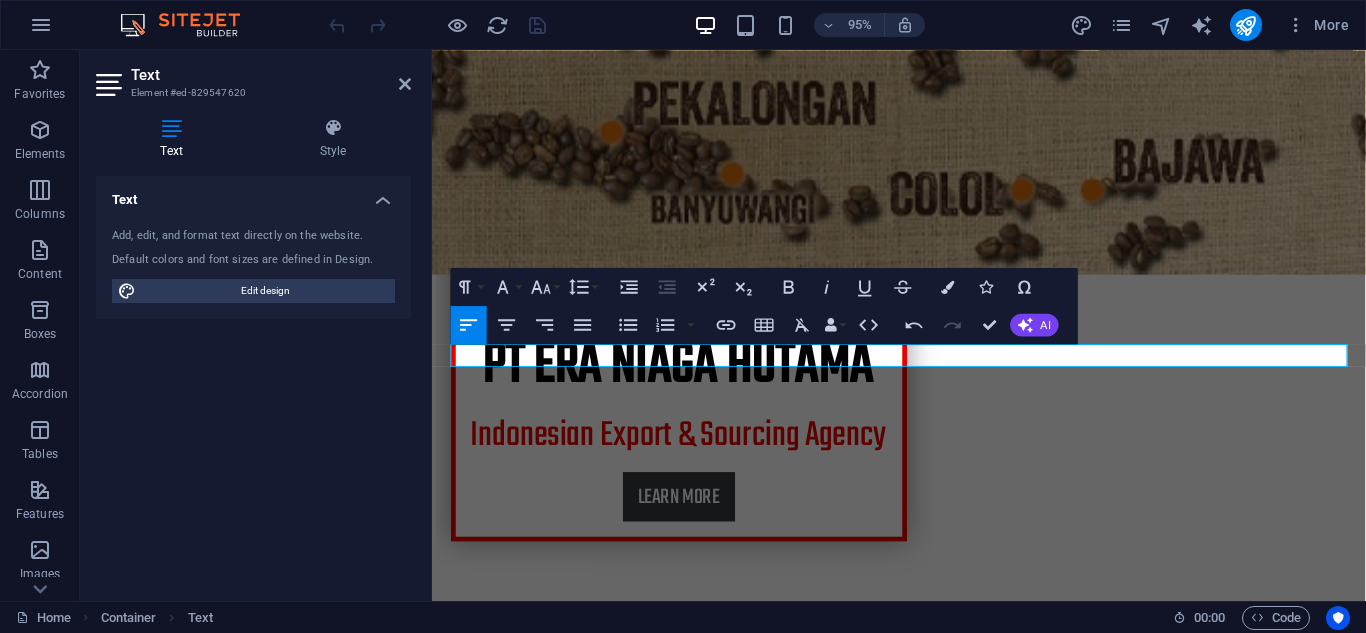 scroll, scrollTop: 610, scrollLeft: 0, axis: vertical 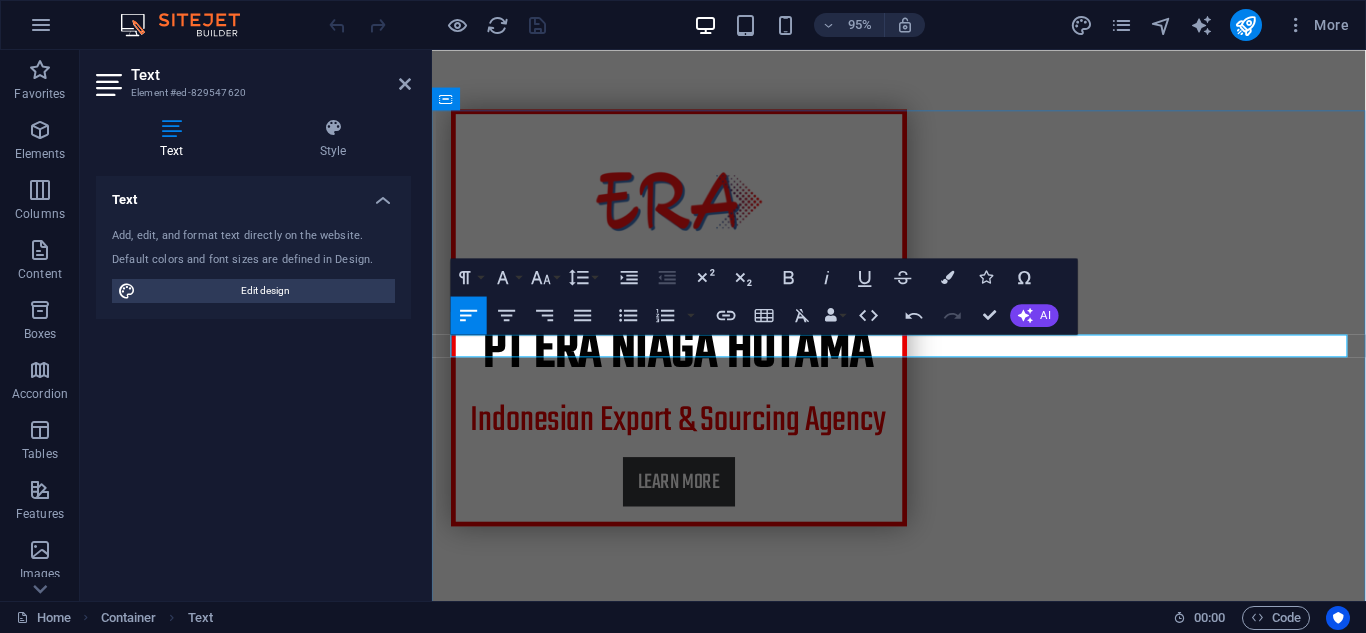 type 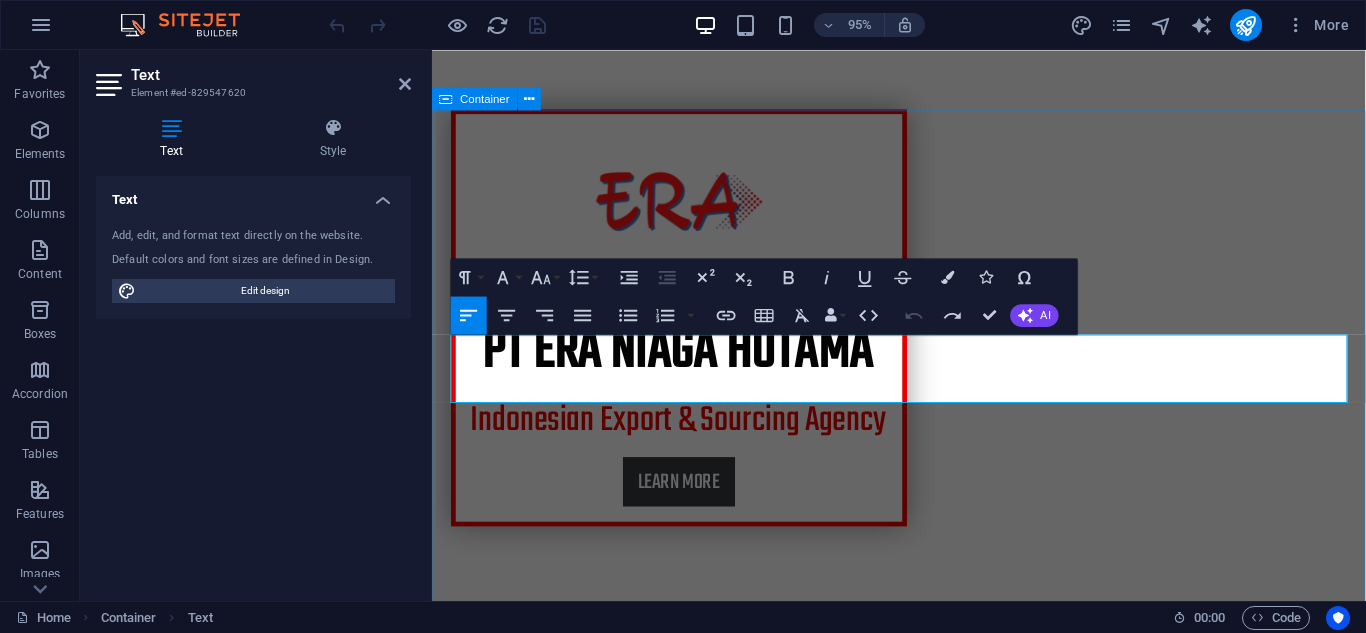 click on "[EMAIL] 30 Years reputation Lorem ipsum dolor sit amet, consectetur adipisicing elit. Veritatis, dolorem! Certification Lorem ipsum dolor sit amet, consectetur adipisicing elit. Veritatis, dolorem! Slate roofs Lorem ipsum dolor sit amet, consectetur adipisicing elit. Veritatis, dolorem! Fair Prices Lorem ipsum dolor sit amet, consectetur adipisicing elit. Veritatis, dolorem!" at bounding box center (923, 1442) 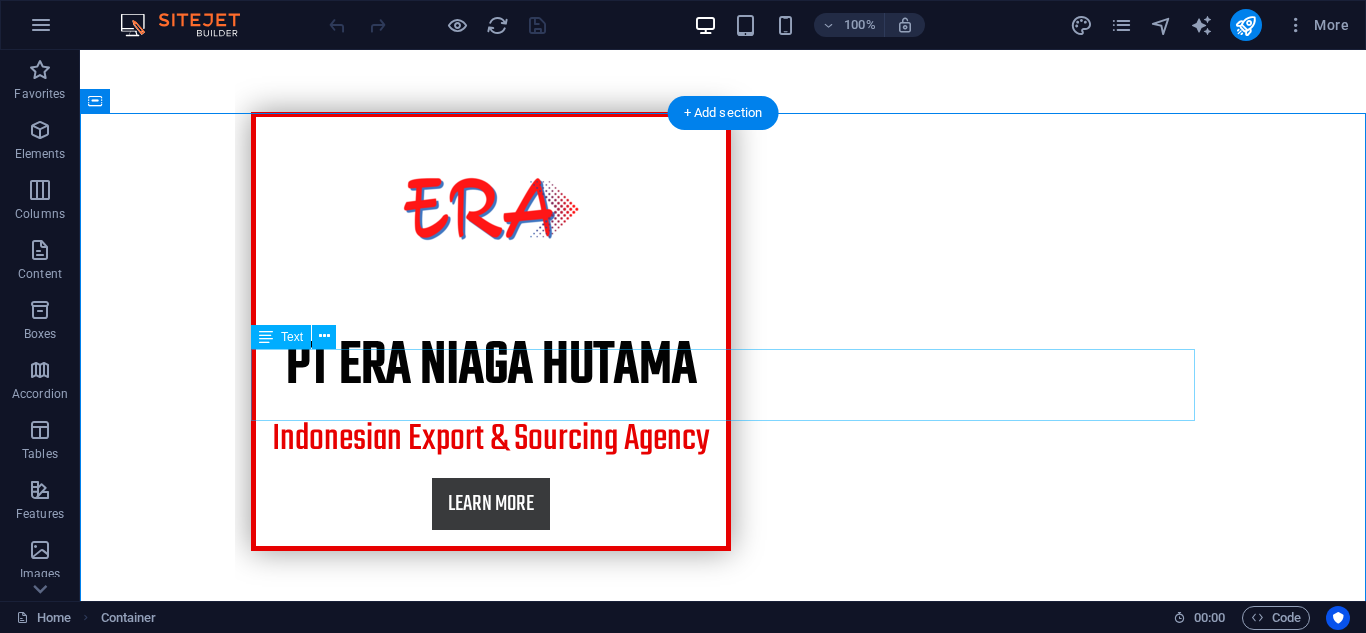 click on "Lorem ipsum dolor sit amet, consectetur adipiscing elit, sed do eiusmod tempor incididunt ut labore et dolore magna aliqua. Ut enim ad minim veniam, quis nostrud exercitation ullamco laboris nisi ut aliquip commodo consequat. Duis aute irure dolor in reprehenderit in voluptate velit esse cillum dolore." at bounding box center (723, 1033) 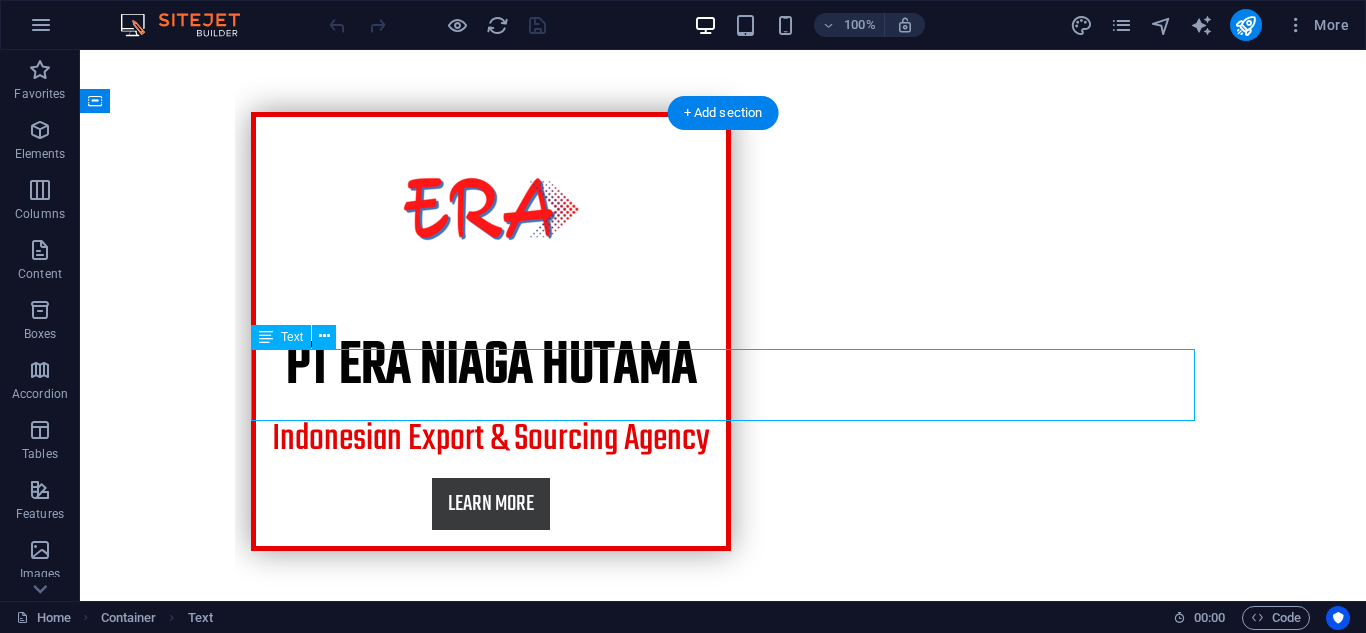 click on "Lorem ipsum dolor sit amet, consectetur adipiscing elit, sed do eiusmod tempor incididunt ut labore et dolore magna aliqua. Ut enim ad minim veniam, quis nostrud exercitation ullamco laboris nisi ut aliquip commodo consequat. Duis aute irure dolor in reprehenderit in voluptate velit esse cillum dolore." at bounding box center (723, 1033) 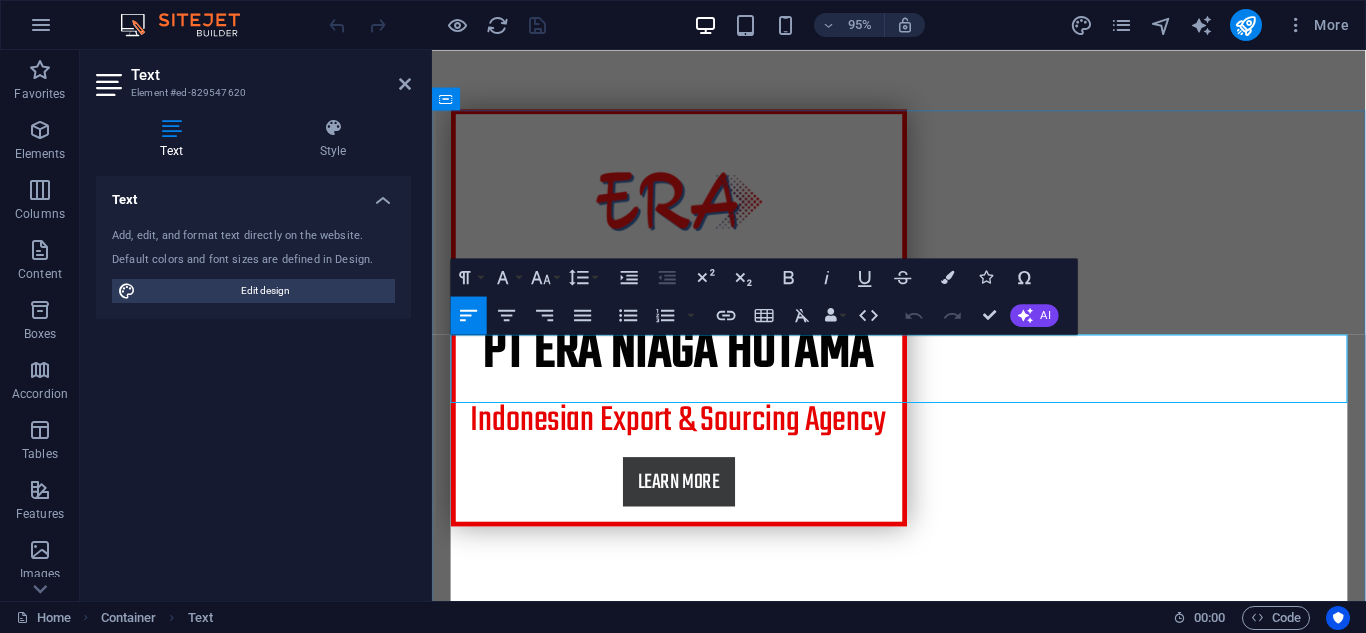 scroll, scrollTop: 13200, scrollLeft: 3, axis: both 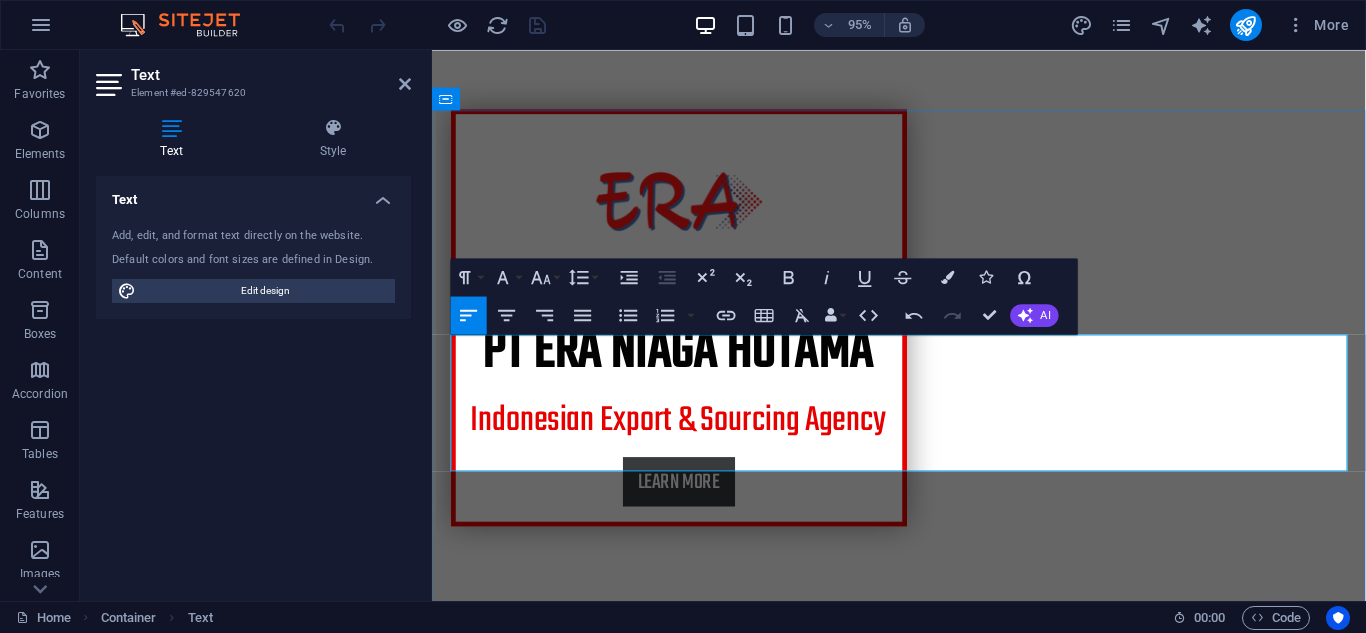 click on "PTERANIAGAHUTAMA isaexportagency,sourcingservices,andgeneral tradingcompanydedicatedtoadvancingsuperior Indonesianproductstotheglobal market. Strategically located in the heart of the Indonesian archipelago, [CITY], [STATE], we are strongly committed to connecting local producers with international consumers, ensuring the highest quality and ethical trading practices. Founded with the vision of becoming a bridge between Indonesia's natural wealth and handicrafts and the world, PT ERA NIAGA HUTAMA focuses on exporting high-quality products. We are proud to be ambassadors for Indonesia's heritage and economic potential, supporting domestic economic growth throughAglobal marketreach." at bounding box center (924, 1069) 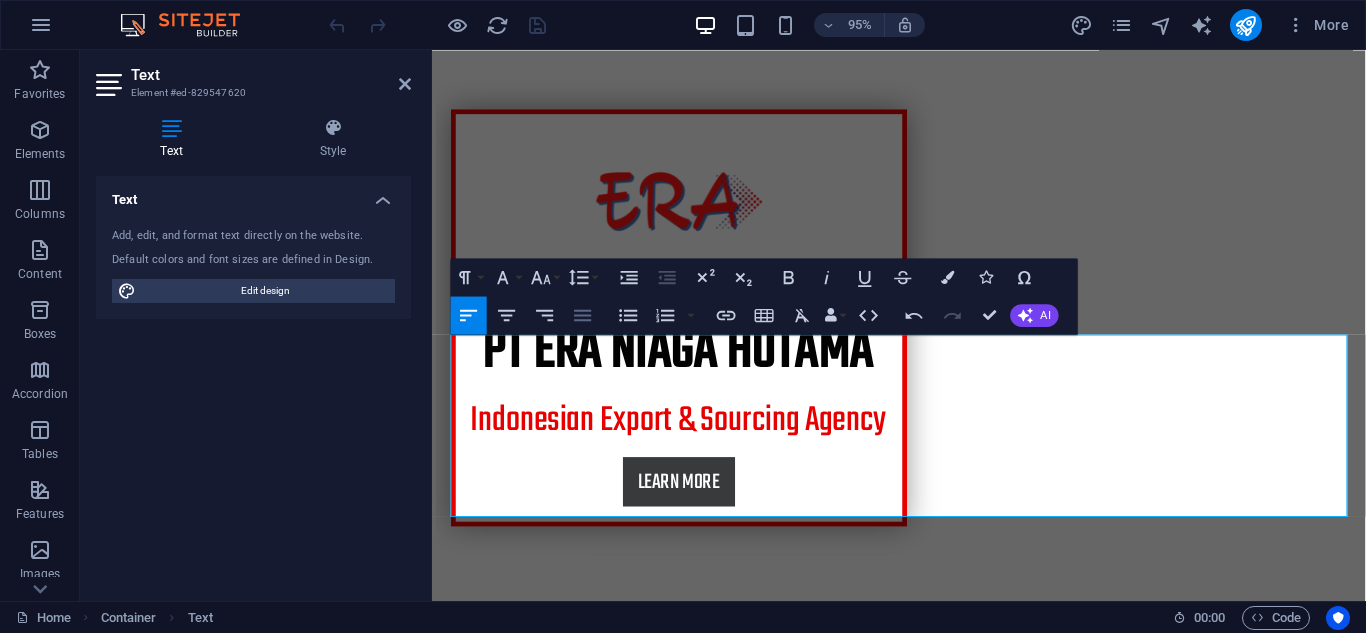 click 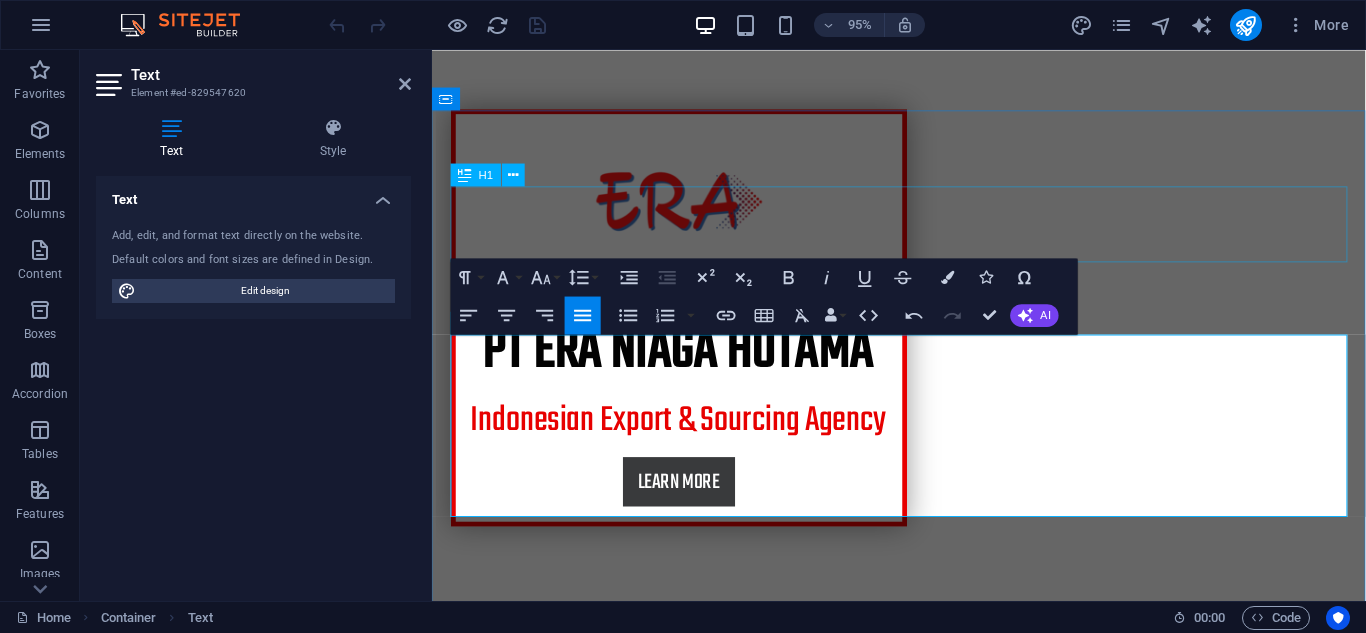click on "about us" at bounding box center (924, 880) 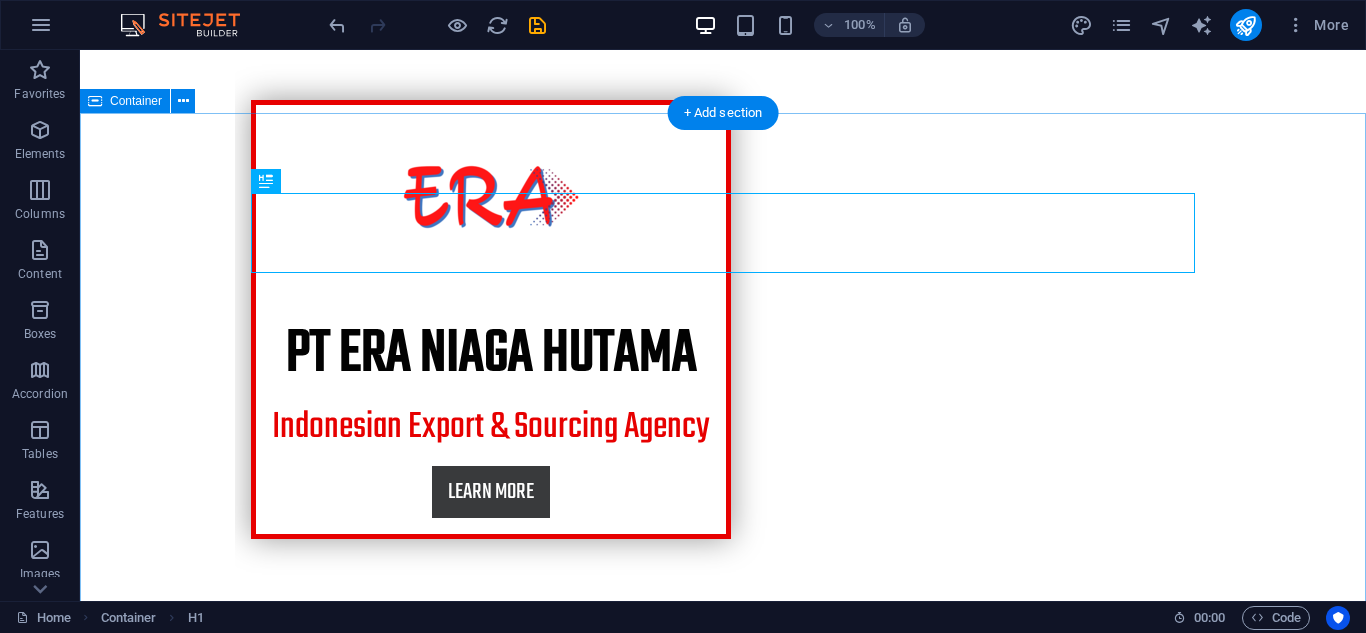 click on "about us PT ERA NIAGA HUTAMA PT ERA NIAGA HUTAMA is a exportagency, sourcing services, and general trading company dedicated to advancing superior Indonesian products to the global market. Strategically located in the heart of the Indonesian archipelago, [CITY], [STATE], we are strongly committed to connecting local producers with international consumers, ensuring the highest quality and ethical trading practices.  Founded with the vision of becoming a bridge between Indonesia's natural wealth and handicrafts and the world, PT ERA NIAGA HUTAMA focuses on exporting high-quality products. We are proud to be ambassadors for Indonesia's heritage and economic potential, supporting domestic economic growth throughAglobal marketreach. 30 Years reputation Lorem ipsum dolor sit amet, consectetur adipisicing elit. Veritatis, dolorem! Certification Lorem ipsum dolor sit amet, consectetur adipisicing elit. Veritatis, dolorem! Slate roofs Lorem ipsum dolor sit amet, consectetur adipisicing elit. Veritatis, dolorem!" at bounding box center [723, 1490] 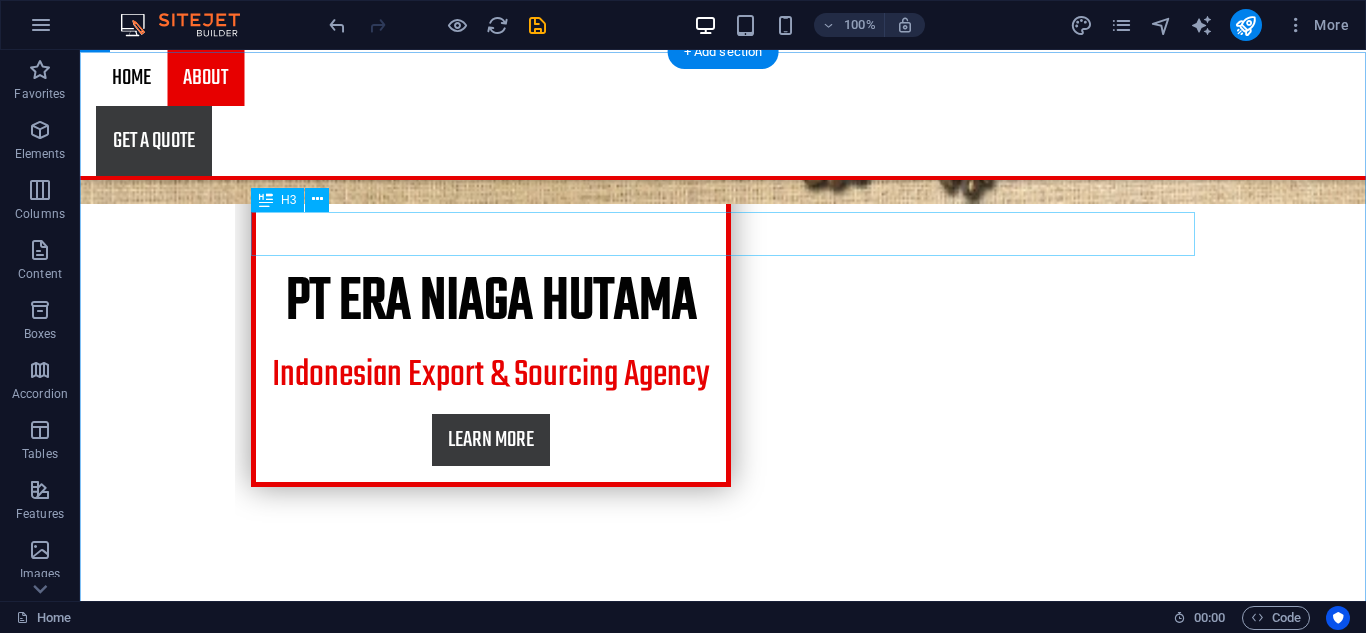 scroll, scrollTop: 681, scrollLeft: 0, axis: vertical 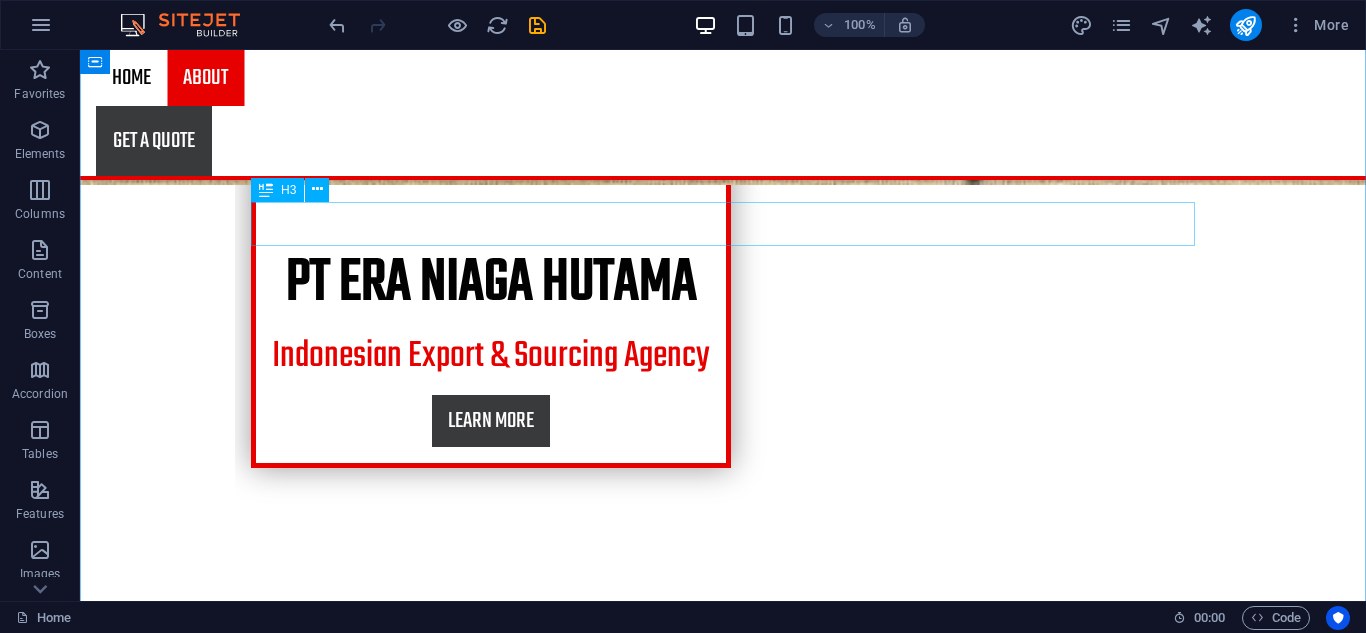 click on "PT ERA NIAGA HUTAMA" at bounding box center (723, 804) 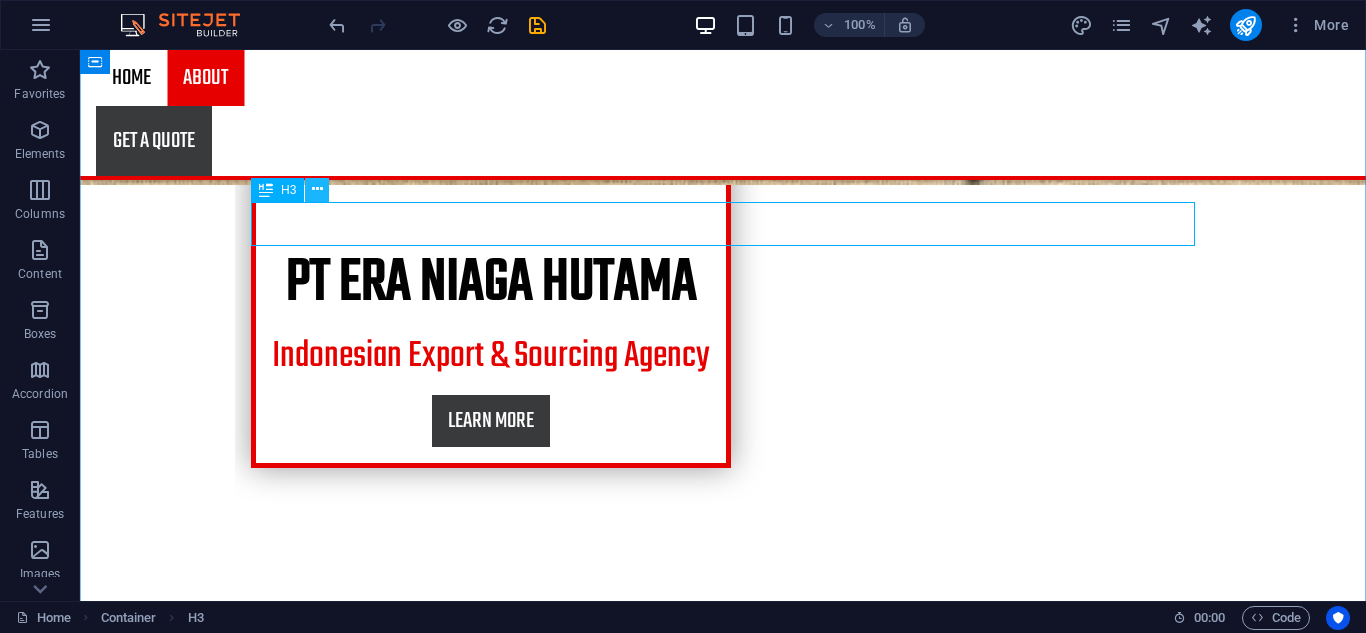 click at bounding box center [317, 190] 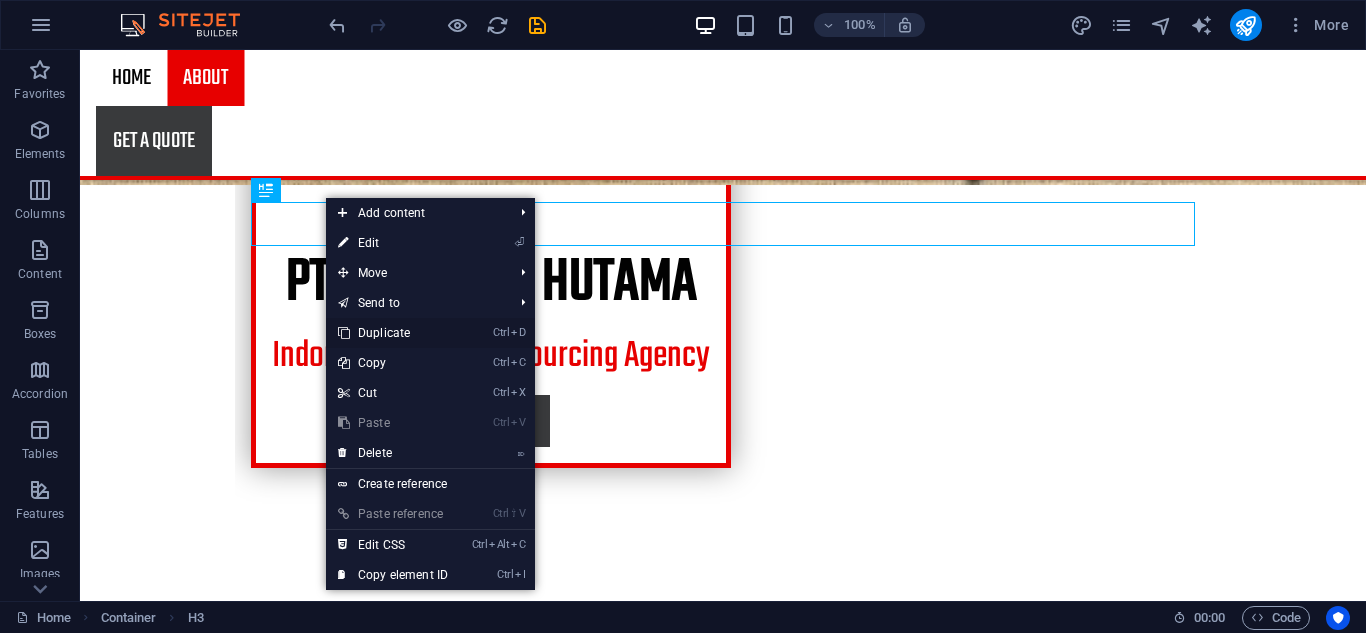 click on "Ctrl D  Duplicate" at bounding box center [393, 333] 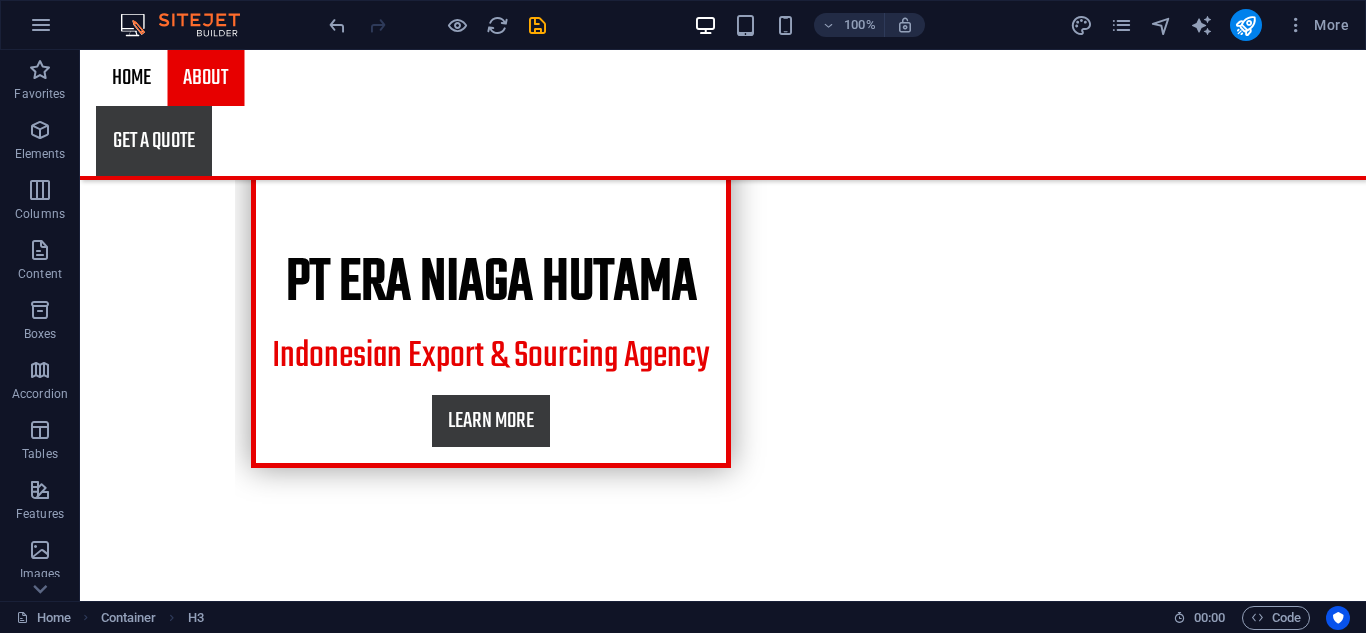 drag, startPoint x: 349, startPoint y: 283, endPoint x: 292, endPoint y: 357, distance: 93.40771 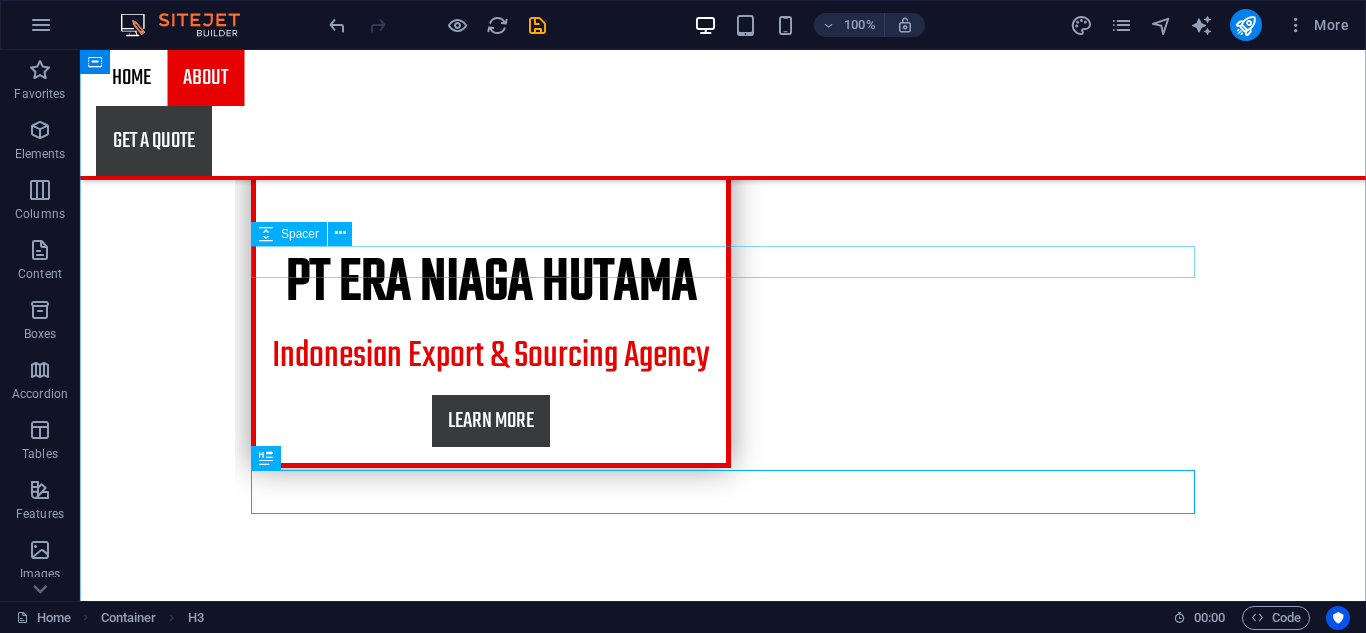 click at bounding box center (723, 842) 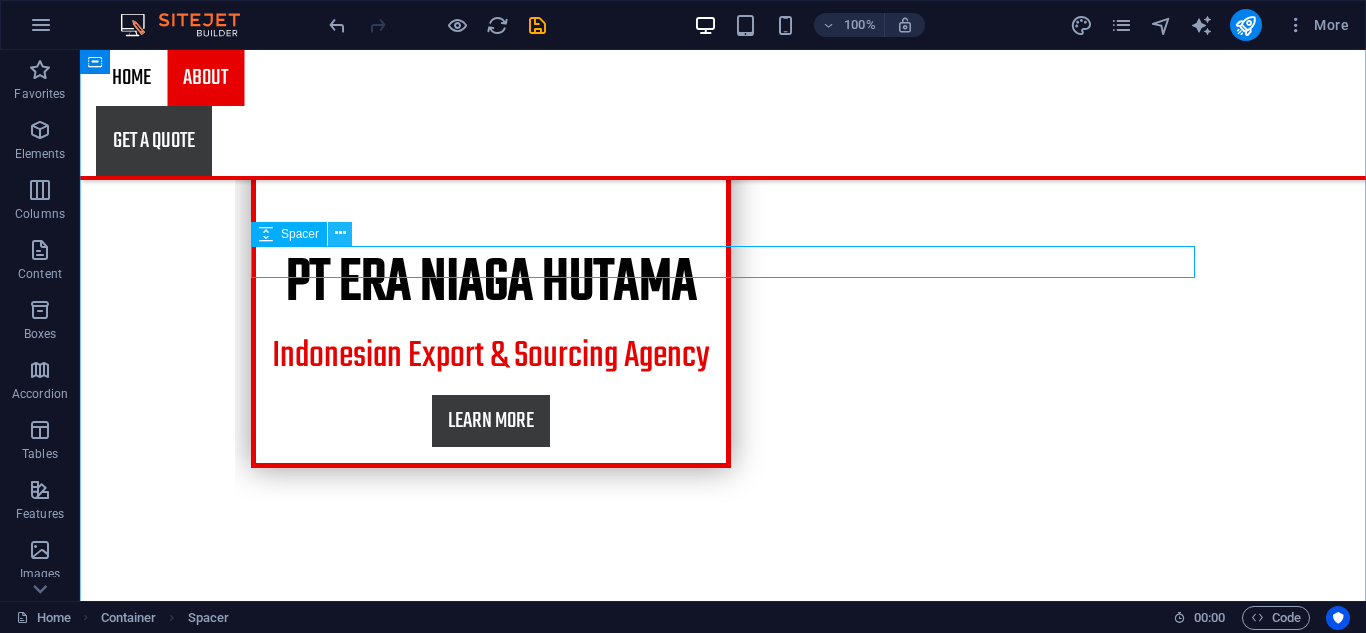 click at bounding box center [340, 233] 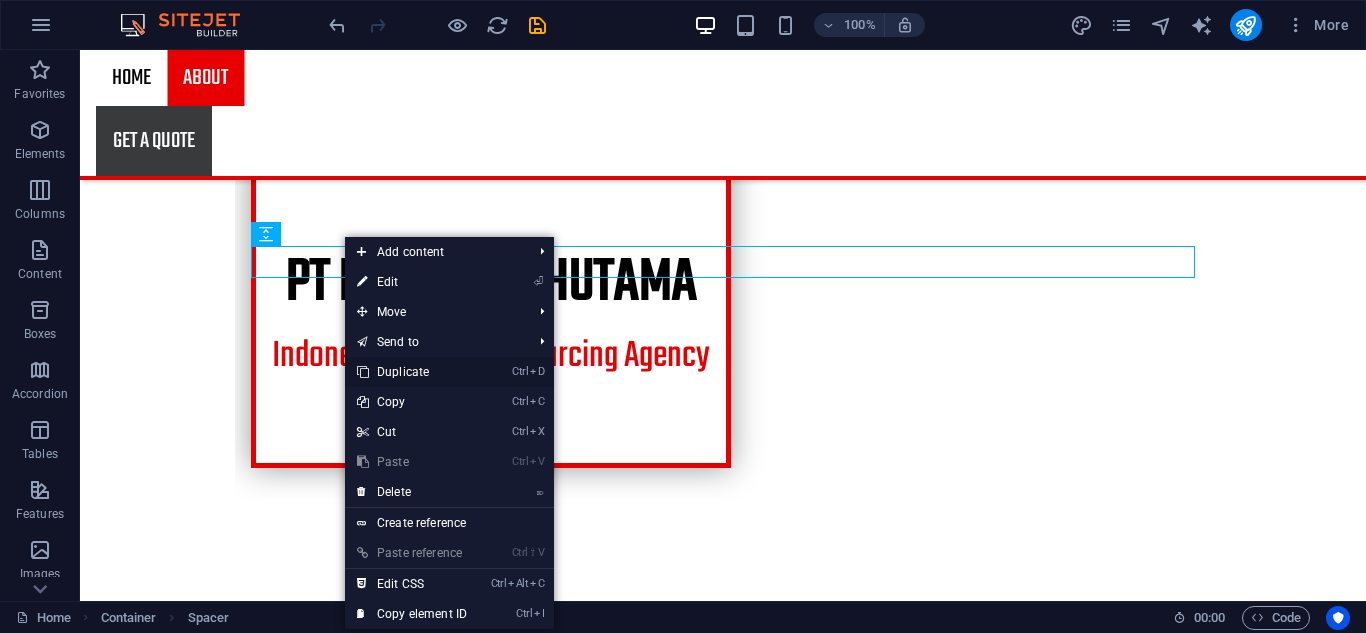 click on "Ctrl D  Duplicate" at bounding box center [412, 372] 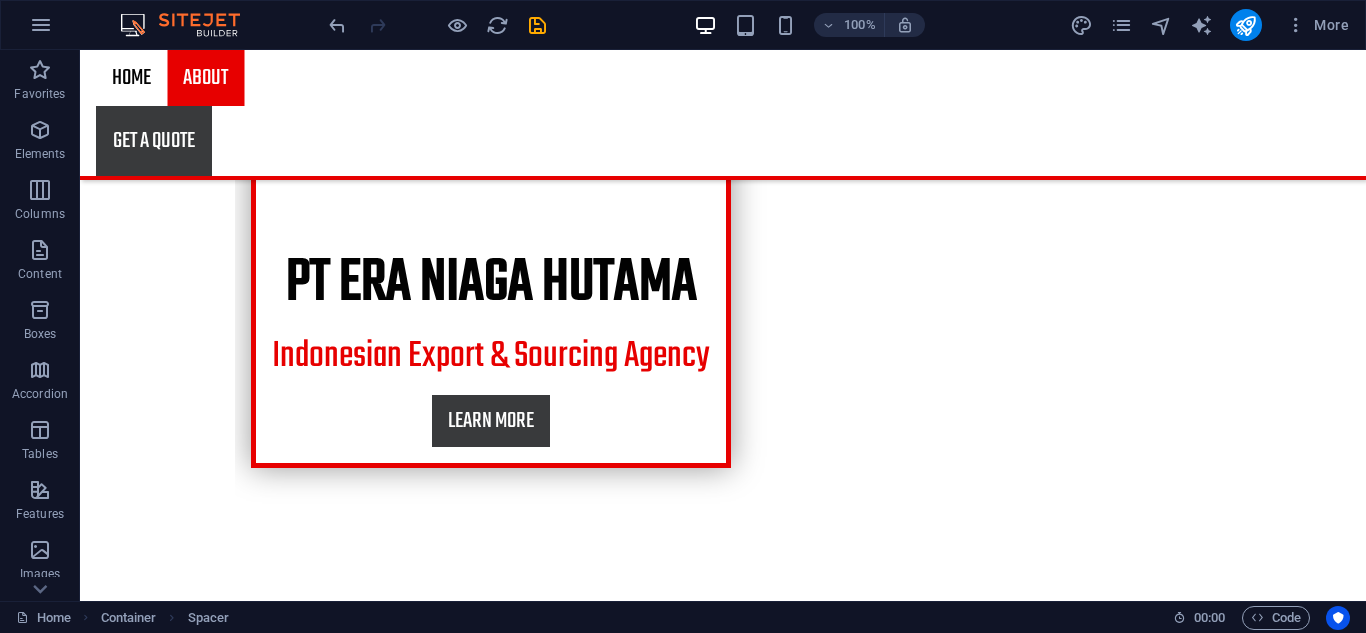 drag, startPoint x: 343, startPoint y: 309, endPoint x: 269, endPoint y: 487, distance: 192.76929 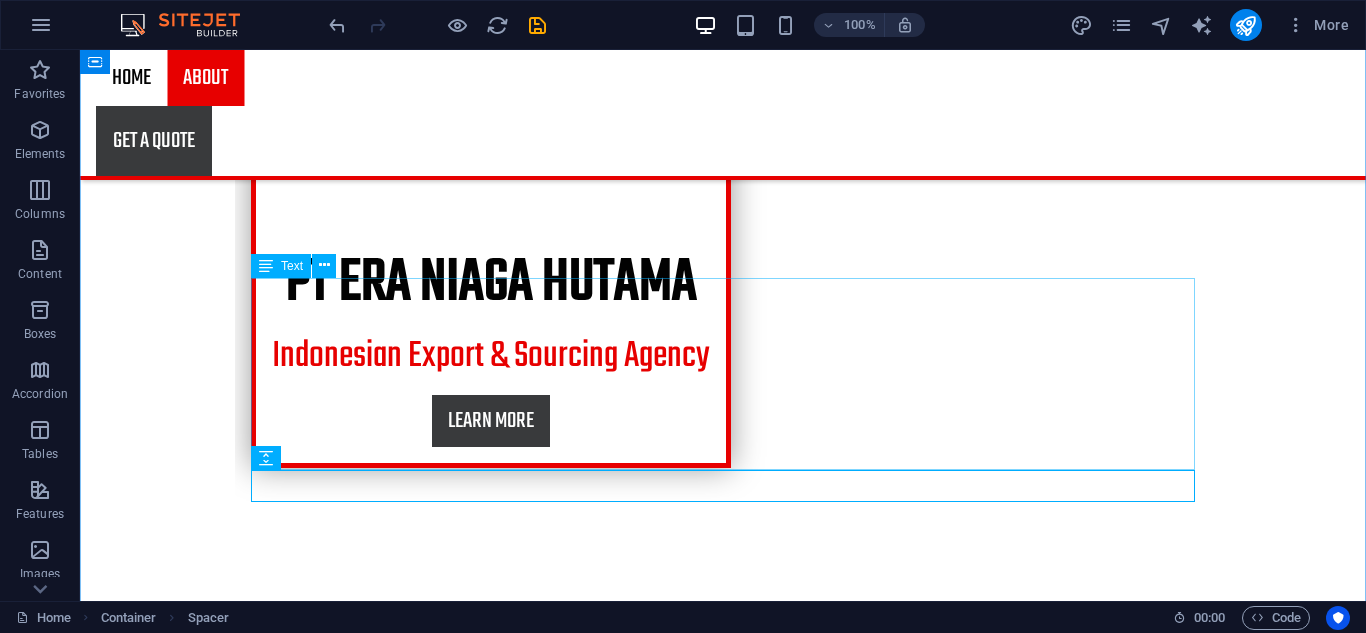 click on "PT ERA NIAGA HUTAMA is a exportagency, sourcing services, and general trading company dedicated to advancing superior Indonesian products to the global market. Strategically located in the heart of the Indonesian archipelago, [CITY], [STATE], we are strongly committed to connecting local producers with international consumers, ensuring the highest quality and ethical trading practices.  Founded with the vision of becoming a bridge between Indonesia's natural wealth and handicrafts and the world, PT ERA NIAGA HUTAMA focuses on exporting high-quality products. We are proud to be ambassadors for Indonesia's heritage and economic potential, supporting domestic economic growth throughAglobal marketreach." at bounding box center (723, 954) 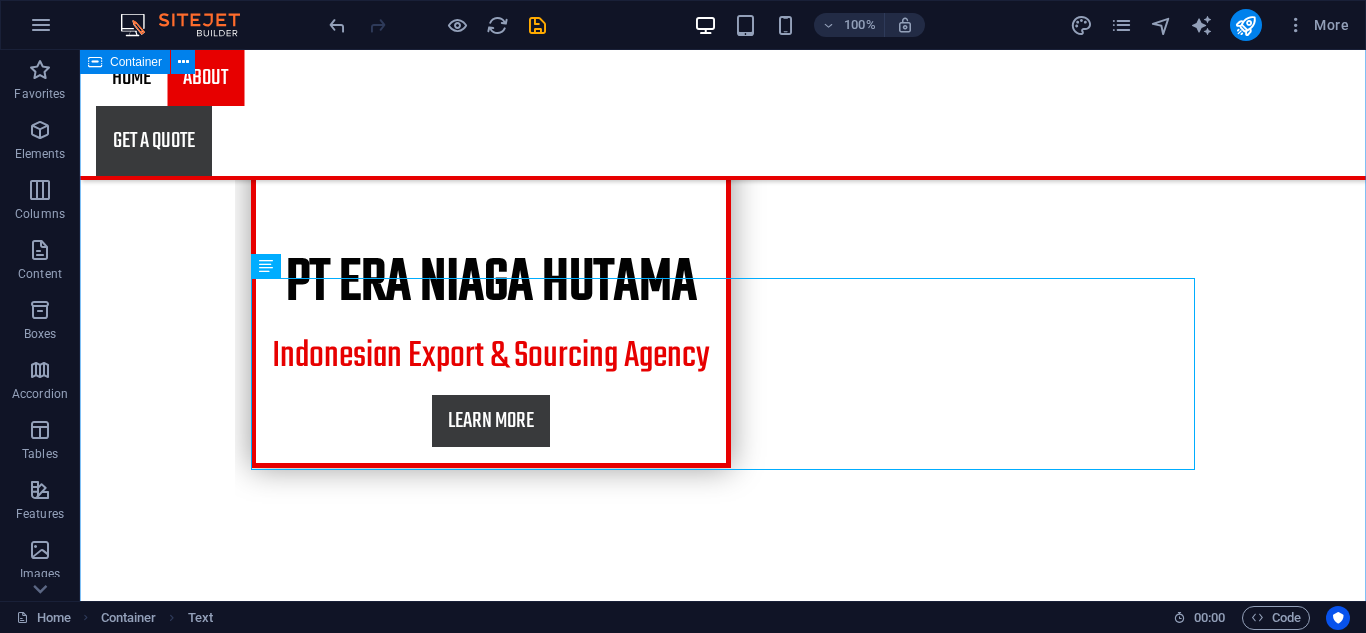 click on "about us PT ERA NIAGA HUTAMA PT ERA NIAGA HUTAMA is a exportagency, sourcing services, and general trading company dedicated to advancing superior Indonesian products to the global market. Strategically located in the heart of the Indonesian archipelago, [CITY], [STATE], we are strongly committed to connecting local producers with international consumers, ensuring the highest quality and ethical trading practices. Founded with the vision of becoming a bridge between Indonesia's natural wealth and handicrafts and the world, PT ERA NIAGA HUTAMA focuses on exporting high-quality products. We are proud to be ambassadors for Indonesia's heritage and economic potential, supporting domestic economic growth throughAglobal marketreach. PT ERA NIAGA HUTAMA 30 Years reputation Lorem ipsum dolor sit amet, consectetur adipisicing elit. Veritatis, dolorem! Certification Lorem ipsum dolor sit amet, consectetur adipisicing elit. Veritatis, dolorem! Slate roofs Fair Prices" at bounding box center (723, 1364) 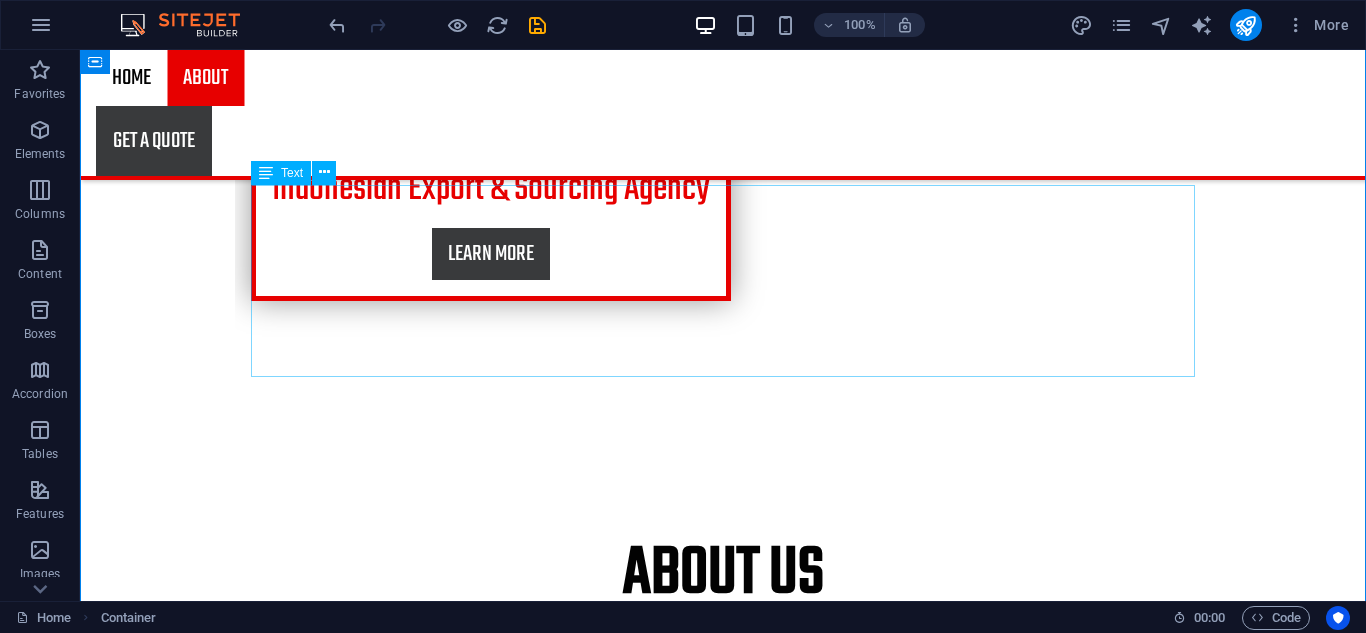 scroll, scrollTop: 865, scrollLeft: 0, axis: vertical 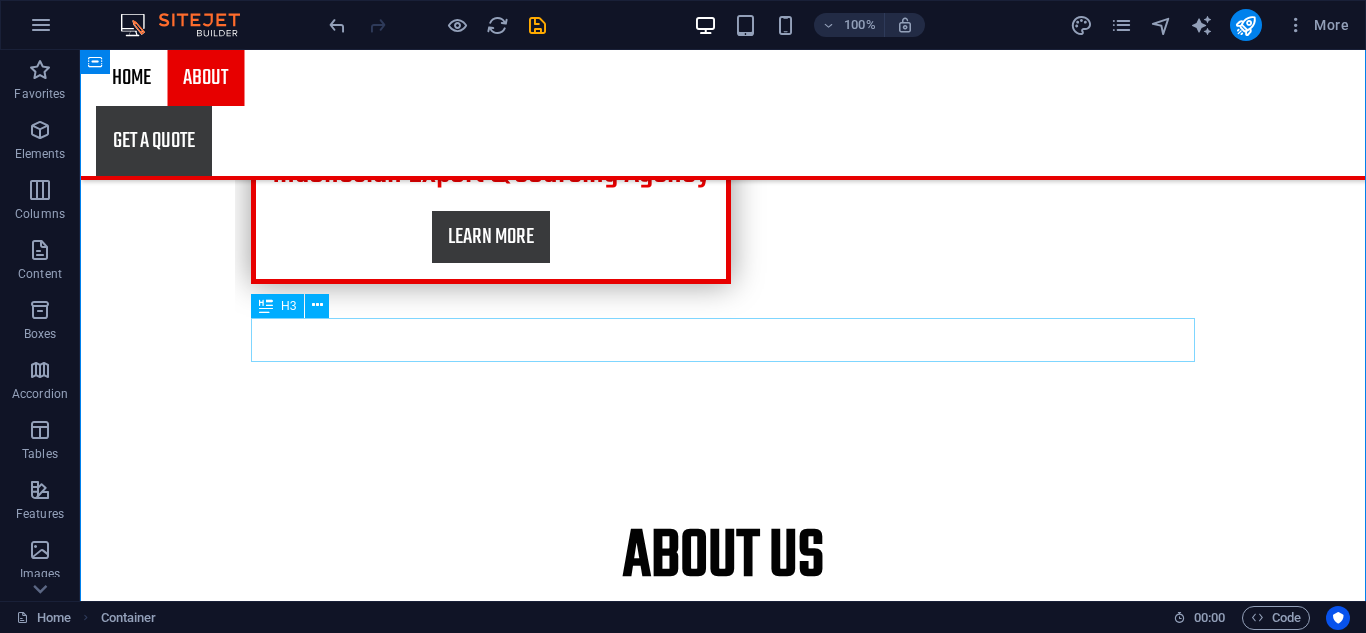 click on "PT ERA NIAGA HUTAMA" at bounding box center (723, 920) 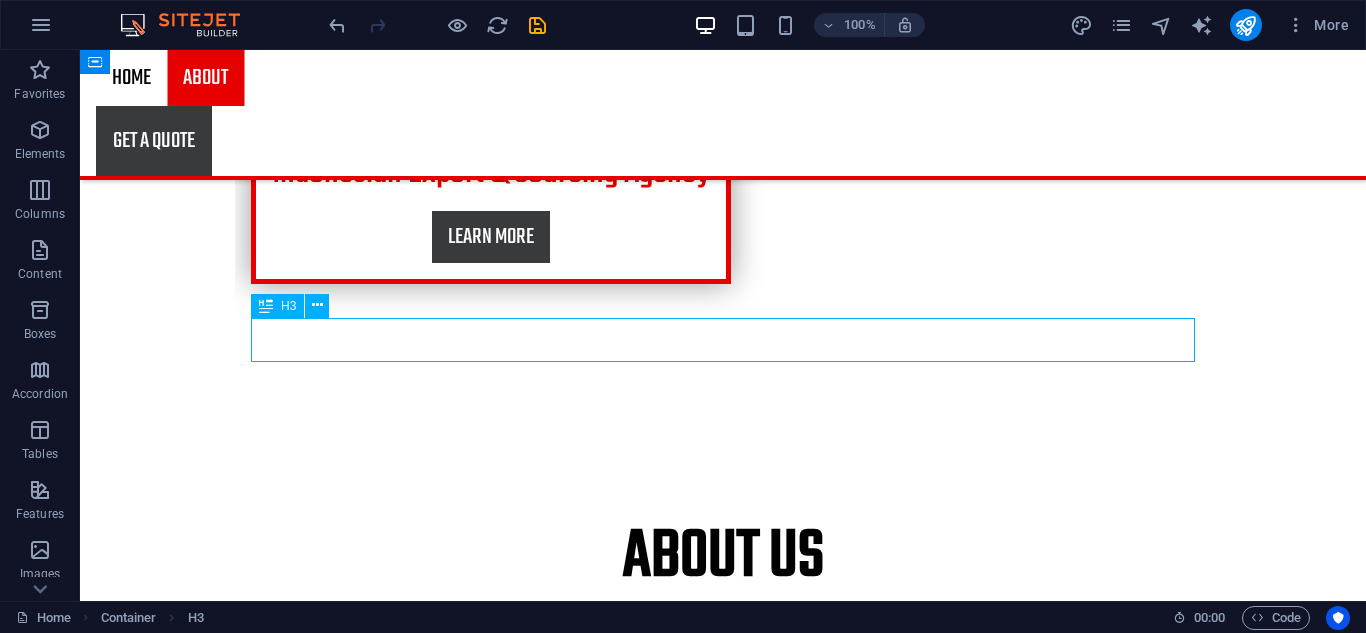 click on "PT ERA NIAGA HUTAMA" at bounding box center (723, 920) 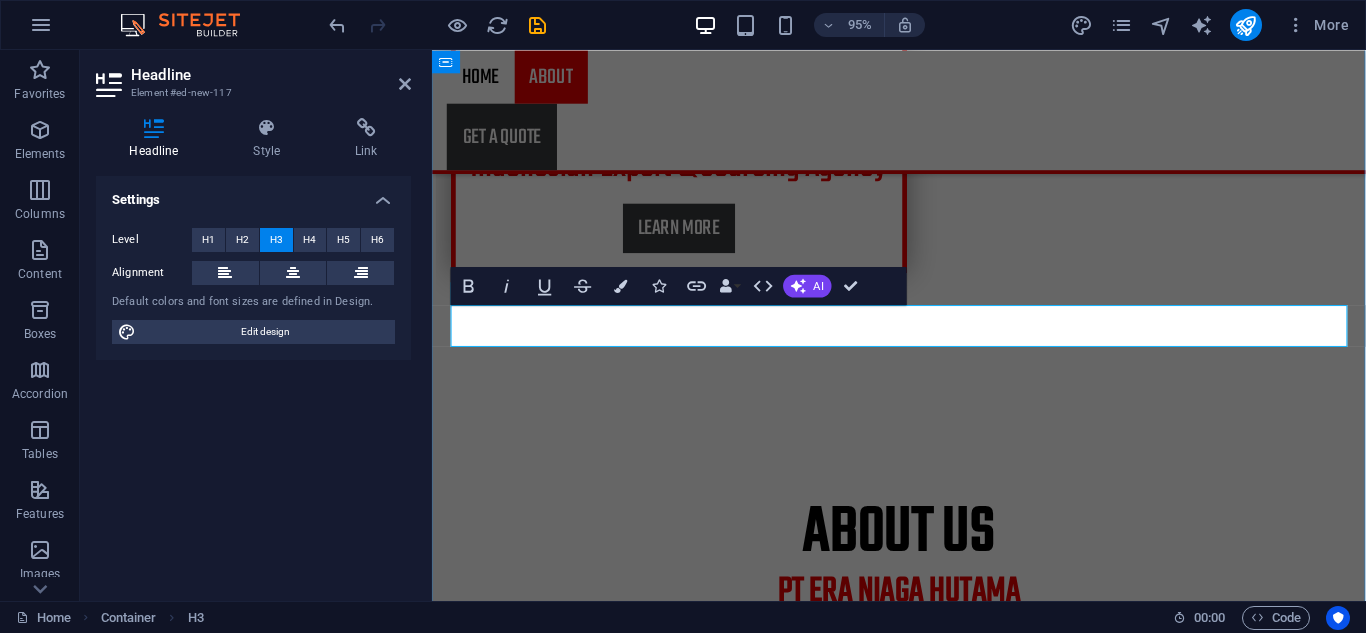 type 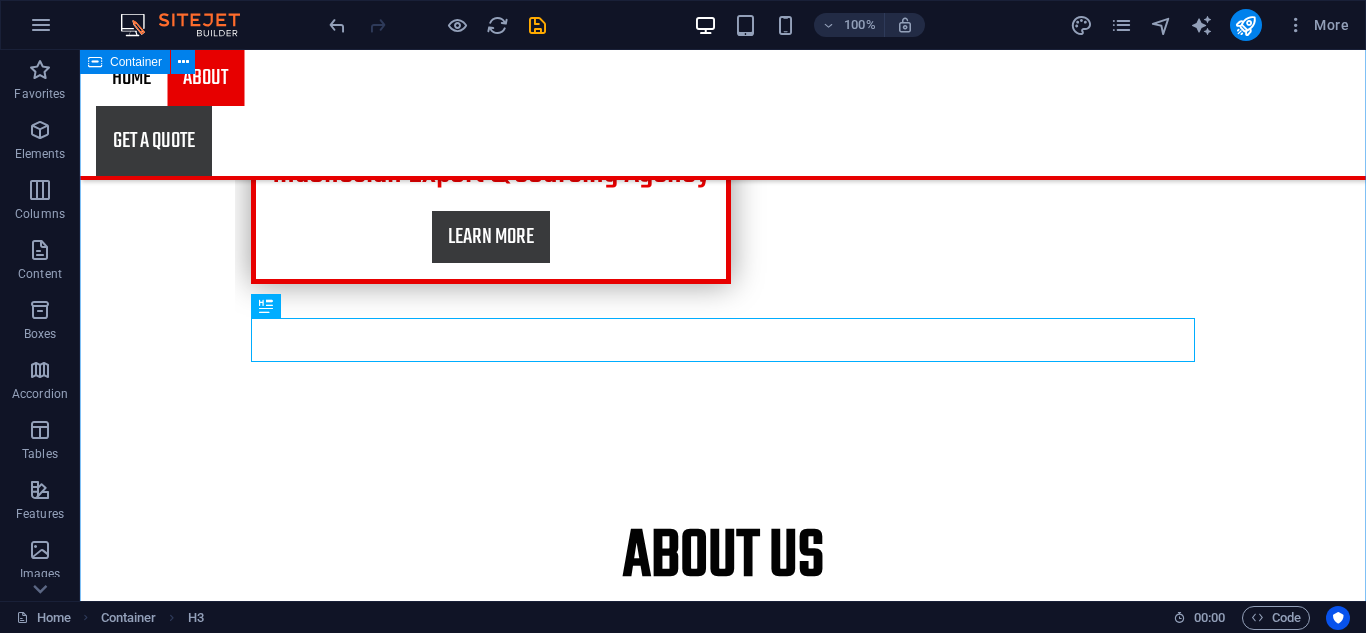 click on "about us PT ERA NIAGA HUTAMA PT ERA NIAGA HUTAMA is a exportagency, sourcing services, and general trading company dedicated to advancing superior Indonesian products to the global market. Strategically located in the heart of the Indonesian archipelago, [CITY], [STATE], we are strongly committed to connecting local producers with international consumers, ensuring the highest quality and ethical trading practices. Founded with the vision of becoming a bridge between Indonesia's natural wealth and handicrafts and the world, PT ERA NIAGA HUTAMA focuses on exporting high-quality products. We are proud to be ambassadors for Indonesia's heritage and economic potential, supporting domestic economic growth throughAglobal marketreach. WHY CHOOSE US 30 Years reputation Lorem ipsum dolor sit amet, consectetur adipisicing elit. Veritatis, dolorem! Certification Lorem ipsum dolor sit amet, consectetur adipisicing elit. Veritatis, dolorem! Slate roofs Lorem ipsum dolor sit amet, consectetur adipisicing elit. Veritatis, dolorem! Fair Prices" at bounding box center (723, 1180) 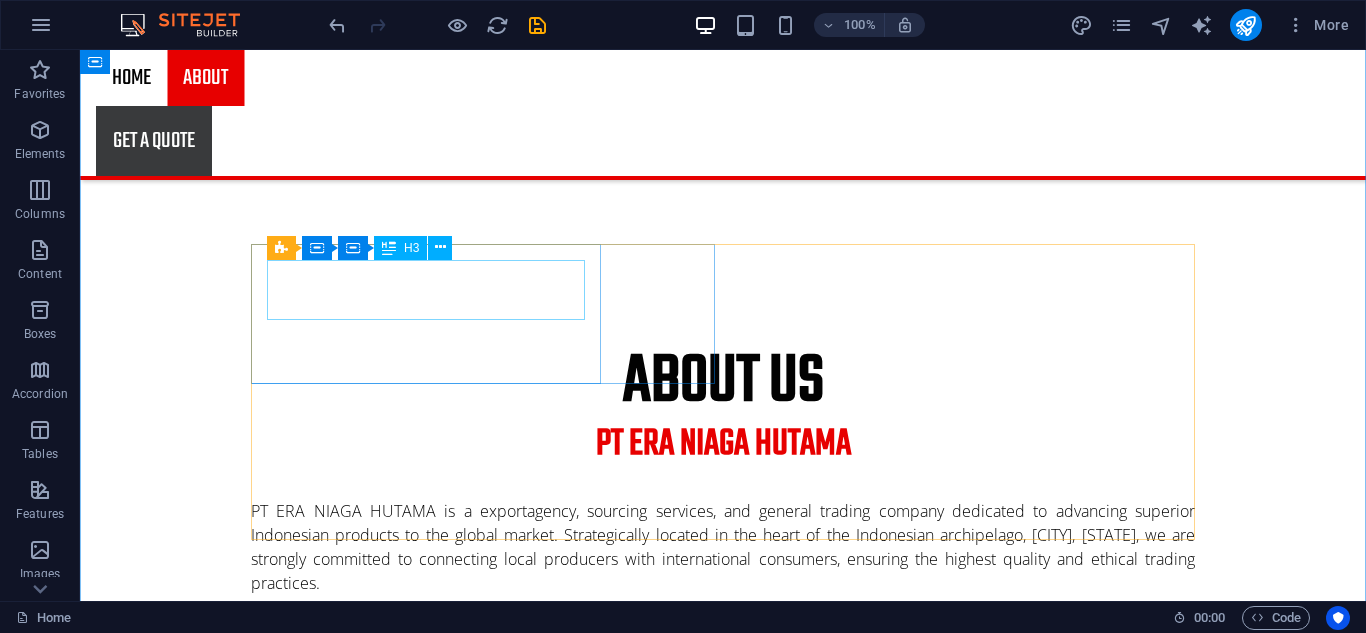 scroll, scrollTop: 1015, scrollLeft: 0, axis: vertical 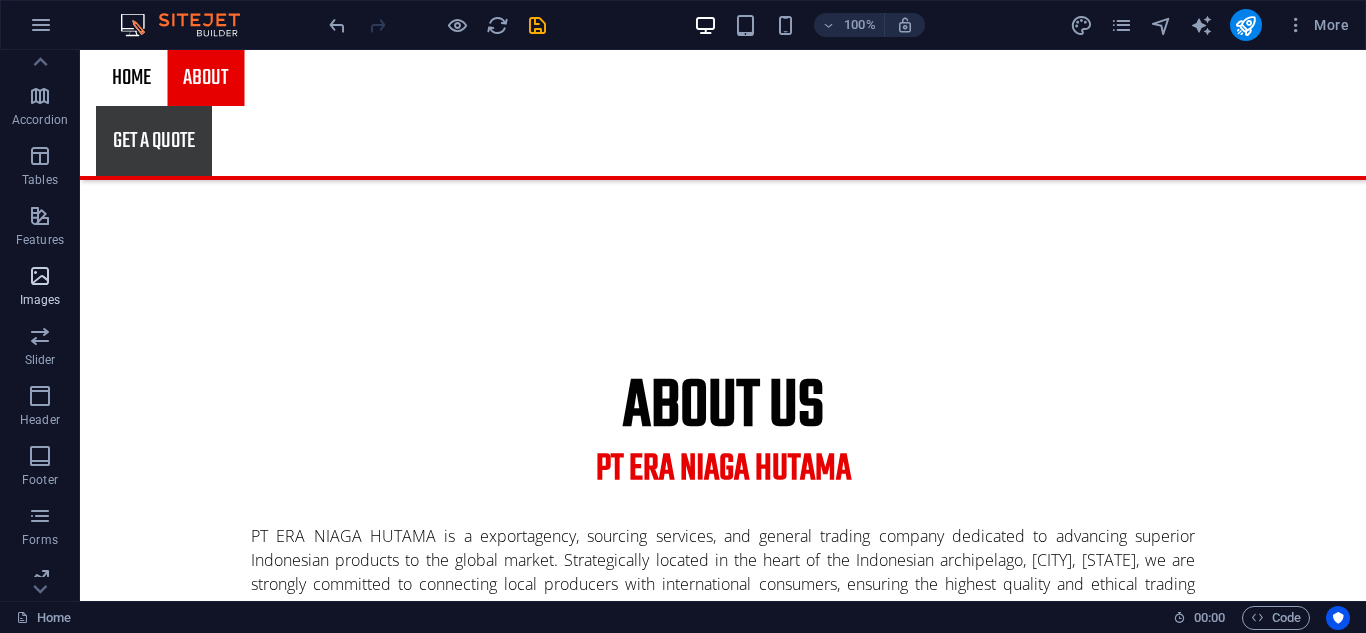 click at bounding box center (40, 276) 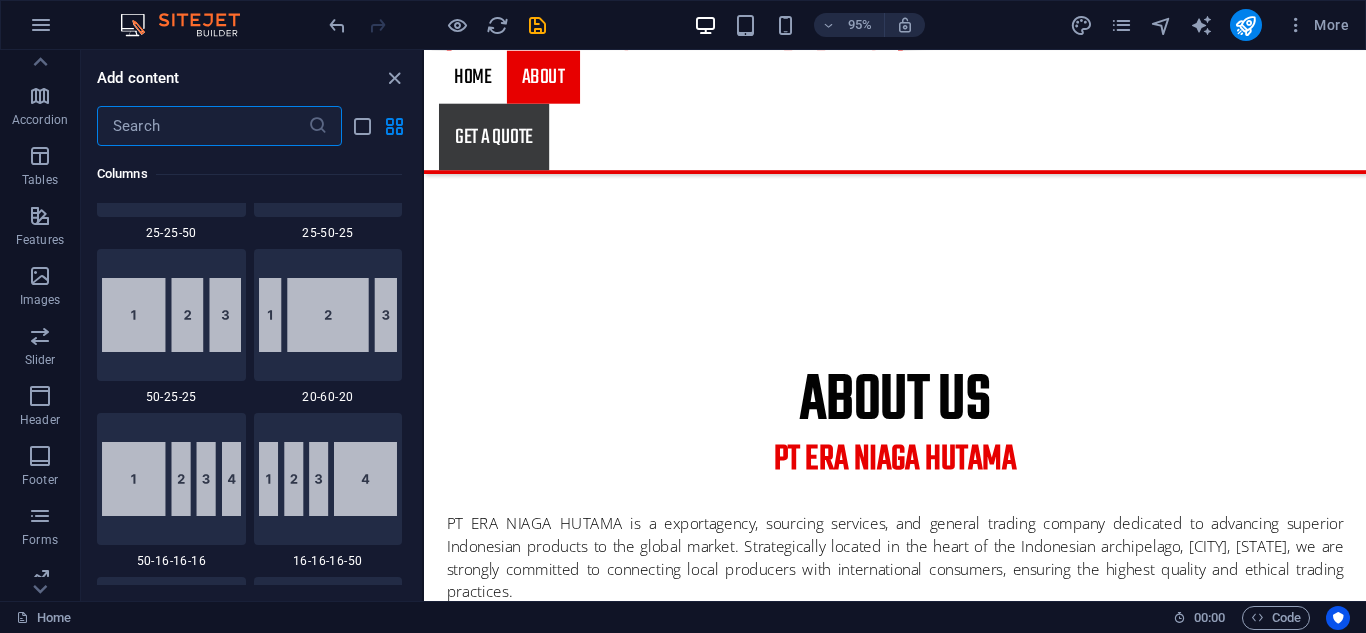 scroll, scrollTop: 8894, scrollLeft: 0, axis: vertical 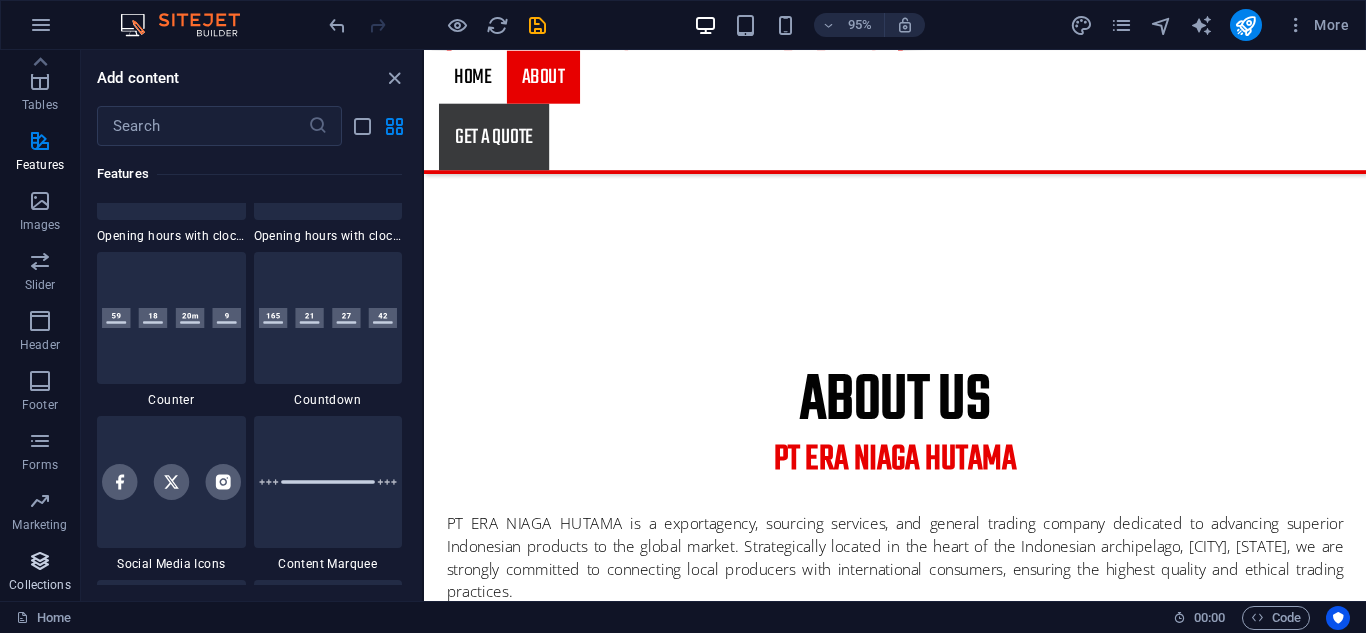 click at bounding box center (40, 561) 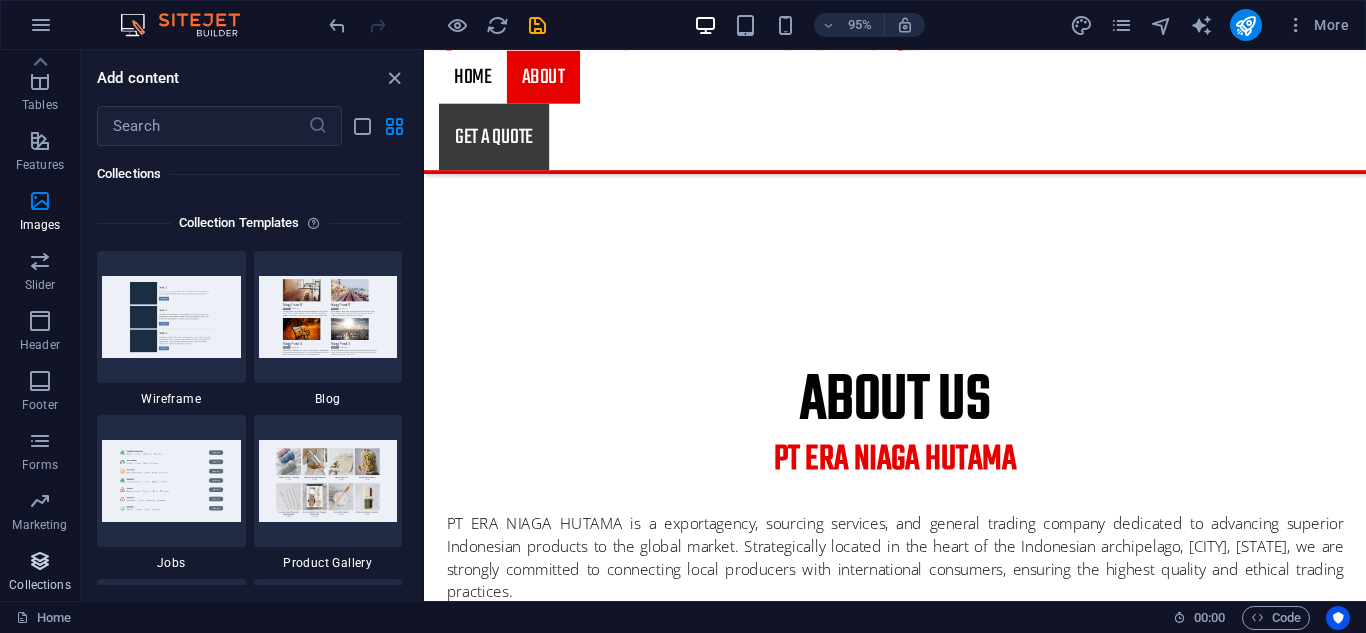 scroll, scrollTop: 18306, scrollLeft: 0, axis: vertical 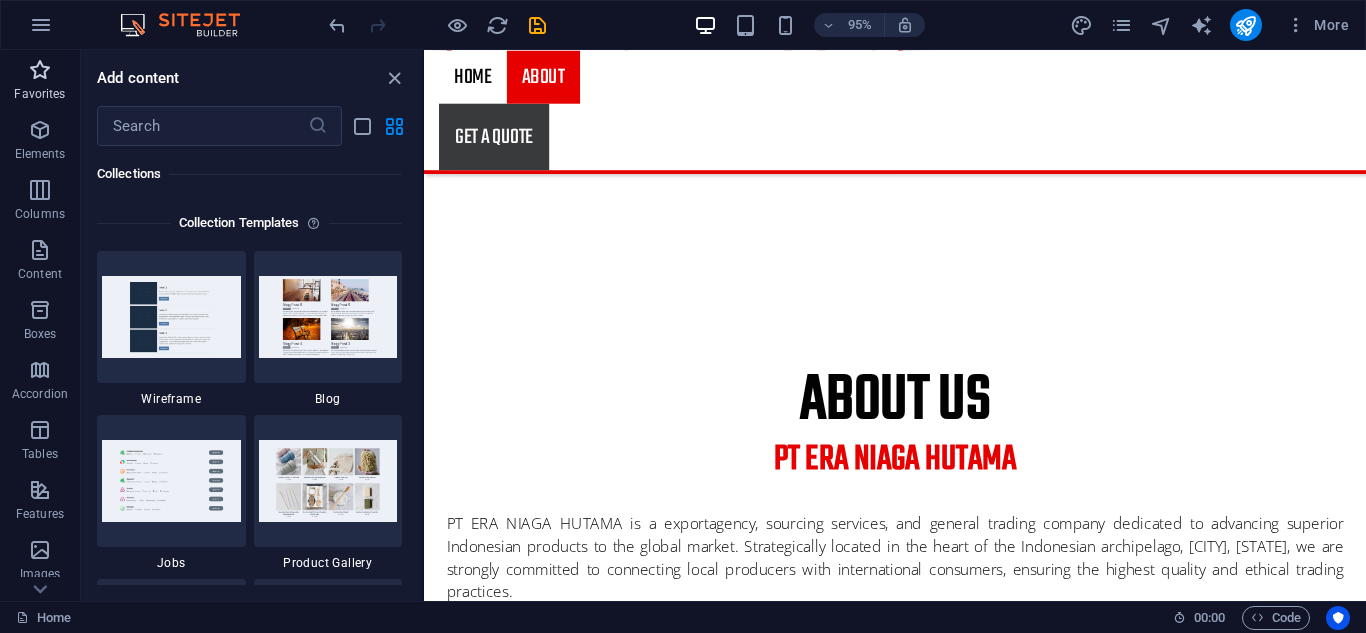 click on "Favorites" at bounding box center (40, 82) 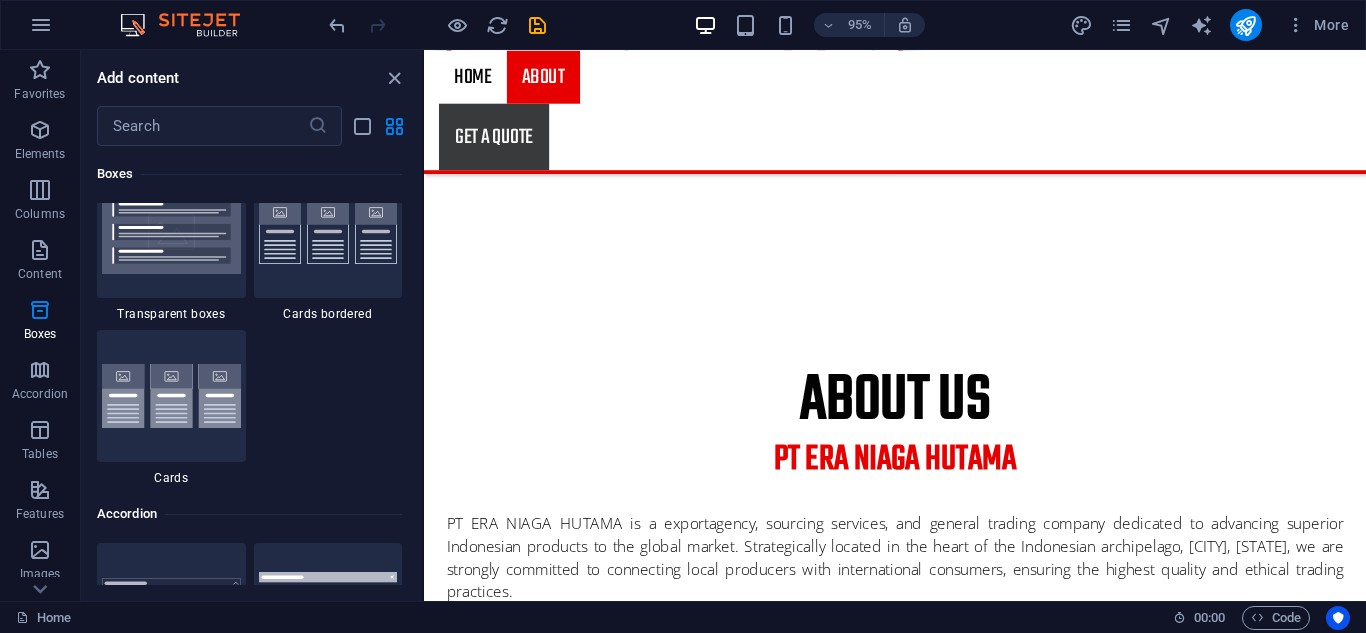 scroll, scrollTop: 6122, scrollLeft: 0, axis: vertical 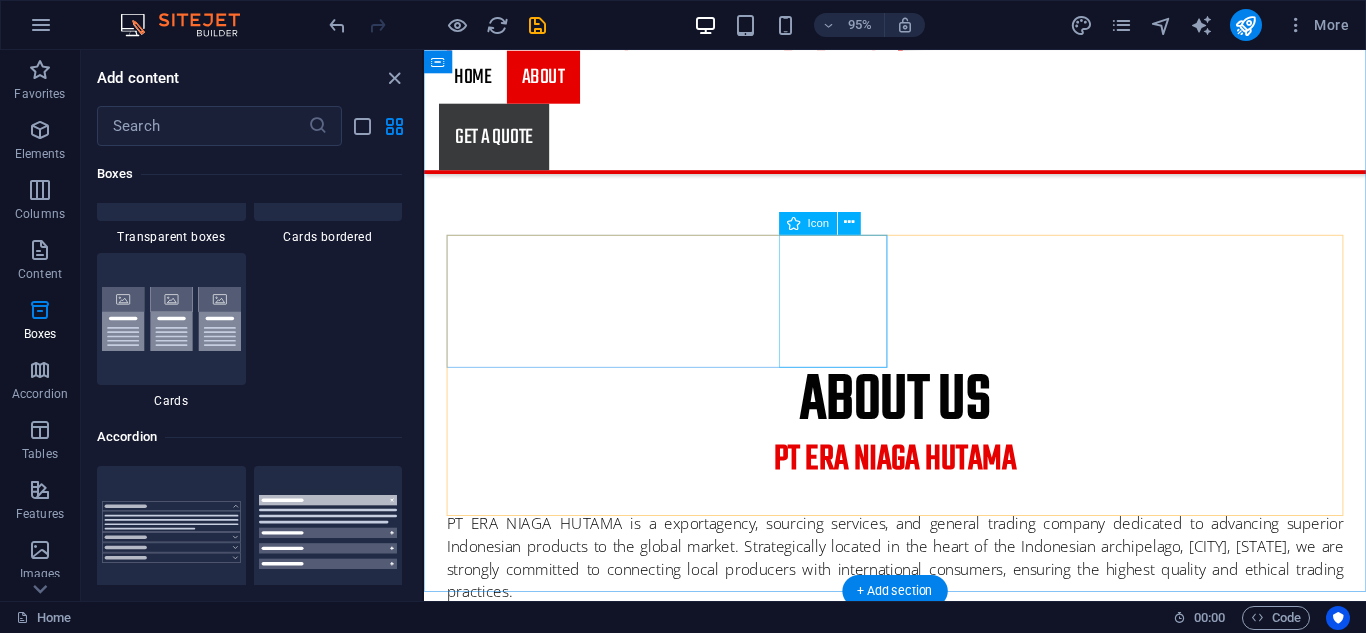 click at bounding box center (920, 1009) 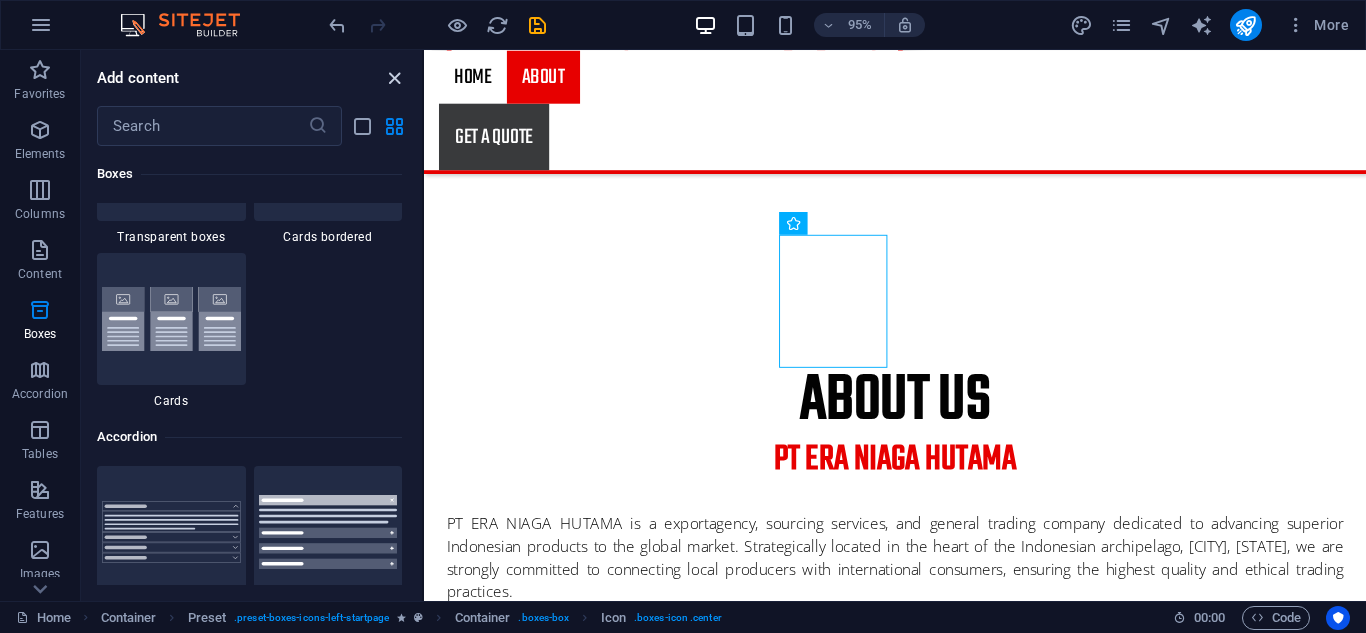 click at bounding box center [394, 78] 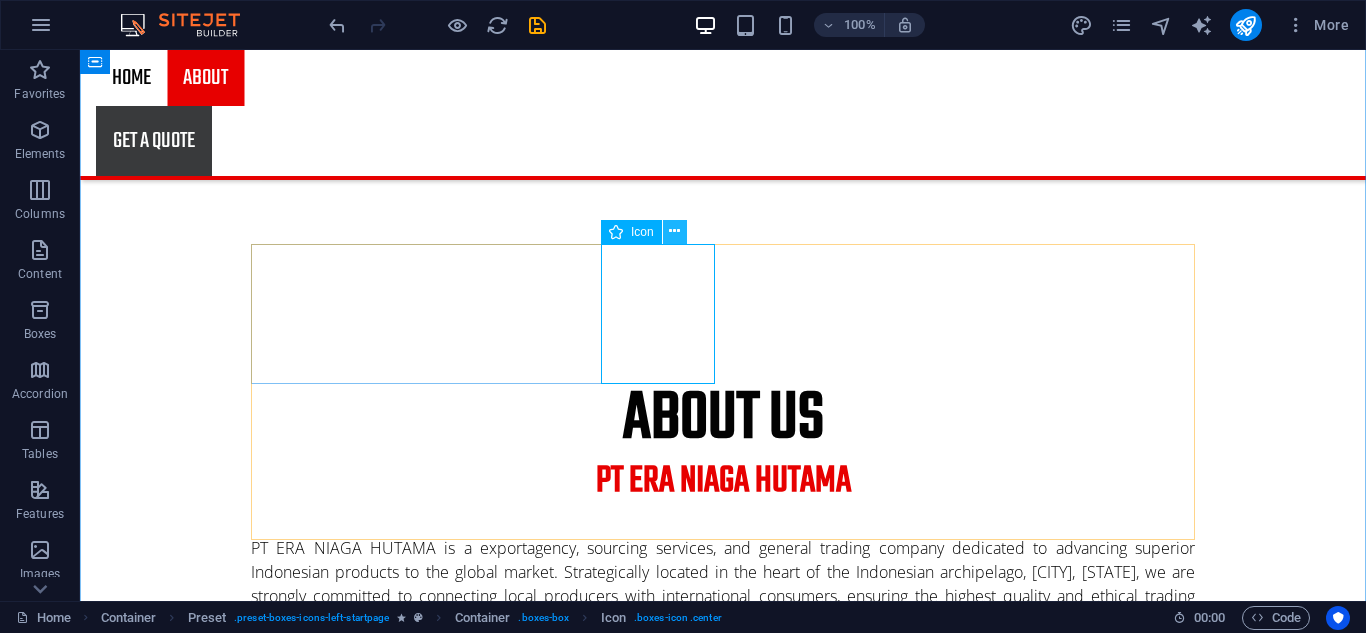 click at bounding box center (675, 232) 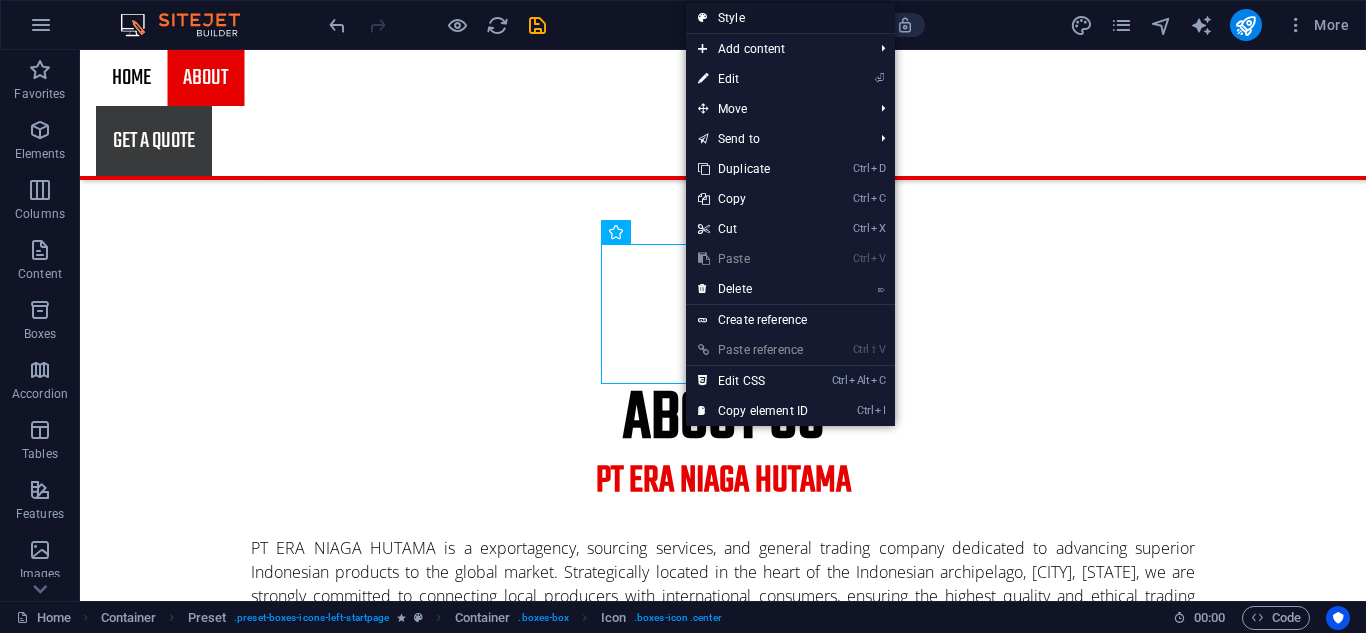 click on "Style" at bounding box center [790, 18] 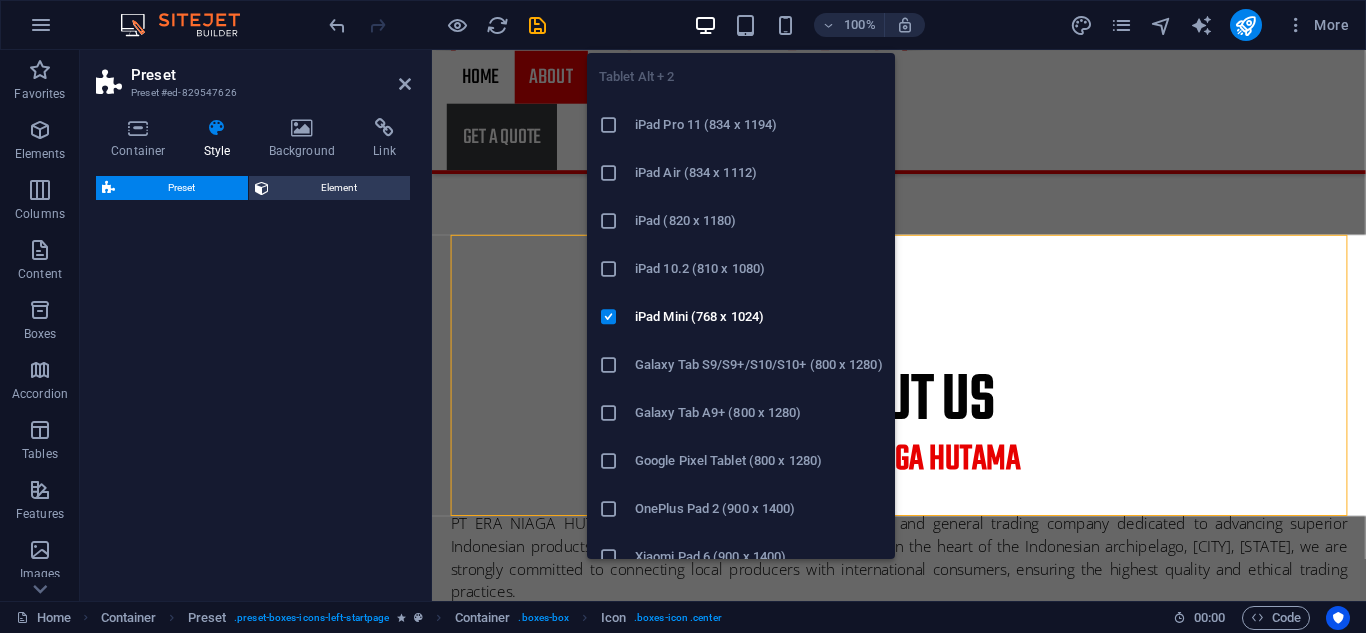 select on "px" 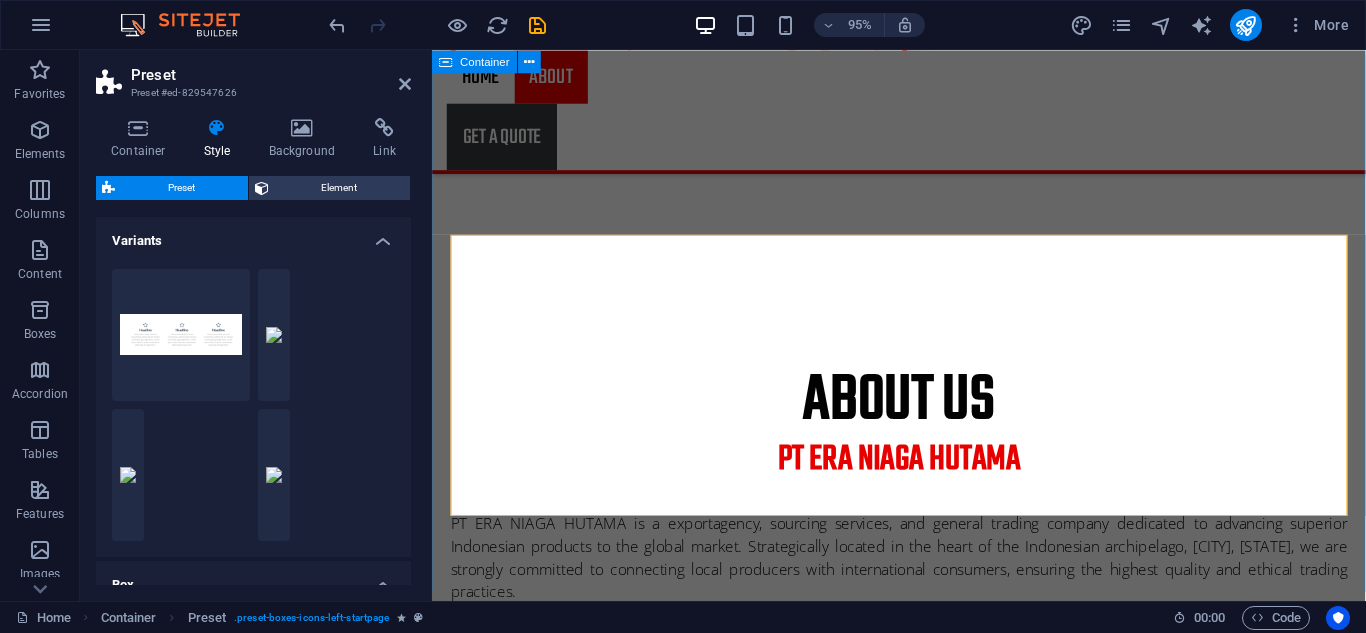 click on "about us PT ERA NIAGA HUTAMA PT ERA NIAGA HUTAMA is a exportagency, sourcing services, and general trading company dedicated to advancing superior Indonesian products to the global market. Strategically located in the heart of the Indonesian archipelago, [CITY], [STATE], we are strongly committed to connecting local producers with international consumers, ensuring the highest quality and ethical trading practices. Founded with the vision of becoming a bridge between Indonesia's natural wealth and handicrafts and the world, PT ERA NIAGA HUTAMA focuses on exporting high-quality products. We are proud to be ambassadors for Indonesia's heritage and economic potential, supporting domestic economic growth throughAglobal marketreach. WHY CHOOSE US 30 Years reputation Lorem ipsum dolor sit amet, consectetur adipisicing elit. Veritatis, dolorem! Certification Lorem ipsum dolor sit amet, consectetur adipisicing elit. Veritatis, dolorem! Slate roofs Lorem ipsum dolor sit amet, consectetur adipisicing elit. Veritatis, dolorem! Fair Prices" at bounding box center (923, 1042) 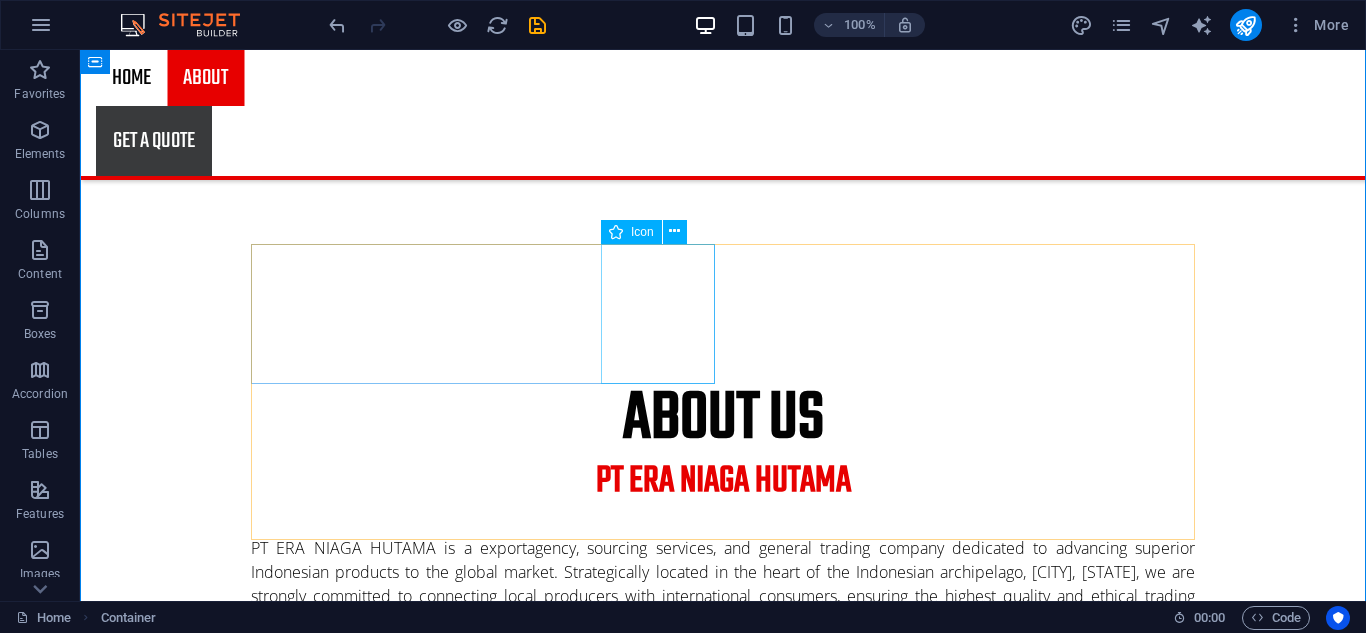 click at bounding box center [723, 1009] 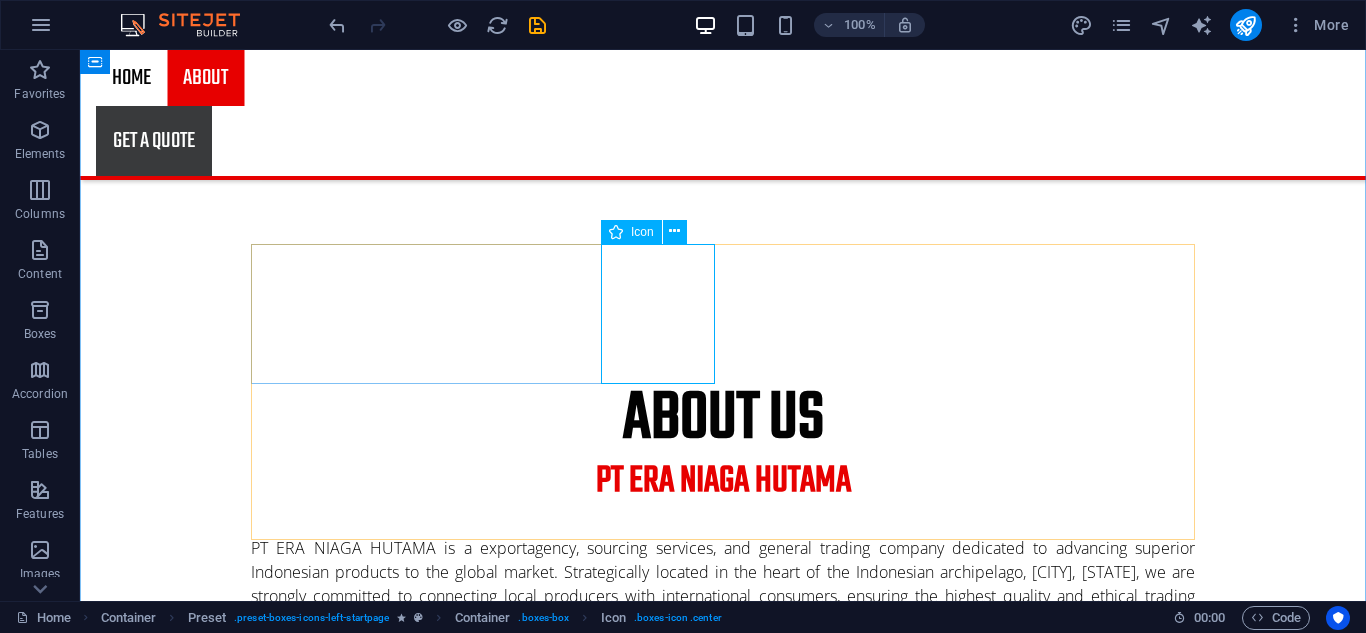click on "Icon" at bounding box center (642, 232) 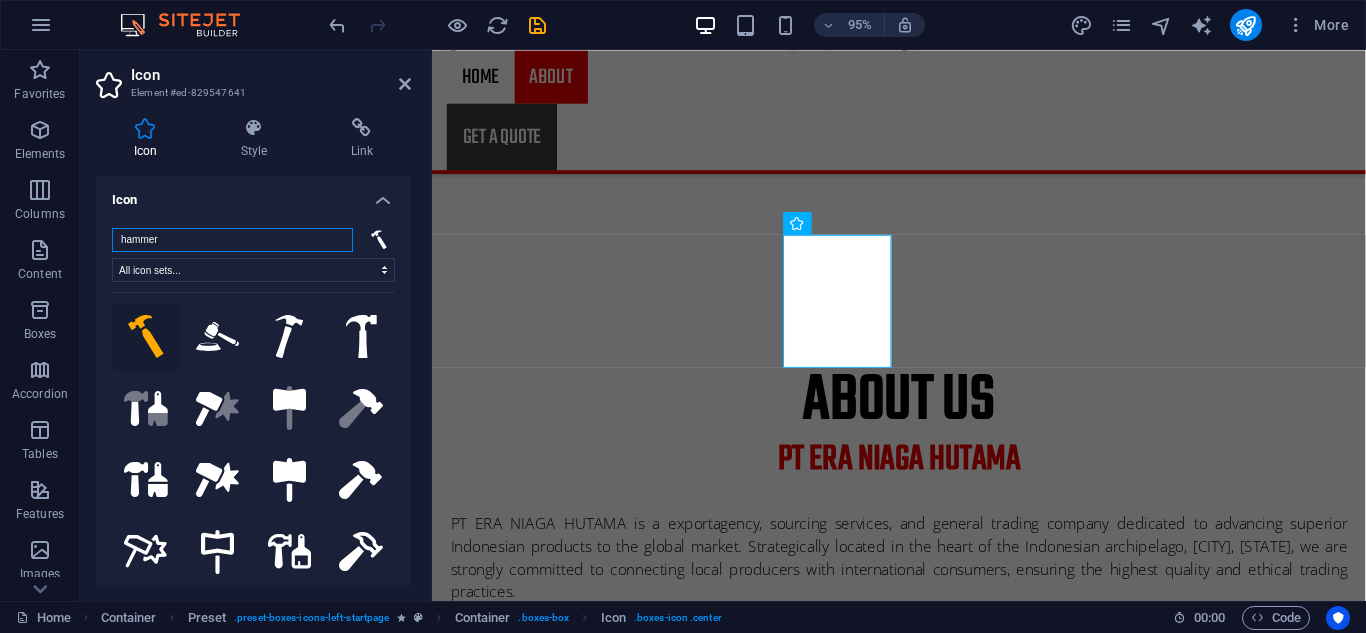 click on "hammer" at bounding box center [232, 240] 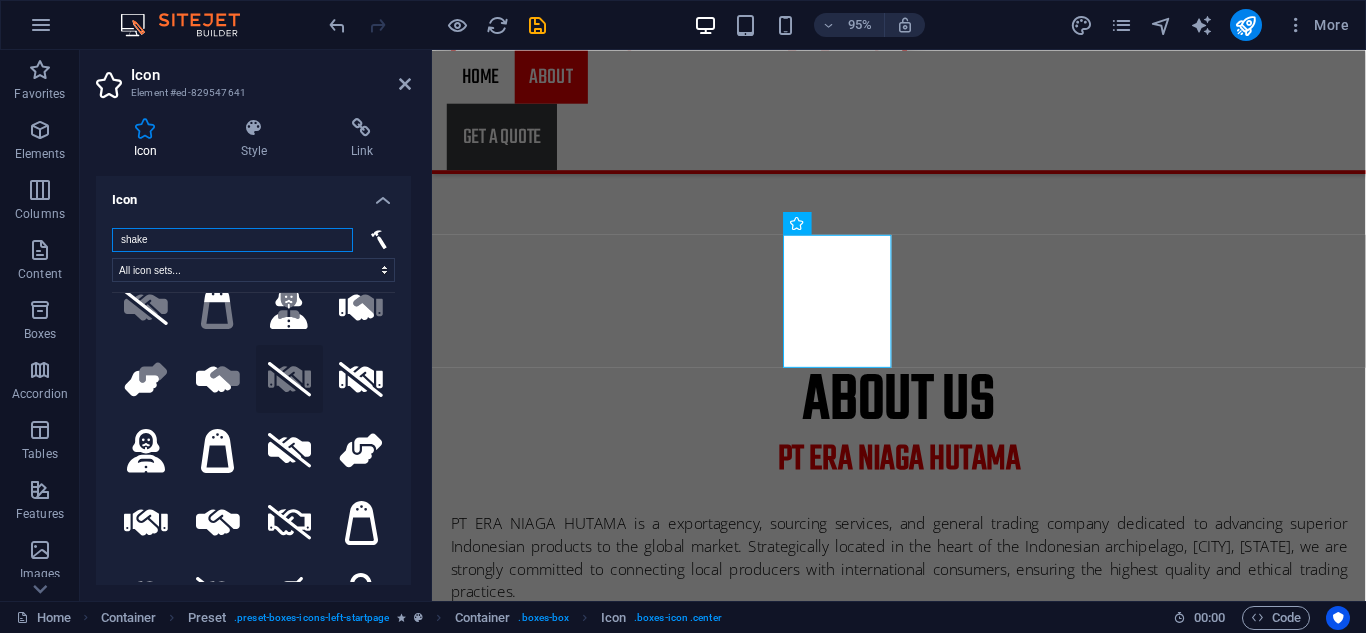 scroll, scrollTop: 53, scrollLeft: 0, axis: vertical 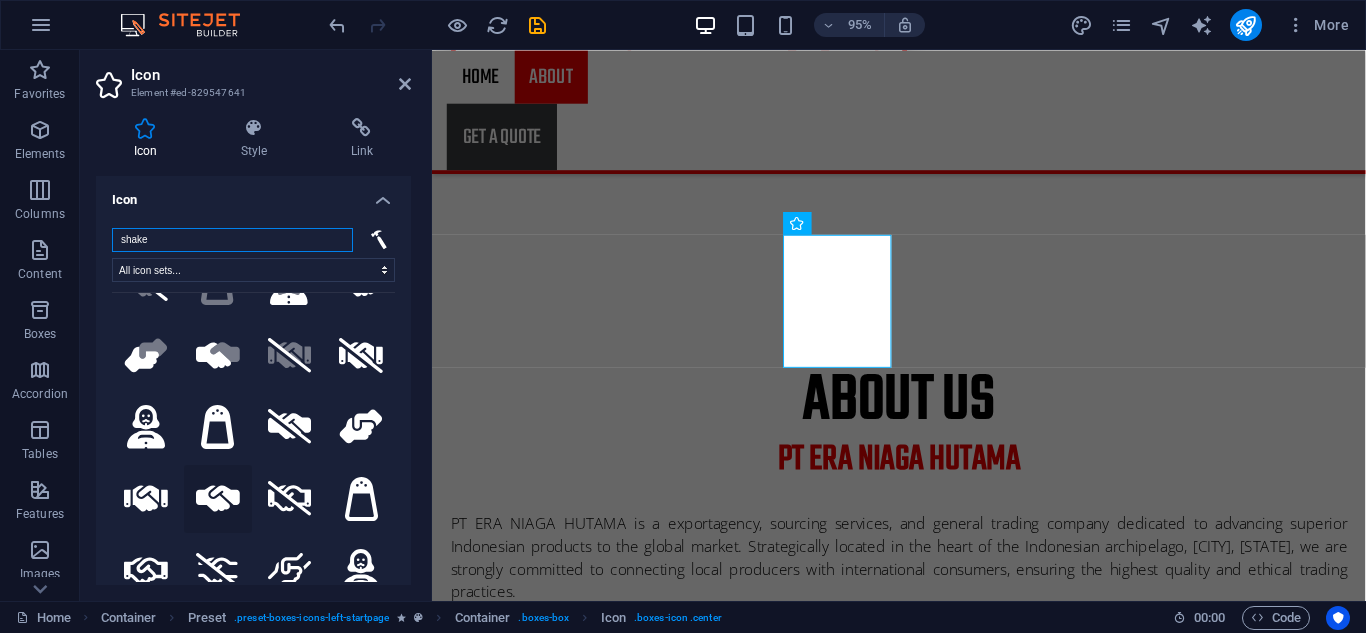 type on "shake" 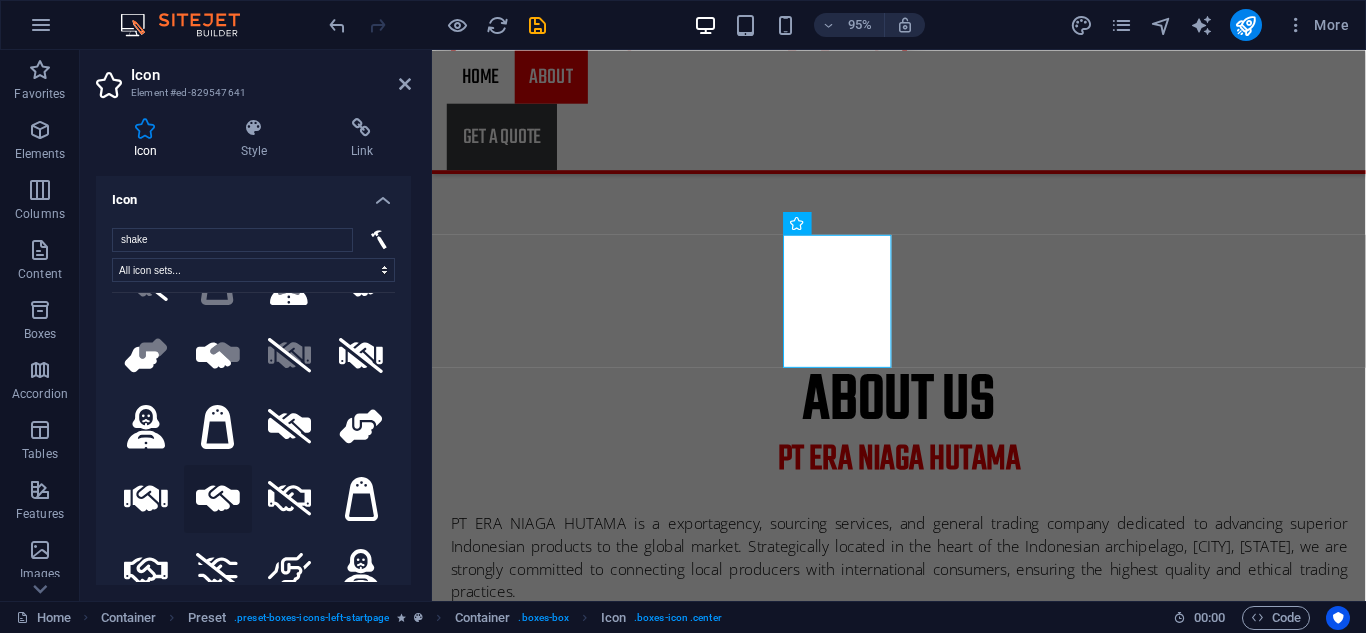 click 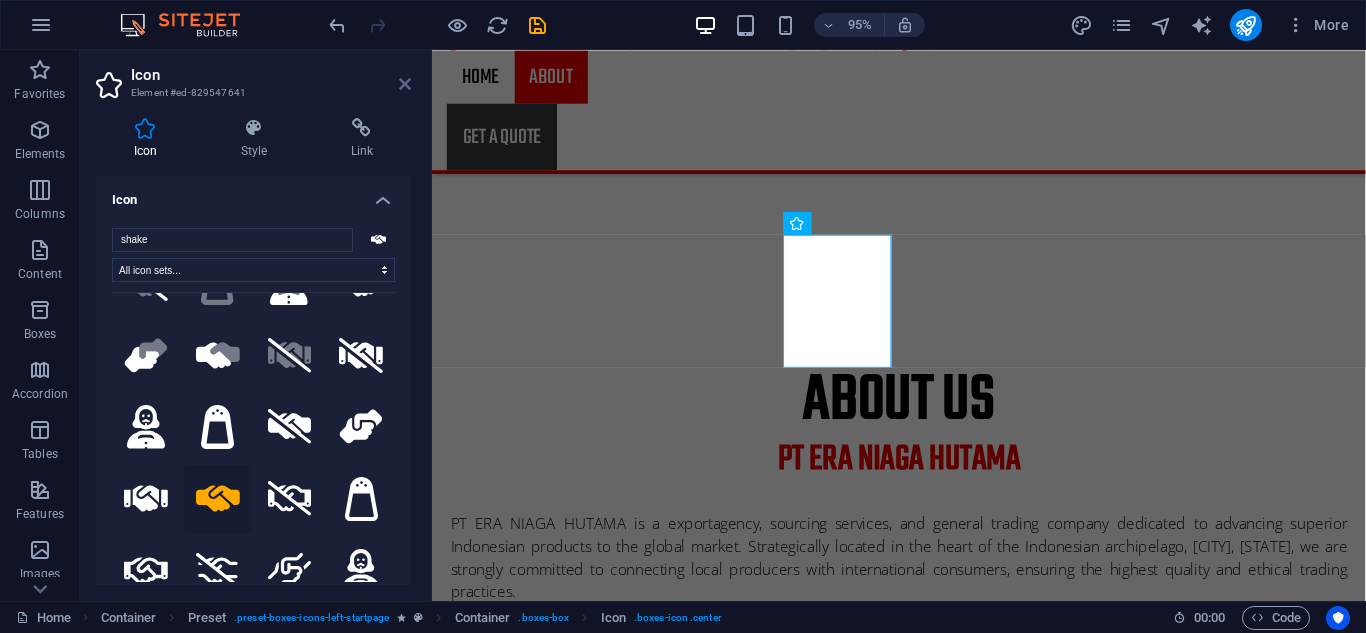 click at bounding box center [405, 84] 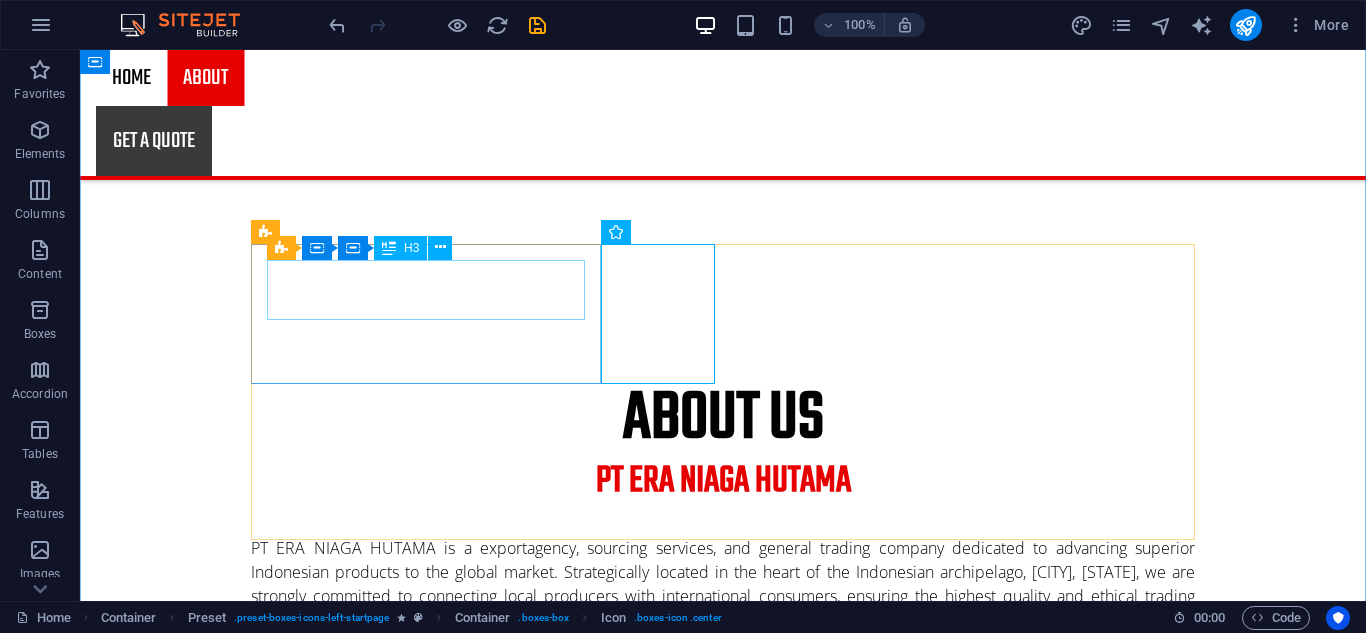 click on "30 Years reputation" at bounding box center (723, 882) 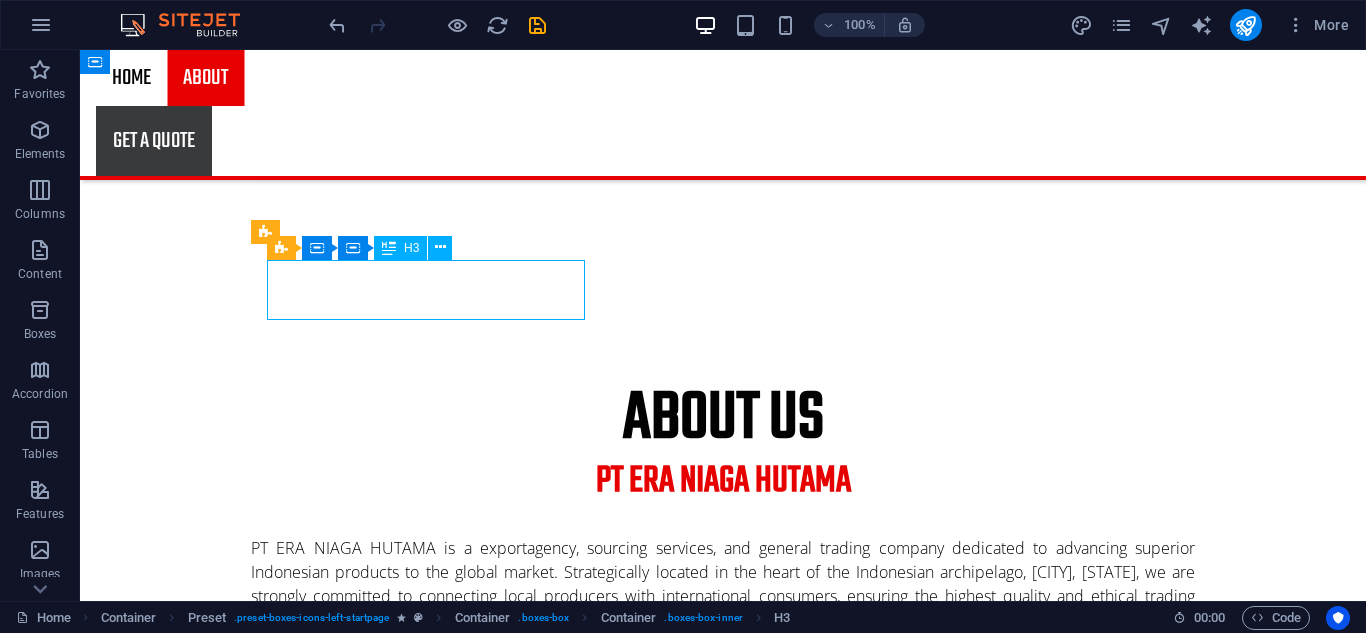 click on "30 Years reputation" at bounding box center [723, 882] 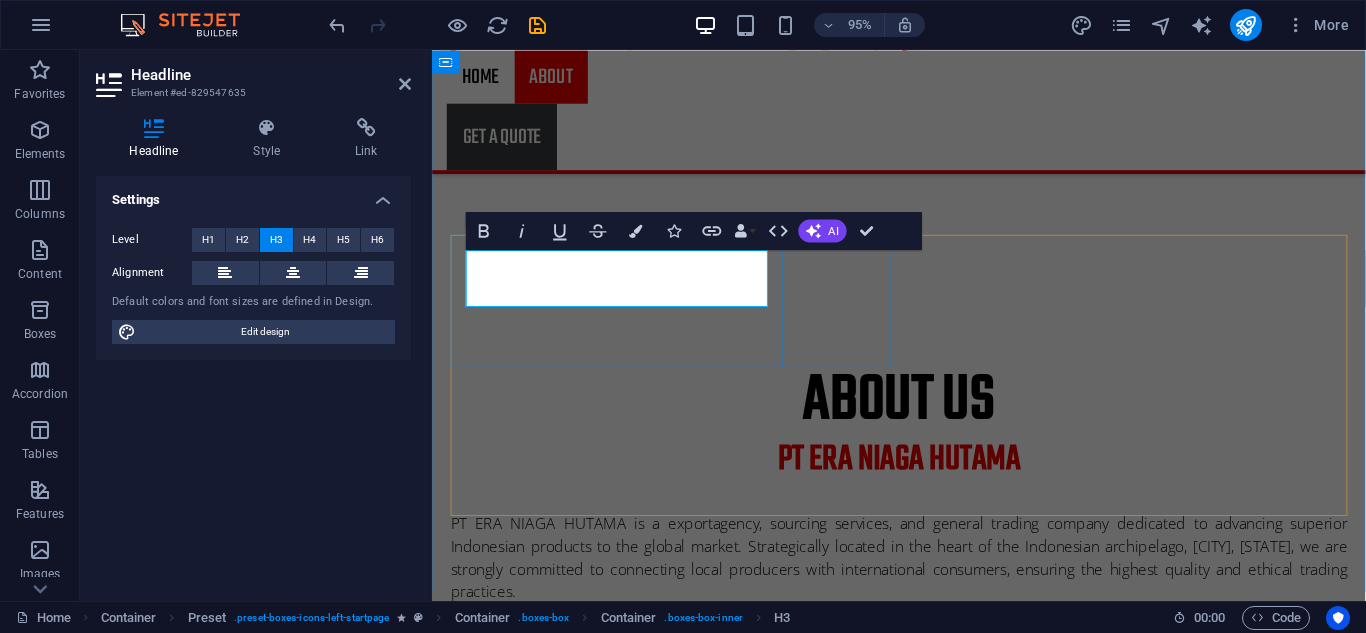 type 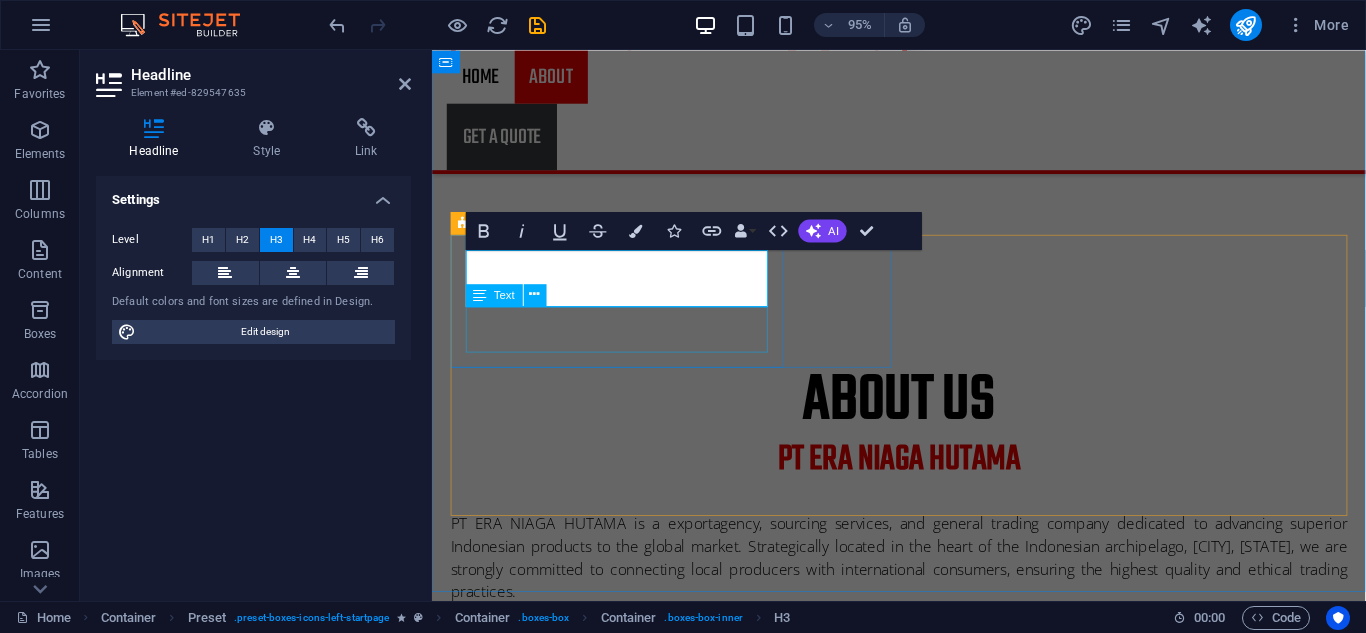 click on "Lorem ipsum dolor sit amet, consectetur adipisicing elit. Veritatis, dolorem!" at bounding box center [924, 924] 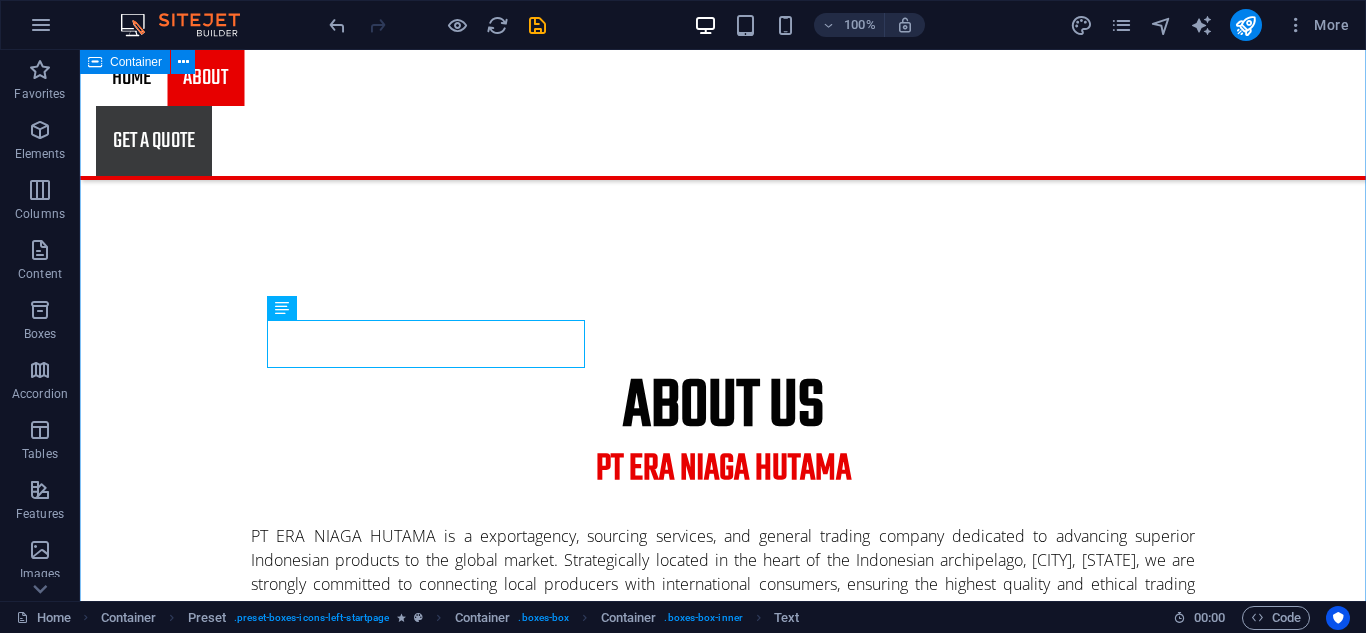 click on "about us PT ERA NIAGA HUTAMA PT ERA NIAGA HUTAMA is a exportagency, sourcing services, and general trading company dedicated to advancing superior Indonesian products to the global market. Strategically located in the heart of the Indonesian archipelago, [CITY], [STATE], we are strongly committed to connecting local producers with international consumers, ensuring the highest quality and ethical trading practices. Founded with the vision of becoming a bridge between Indonesia's natural wealth and handicrafts and the world, PT ERA NIAGA HUTAMA focuses on exporting high-quality products. We are proud to be ambassadors for Indonesia's heritage and economic potential, supporting domestic economic growth throughAglobal marketreach. WHY CHOOSE US Best Indonesia Suppliers Lorem ipsum dolor sit amet, consectetur adipisicing elit. Veritatis, dolorem! Certification Lorem ipsum dolor sit amet, consectetur adipisicing elit. Veritatis, dolorem! Slate roofs Fair Prices" at bounding box center [723, 1030] 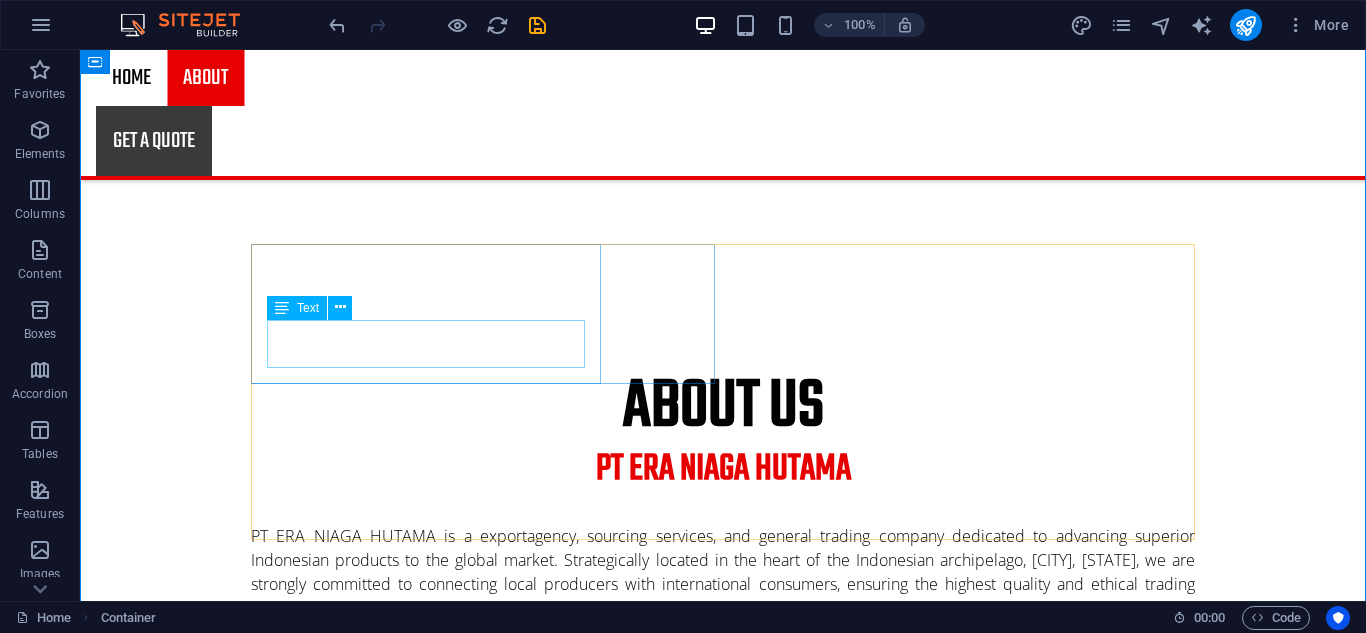 click on "Lorem ipsum dolor sit amet, consectetur adipisicing elit. Veritatis, dolorem!" at bounding box center [723, 912] 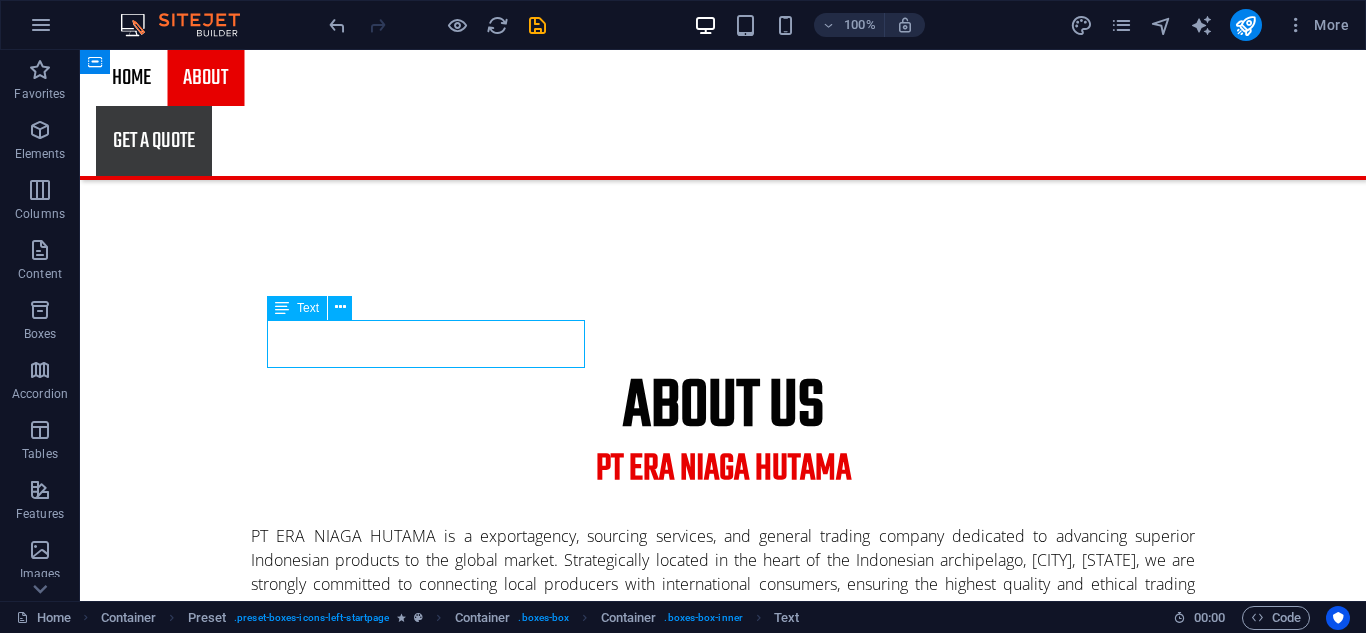 click on "Lorem ipsum dolor sit amet, consectetur adipisicing elit. Veritatis, dolorem!" at bounding box center [723, 912] 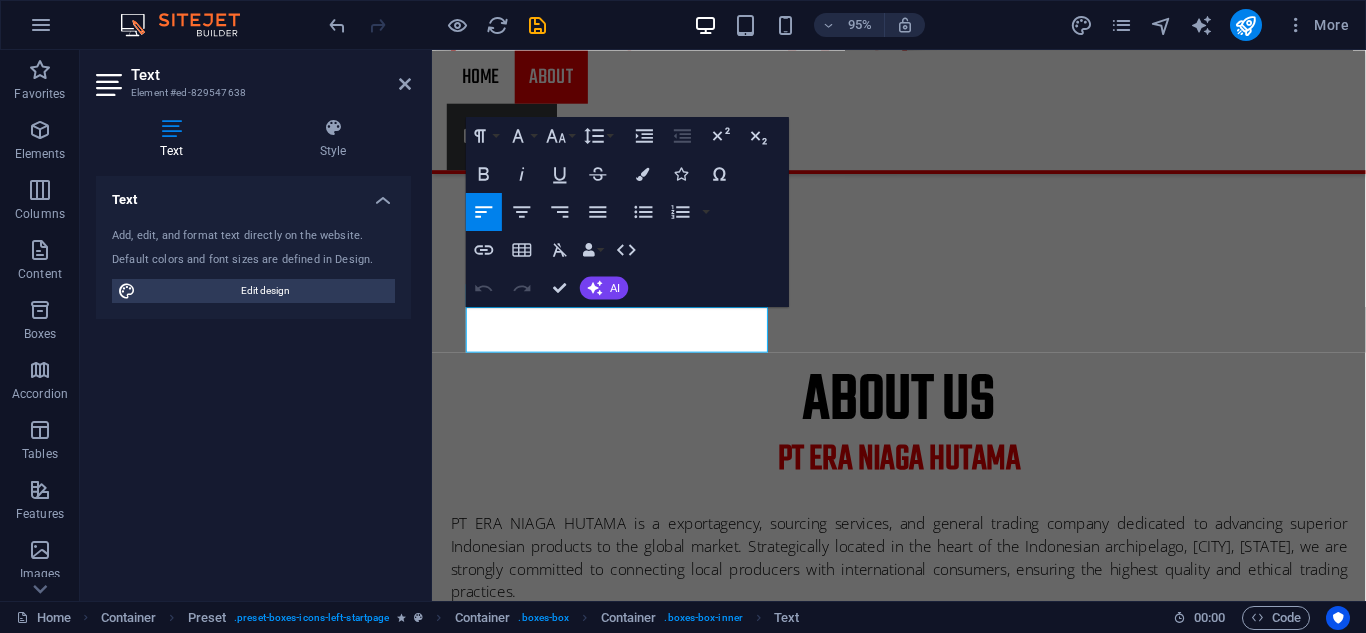 scroll, scrollTop: 2445, scrollLeft: 2, axis: both 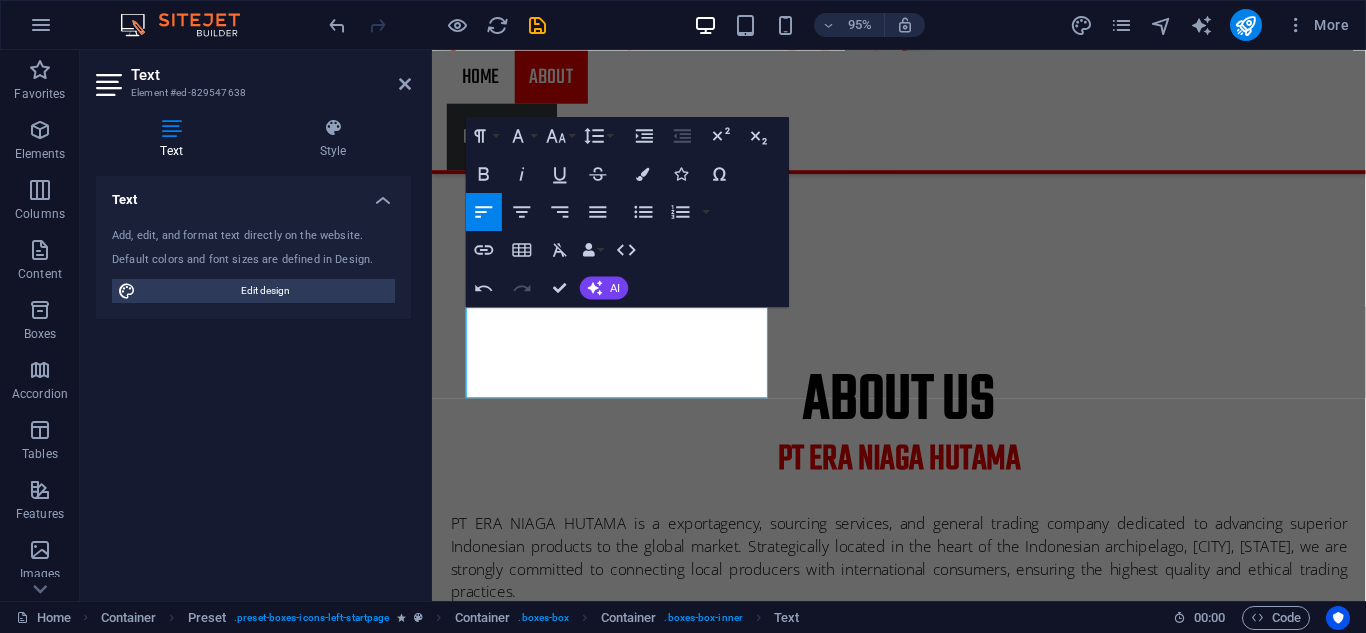 type 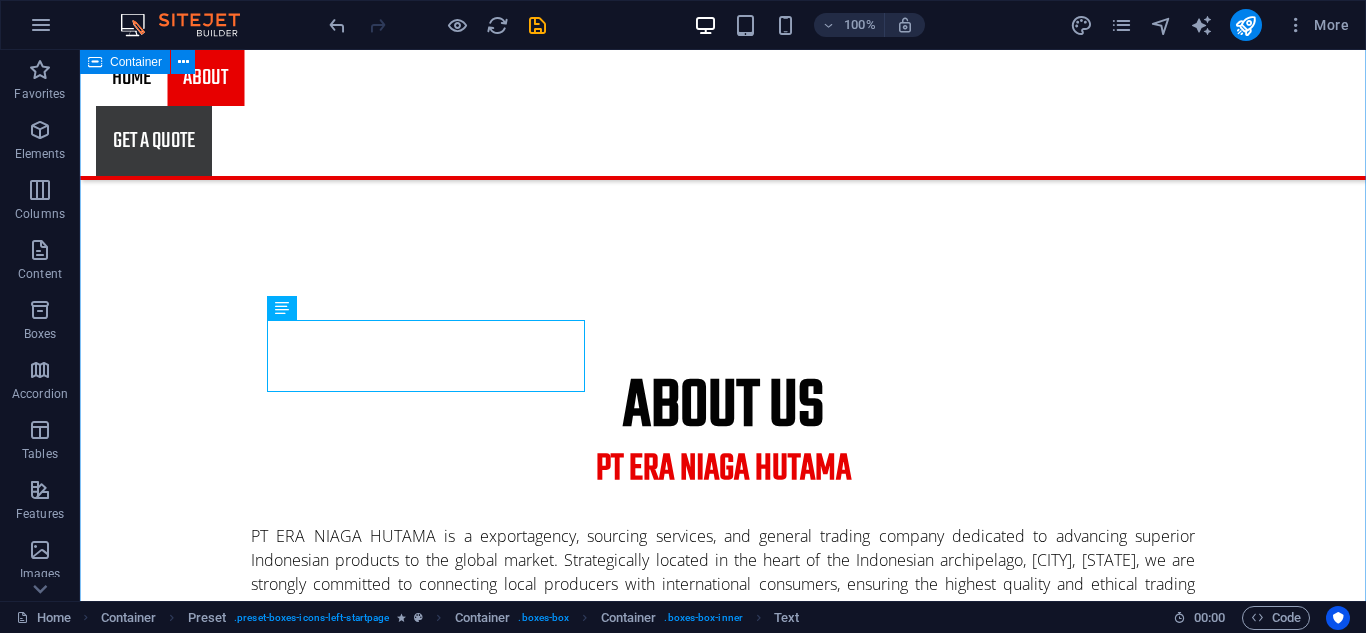 click on "about us PT ERA NIAGA HUTAMA PT ERA NIAGA HUTAMA is a exportagency, sourcing services, and general trading company dedicated to advancing superior Indonesian products to the global market. Strategically located in the heart of the Indonesian archipelago, [CITY], [STATE], we are strongly committed to connecting local producers with international consumers, ensuring the highest quality and ethical trading practices.  Founded with the vision of becoming a bridge between Indonesia's natural wealth and handicrafts and the world, PT ERA NIAGA HUTAMA focuses on exporting high-quality products. We are proud to be ambassadors for Indonesia's heritage and economic potential, supporting domestic economic growth throughAglobal marketreach. WHY CHOOSE US Best Indonesia Suppliers Direct access to Local Suppliers. Each partner carefully vetted to ensure quality, reliability and competitive pricing. Certification Lorem ipsum dolor sit amet, consectetur adipisicing elit. Veritatis, dolorem! Slate roofs Fair Prices" at bounding box center (723, 1030) 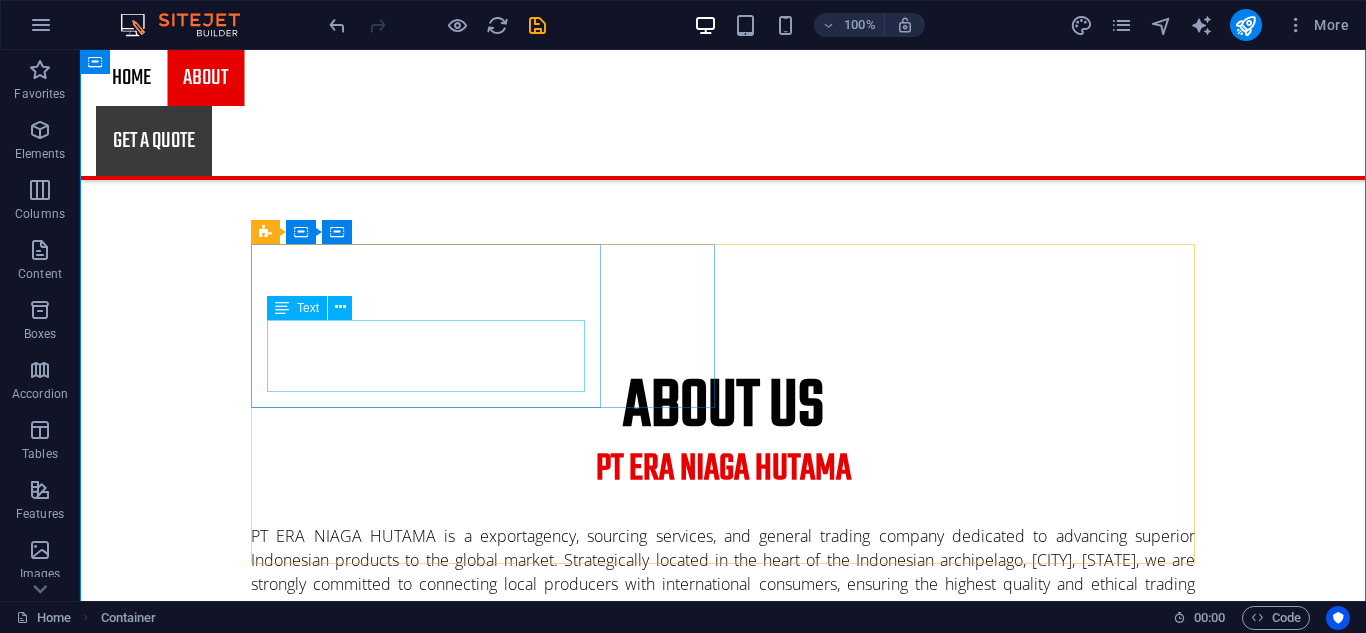 click on "Direct access to Local Suppliers. Each partner carefully vetted to ensure quality, reliability and competitive pricing." at bounding box center (723, 912) 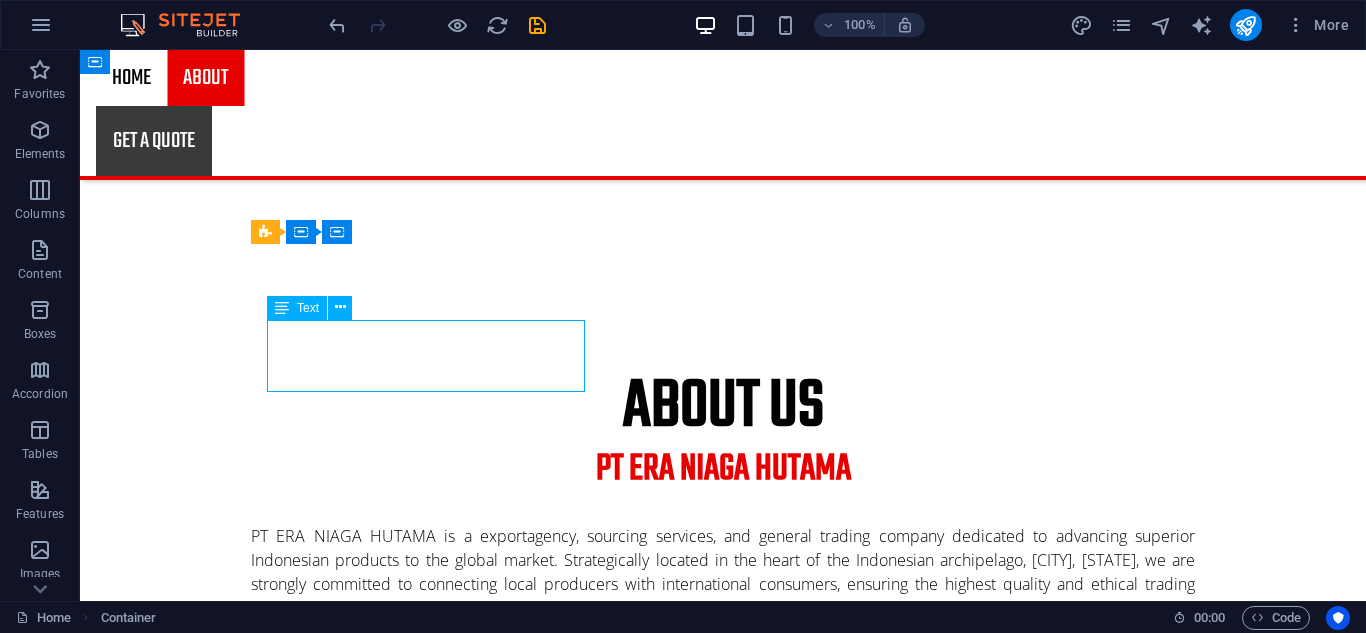 click on "Direct access to Local Suppliers. Each partner carefully vetted to ensure quality, reliability and competitive pricing." at bounding box center [723, 912] 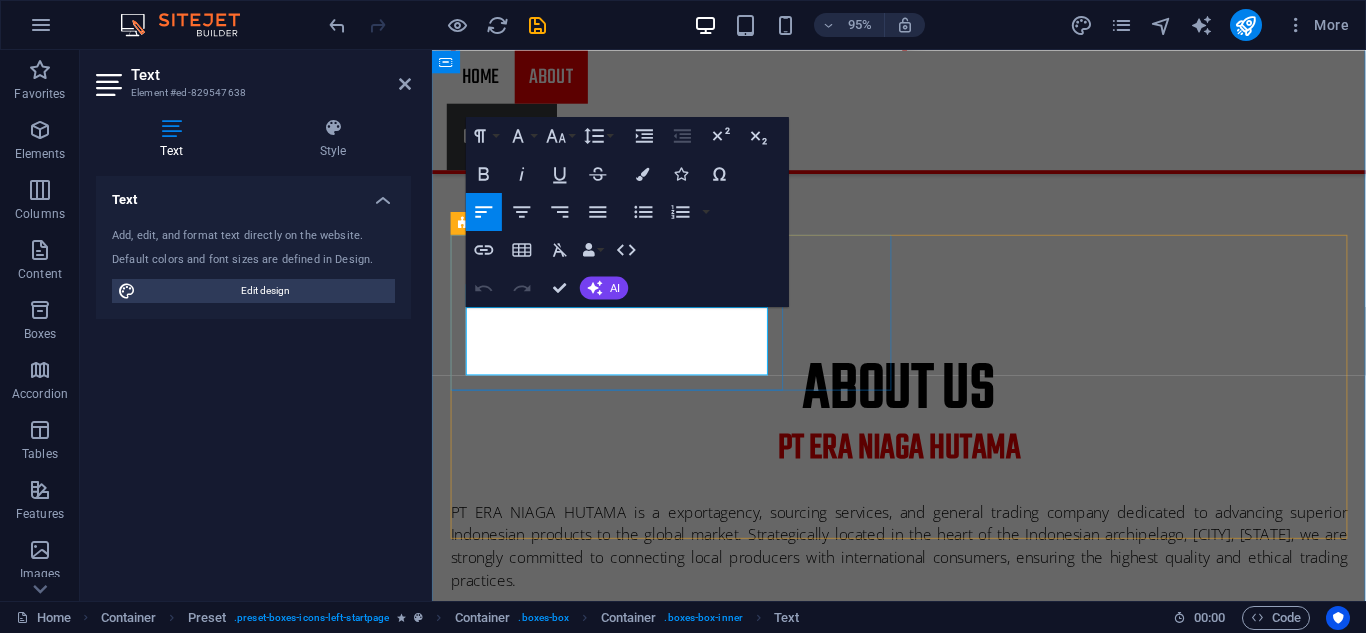 click on "Direct access to Local Suppliers. Each partner carefully vetted to ensure quality, reliability and competitive pricing." at bounding box center [924, 912] 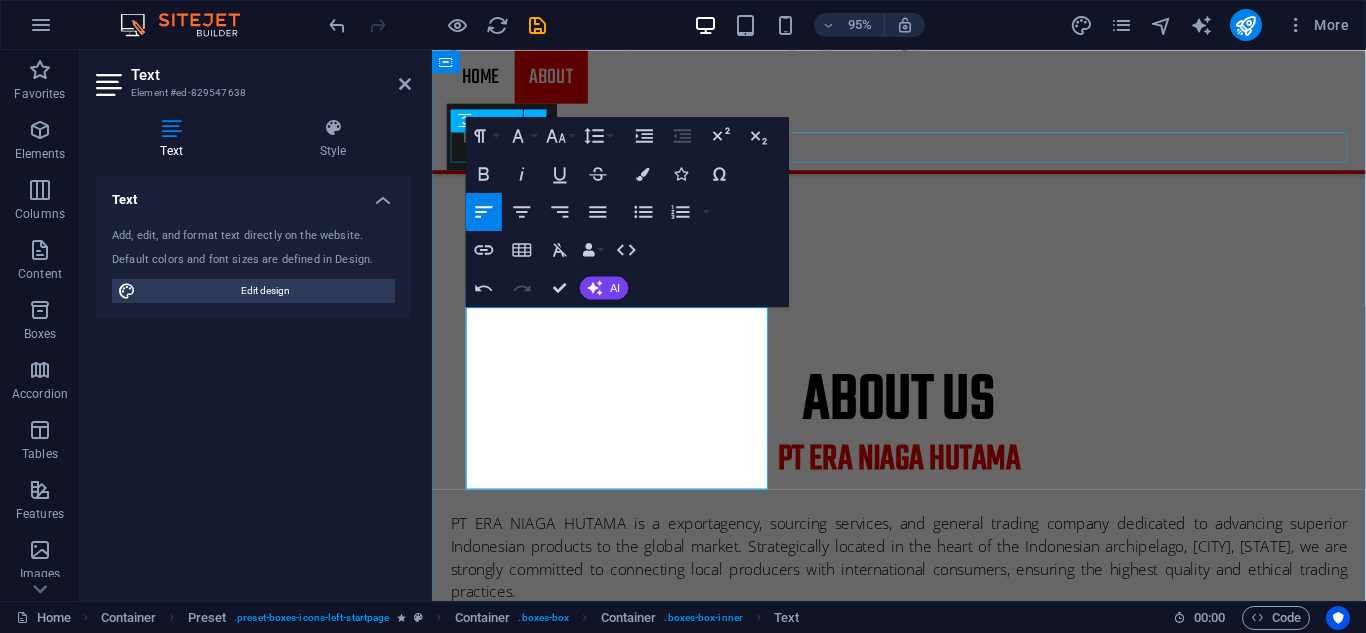 click at bounding box center [924, 744] 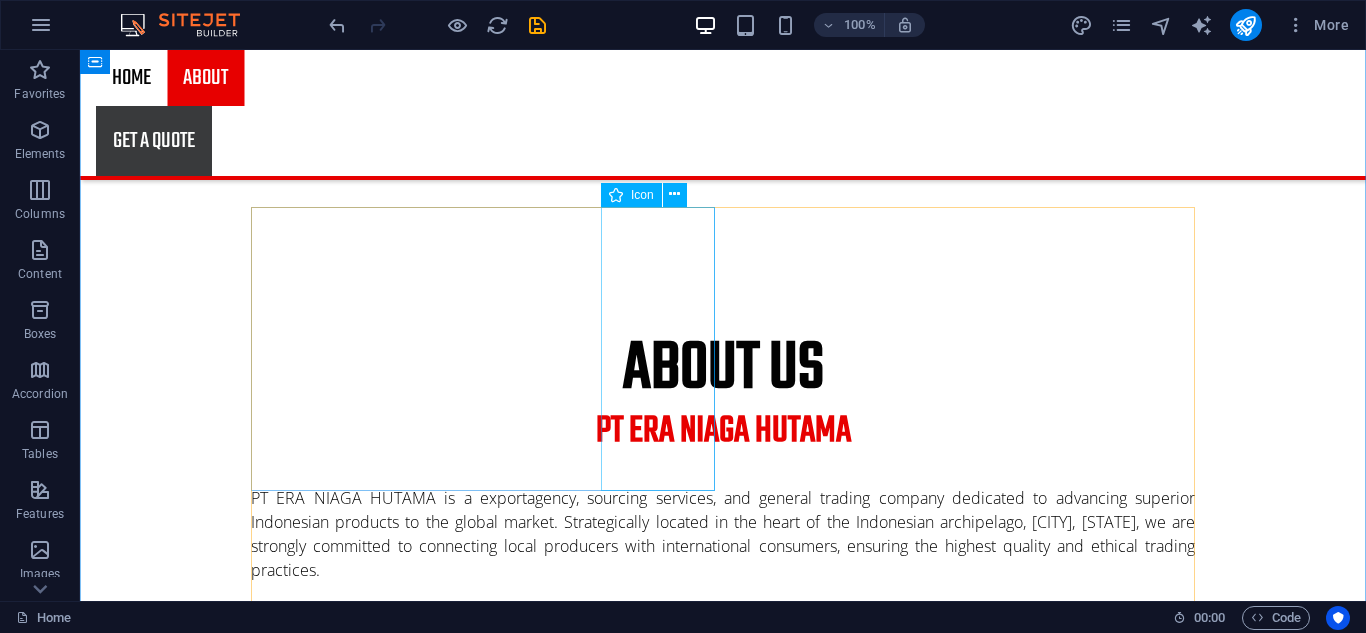 scroll, scrollTop: 1052, scrollLeft: 0, axis: vertical 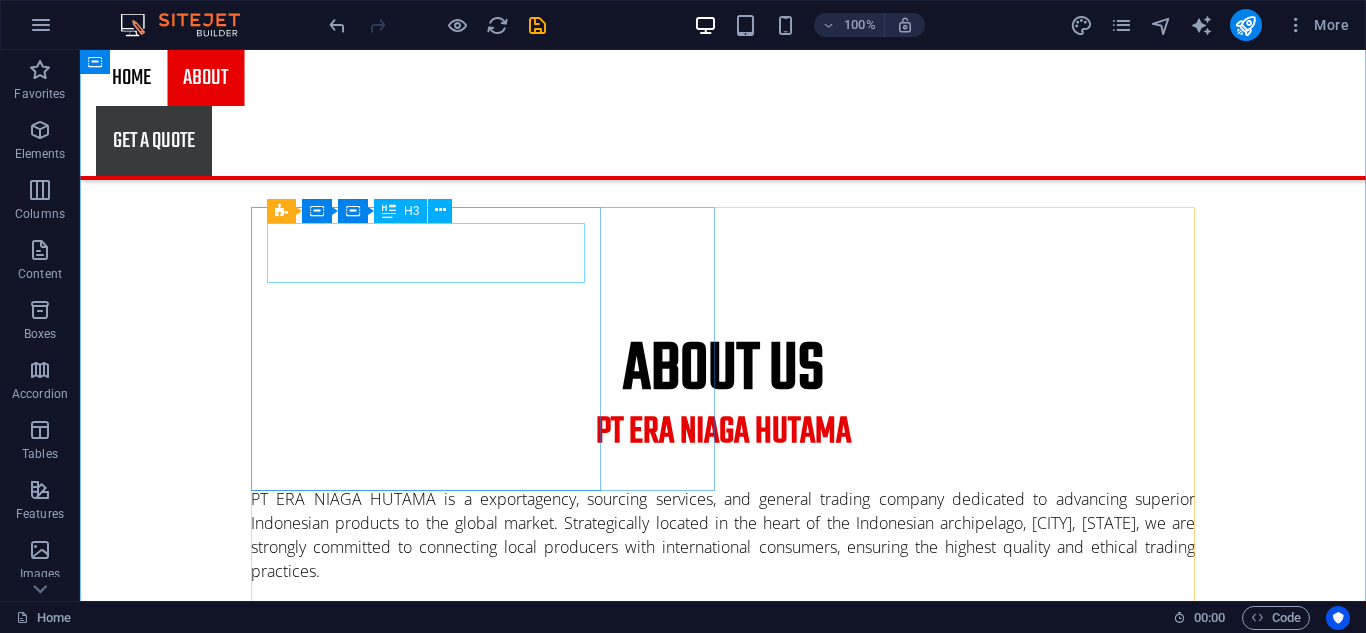 click on "Best Indonesia Suppliers" at bounding box center (723, 833) 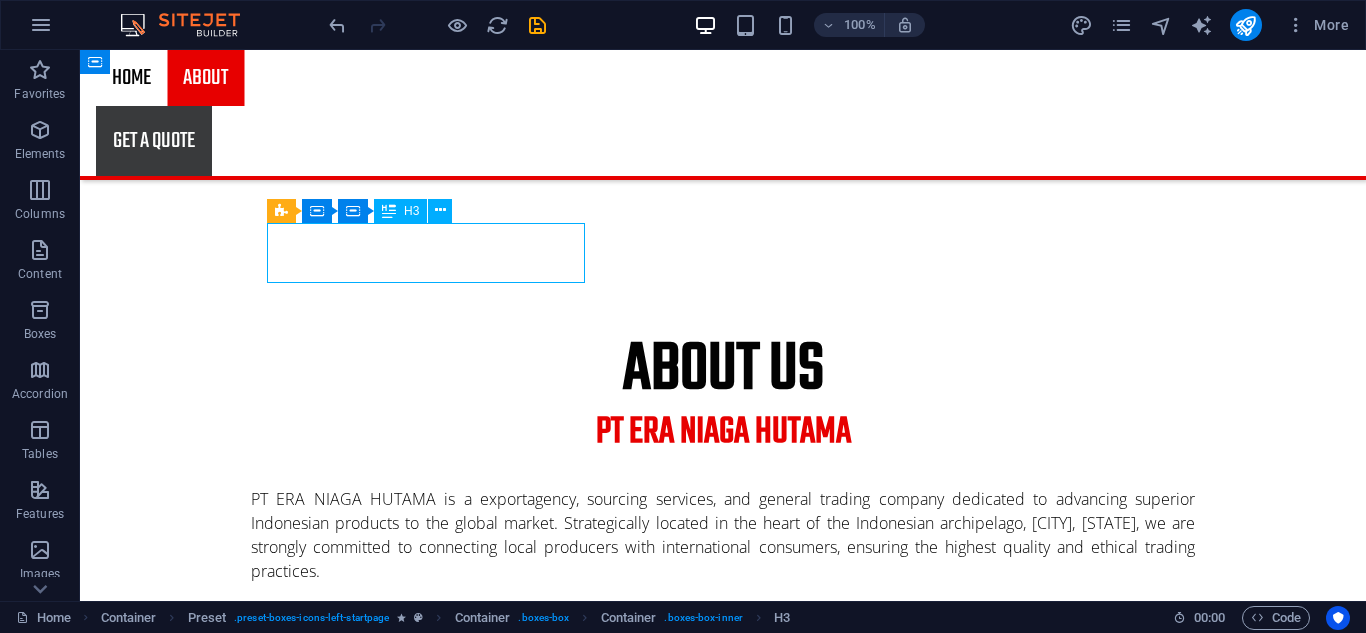 click on "Best Indonesia Suppliers" at bounding box center [723, 833] 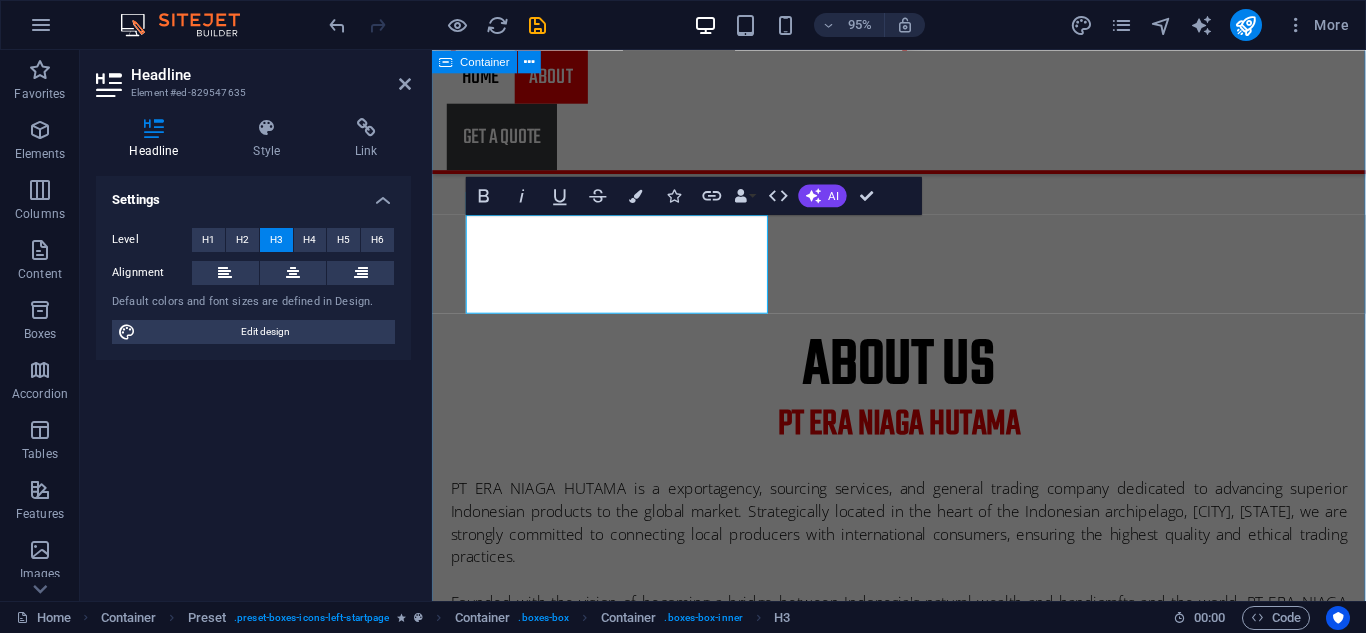 click on "about us PT ERA NIAGA HUTAMA PT ERA NIAGA HUTAMA is a exportagency, sourcing services, and general trading company dedicated to advancing superior Indonesian products to the global market. Strategically located in the heart of the Indonesian archipelago, [CITY], [STATE], we are strongly committed to connecting local producers with international consumers, ensuring the highest quality and ethical trading practices. Founded with the vision of becoming a bridge between Indonesia's natural wealth and handicrafts and the world, PT ERA NIAGA HUTAMA focuses on exporting high-quality products. We are proud to be ambassadors for Indonesia's heritage and economic potential, supporting domestic economic growth throughAglobal marketreach. WHY CHOOSE US Expertise in the Indonesian Market Certification Lorem ipsum dolor sit amet, consectetur adipisicing elit. Veritatis, dolorem! Slate roofs Lorem ipsum dolor sit amet, consectetur adipisicing elit. Veritatis, dolorem! Fair Prices Lorem ipsum dolor sit amet, consectetur adipisicing elit. Veritatis, dolorem!" at bounding box center (923, 1029) 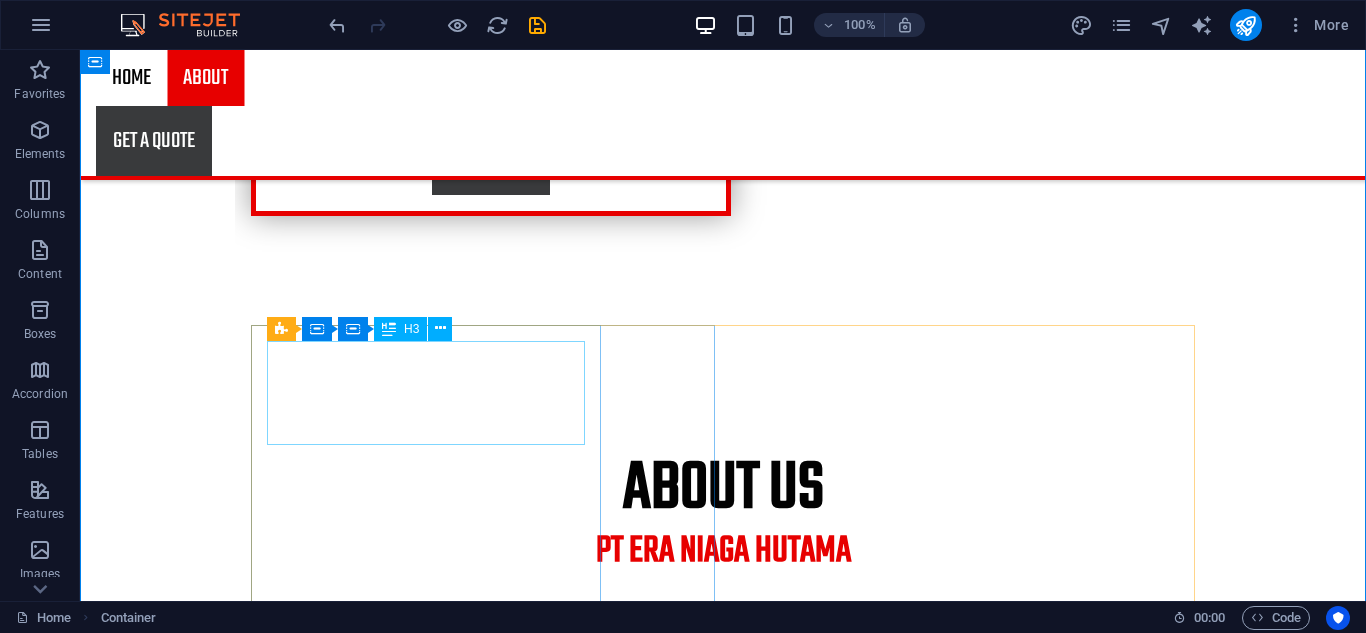 scroll, scrollTop: 944, scrollLeft: 0, axis: vertical 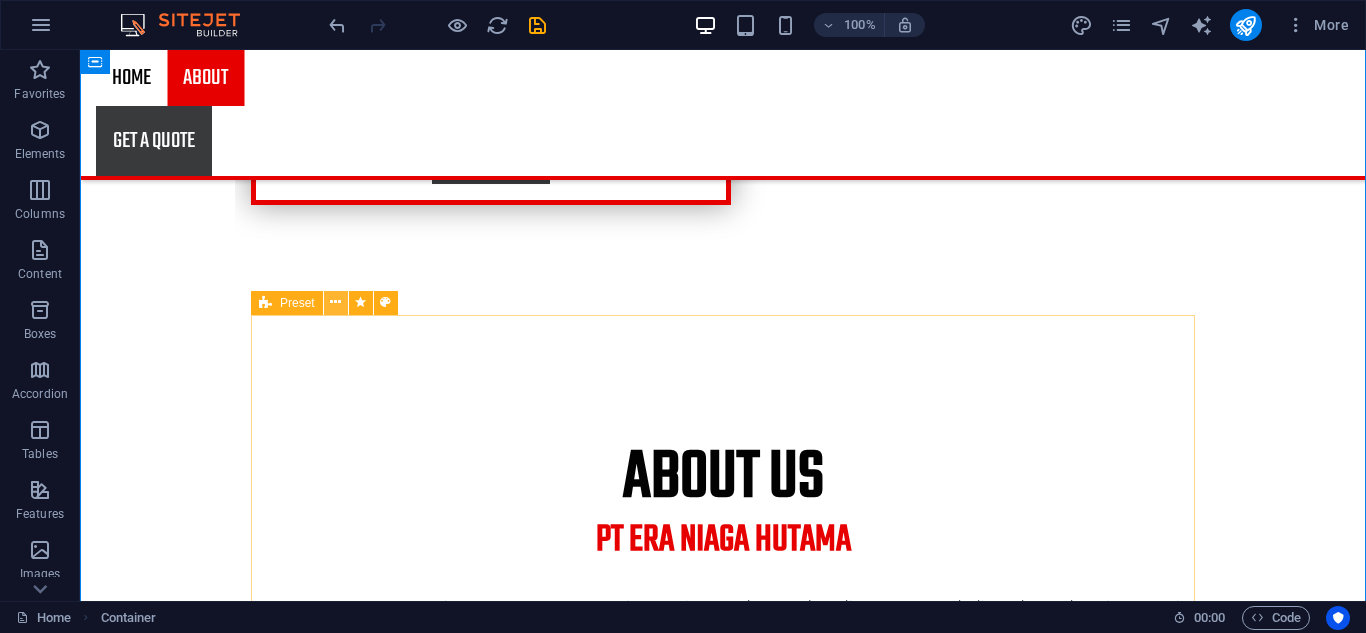 click at bounding box center [335, 302] 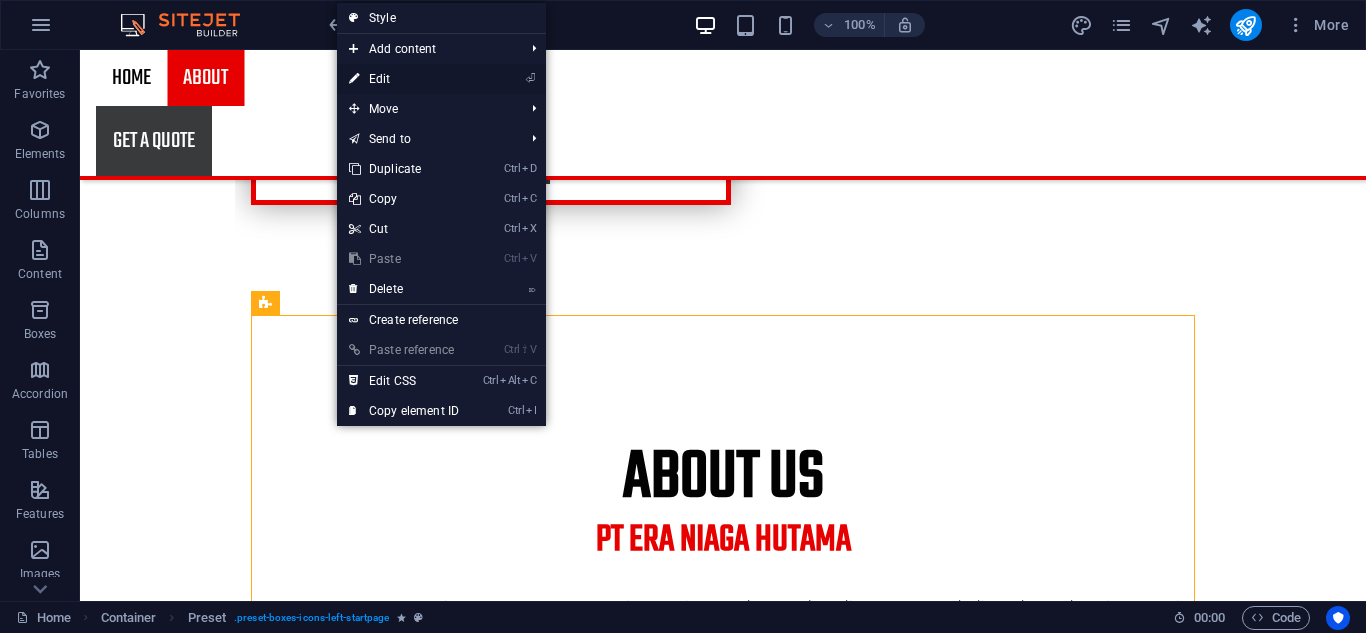 click on "⏎  Edit" at bounding box center [404, 79] 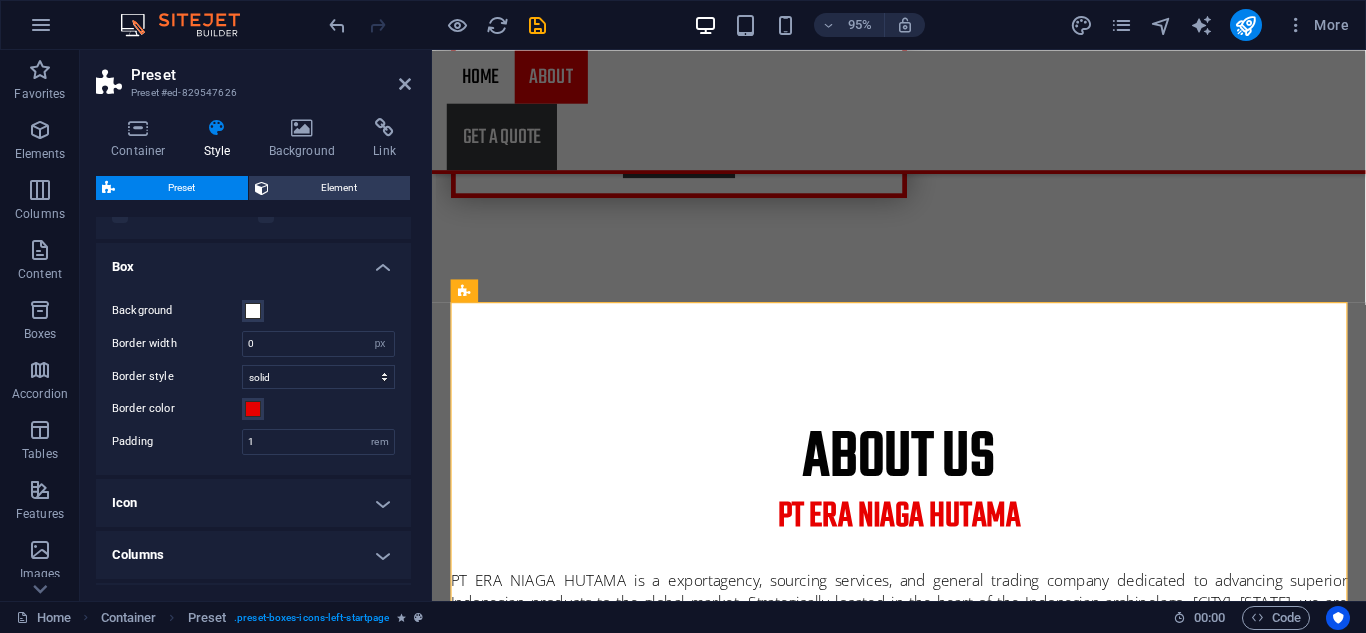 scroll, scrollTop: 0, scrollLeft: 0, axis: both 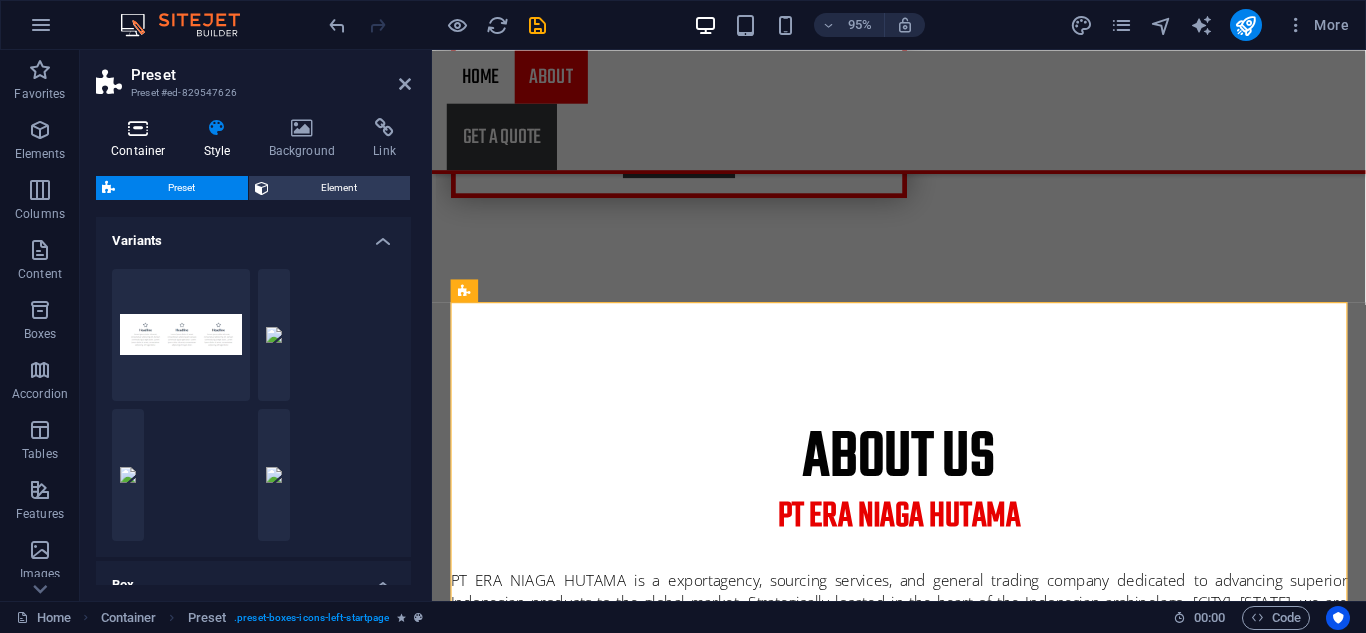 click at bounding box center (138, 128) 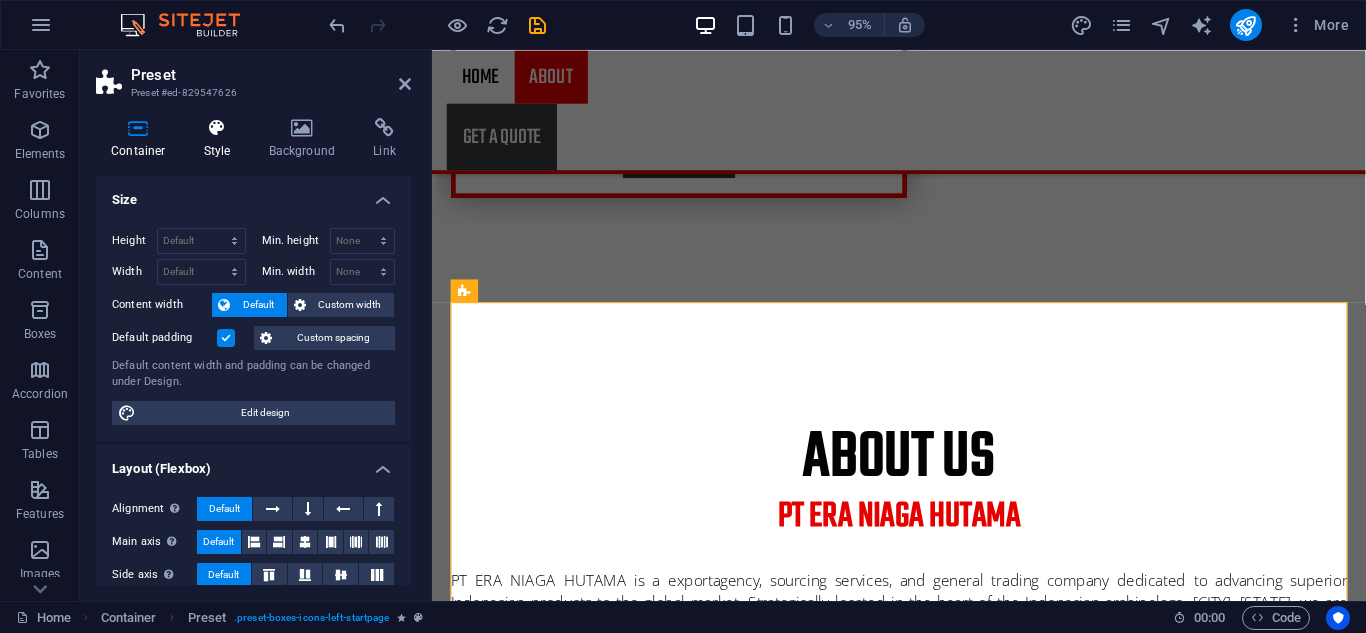 click at bounding box center [217, 128] 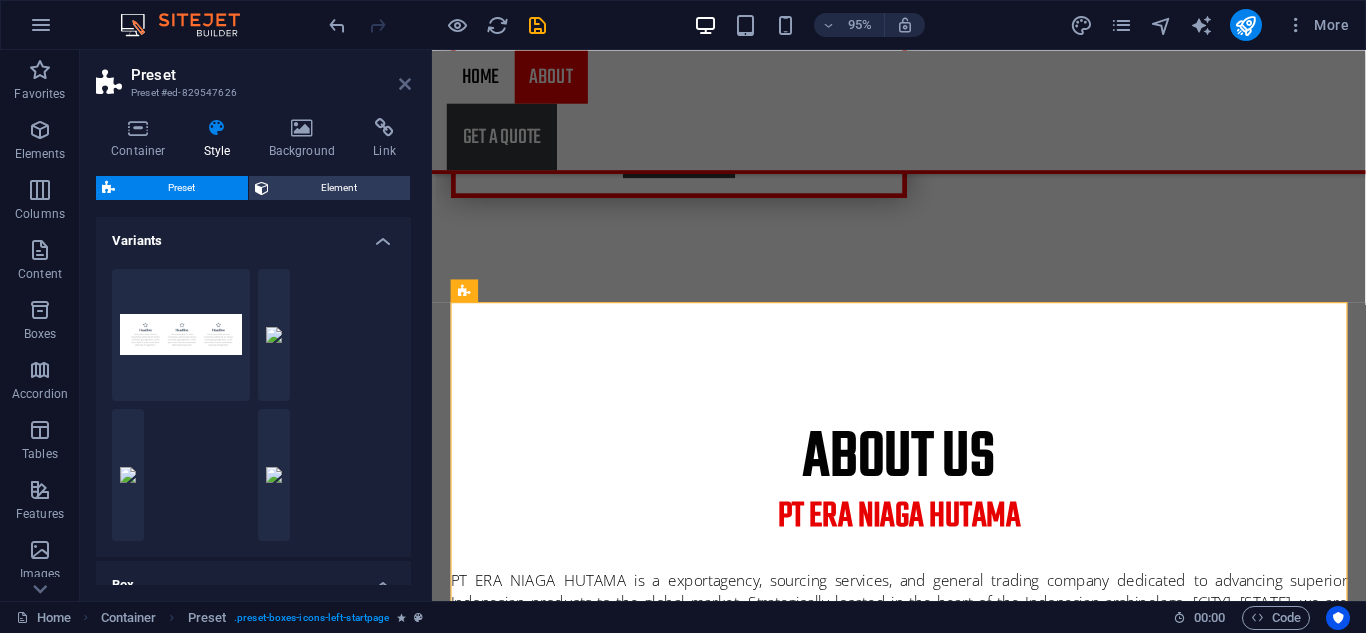 click at bounding box center [405, 84] 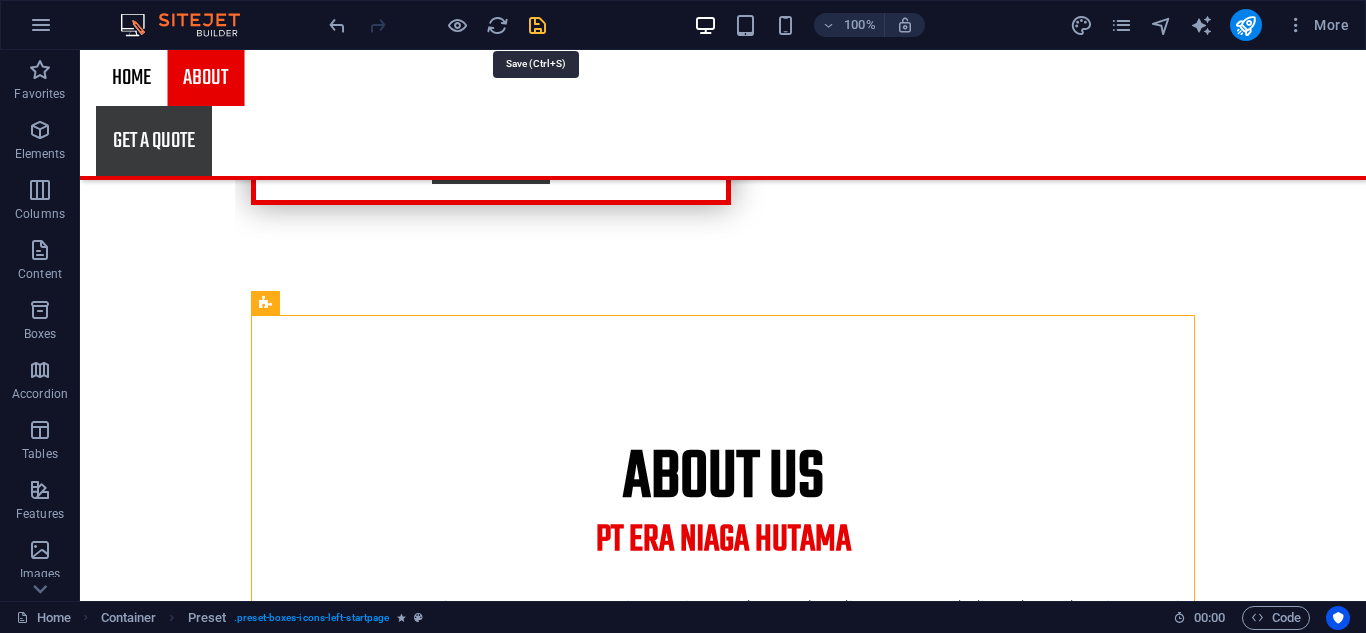 click at bounding box center [537, 25] 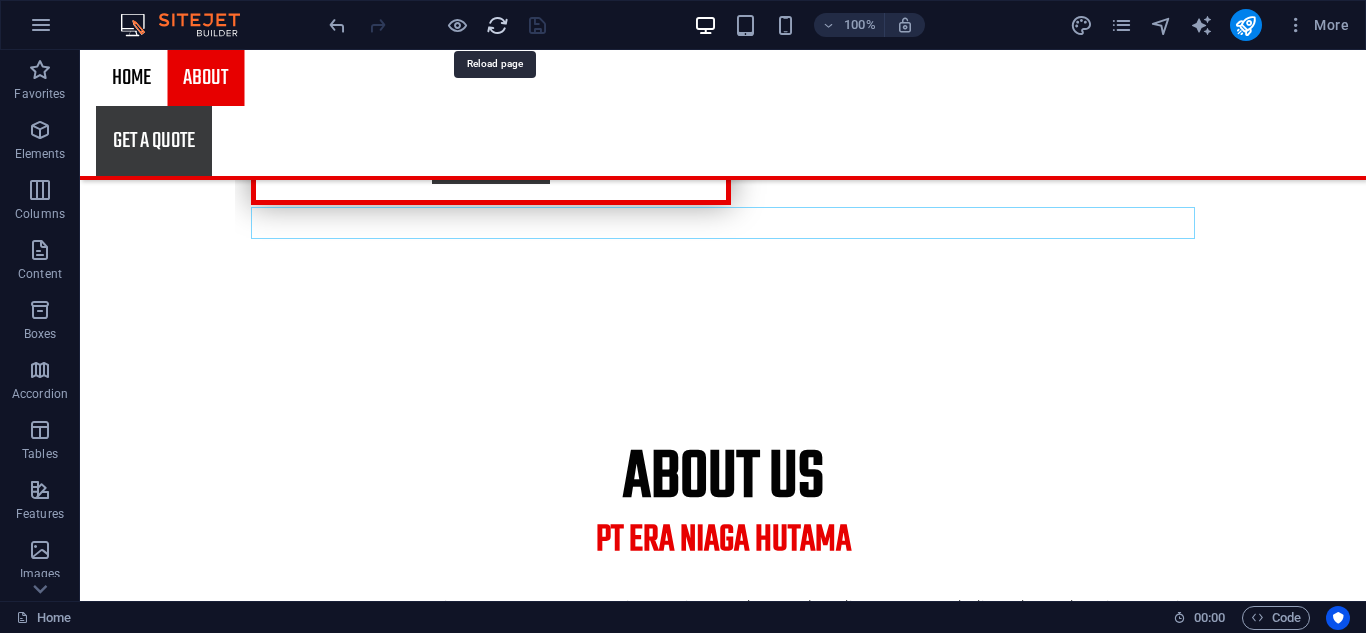 click at bounding box center [497, 25] 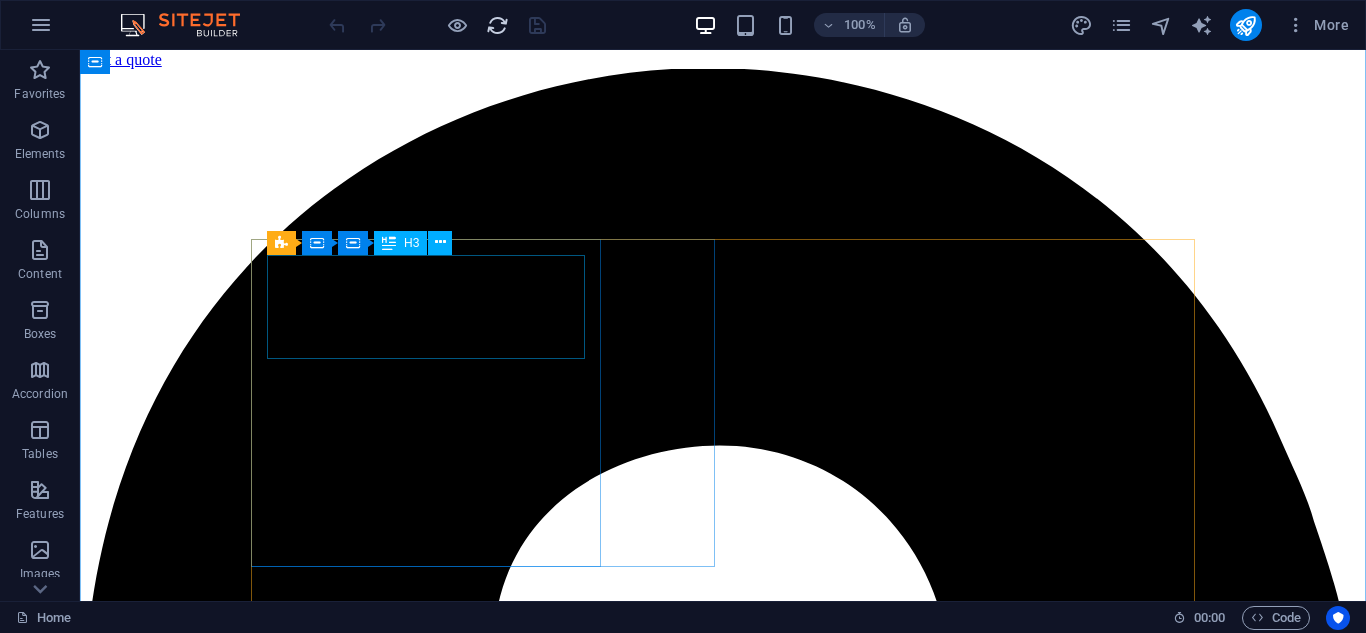 scroll, scrollTop: 1064, scrollLeft: 0, axis: vertical 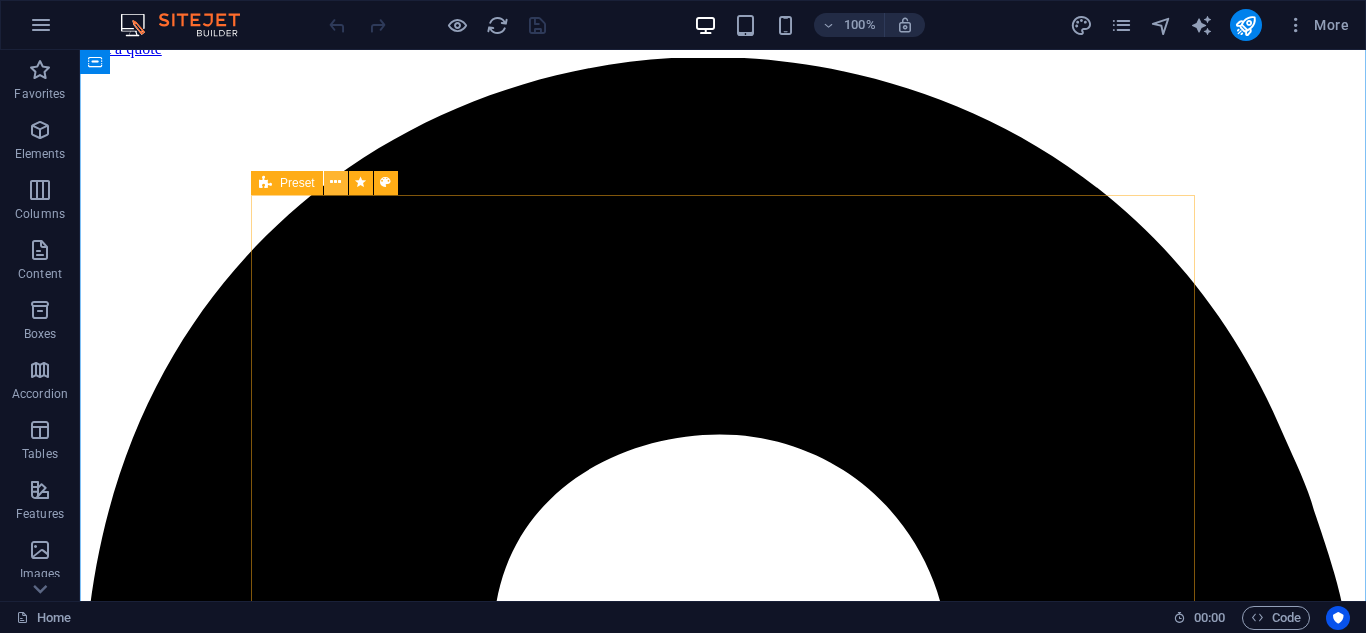 click at bounding box center (336, 183) 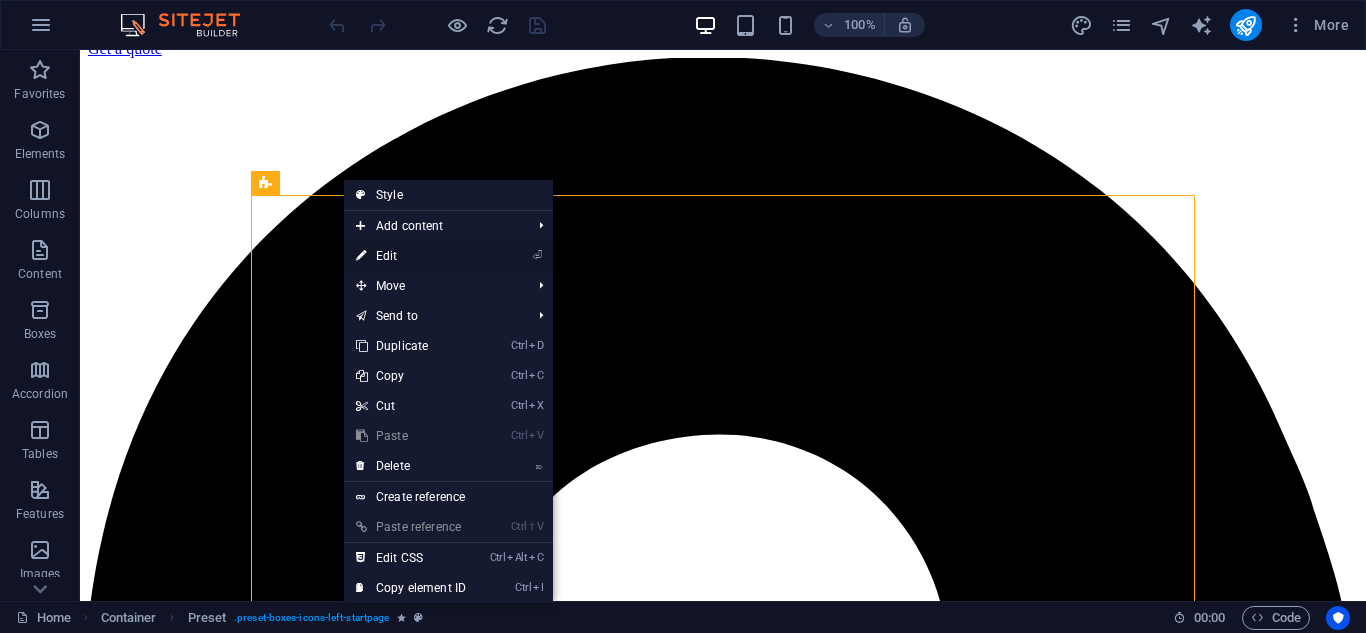 click on "⏎  Edit" at bounding box center [411, 256] 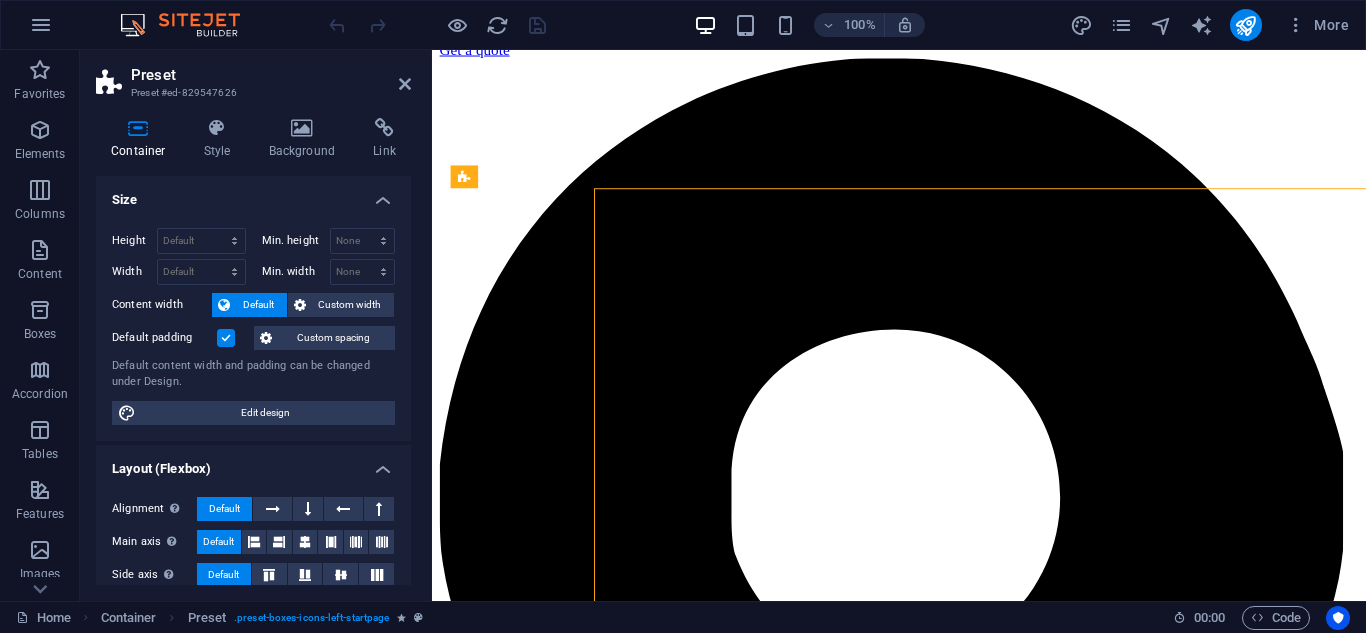 select on "px" 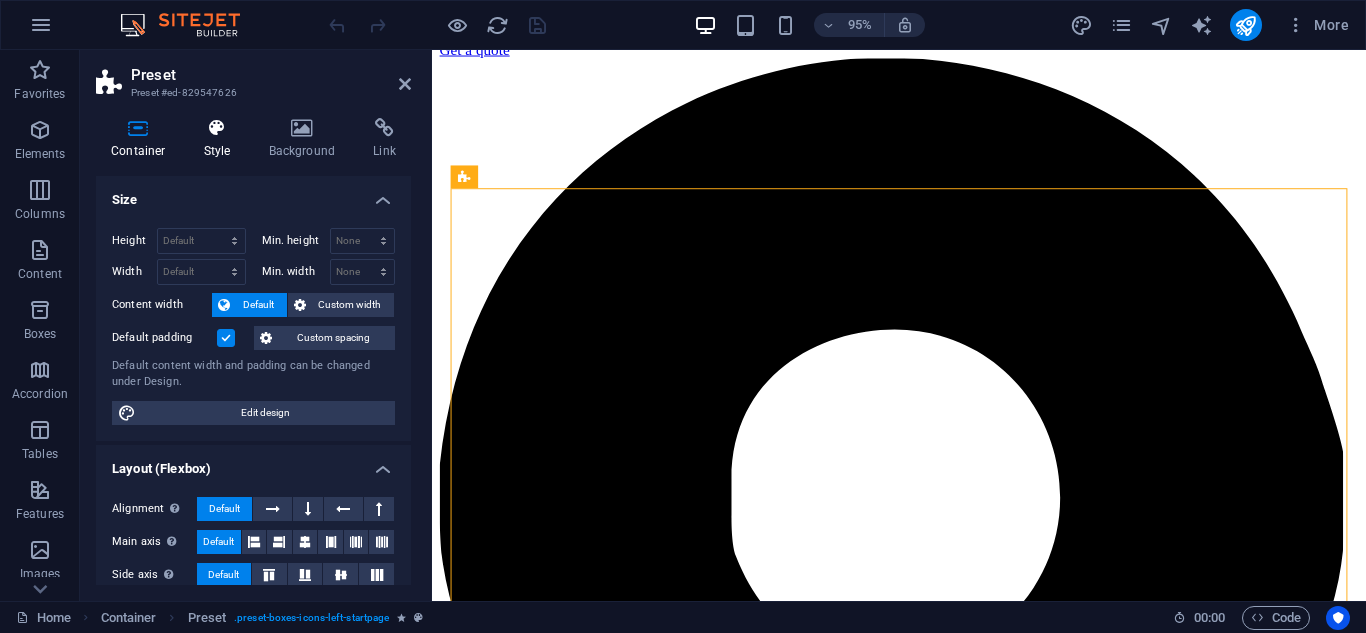 click on "Style" at bounding box center [221, 139] 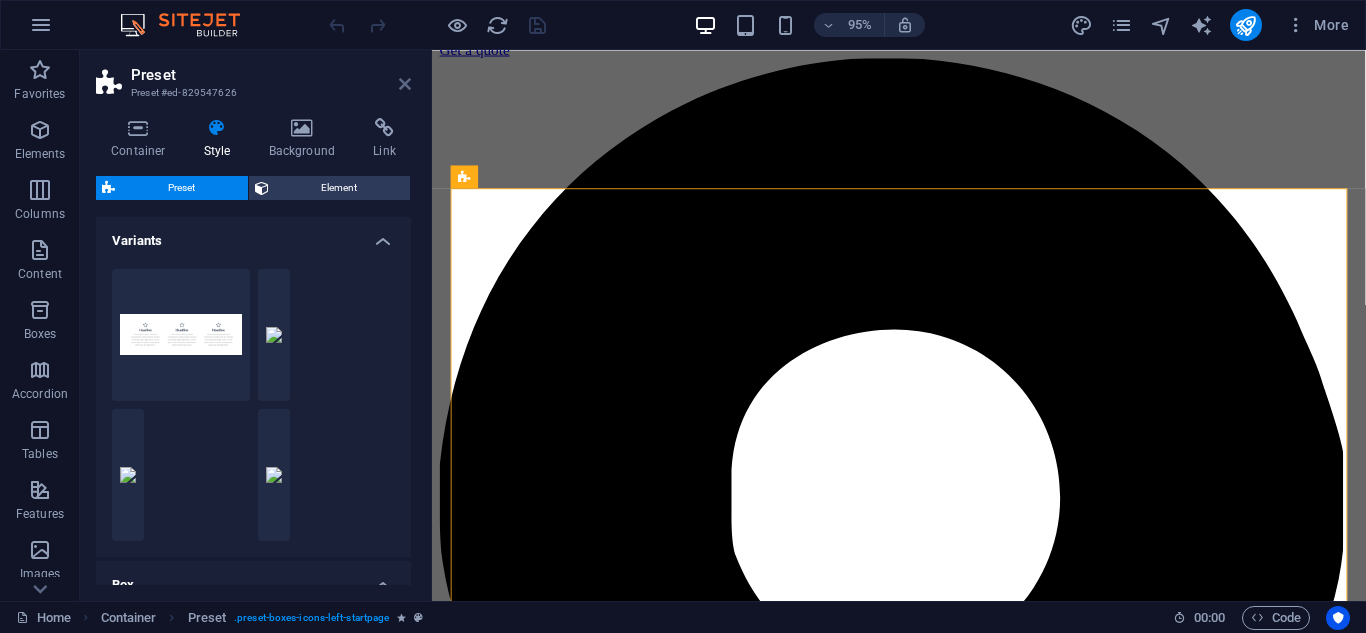 click at bounding box center (405, 84) 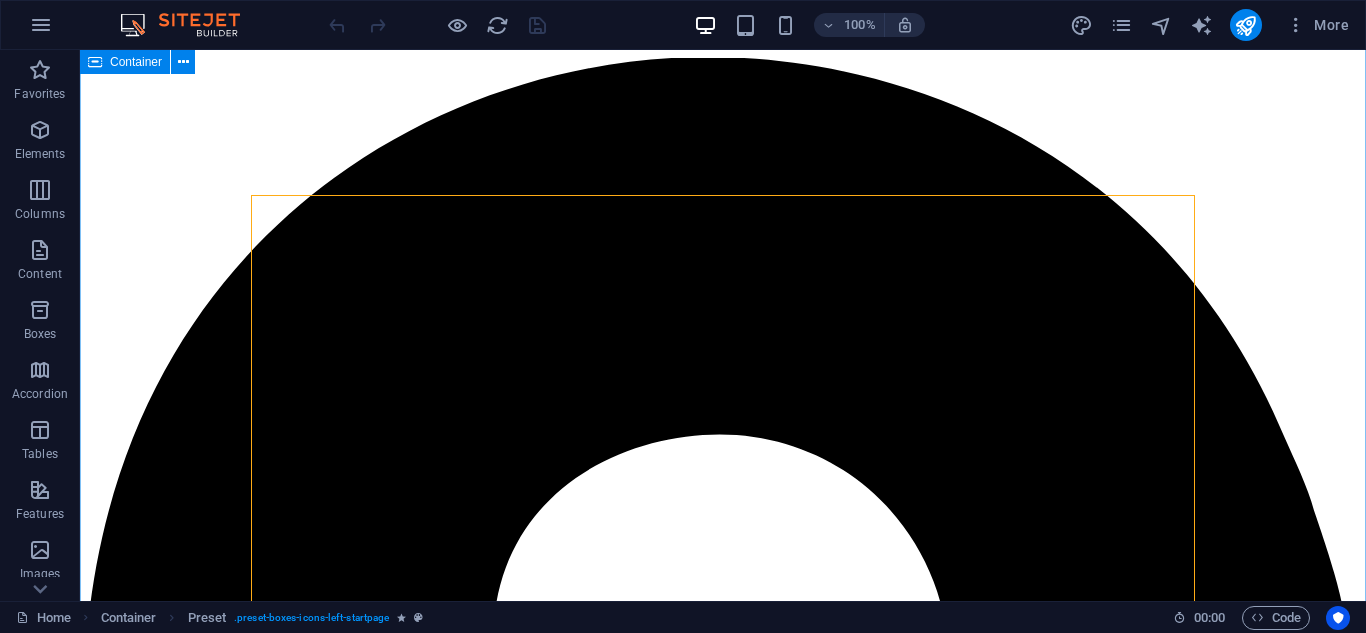 click on "about us PT ERA NIAGA HUTAMA PT ERA NIAGA HUTAMA is a exportagency, sourcing services, and general trading company dedicated to advancing superior Indonesian products to the global market. Strategically located in the heart of the Indonesian archipelago, [CITY], [STATE], we are strongly committed to connecting local producers with international consumers, ensuring the highest quality and ethical trading practices. Founded with the vision of becoming a bridge between Indonesia's natural wealth and handicrafts and the world, PT ERA NIAGA HUTAMA focuses on exporting high-quality products. We are proud to be ambassadors for Indonesia's heritage and economic potential, supporting domestic economic growth throughAglobal marketreach. WHY CHOOSE US Expertise in the Indonesian Market Certification Lorem ipsum dolor sit amet, consectetur adipisicing elit. Veritatis, dolorem! Slate roofs Lorem ipsum dolor sit amet, consectetur adipisicing elit. Veritatis, dolorem! Fair Prices Lorem ipsum dolor sit amet, consectetur adipisicing elit. Veritatis, dolorem!" at bounding box center (723, 6314) 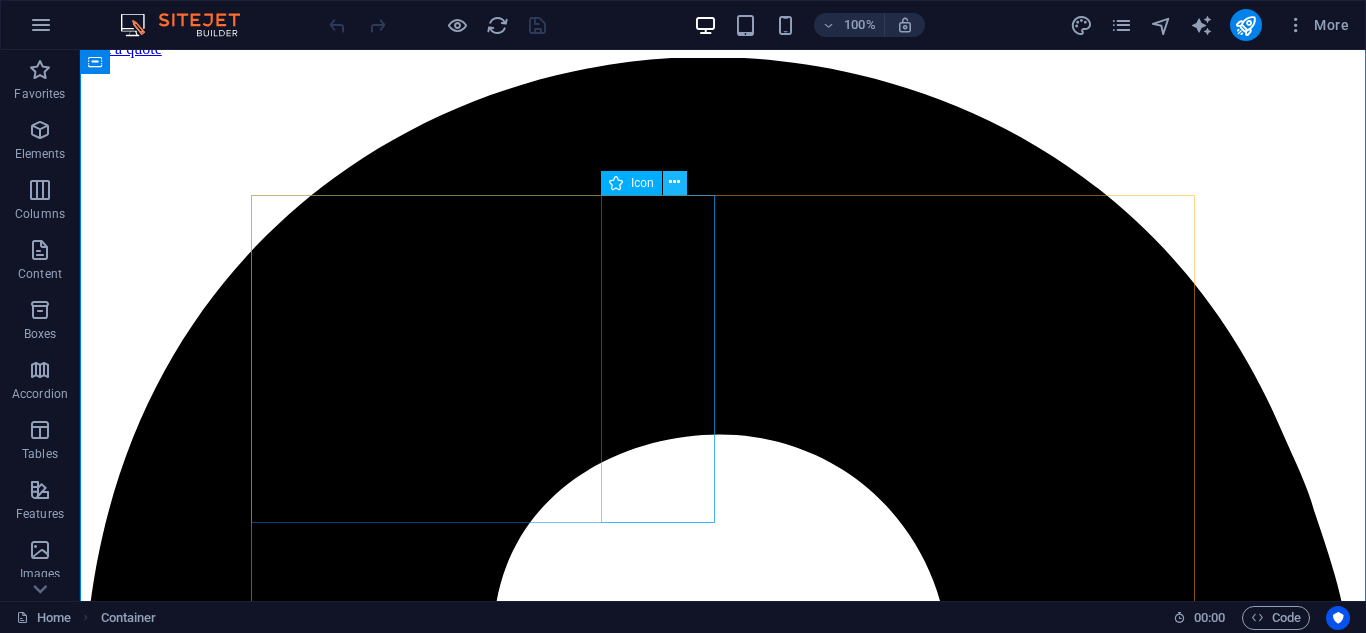 click at bounding box center (674, 182) 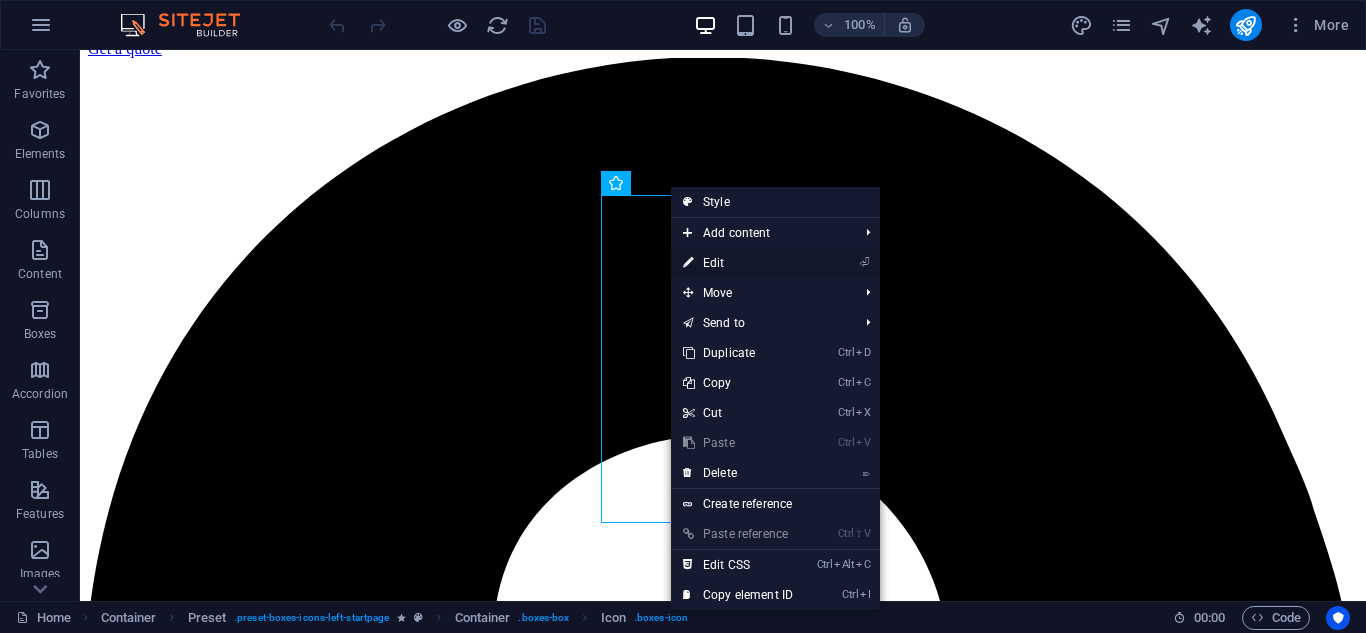 click on "⏎  Edit" at bounding box center (738, 263) 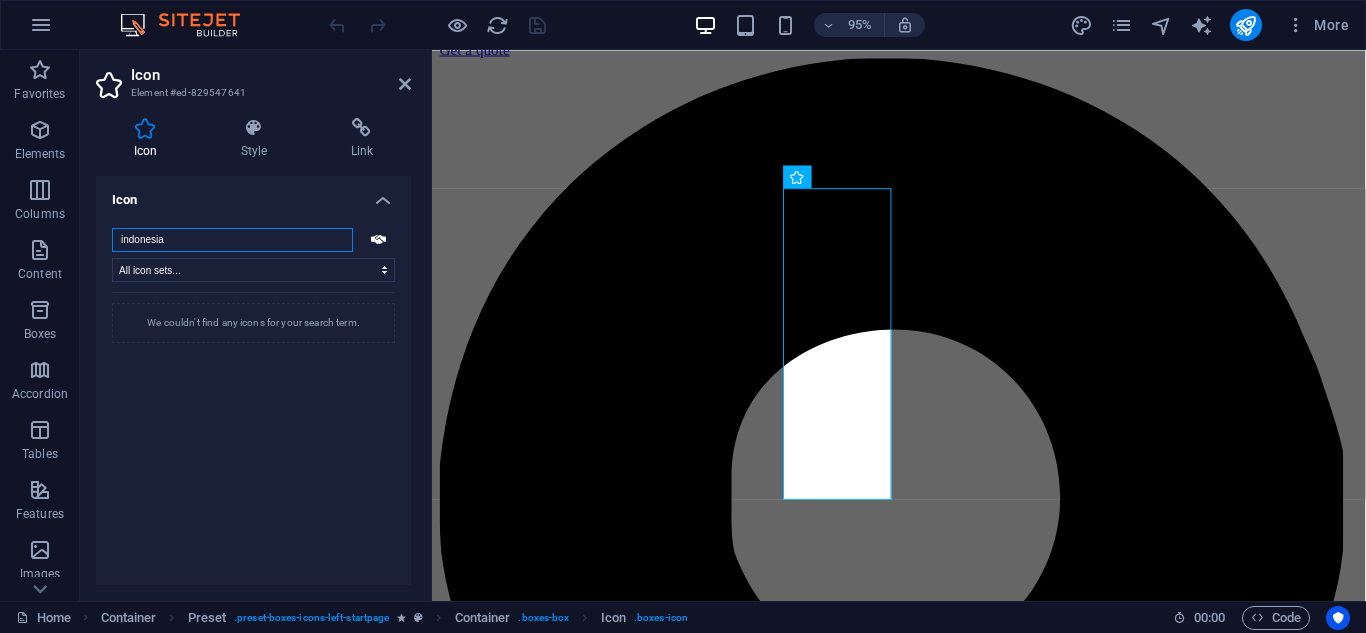 click on "indonesia" at bounding box center [232, 240] 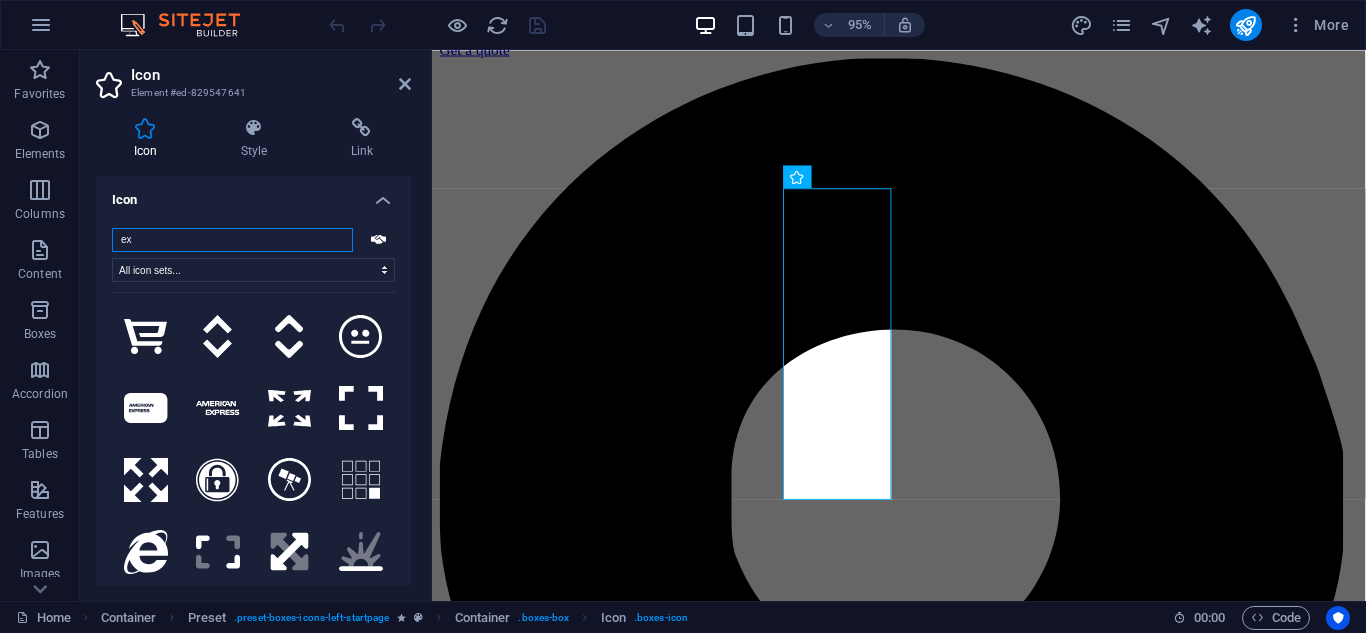 type on "e" 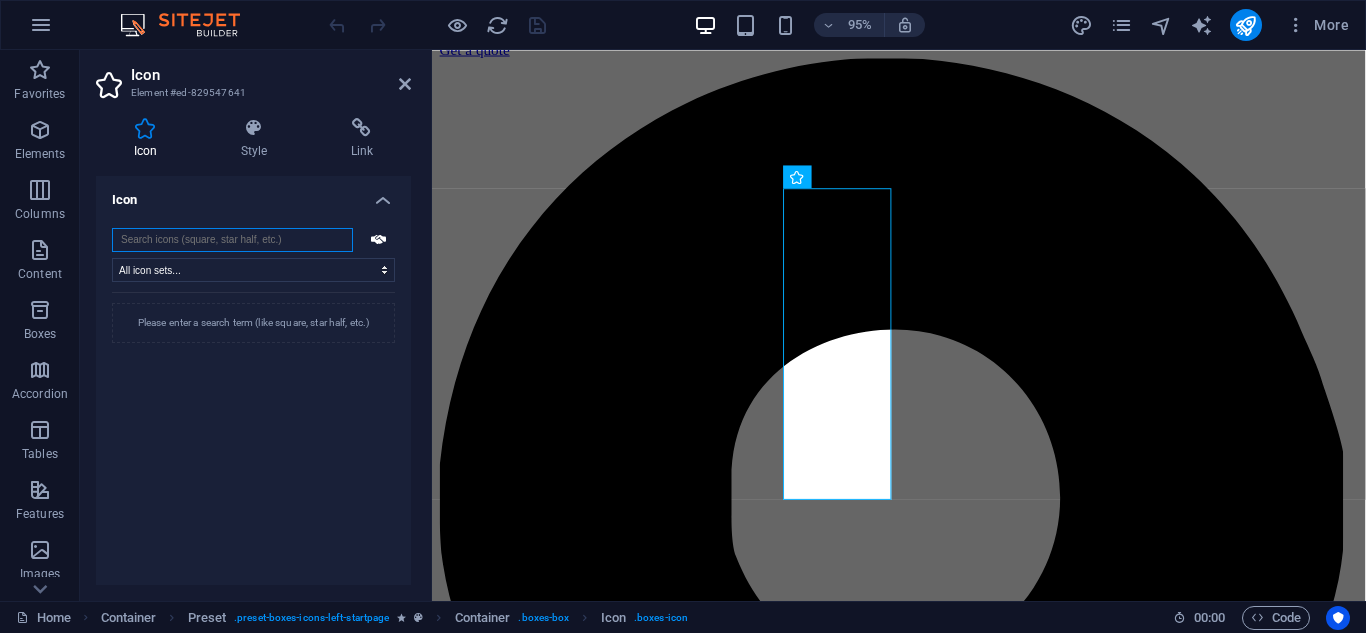 type on "e" 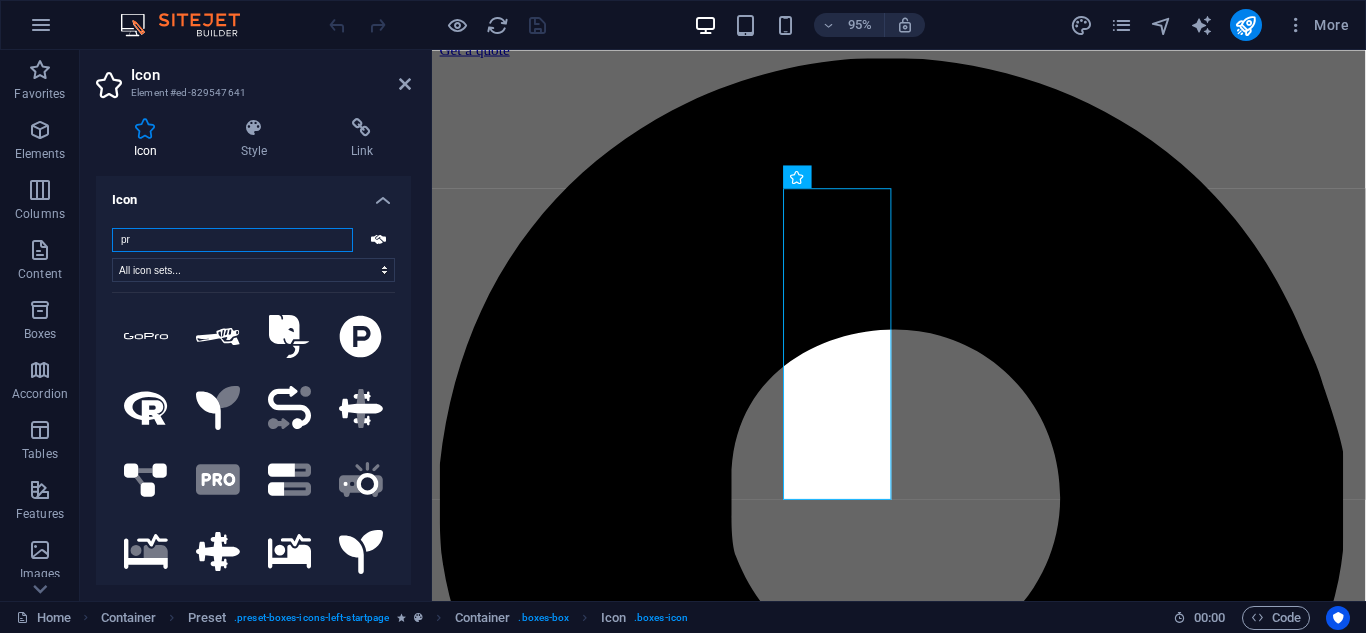 type on "p" 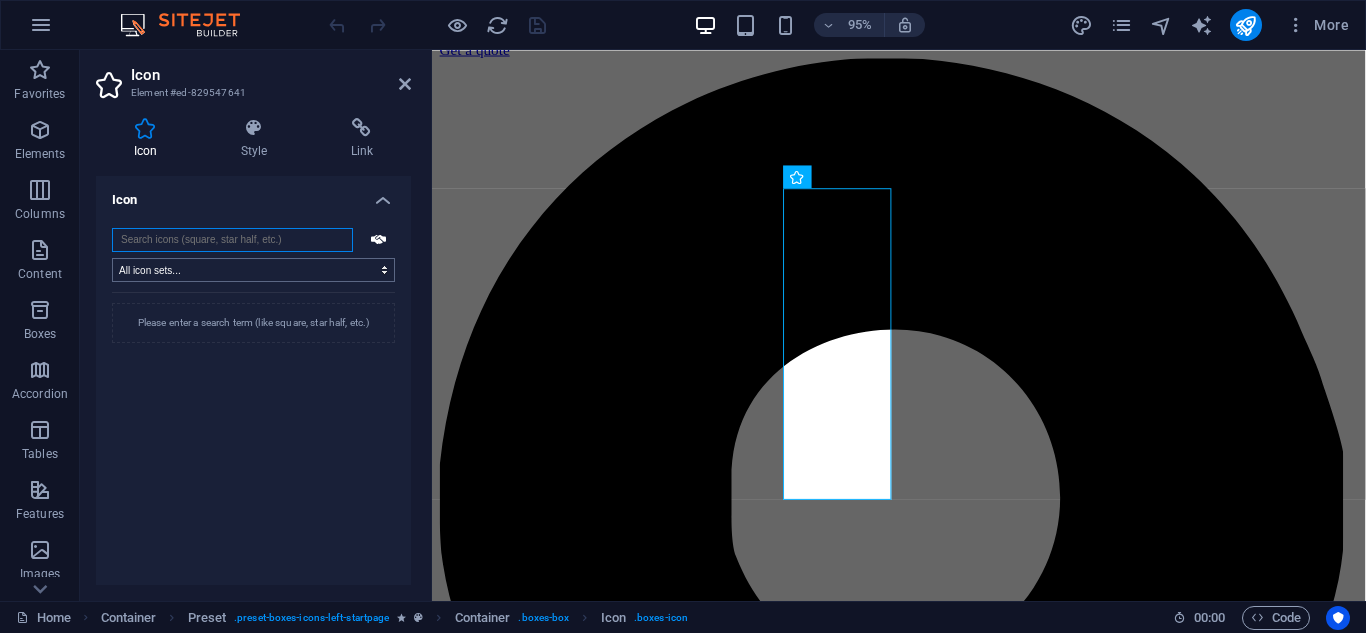 type 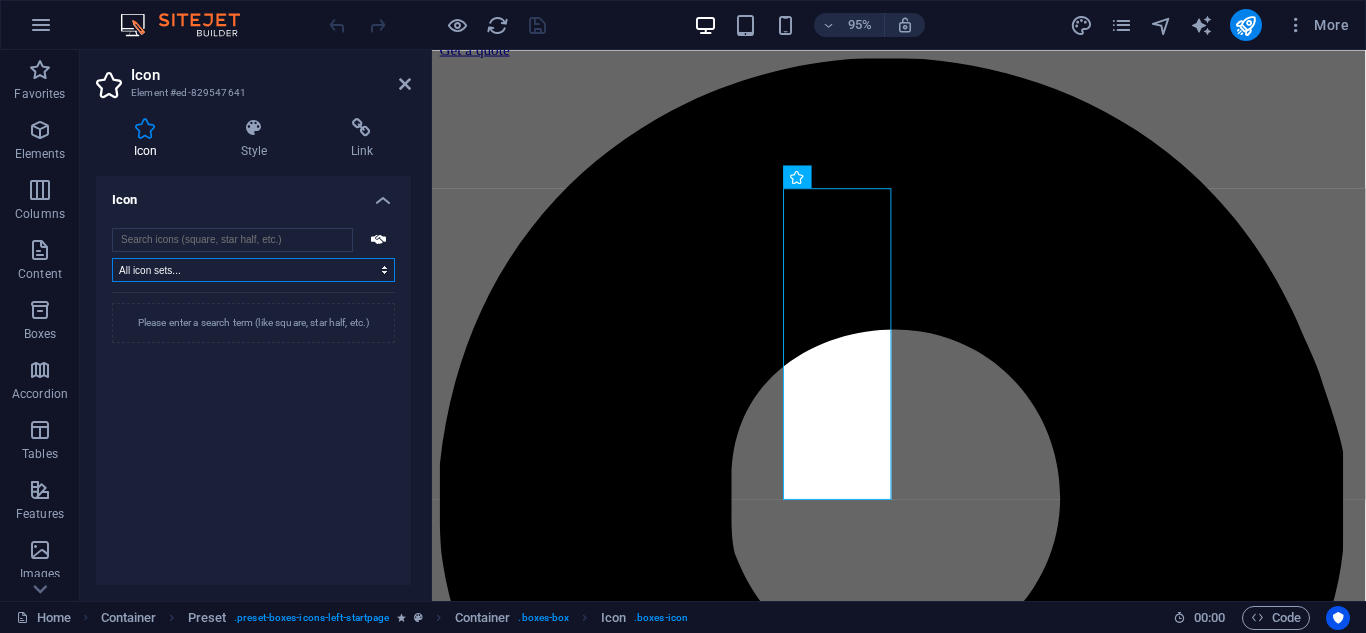 click on "All icon sets... IcoFont Ionicons FontAwesome Brands FontAwesome Duotone FontAwesome Solid FontAwesome Regular FontAwesome Light FontAwesome Thin FontAwesome Sharp Solid FontAwesome Sharp Regular FontAwesome Sharp Light FontAwesome Sharp Thin" at bounding box center (253, 270) 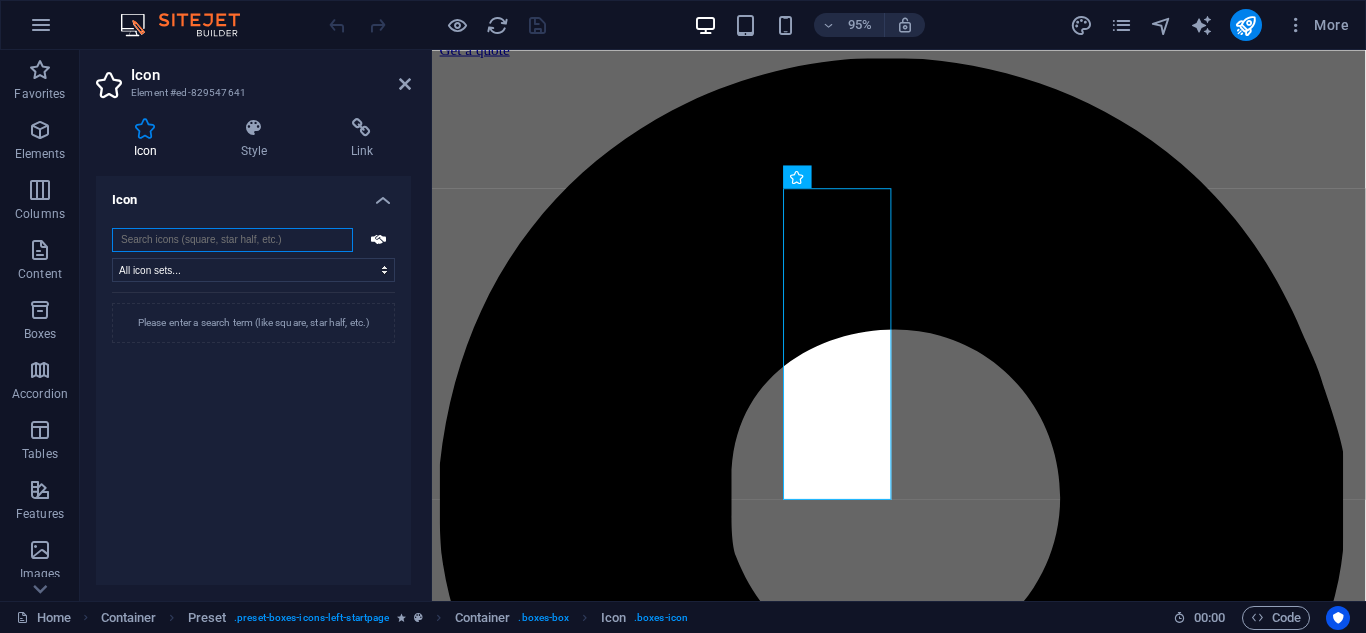 click at bounding box center [232, 240] 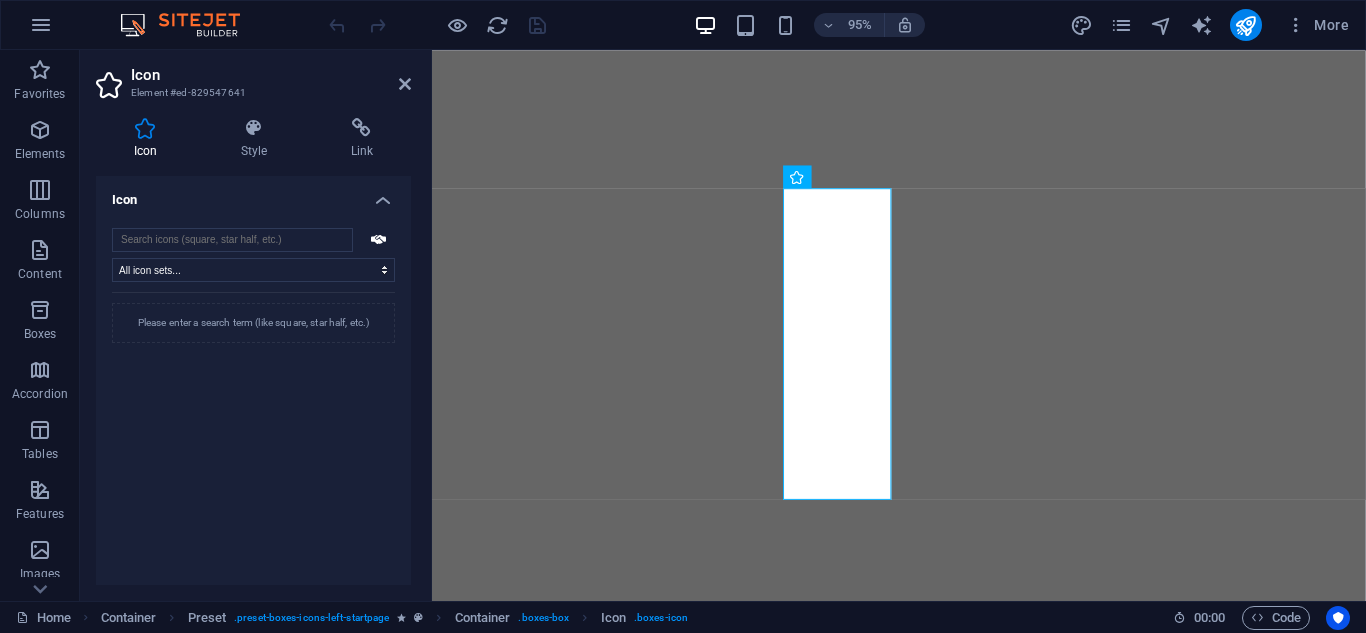 select on "xMidYMid" 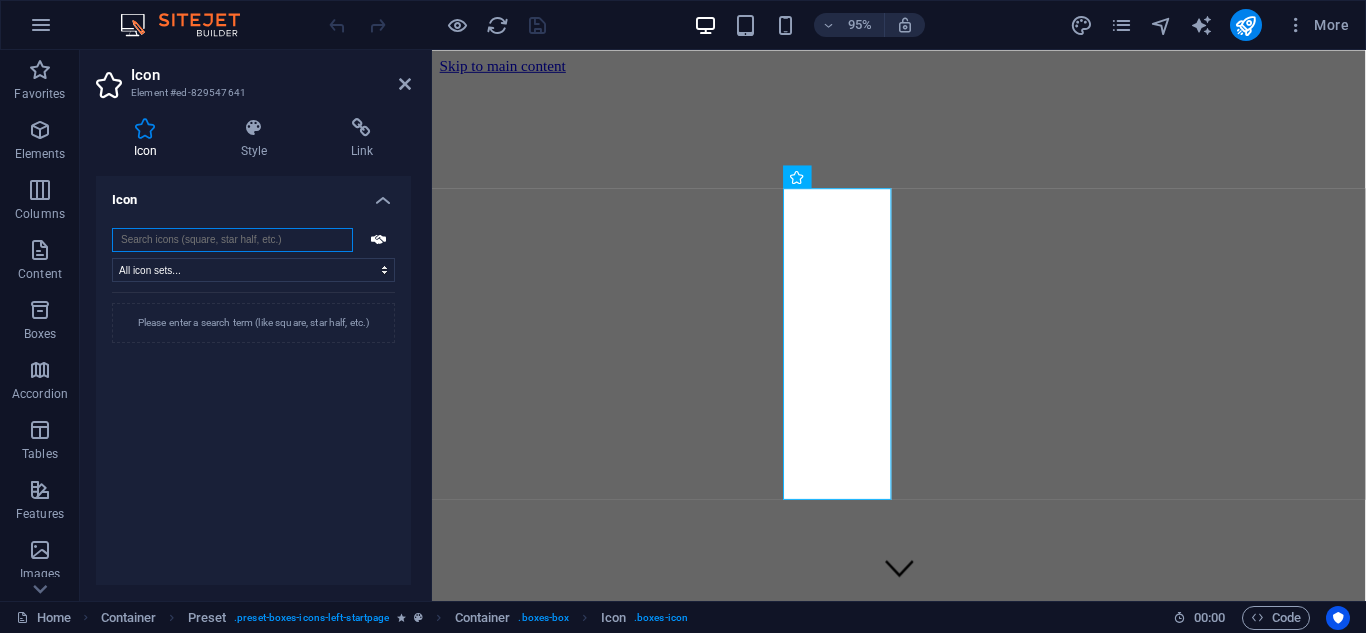 scroll, scrollTop: 0, scrollLeft: 0, axis: both 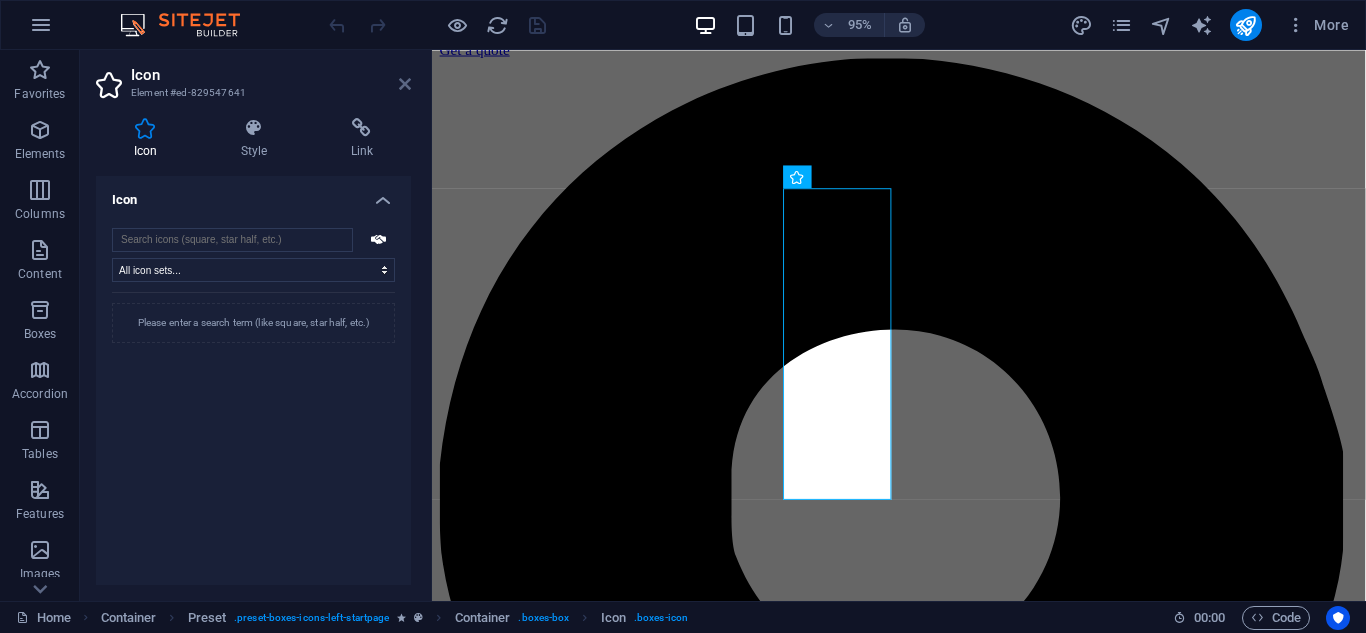 click at bounding box center [405, 84] 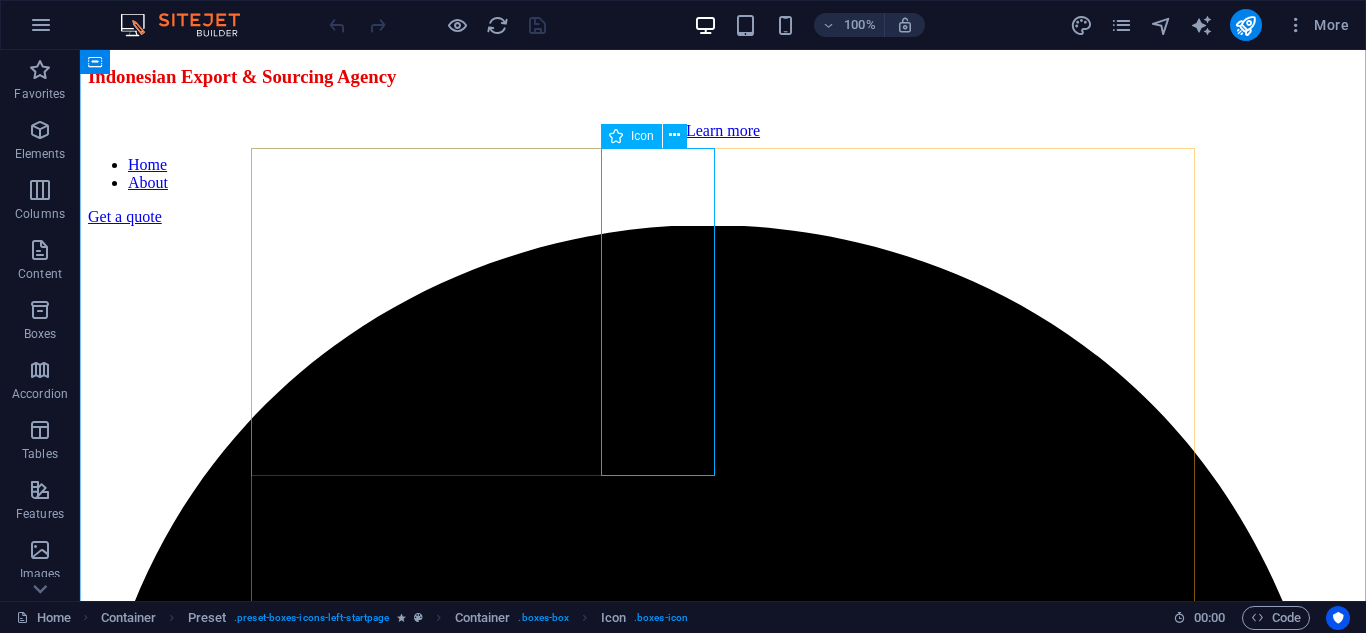 scroll, scrollTop: 1111, scrollLeft: 0, axis: vertical 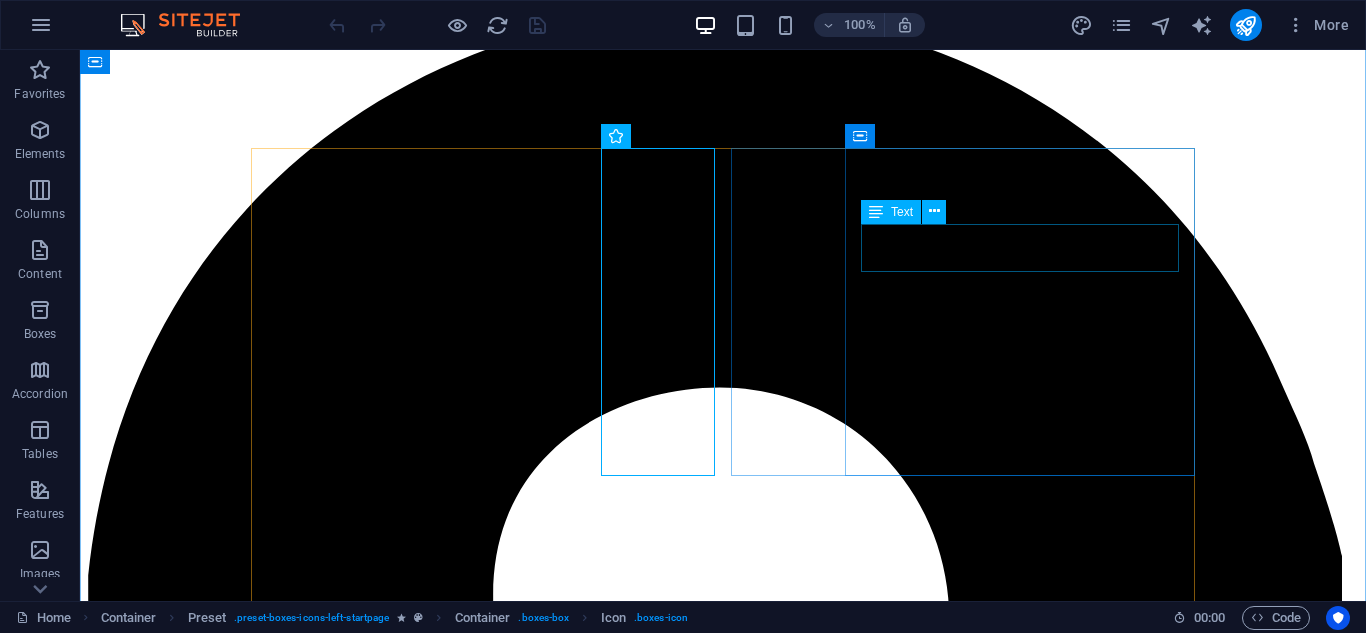 click on "Lorem ipsum dolor sit amet, consectetur adipisicing elit. Veritatis, dolorem!" at bounding box center (723, 6171) 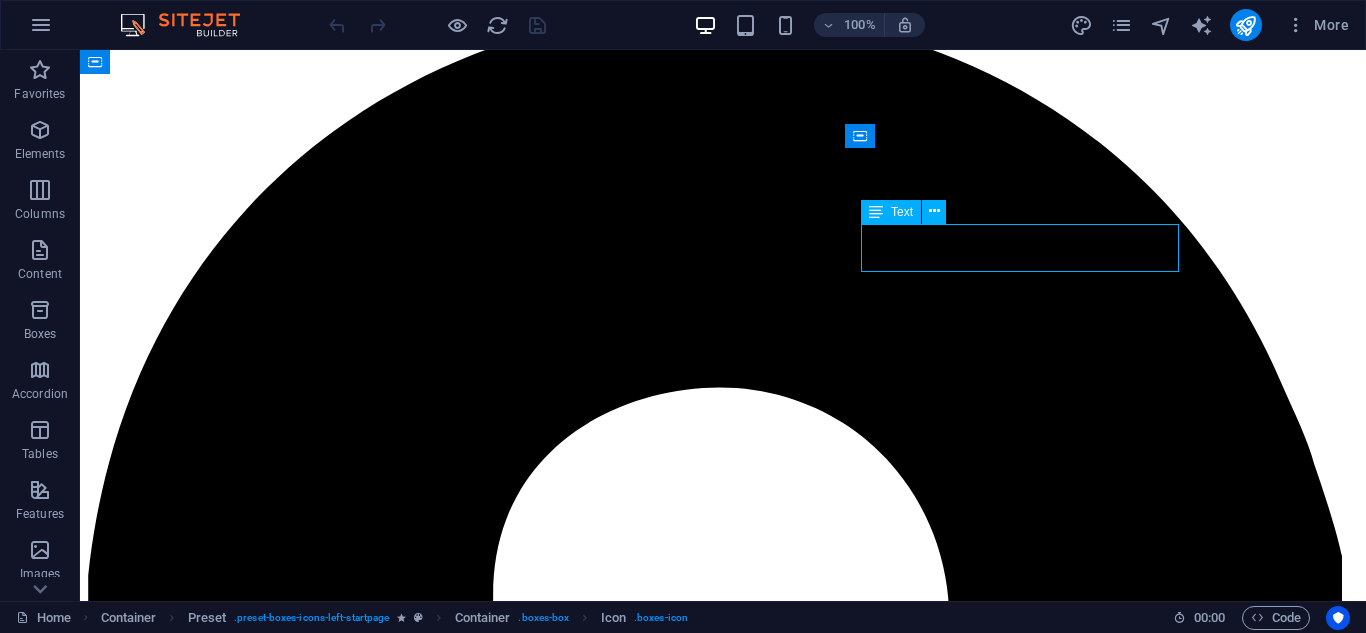 click on "Lorem ipsum dolor sit amet, consectetur adipisicing elit. Veritatis, dolorem!" at bounding box center [723, 6171] 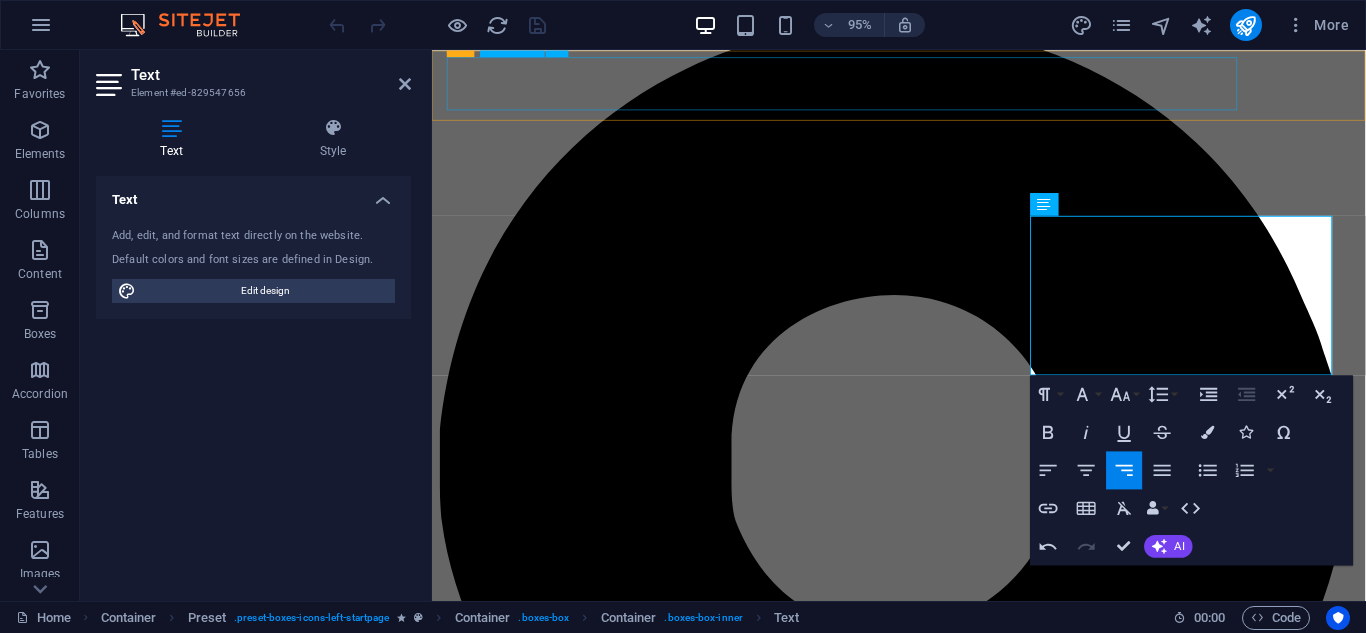 click on "Home About" at bounding box center (923, -30) 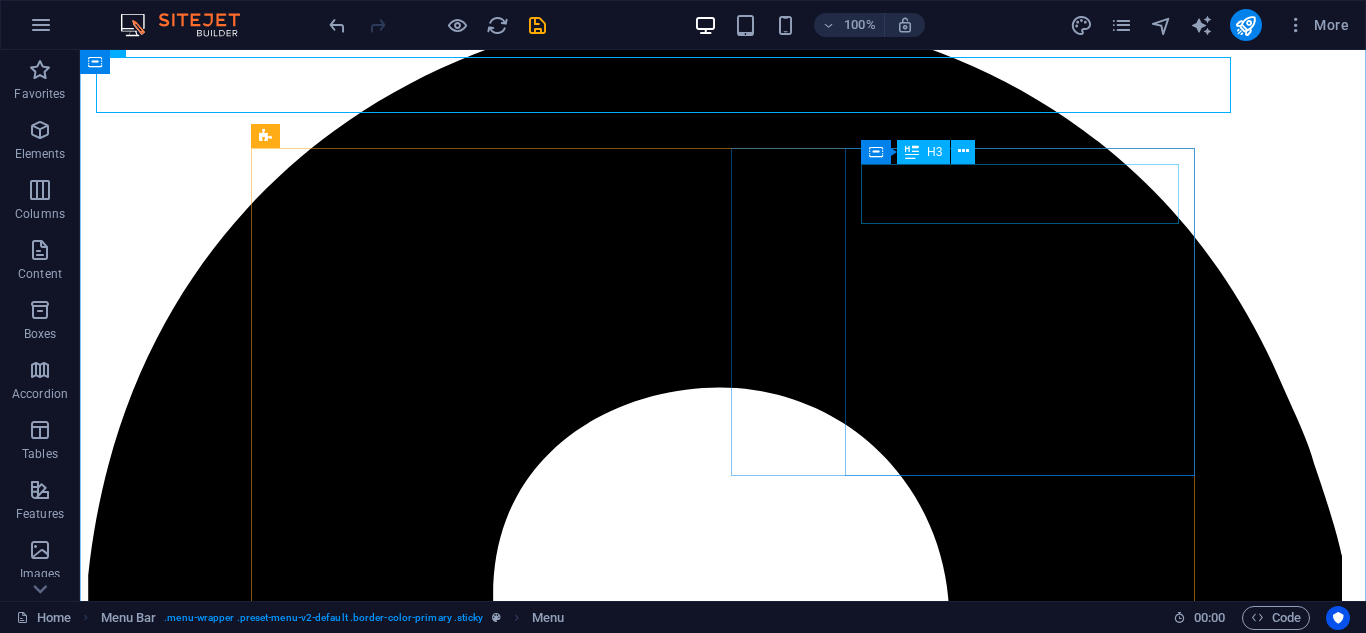 click on "Certification" at bounding box center (723, 6133) 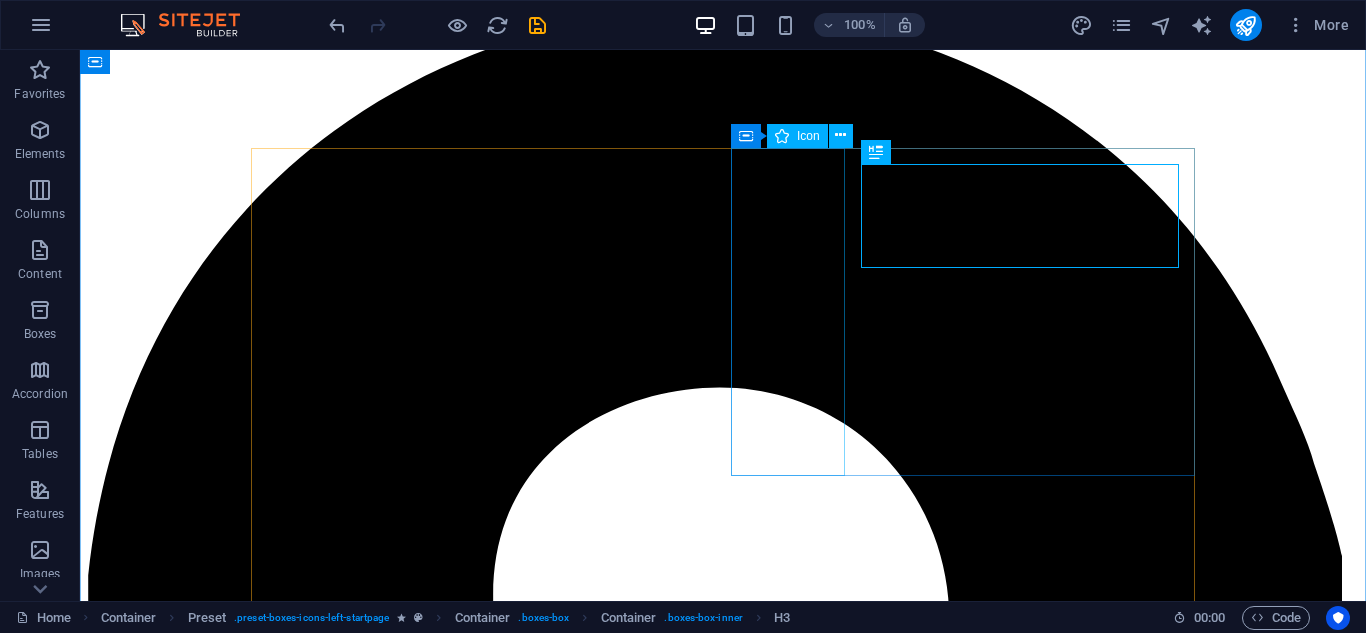 click on "Icon" at bounding box center (797, 136) 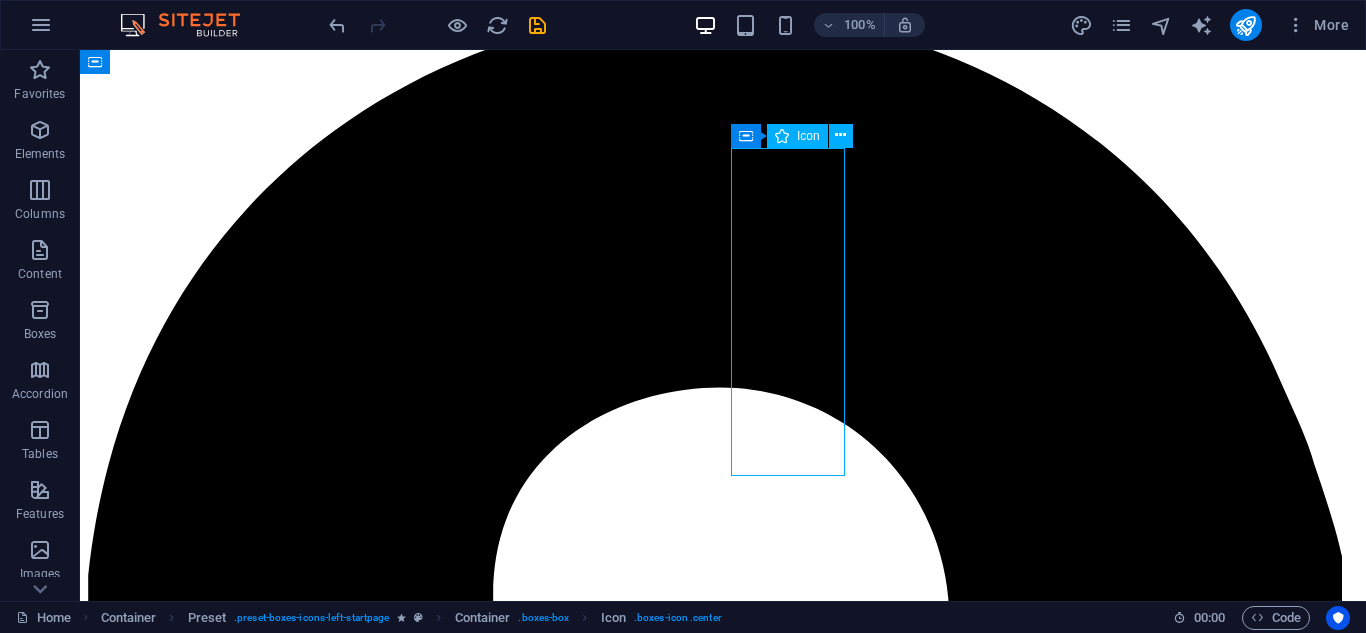 click on "Icon" at bounding box center (797, 136) 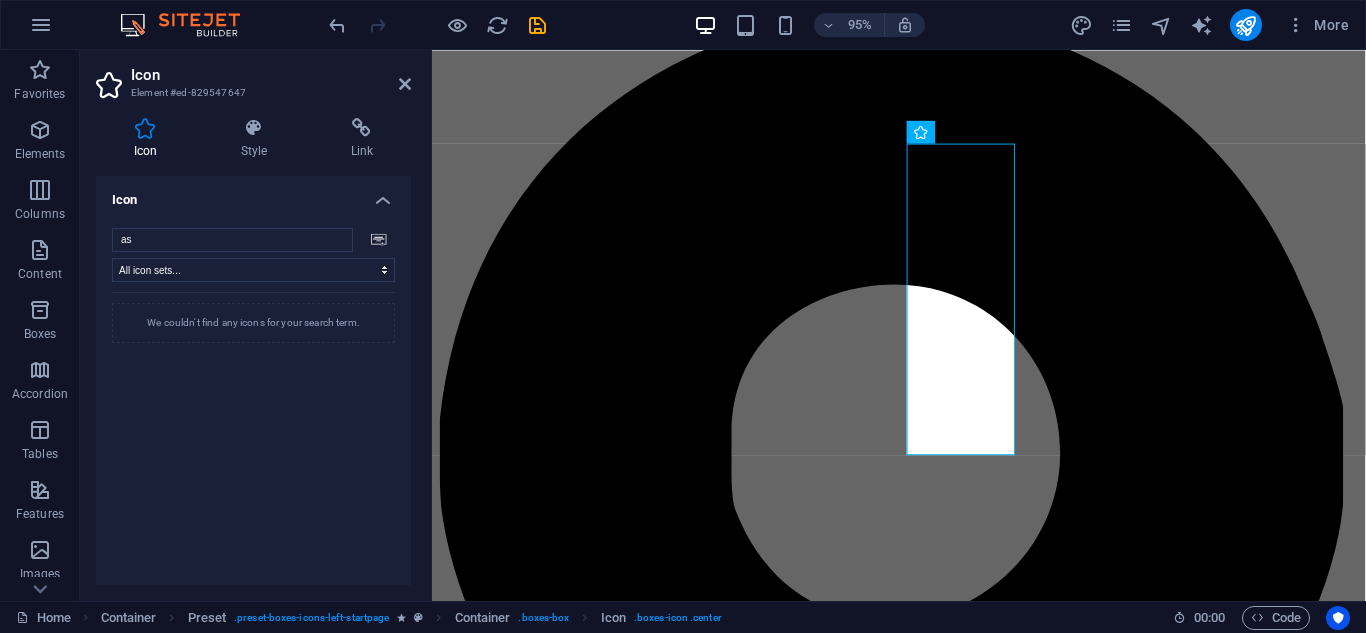 type on "a" 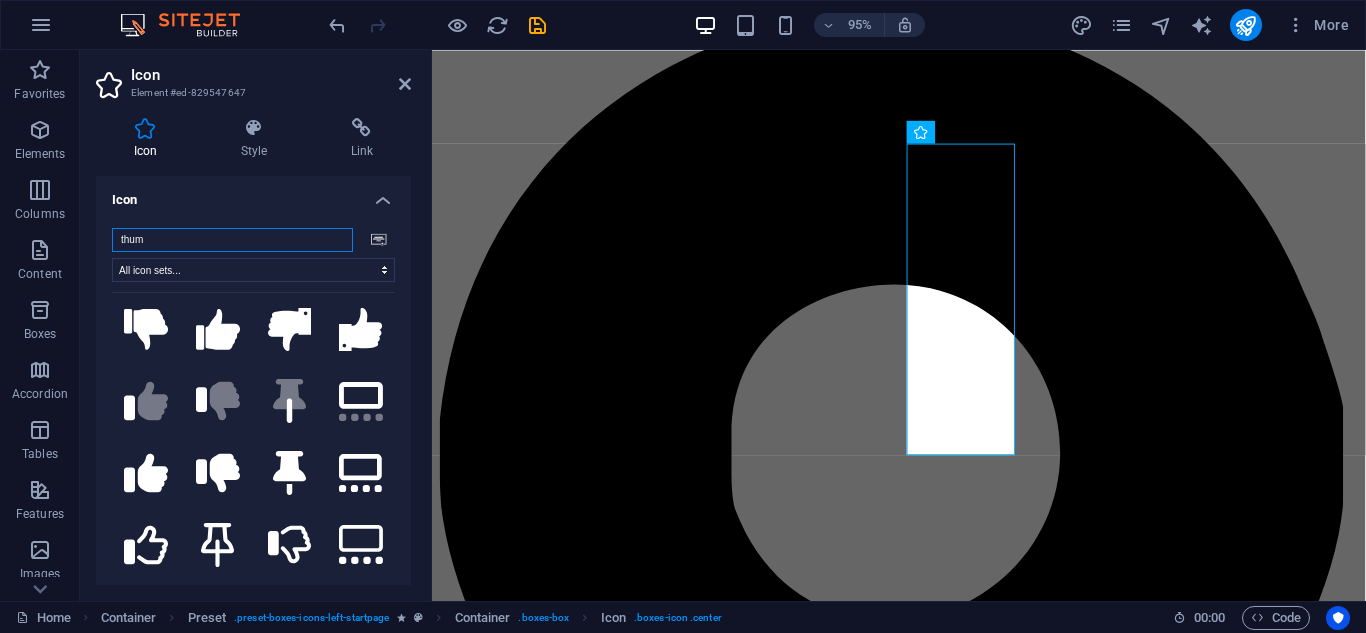 scroll, scrollTop: 0, scrollLeft: 0, axis: both 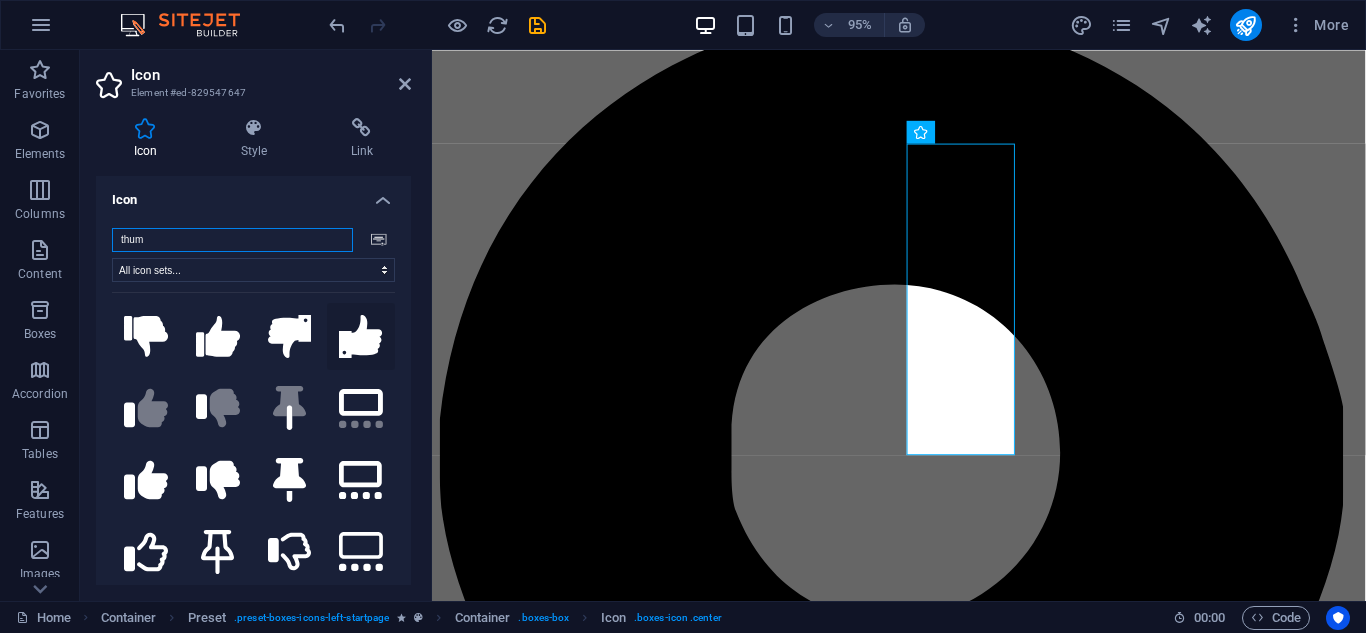 type on "thum" 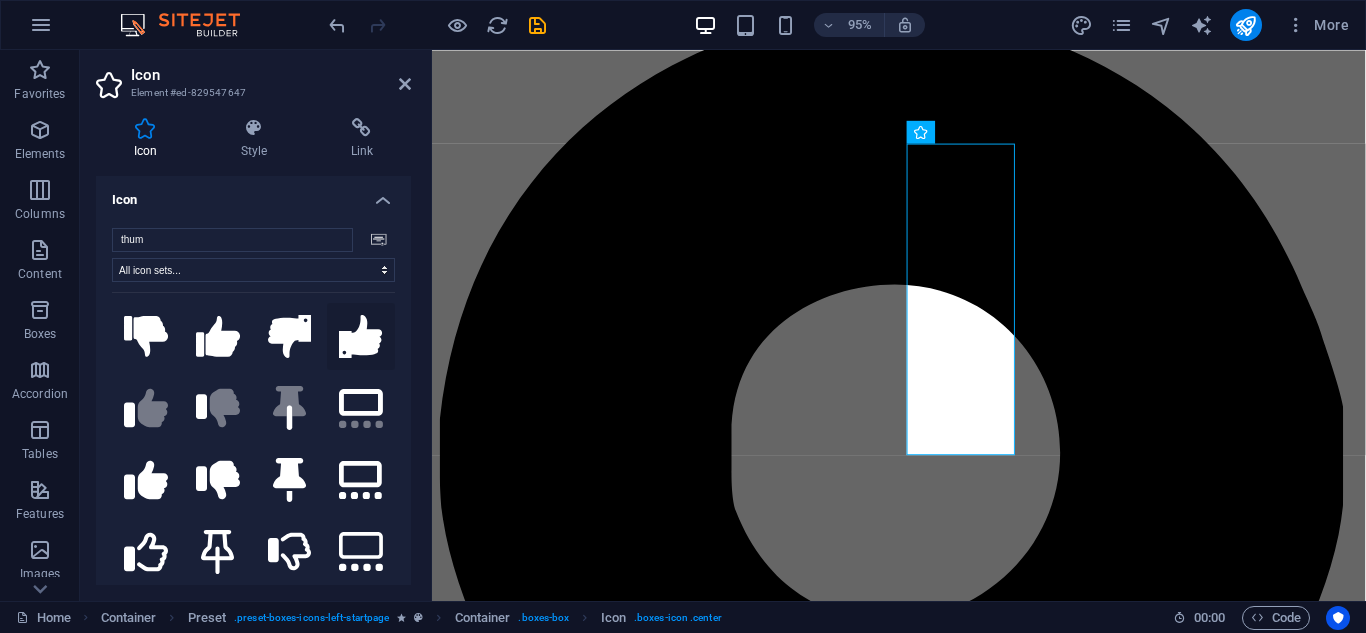 click 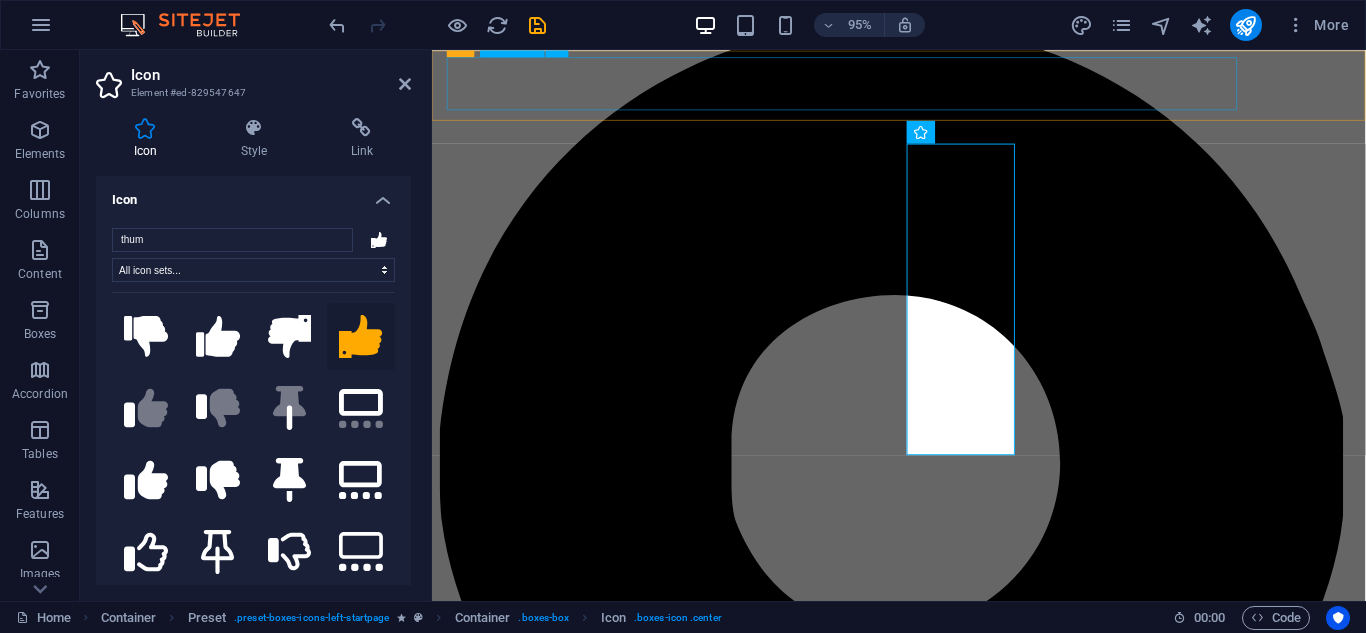click on "Home About" at bounding box center [923, -30] 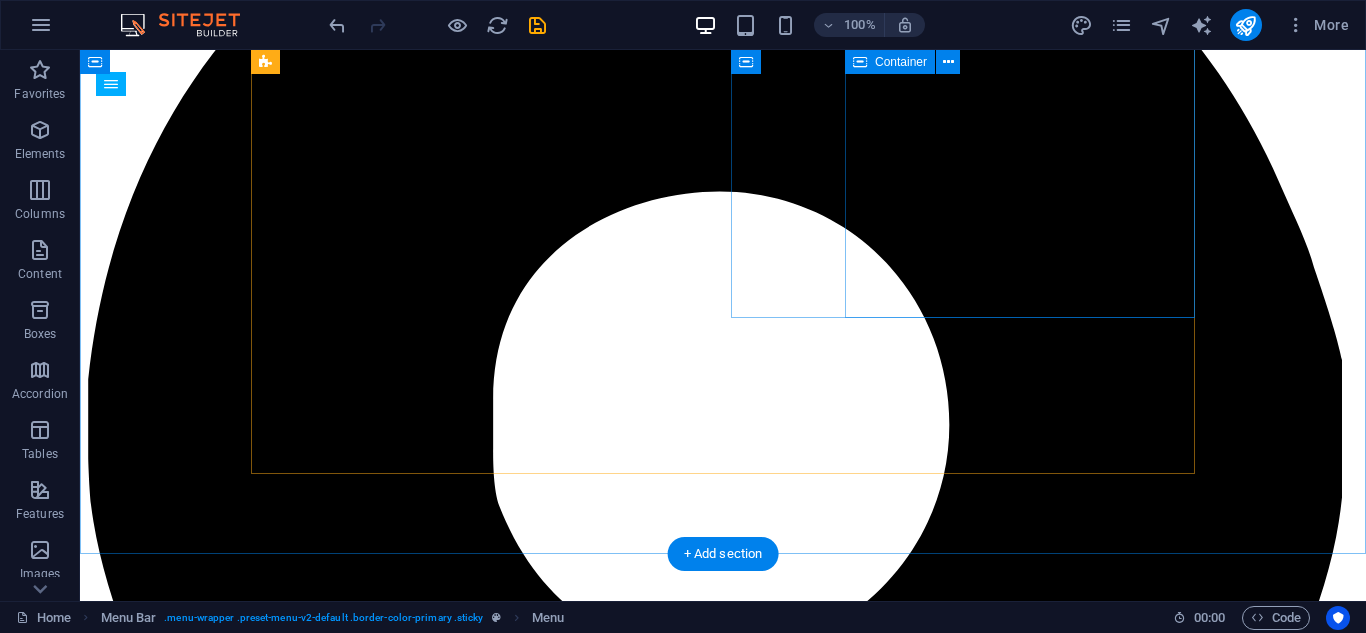 scroll, scrollTop: 1187, scrollLeft: 0, axis: vertical 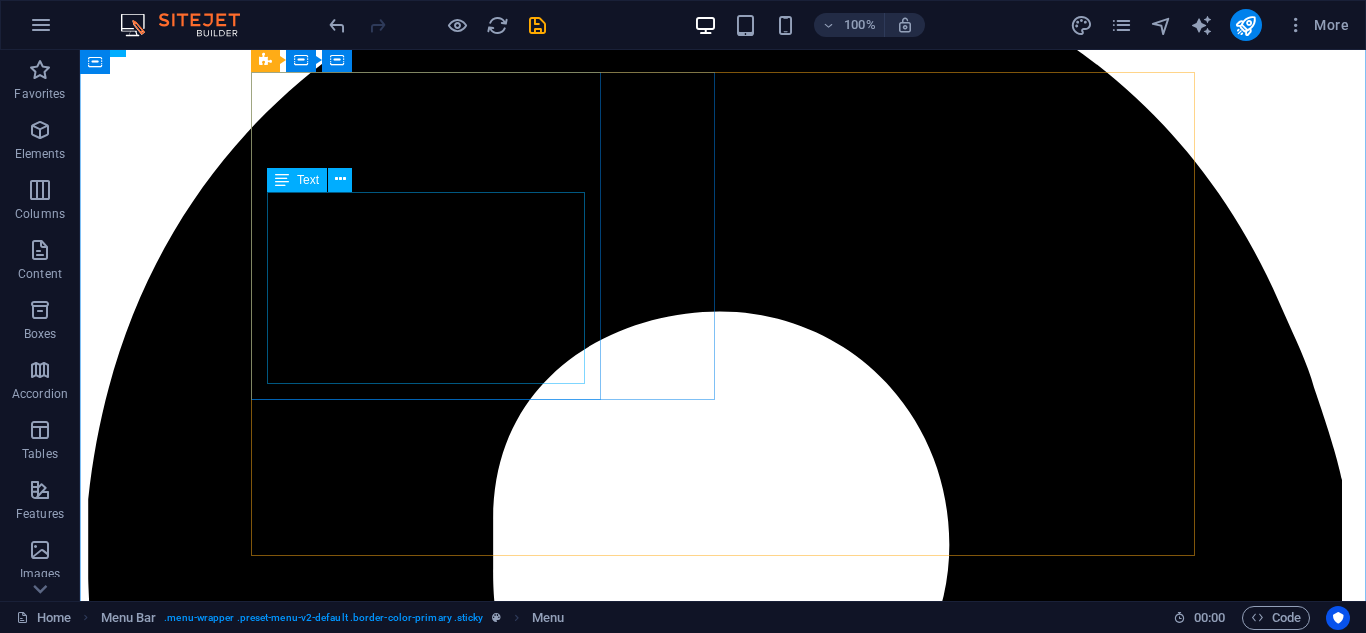 click on "We possess deep, on-the-ground knowledge of the Indonesian market. This includes understanding local regulations, logistics, and a vast network of verified suppliers. This expertise allows us to efficiently find the highest quality products at competitive prices, saving you time and mone" at bounding box center [723, 3978] 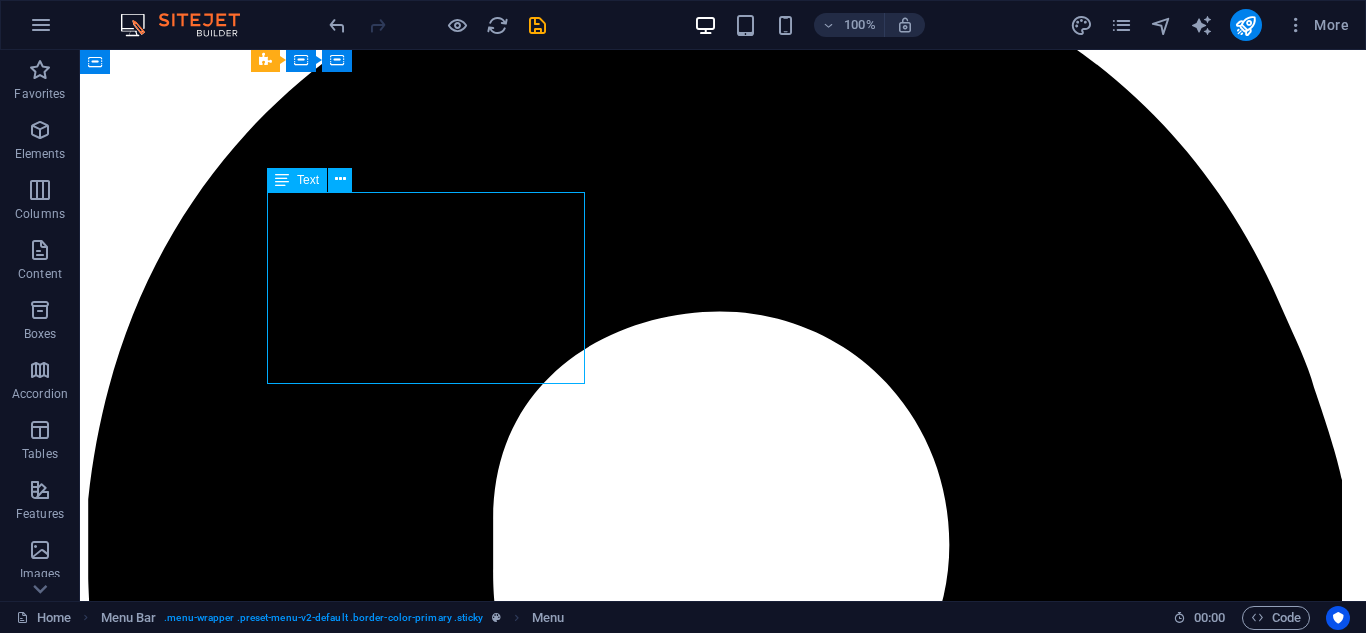 click on "We possess deep, on-the-ground knowledge of the Indonesian market. This includes understanding local regulations, logistics, and a vast network of verified suppliers. This expertise allows us to efficiently find the highest quality products at competitive prices, saving you time and mone" at bounding box center [723, 3978] 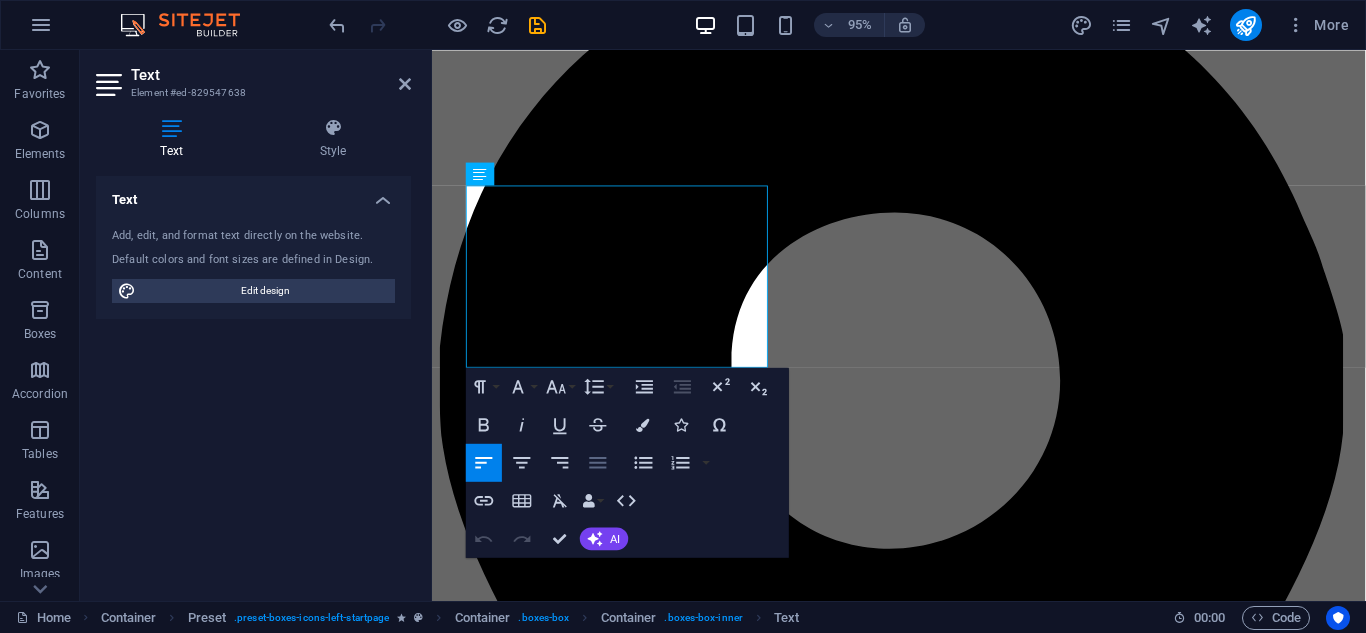 click 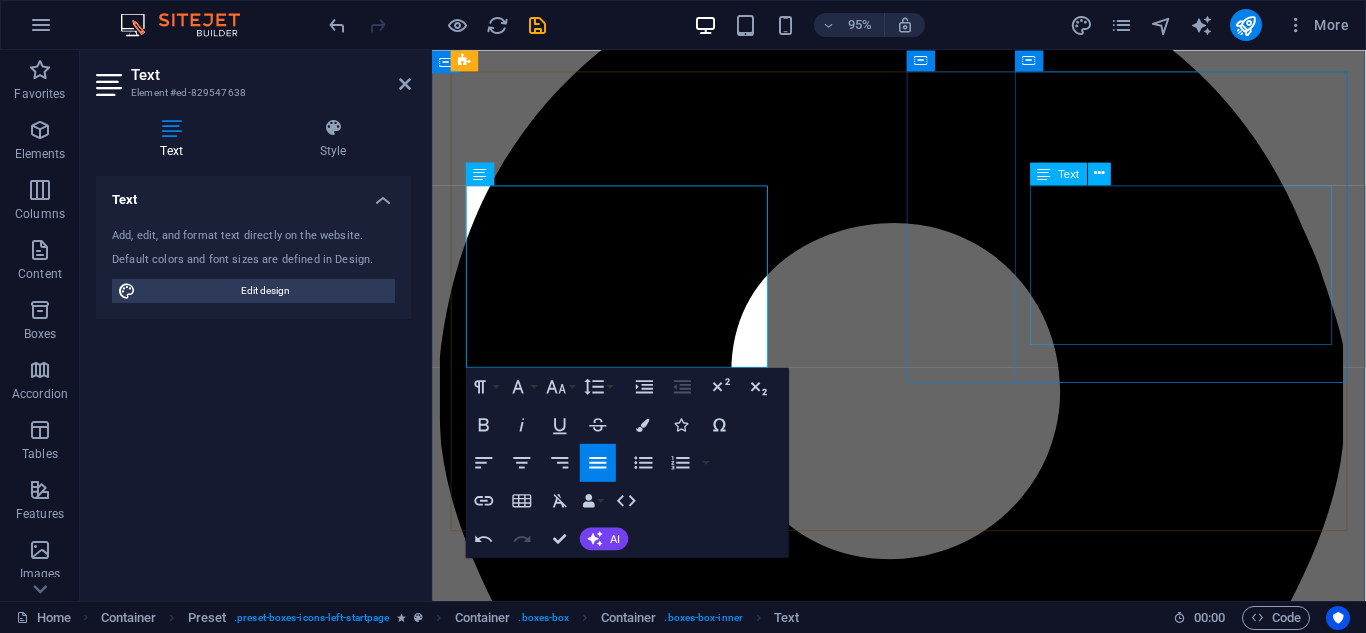 click on "We don't just find suppliers; we thoroughly vet them. Our process includes quality checks and inspections to ensure that all products meet your exact specifications and international standards. This minimizes your risk and guarantees that you receive only the best quality goods." at bounding box center [923, 5022] 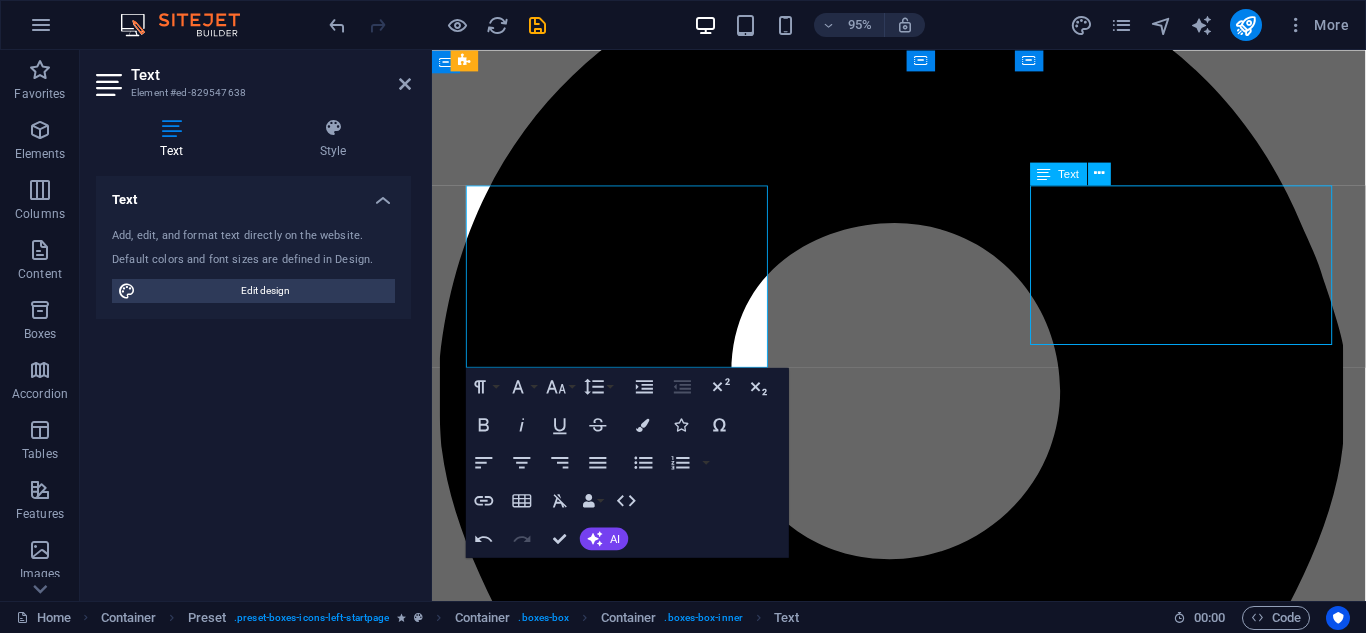 click on "We don't just find suppliers; we thoroughly vet them. Our process includes quality checks and inspections to ensure that all products meet your exact specifications and international standards. This minimizes your risk and guarantees that you receive only the best quality goods." at bounding box center [923, 5022] 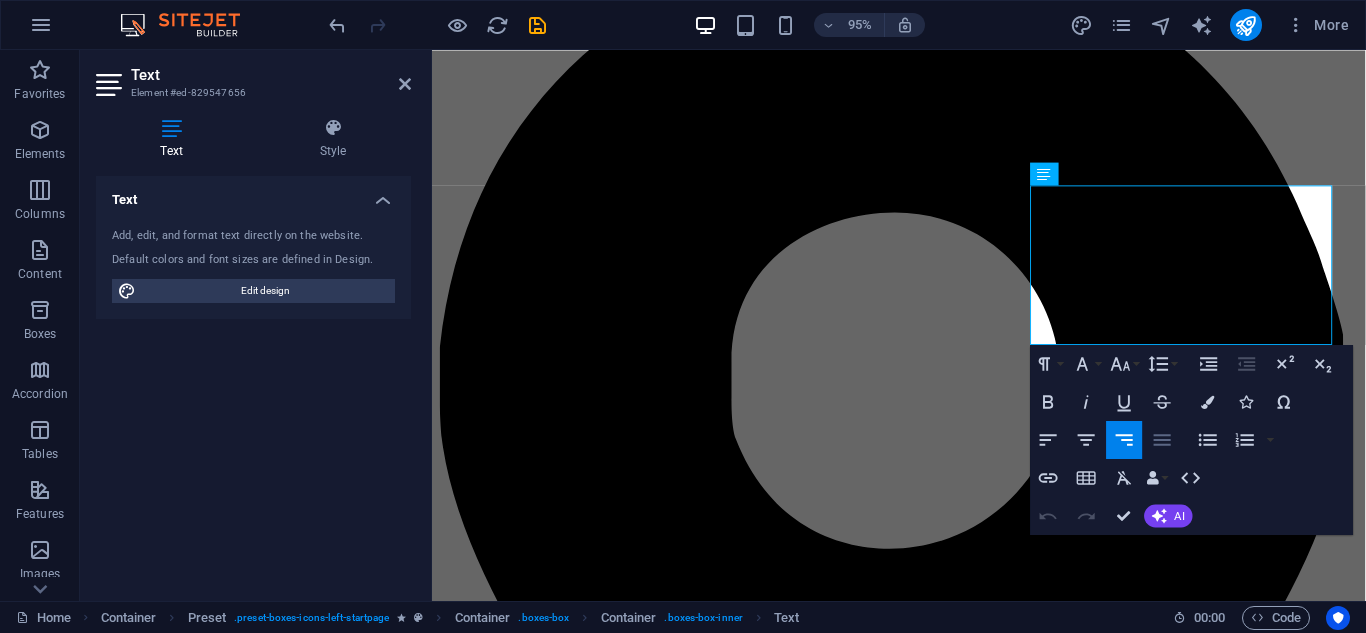 click 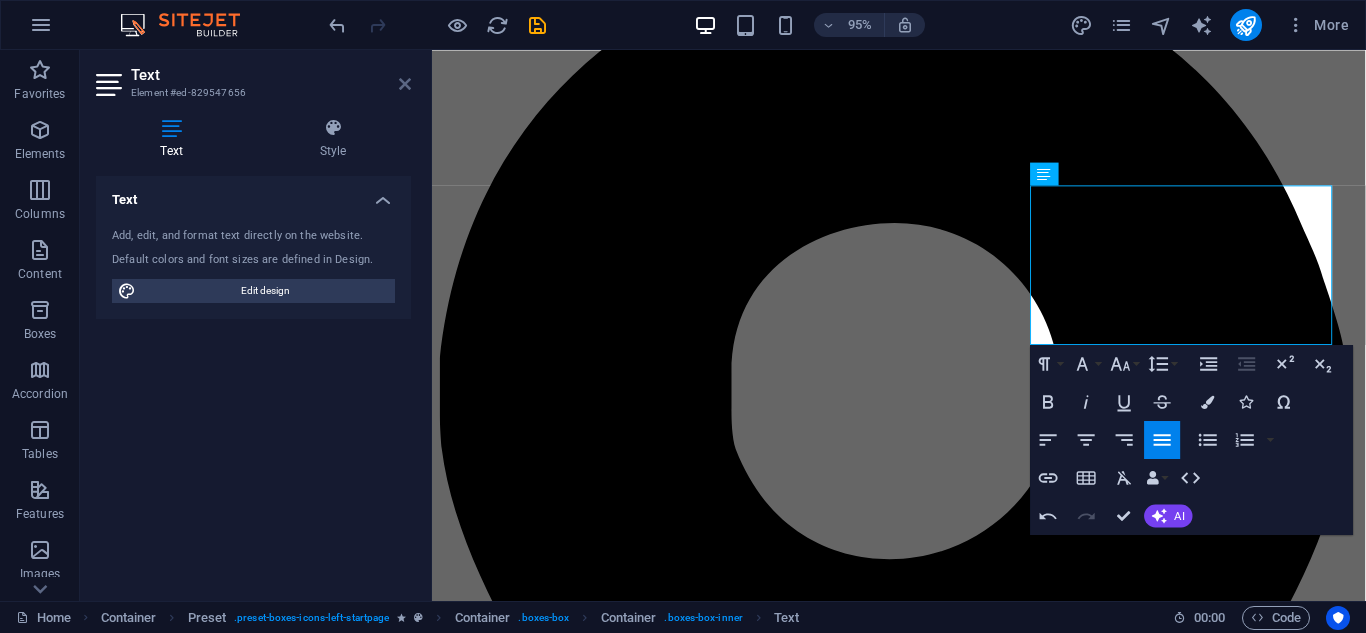 click at bounding box center (405, 84) 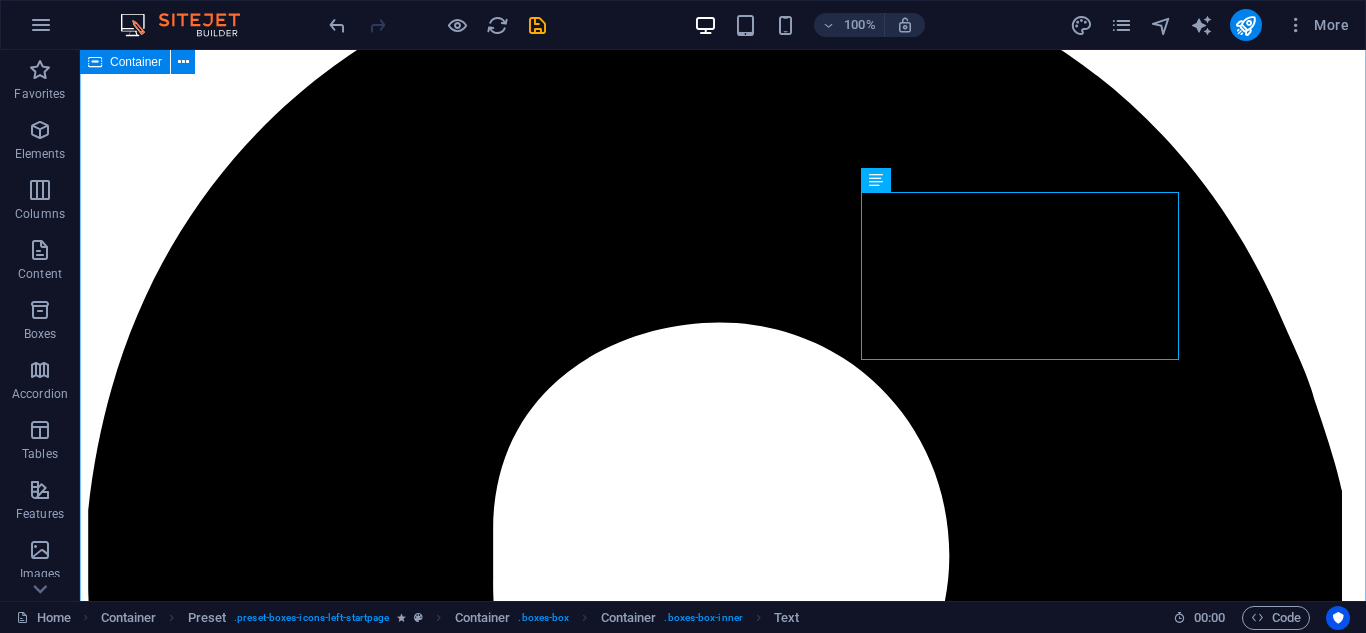 click on "about us PT ERA NIAGA HUTAMA PT ERA NIAGA HUTAMA is a exportagency, sourcing services, and general trading company dedicated to advancing superior Indonesian products to the global market. Strategically located in the heart of the Indonesian archipelago, Sidoarjo, East Java, we are strongly committed to connecting local producers with international consumers, ensuring the highest quality and ethical trading practices.  Founded with the vision of becoming a bridge between Indonesia's natural wealth and handicrafts and the world, PT ERA NIAGA HUTAMA focuses on exporting high-quality products. We are proud to be ambassadors for Indonesia's heritage and economic potential, supporting domestic economic growth throughAglobal marketreach. WHY CHOOSE US Expertise in the Indonesian Market Quality Assurance and Vetting Slate roofs Lorem ipsum dolor sit amet, consectetur adipisicing elit. Veritatis, dolorem! Fair Prices Lorem ipsum dolor sit amet, consectetur adipisicing elit. Veritatis, dolorem!" at bounding box center (723, 6349) 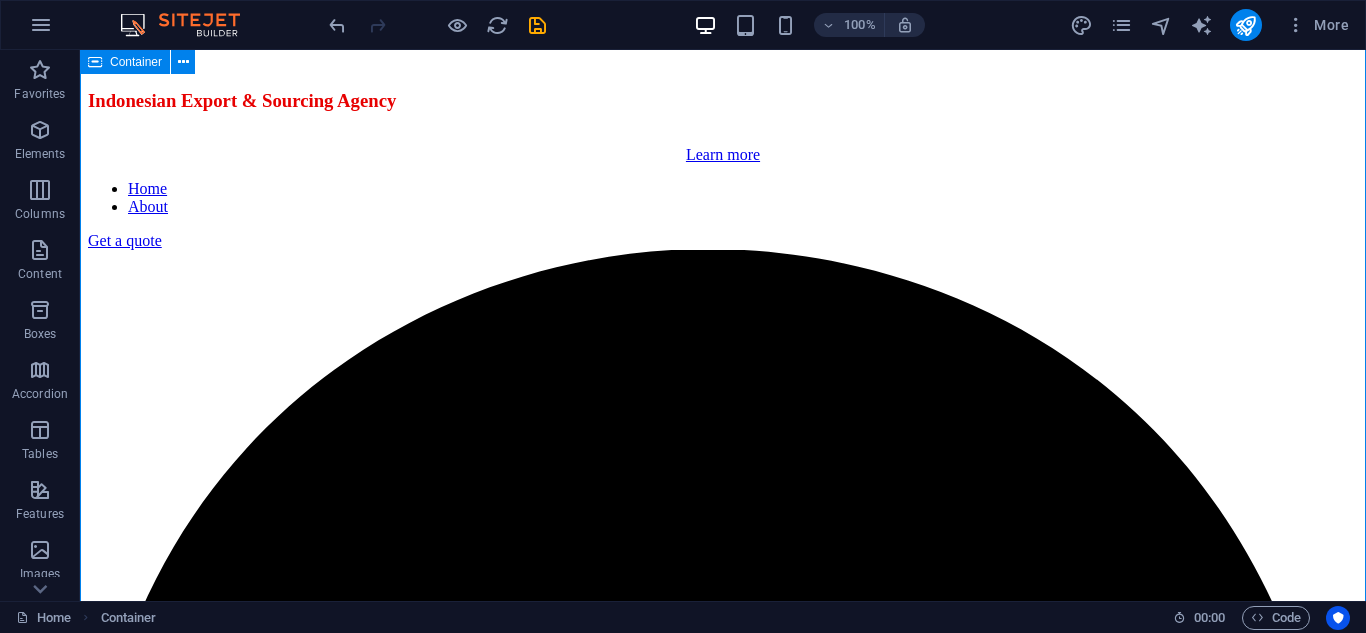 scroll, scrollTop: 1151, scrollLeft: 0, axis: vertical 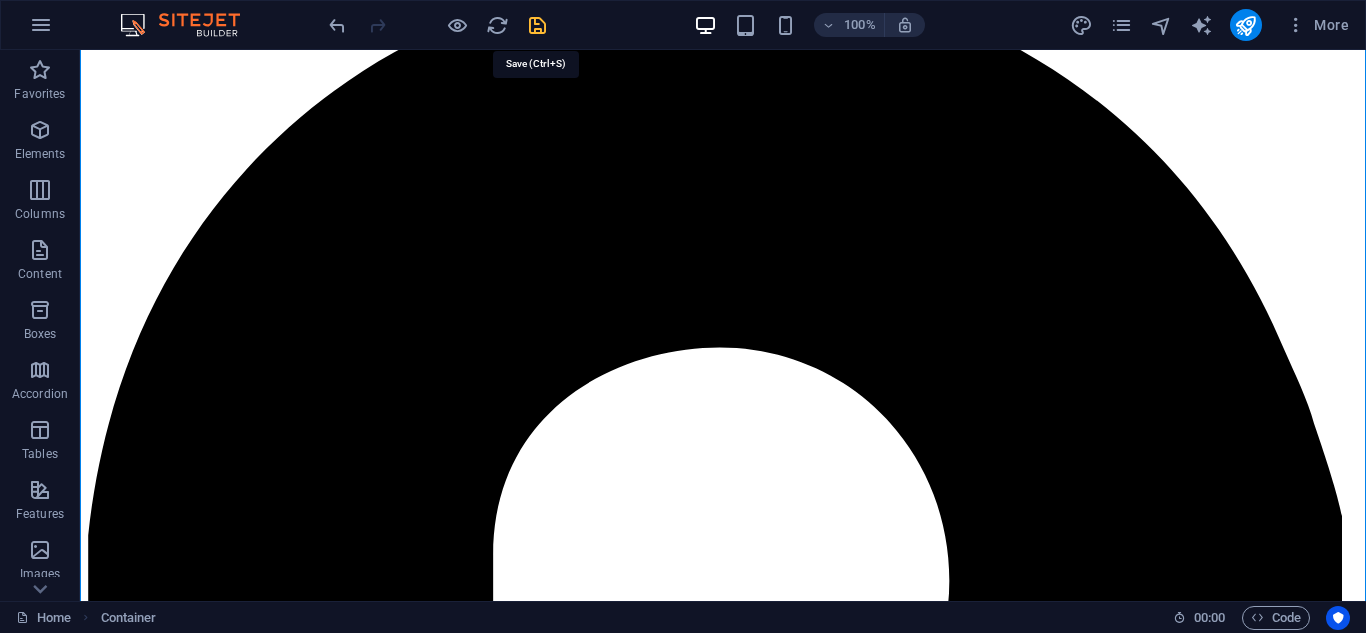 click at bounding box center (537, 25) 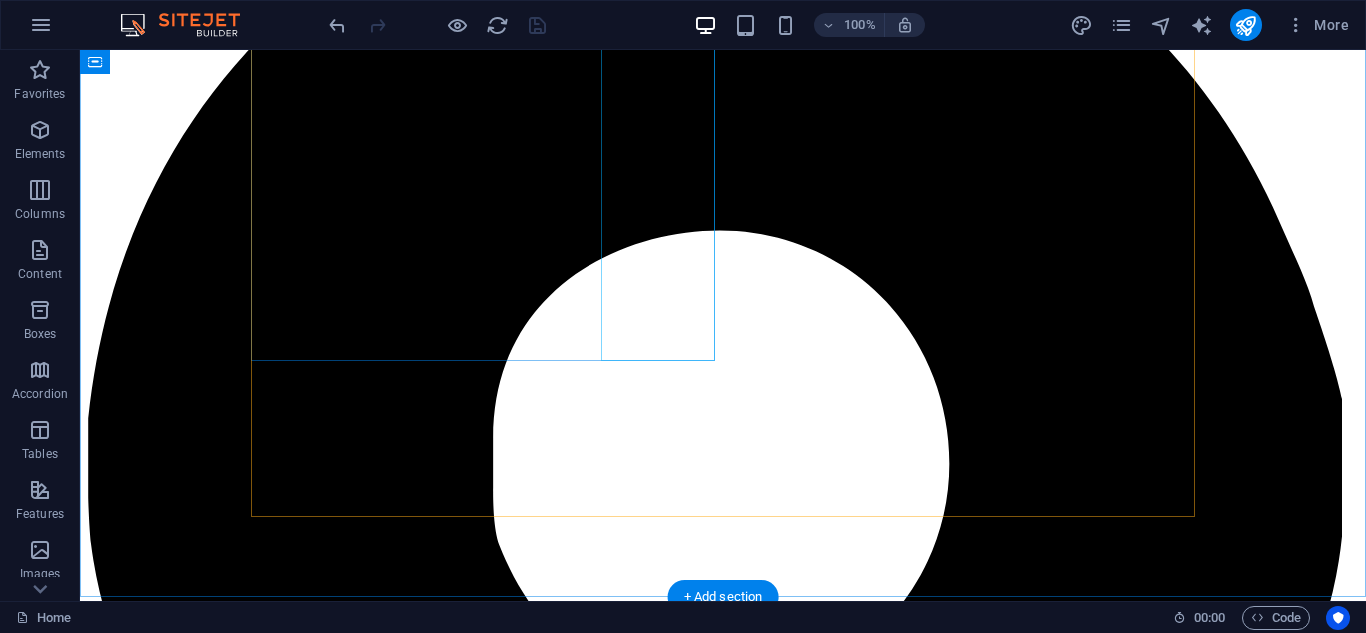 scroll, scrollTop: 1399, scrollLeft: 0, axis: vertical 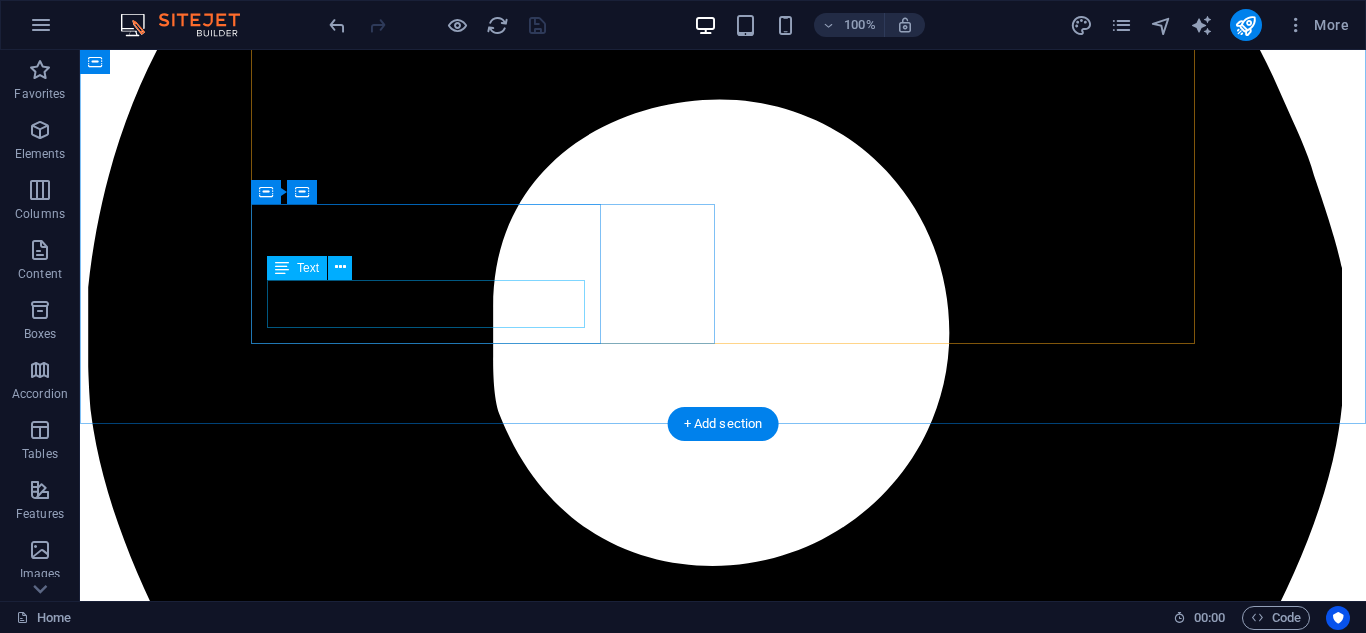 click on "Lorem ipsum dolor sit amet, consectetur adipisicing elit. Veritatis, dolorem!" at bounding box center (723, 6255) 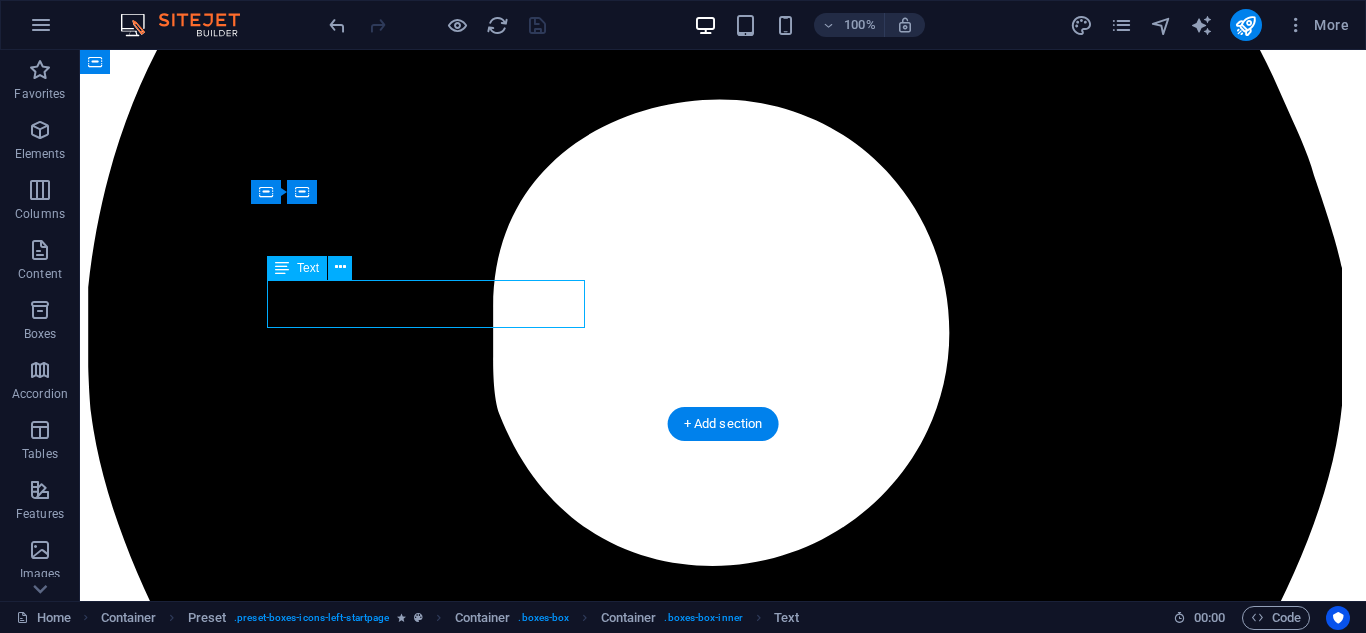click on "Lorem ipsum dolor sit amet, consectetur adipisicing elit. Veritatis, dolorem!" at bounding box center [723, 6255] 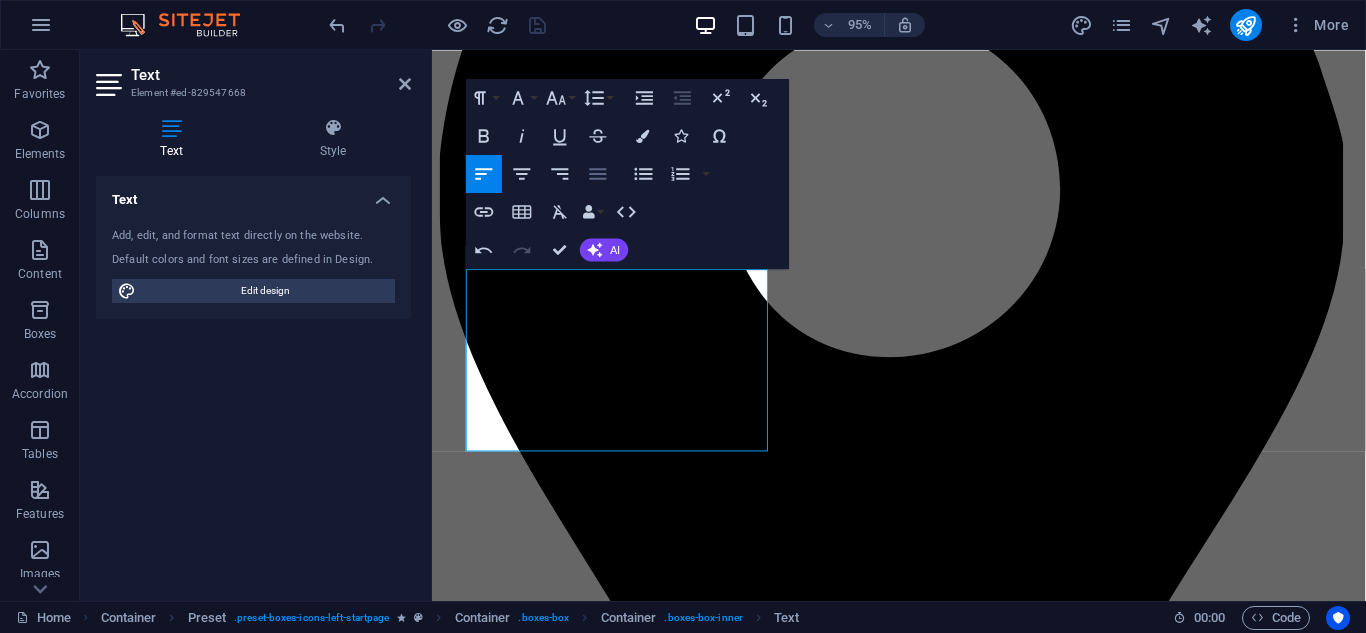 click 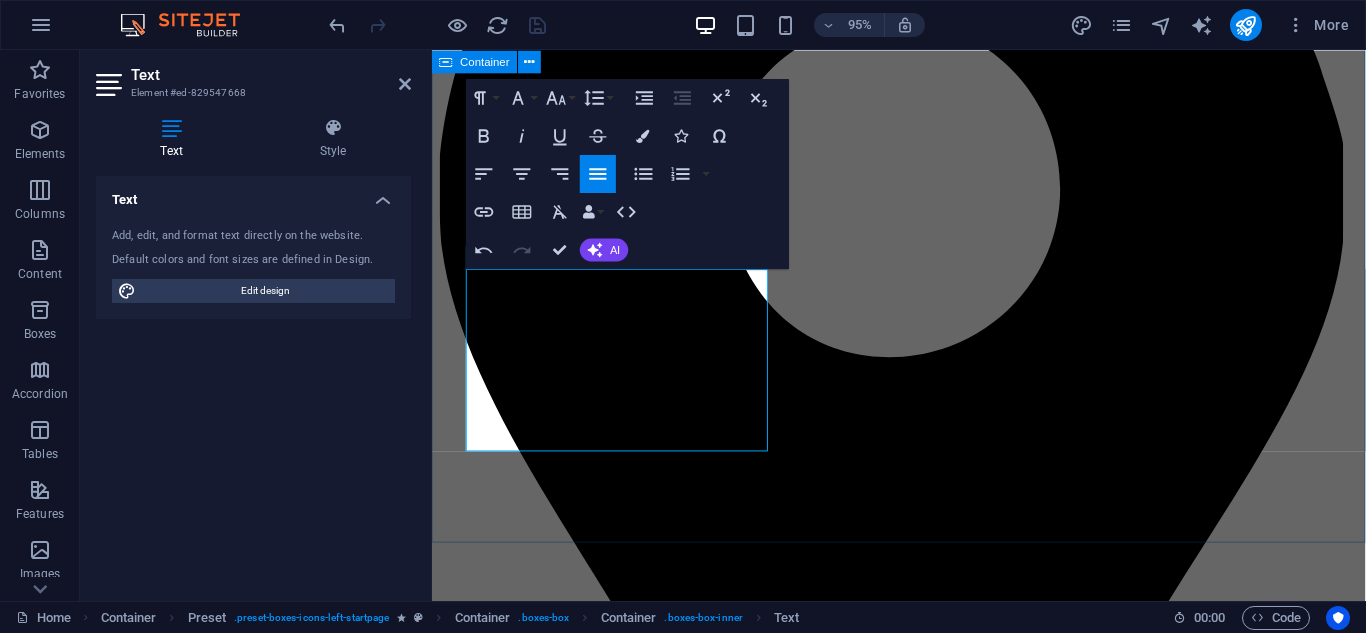 click on "about us PT ERA NIAGA HUTAMA PT ERA NIAGA HUTAMA is a exportagency, sourcing services, and general trading company dedicated to advancing superior Indonesian products to the global market. Strategically located in the heart of the Indonesian archipelago, Sidoarjo, East Java, we are strongly committed to connecting local producers with international consumers, ensuring the highest quality and ethical trading practices.  Founded with the vision of becoming a bridge between Indonesia's natural wealth and handicrafts and the world, PT ERA NIAGA HUTAMA focuses on exporting high-quality products. We are proud to be ambassadors for Indonesia's heritage and economic potential, supporting domestic economic growth throughAglobal marketreach. WHY CHOOSE US Expertise in the Indonesian Market Quality Assurance and Vetting Slate roofs Fair Prices Lorem ipsum dolor sit amet, consectetur adipisicing elit. Veritatis, dolorem!" at bounding box center [923, 4736] 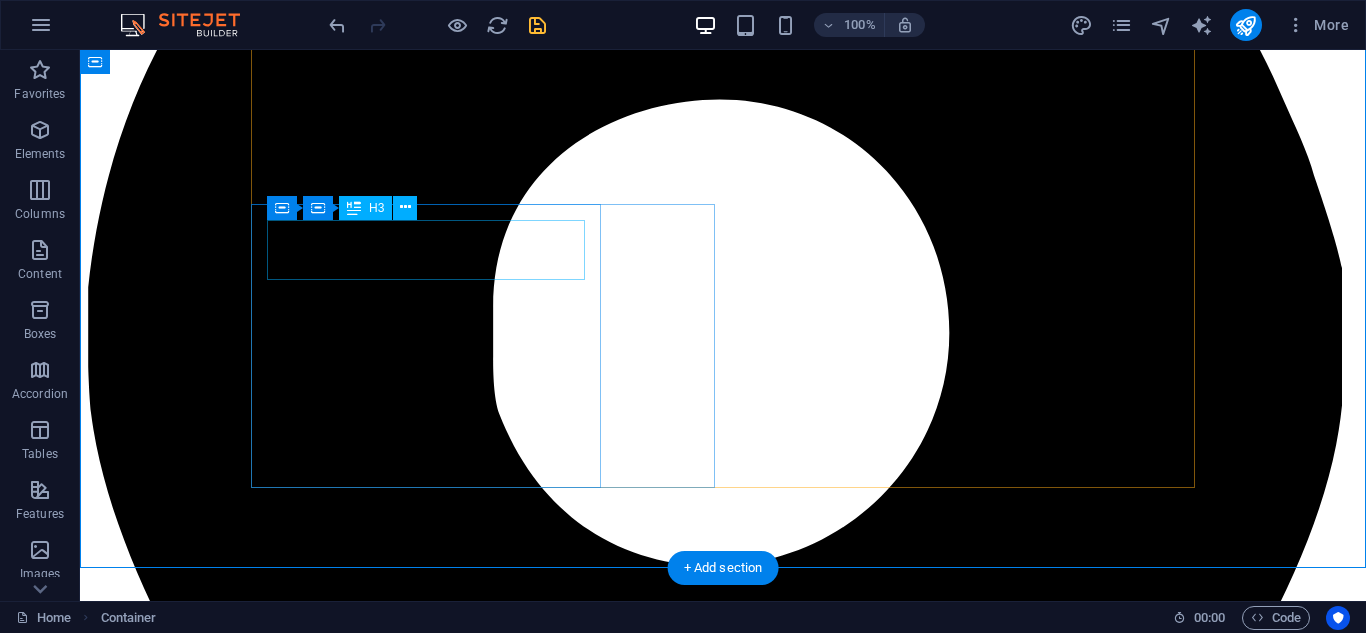 click on "Slate roofs" at bounding box center (723, 6216) 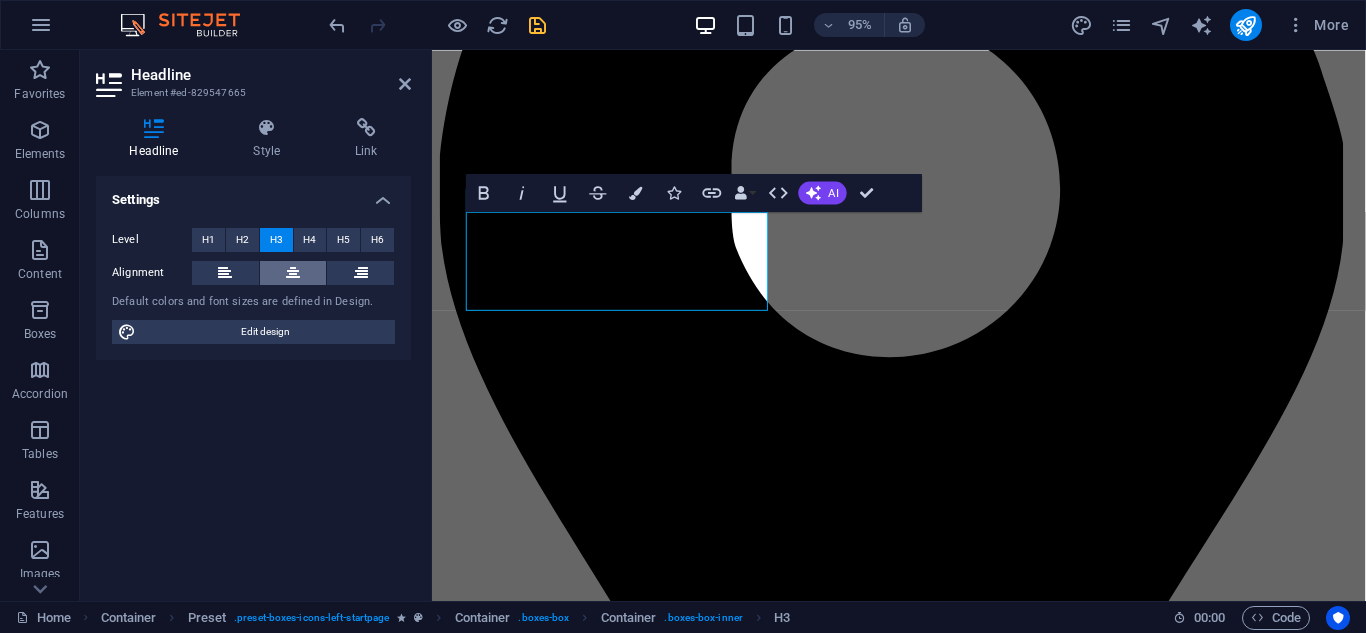 click at bounding box center [293, 273] 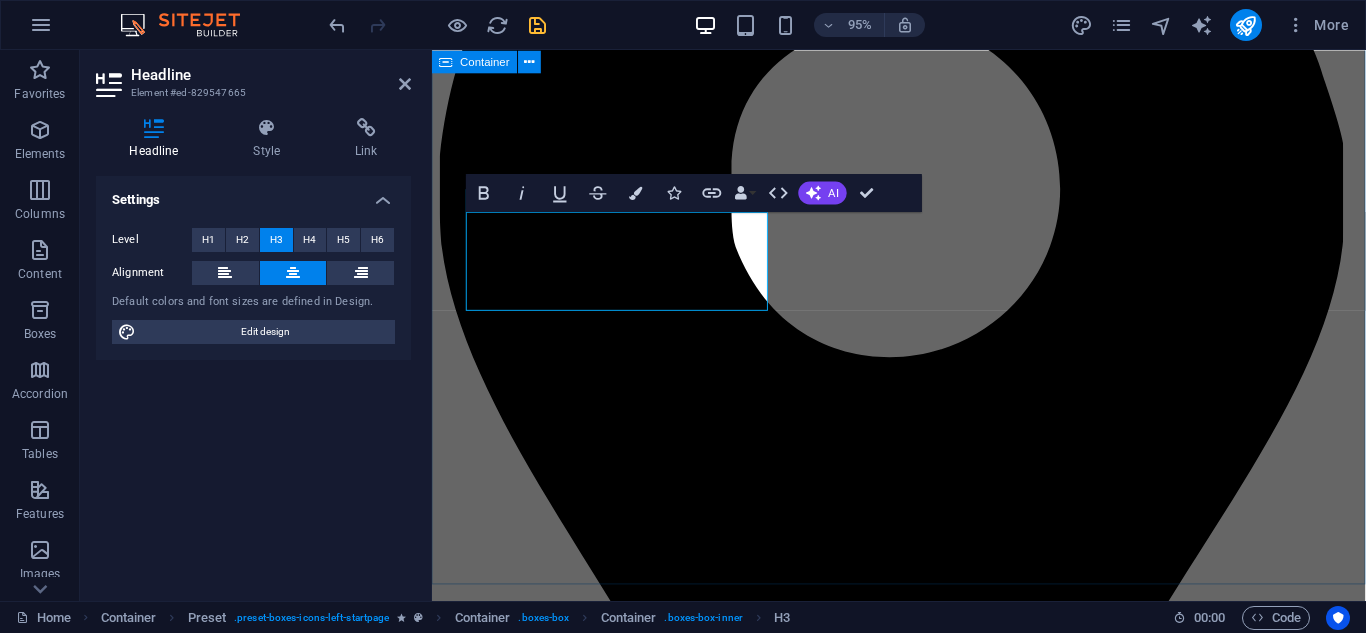 click on "about us PT ERA NIAGA HUTAMA PT ERA NIAGA HUTAMA is a exportagency, sourcing services, and general trading company dedicated to advancing superior Indonesian products to the global market. Strategically located in the heart of the Indonesian archipelago, Sidoarjo, East Java, we are strongly committed to connecting local producers with international consumers, ensuring the highest quality and ethical trading practices.  Founded with the vision of becoming a bridge between Indonesia's natural wealth and handicrafts and the world, PT ERA NIAGA HUTAMA focuses on exporting high-quality products. We are proud to be ambassadors for Indonesia's heritage and economic potential, supporting domestic economic growth throughAglobal marketreach. WHY CHOOSE US Expertise in the Indonesian Market Quality Assurance and Vetting End-to-End Export Management Fair Prices Lorem ipsum dolor sit amet, consectetur adipisicing elit. Veritatis, dolorem!" at bounding box center (923, 4736) 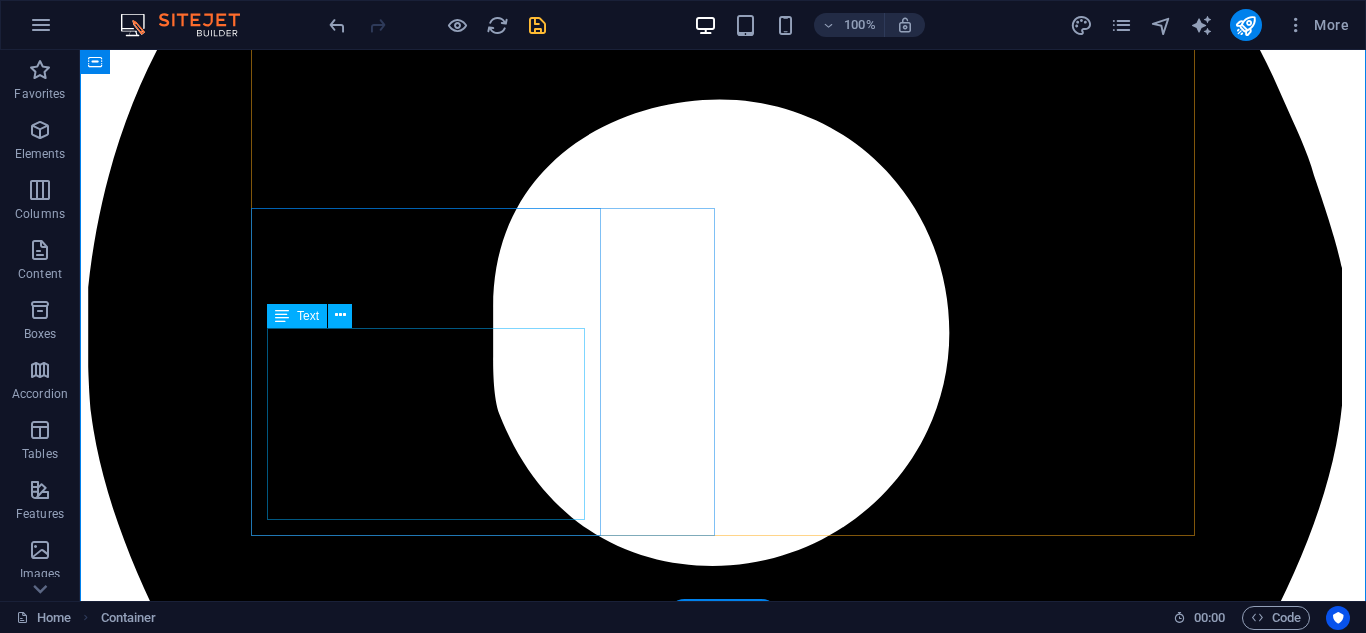 scroll, scrollTop: 992, scrollLeft: 0, axis: vertical 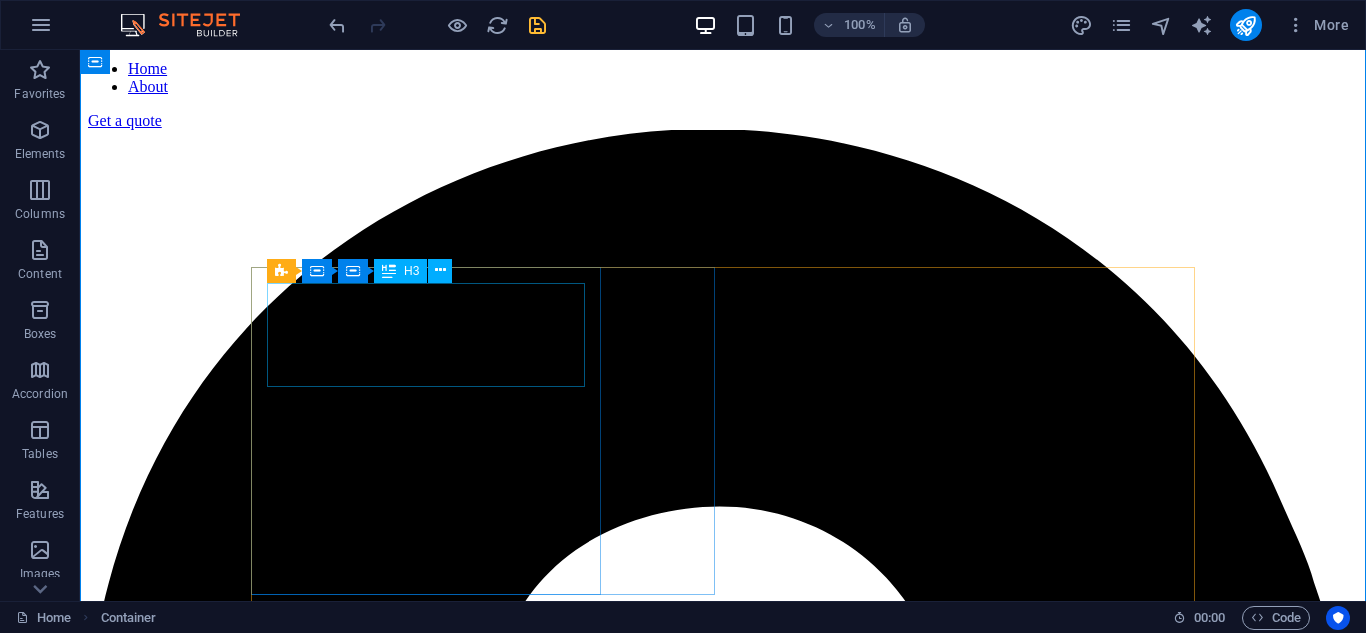 click on "Expertise in the Indonesian Market" at bounding box center (723, 4126) 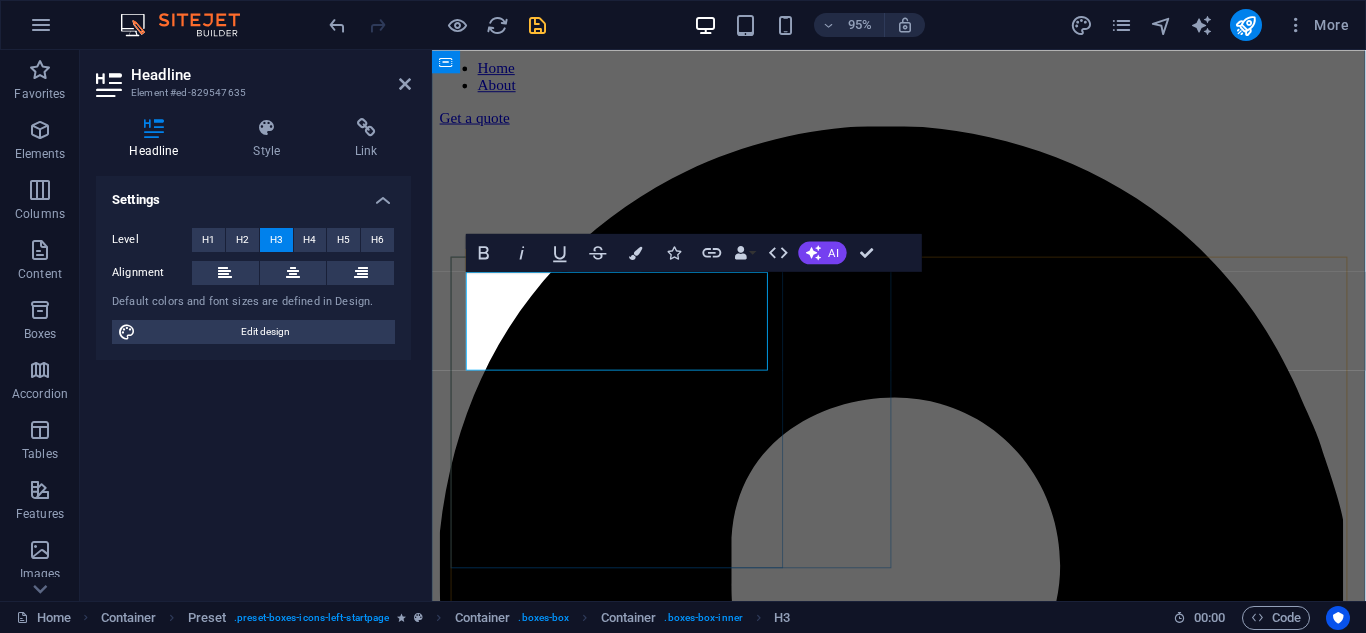 click on "Expertise in the Indonesian Market" at bounding box center (923, 3301) 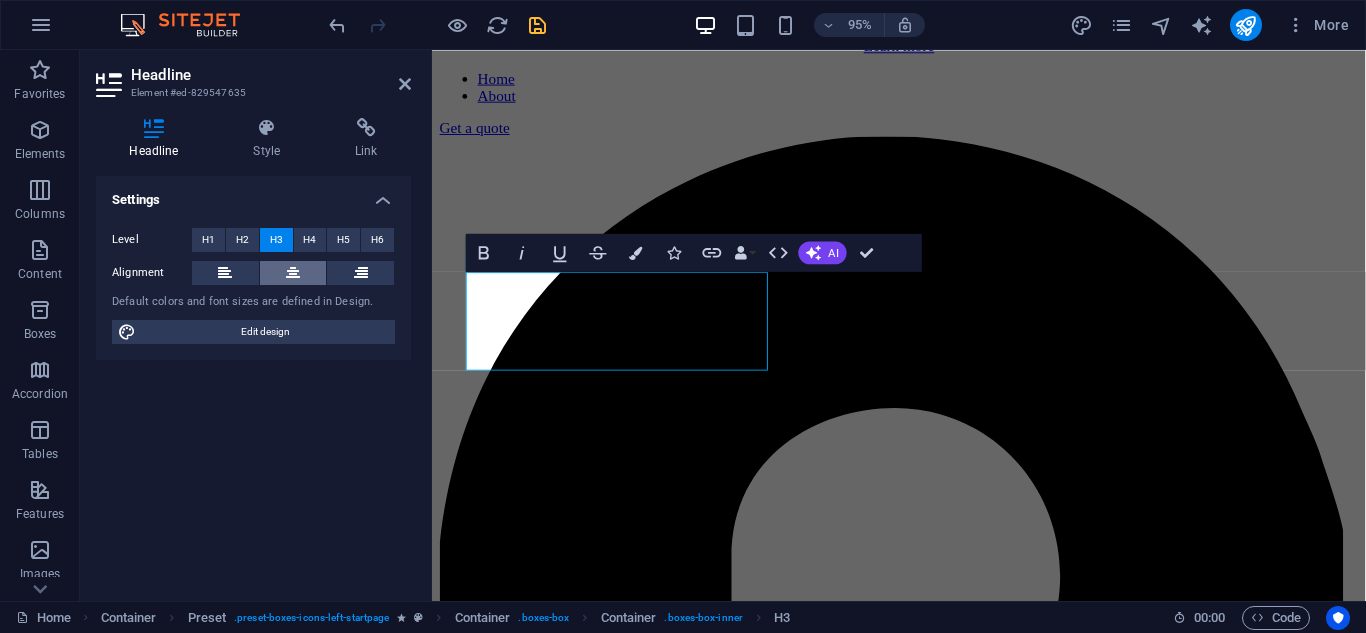 click at bounding box center (293, 273) 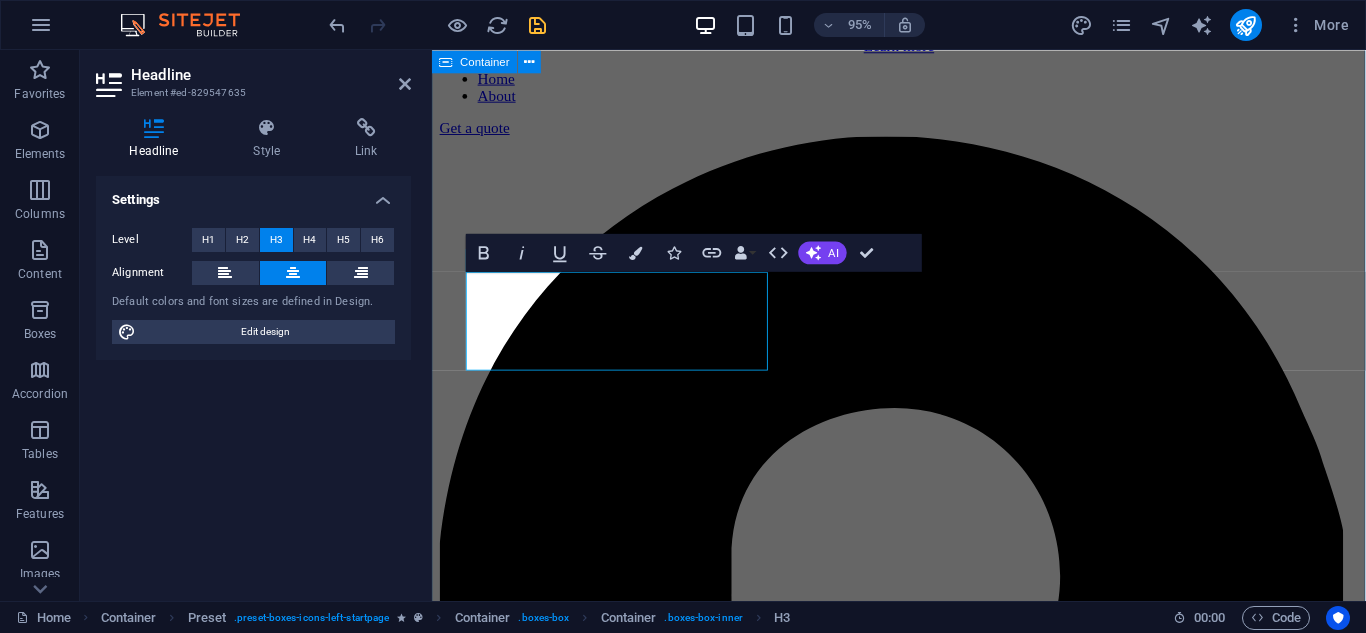 click on "about us PT ERA NIAGA HUTAMA PT ERA NIAGA HUTAMA is a exportagency, sourcing services, and general trading company dedicated to advancing superior Indonesian products to the global market. Strategically located in the heart of the Indonesian archipelago, Sidoarjo, East Java, we are strongly committed to connecting local producers with international consumers, ensuring the highest quality and ethical trading practices.  Founded with the vision of becoming a bridge between Indonesia's natural wealth and handicrafts and the world, PT ERA NIAGA HUTAMA focuses on exporting high-quality products. We are proud to be ambassadors for Indonesia's heritage and economic potential, supporting domestic economic growth throughAglobal marketreach. WHY CHOOSE US Expertise in the  ‌Indonesian Market Quality Assurance and Vetting End-to-End Export Management Fair Prices Lorem ipsum dolor sit amet, consectetur adipisicing elit. Veritatis, dolorem!" at bounding box center (923, 5154) 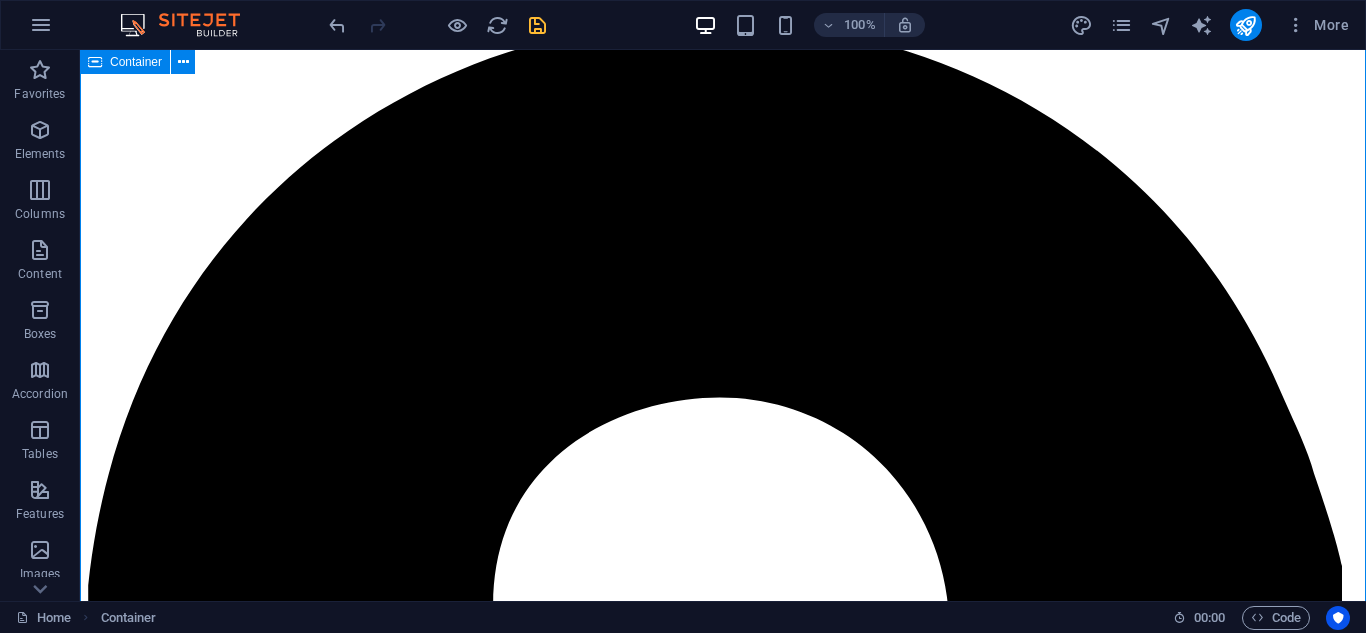 scroll, scrollTop: 1151, scrollLeft: 0, axis: vertical 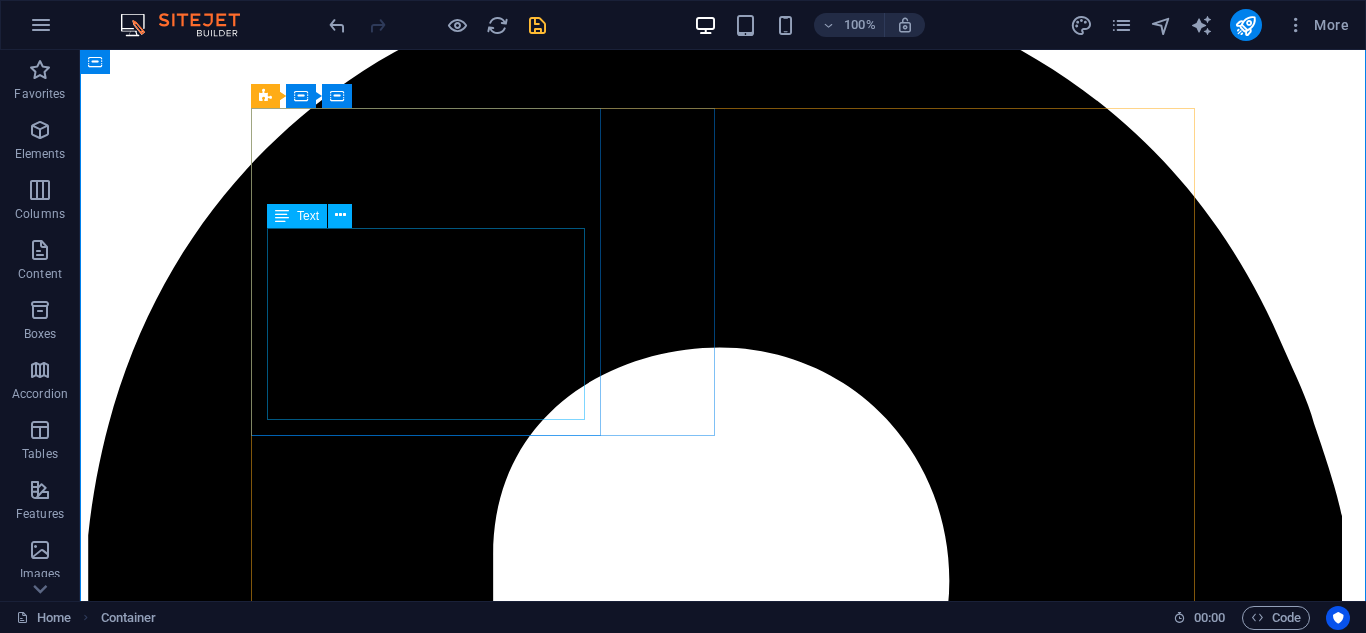 click on "We possess deep, on-the-ground knowledge of the Indonesian market. This includes understanding local regulations, logistics, and a vast network of verified suppliers. This expertise allows us to efficiently find the highest quality products at competitive prices, saving you time and mone" at bounding box center [723, 4036] 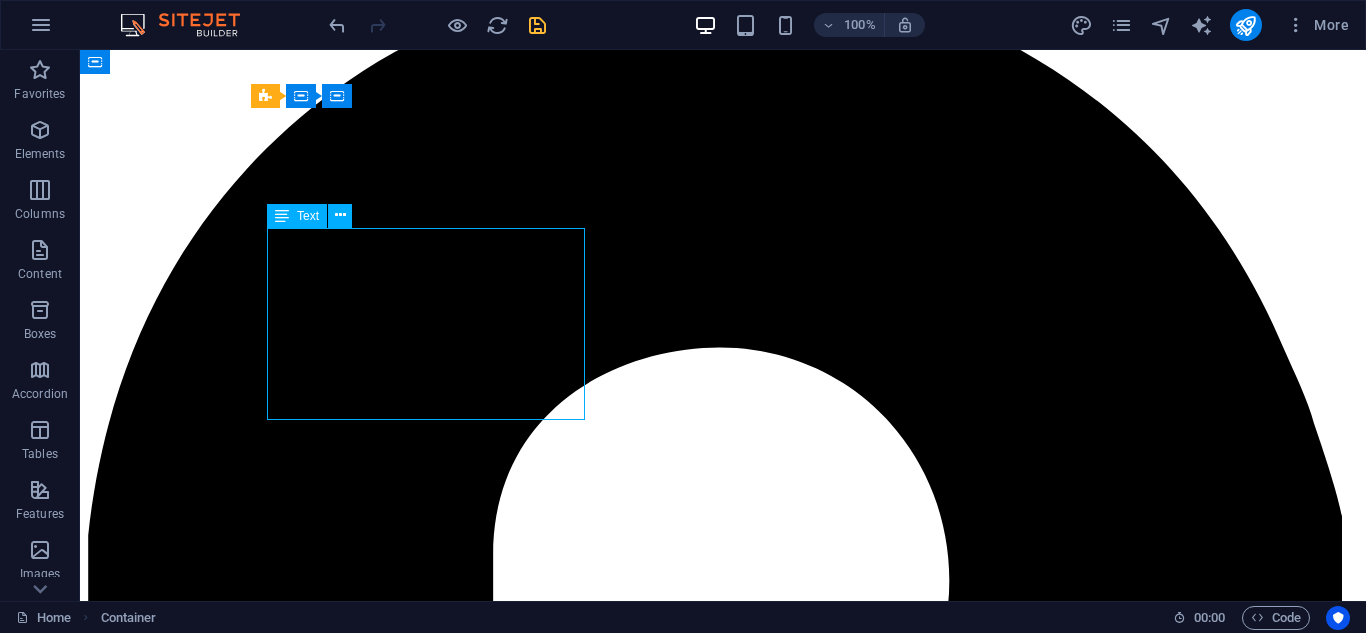 click on "We possess deep, on-the-ground knowledge of the Indonesian market. This includes understanding local regulations, logistics, and a vast network of verified suppliers. This expertise allows us to efficiently find the highest quality products at competitive prices, saving you time and mone" at bounding box center [723, 4036] 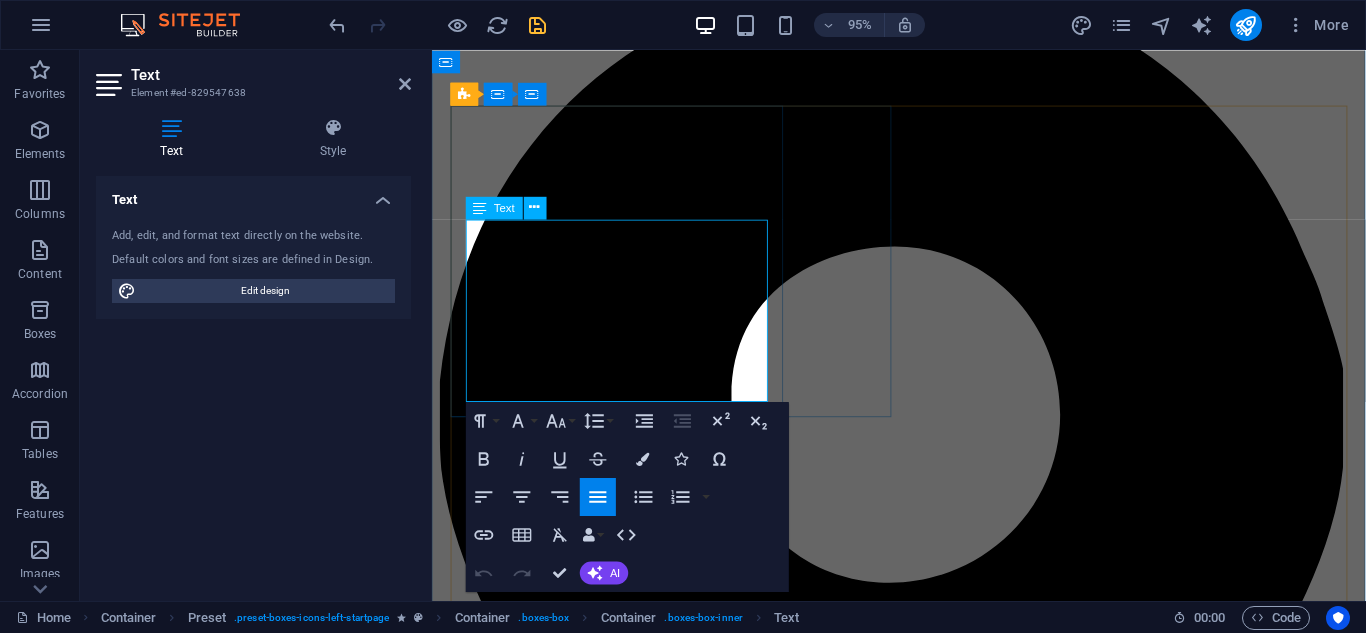 click on "We possess deep, on-the-ground knowledge of the Indonesian market. This includes understanding local regulations, logistics, and a vast network of verified suppliers. This expertise allows us to efficiently find the highest quality products at competitive prices, saving you time and mone" at bounding box center (923, 3212) 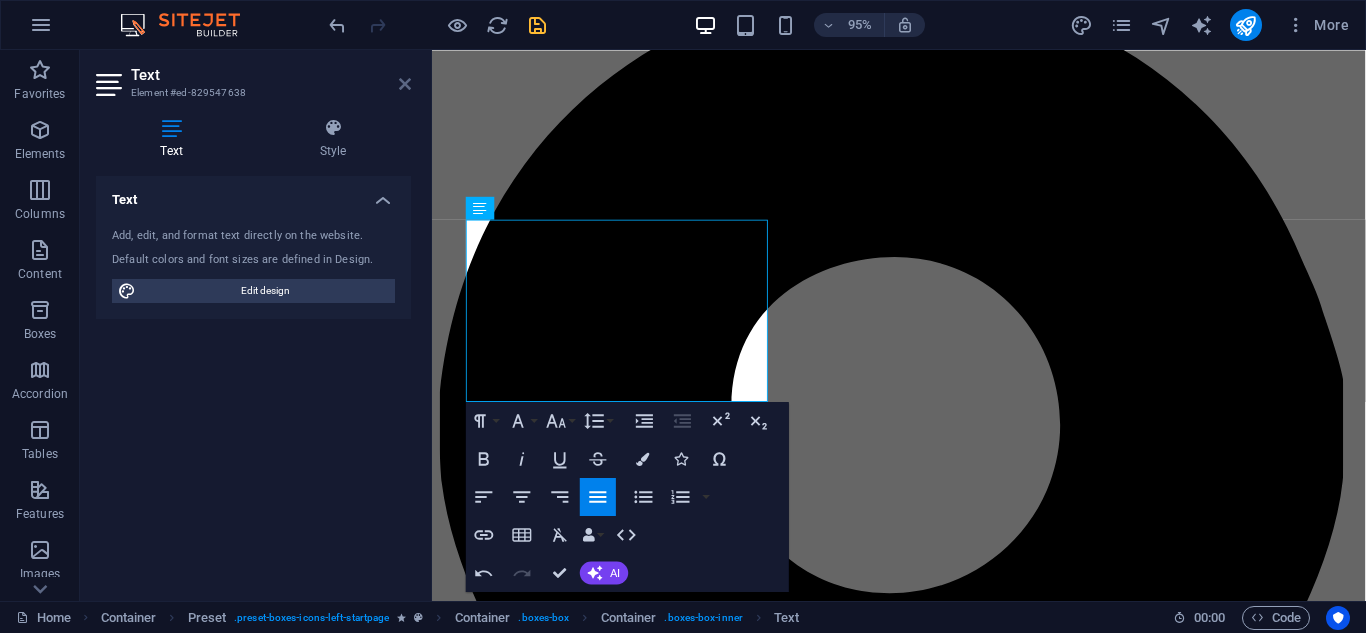 click at bounding box center [405, 84] 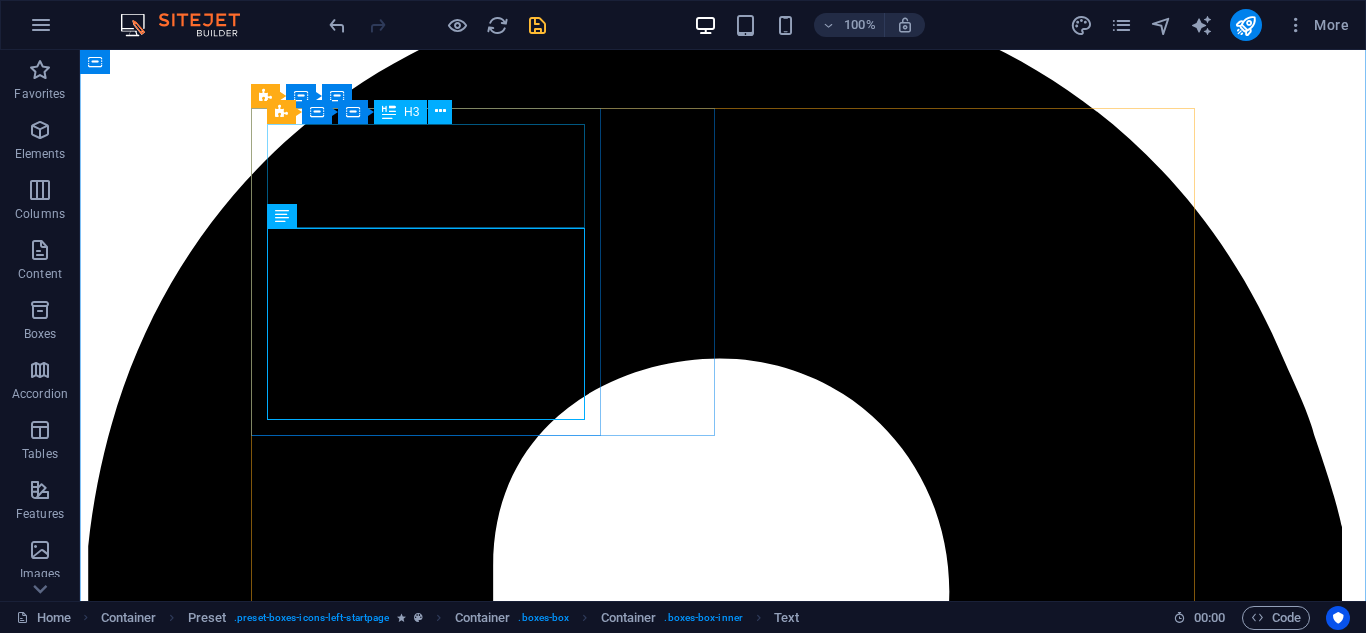 click on "Expertise in the  Indonesian Market" at bounding box center [723, 3989] 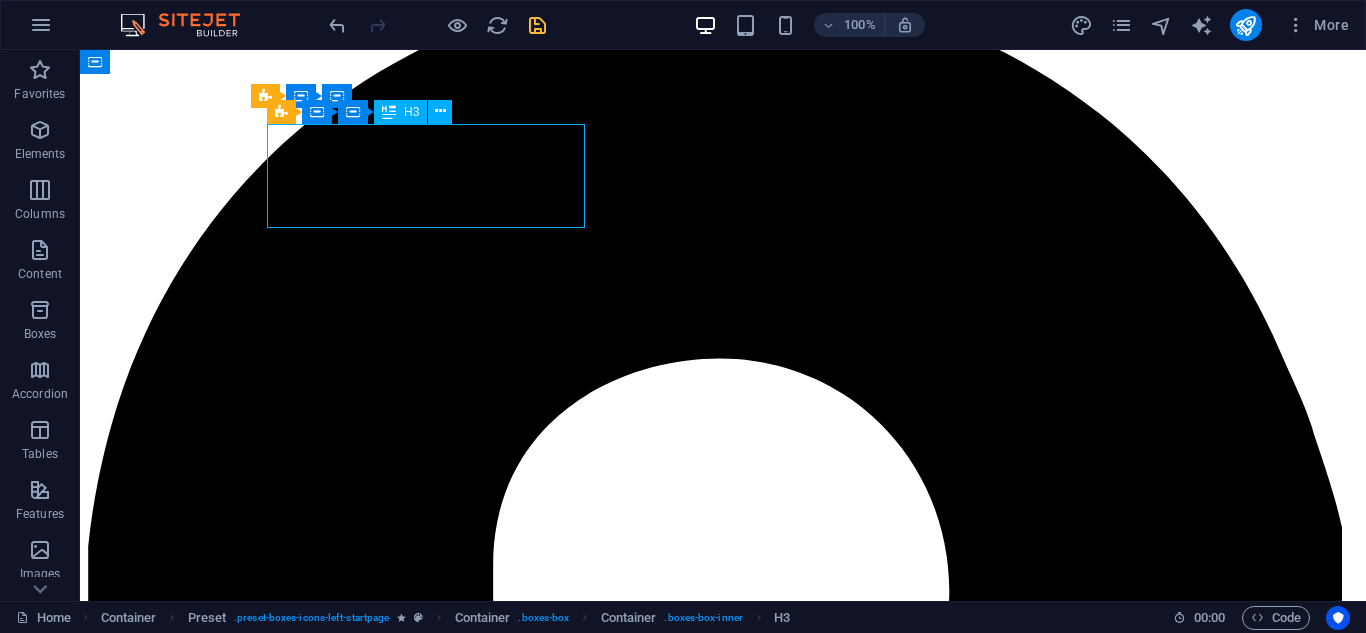 click on "Expertise in the  Indonesian Market" at bounding box center (723, 3989) 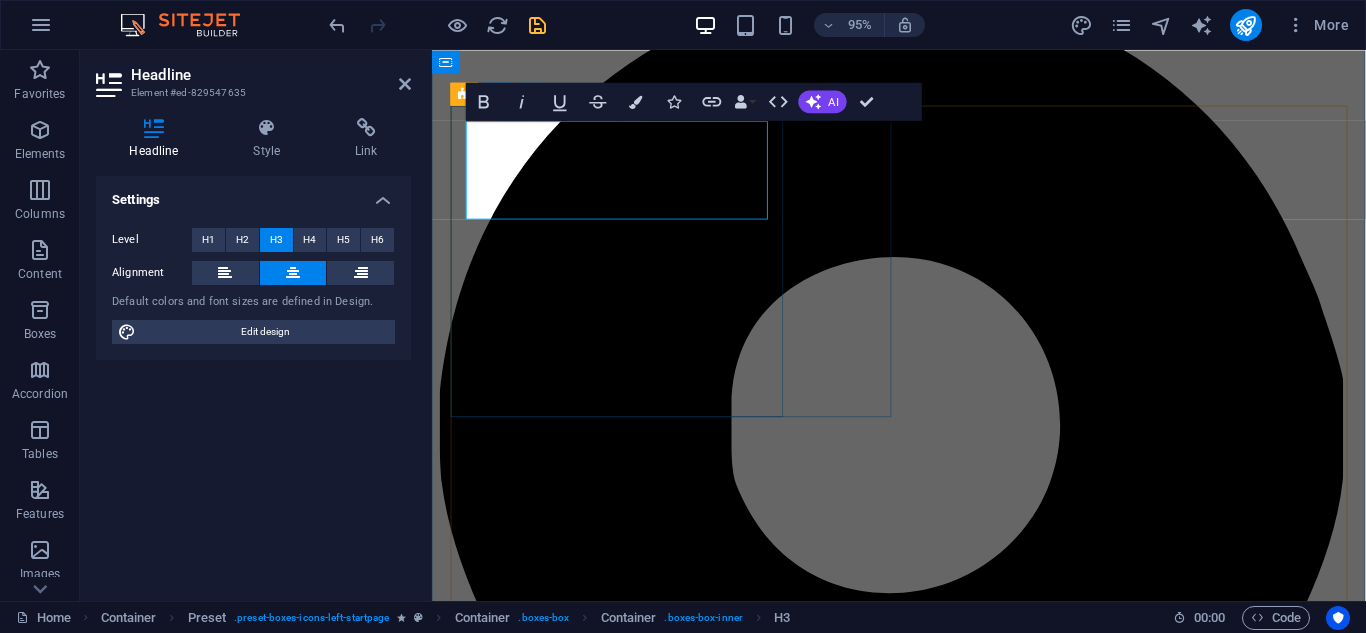 click on "Expertise in the Indonesian Market" at bounding box center (923, 3164) 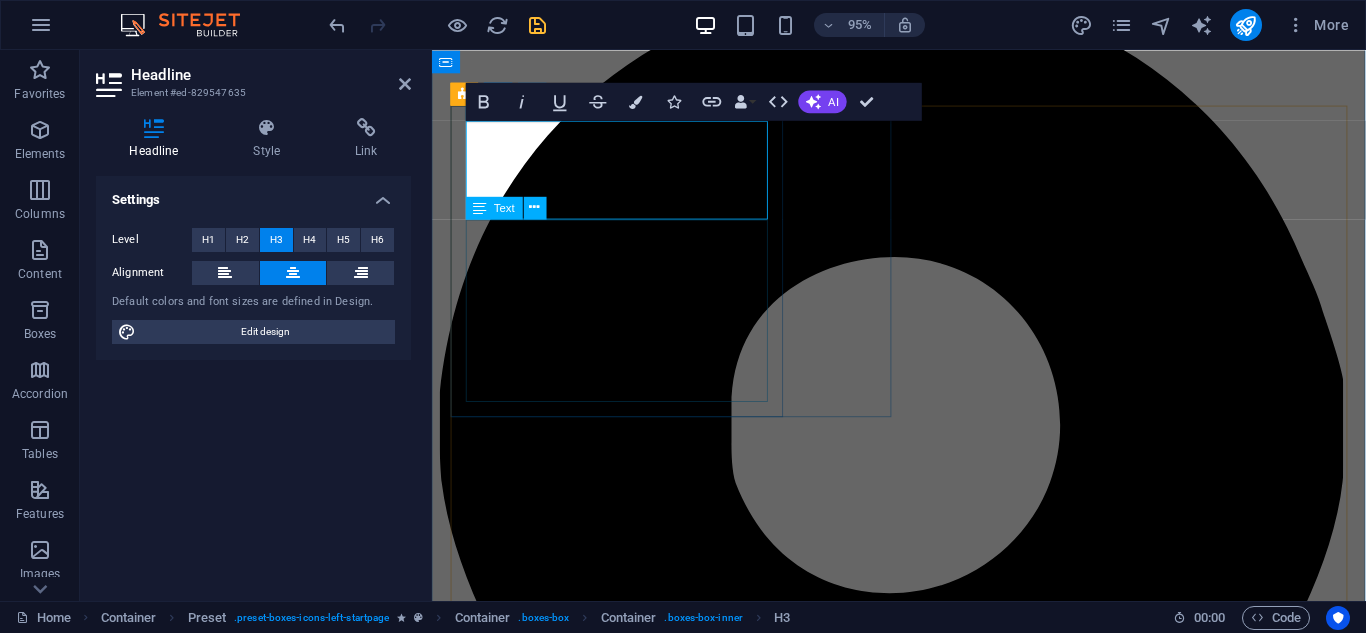 type 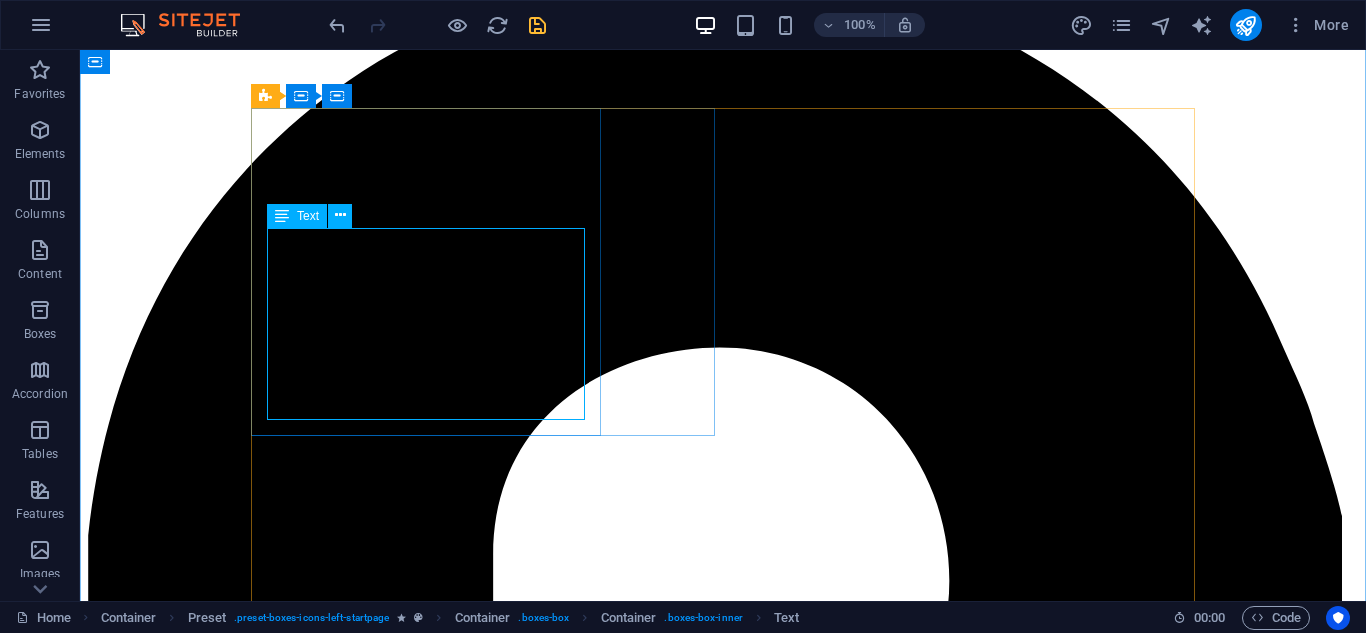 click on "We possess deep, on-the-ground knowledge of the Indonesian market. This includes understanding local regulations, logistics, and a vast network of verified suppliers. This expertise allows us to efficiently find the highest quality products at competitive prices, saving you time and money" at bounding box center (723, 4036) 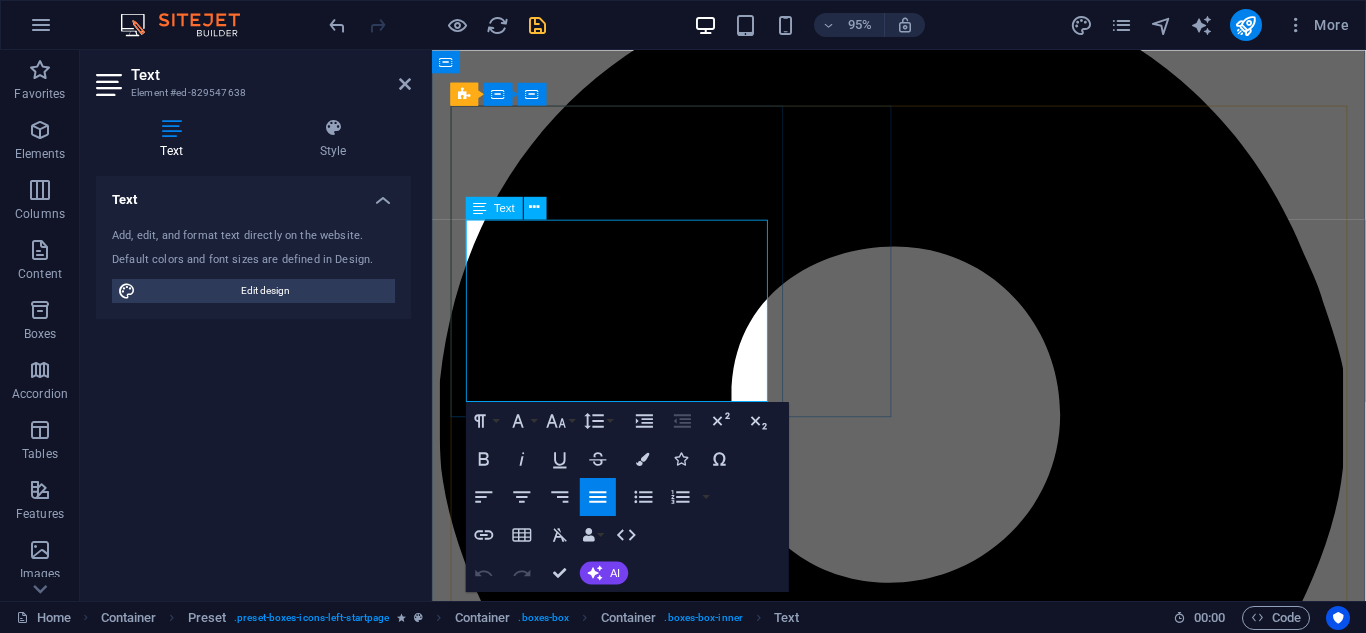 click on "We possess deep, on-the-ground knowledge of the Indonesian market. This includes understanding local regulations, logistics, and a vast network of verified suppliers. This expertise allows us to efficiently find the highest quality products at competitive prices, saving you time and money" at bounding box center [923, 3212] 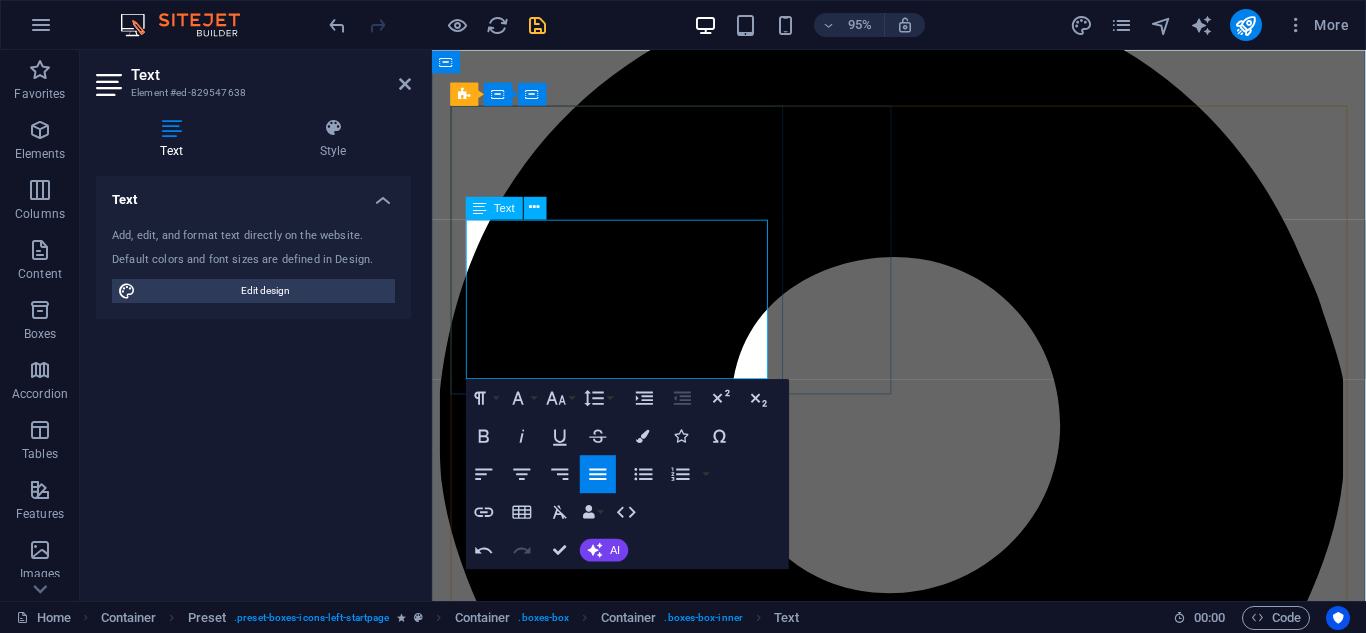 type 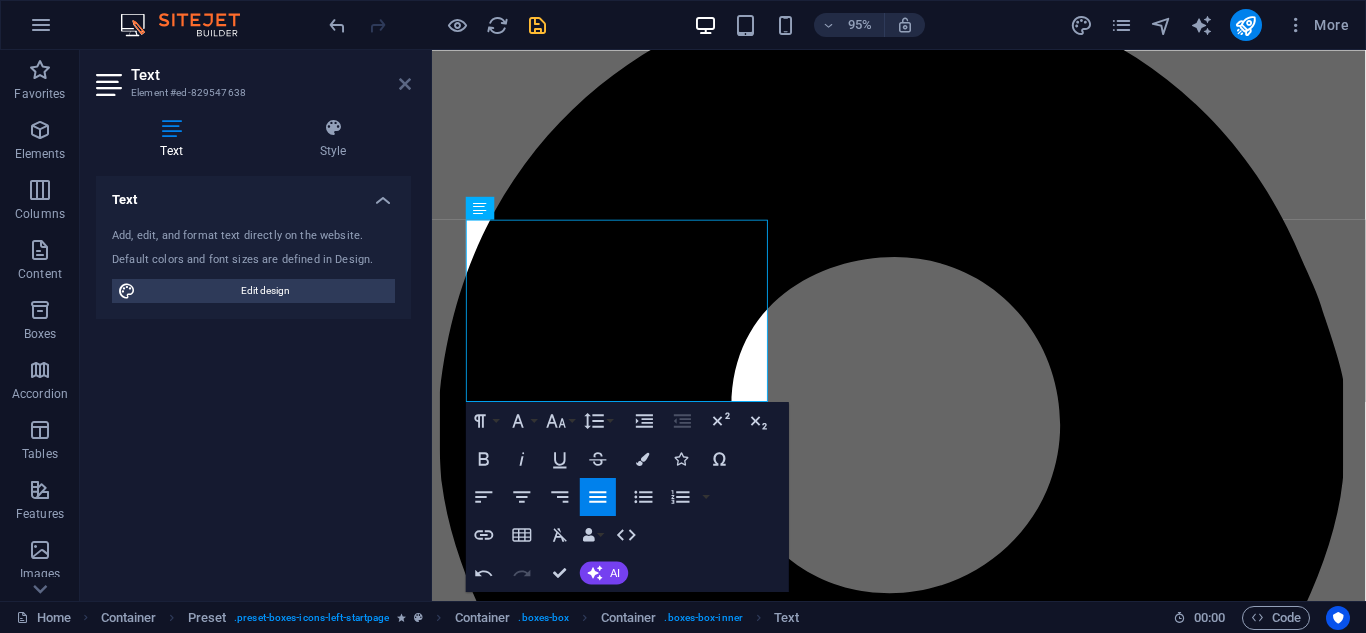 click at bounding box center (405, 84) 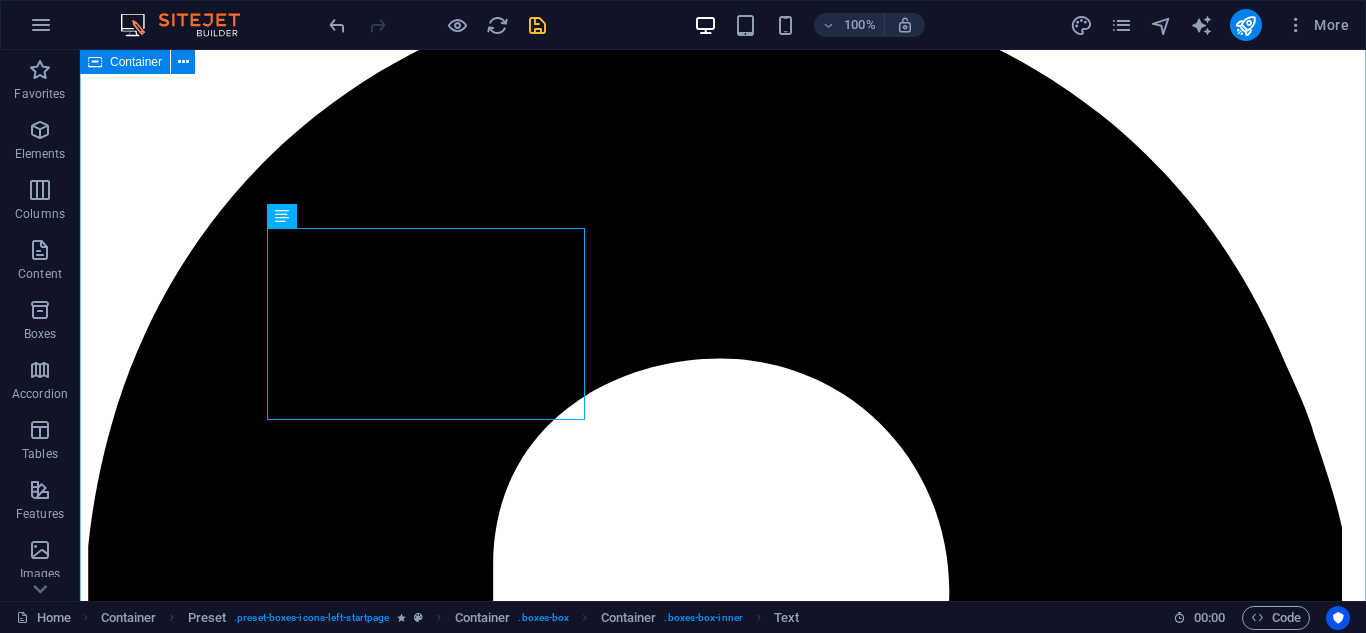click on "about us PT ERA NIAGA HUTAMA PT ERA NIAGA HUTAMA is a exportagency, sourcing services, and general trading company dedicated to advancing superior Indonesian products to the global market. Strategically located in the heart of the Indonesian archipelago, Sidoarjo, East Java, we are strongly committed to connecting local producers with international consumers, ensuring the highest quality and ethical trading practices.  Founded with the vision of becoming a bridge between Indonesia's natural wealth and handicrafts and the world, PT ERA NIAGA HUTAMA focuses on exporting high-quality products. We are proud to be ambassadors for Indonesia's heritage and economic potential, supporting domestic economic growth throughAglobal marketreach. WHY CHOOSE US Expertise in the Indonesian Product Quality Assurance and Vetting End-to-End Export Management Fair Prices Lorem ipsum dolor sit amet, consectetur adipisicing elit. Veritatis, dolorem!" at bounding box center [723, 6405] 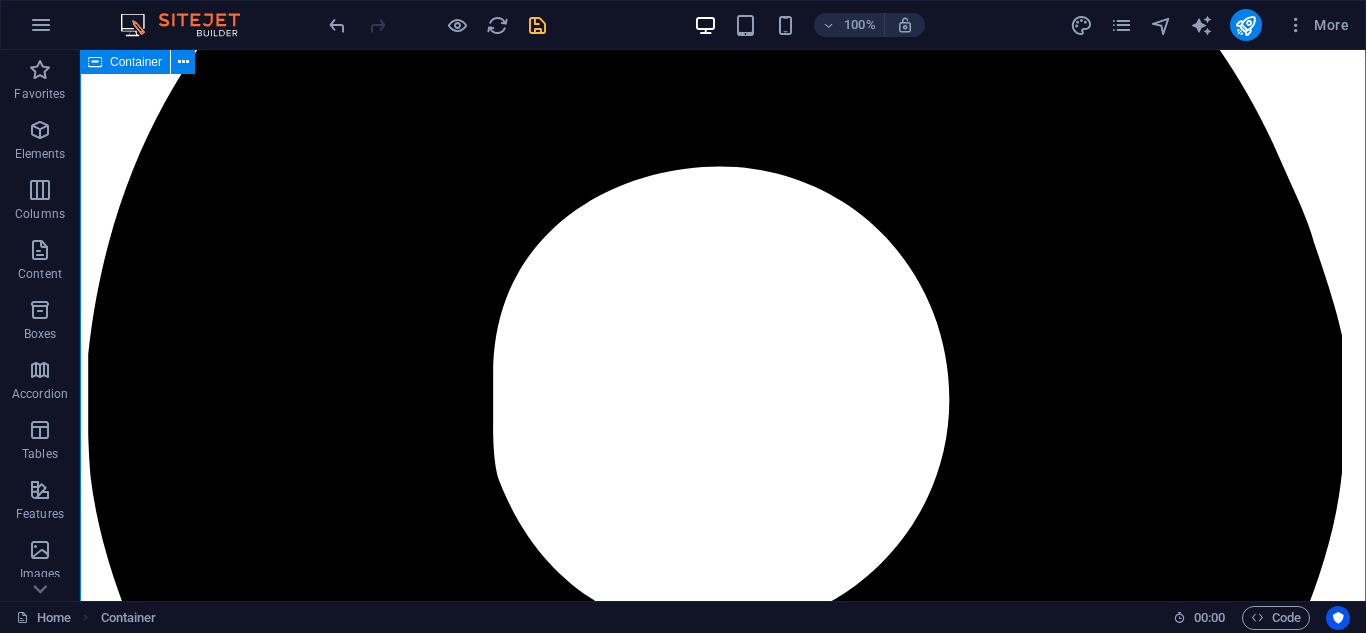scroll, scrollTop: 1361, scrollLeft: 0, axis: vertical 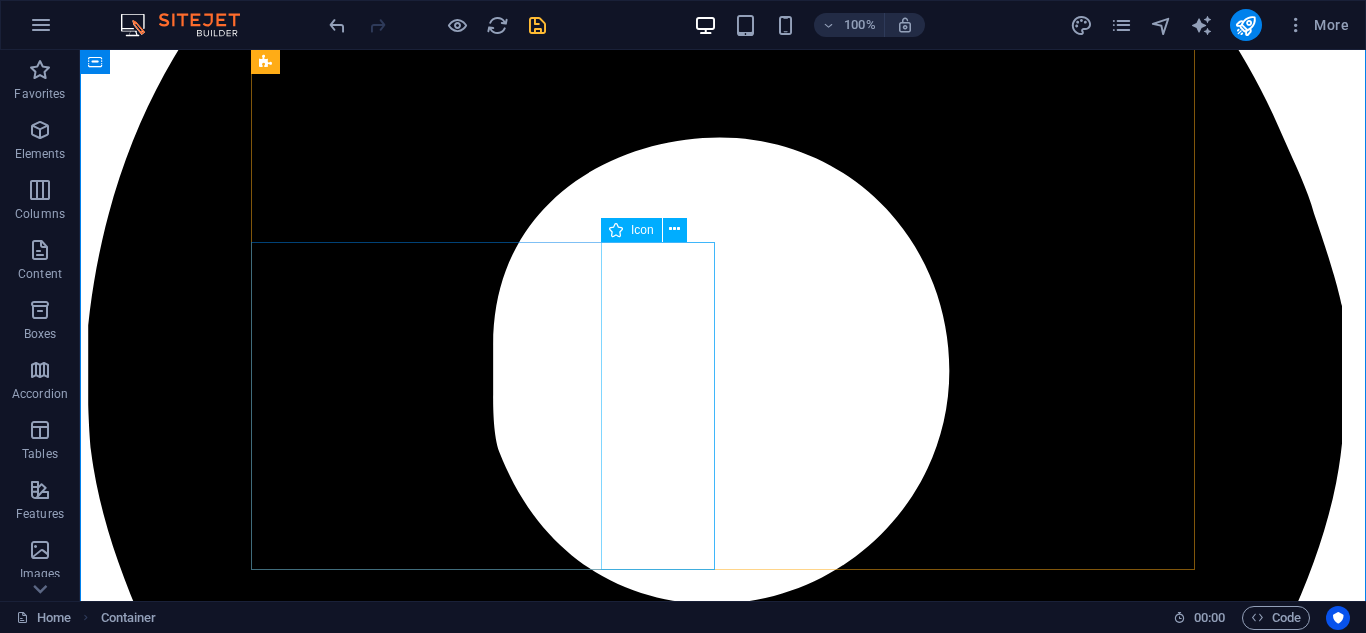 click at bounding box center (723, 6995) 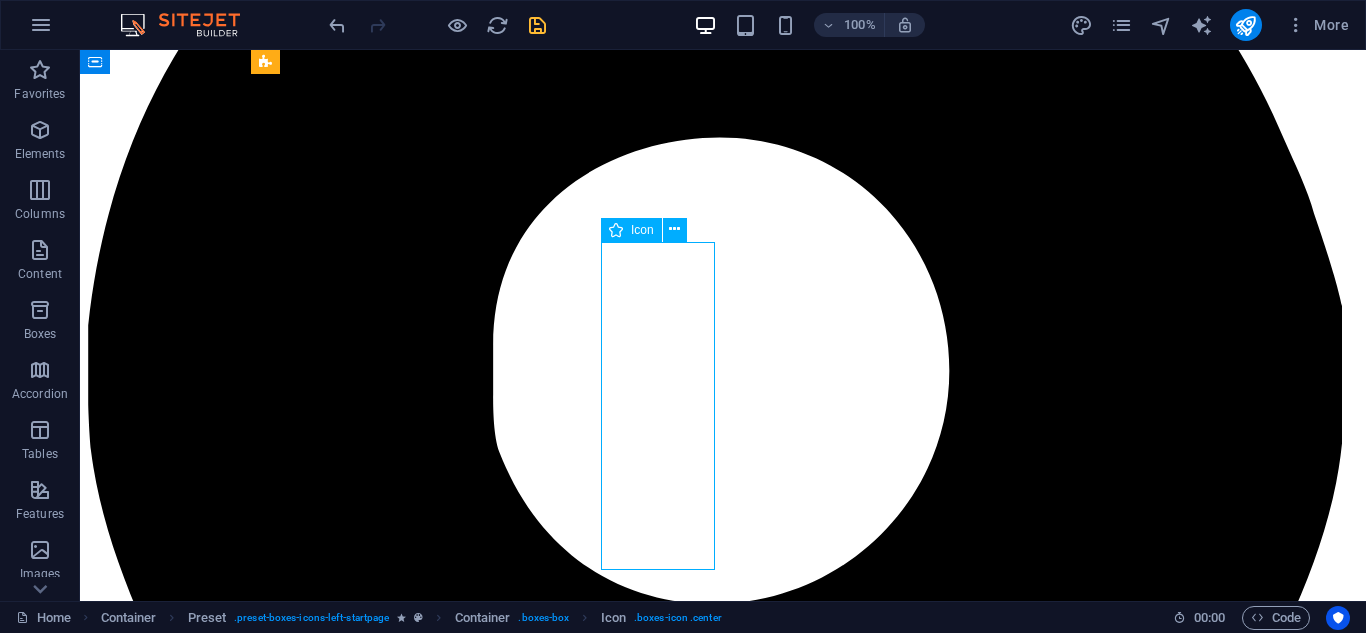 click at bounding box center [723, 6995] 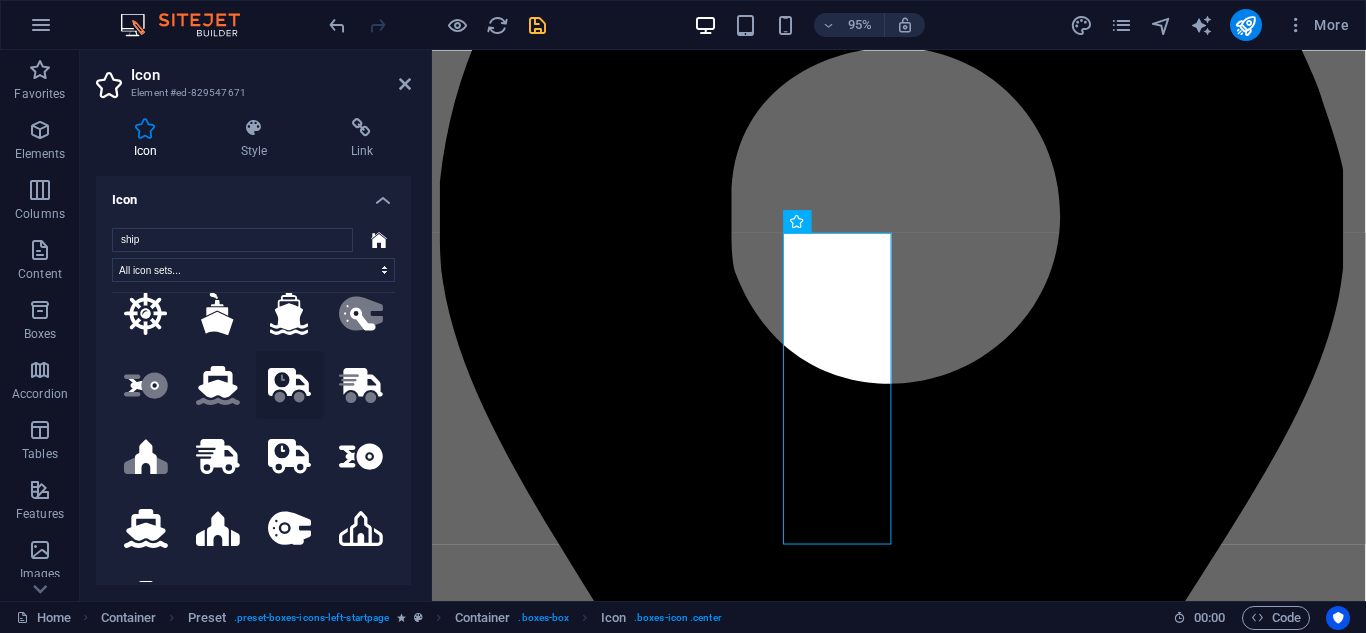 scroll, scrollTop: 0, scrollLeft: 0, axis: both 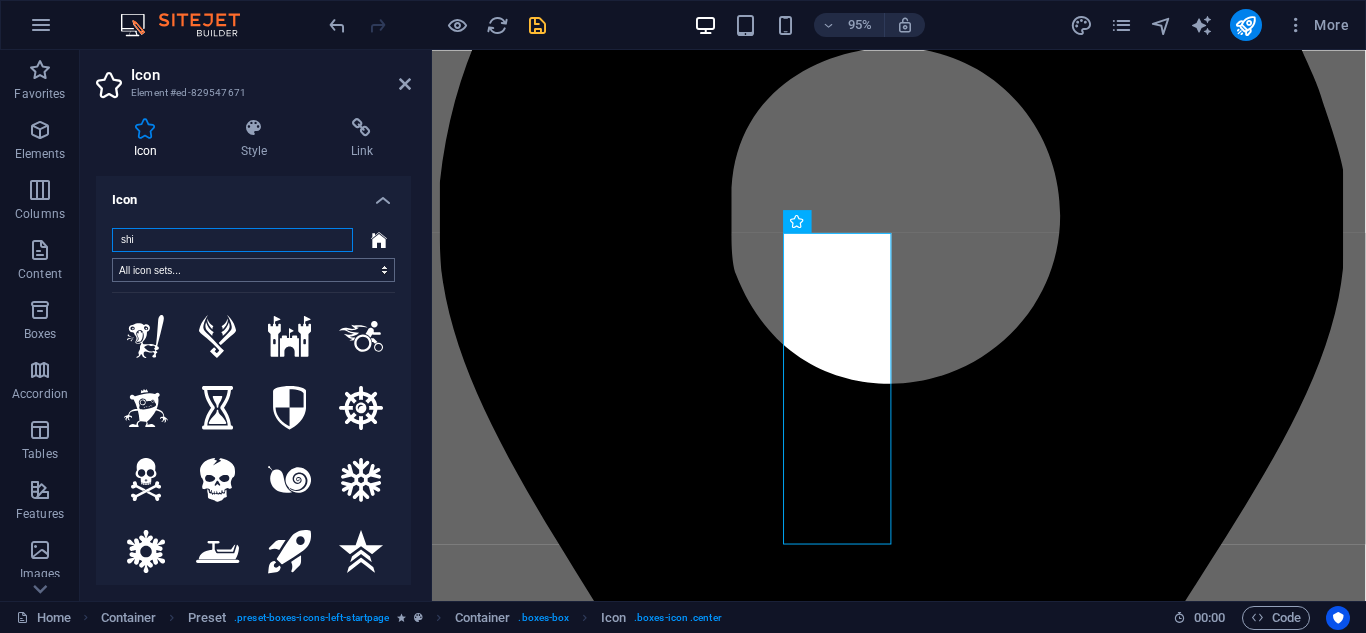 type on "ship" 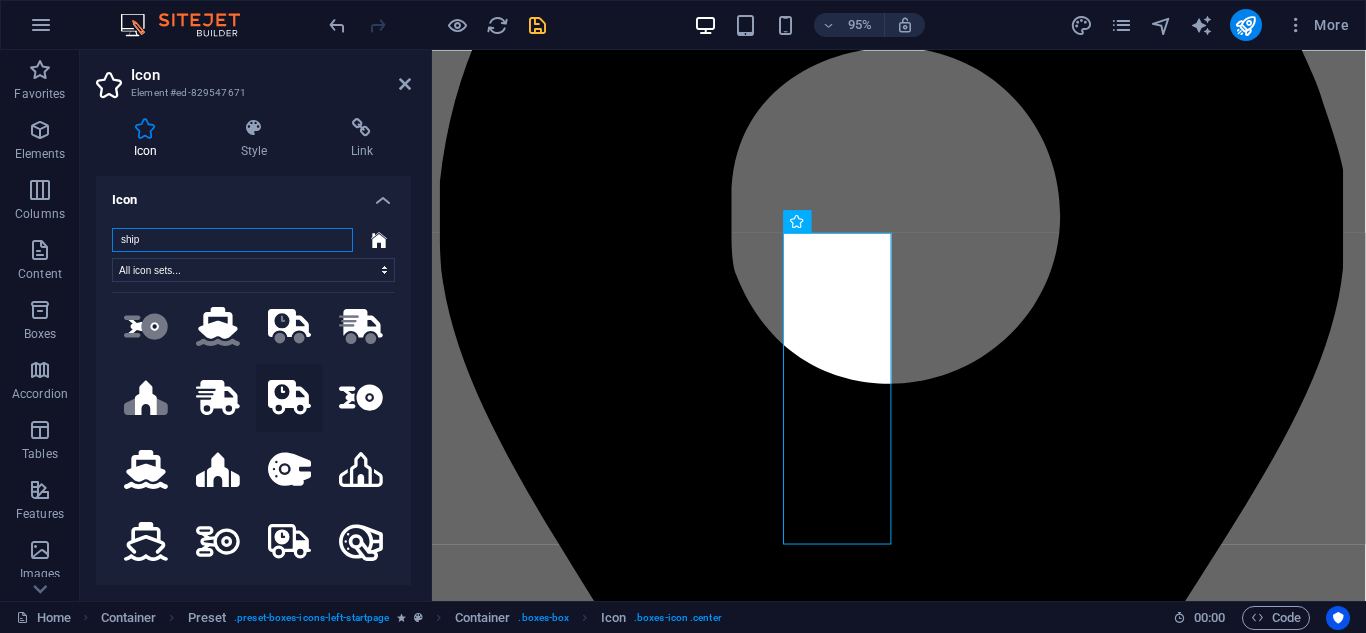 scroll, scrollTop: 58, scrollLeft: 0, axis: vertical 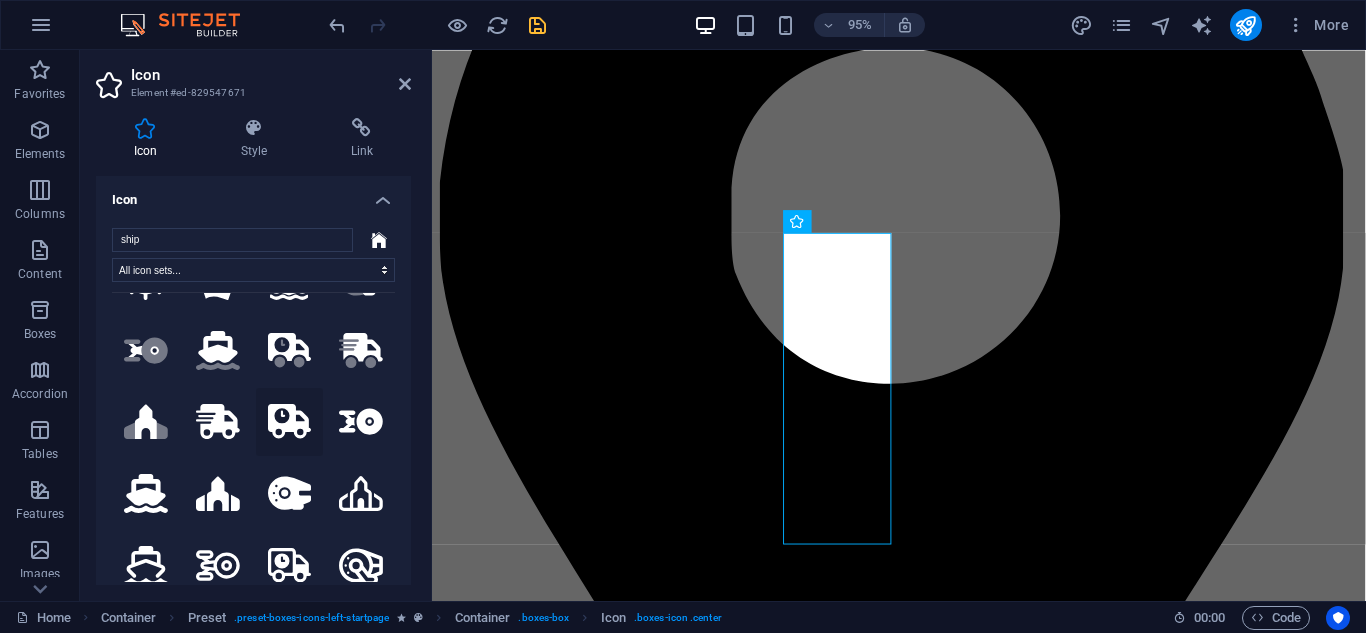 click 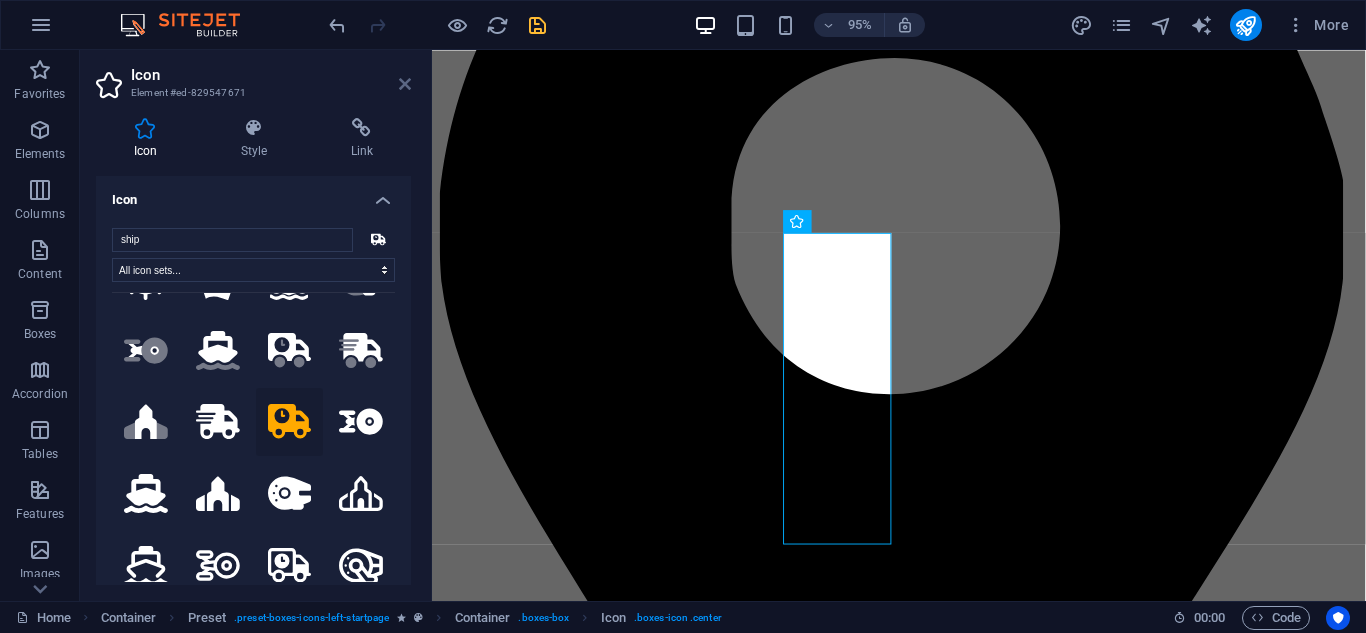 click at bounding box center (405, 84) 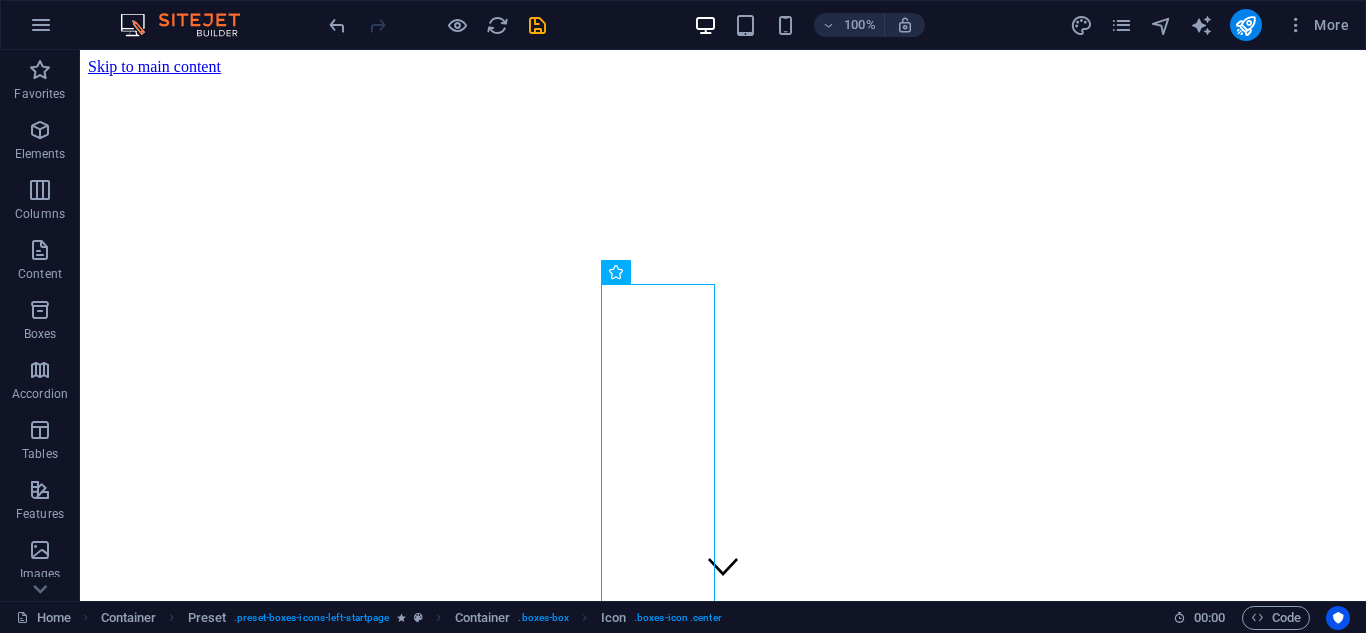 scroll, scrollTop: 0, scrollLeft: 0, axis: both 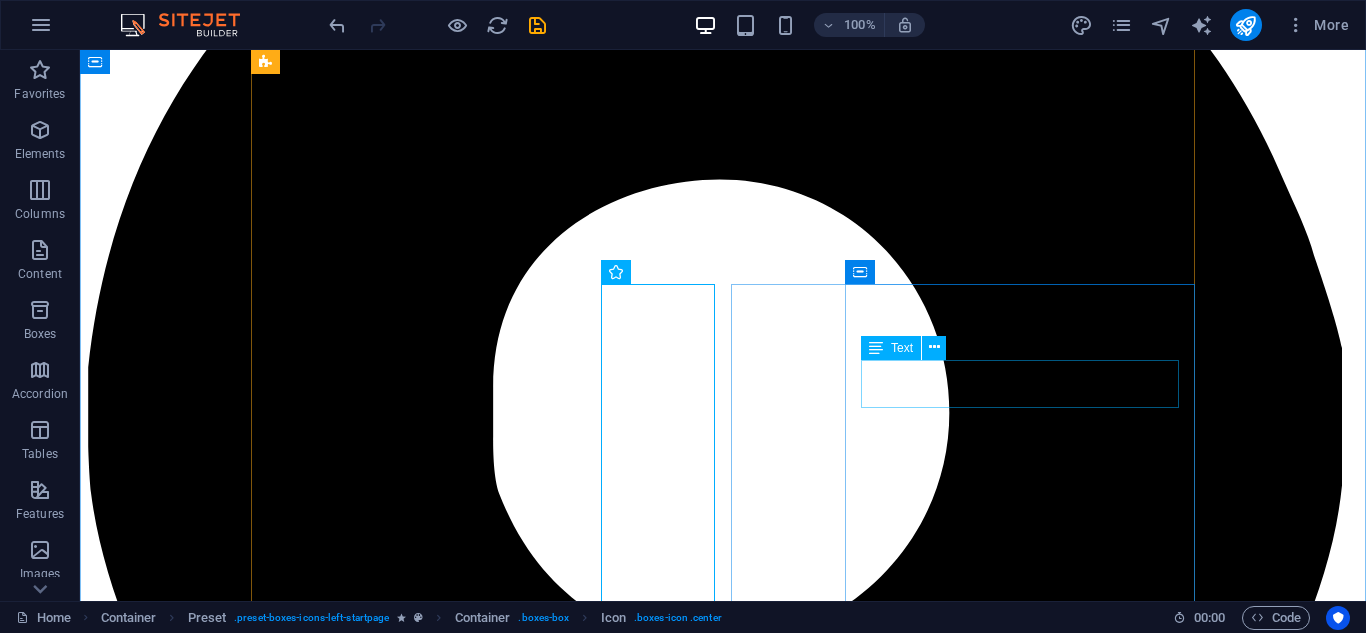 click on "Lorem ipsum dolor sit amet, consectetur adipisicing elit. Veritatis, dolorem!" at bounding box center [723, 8847] 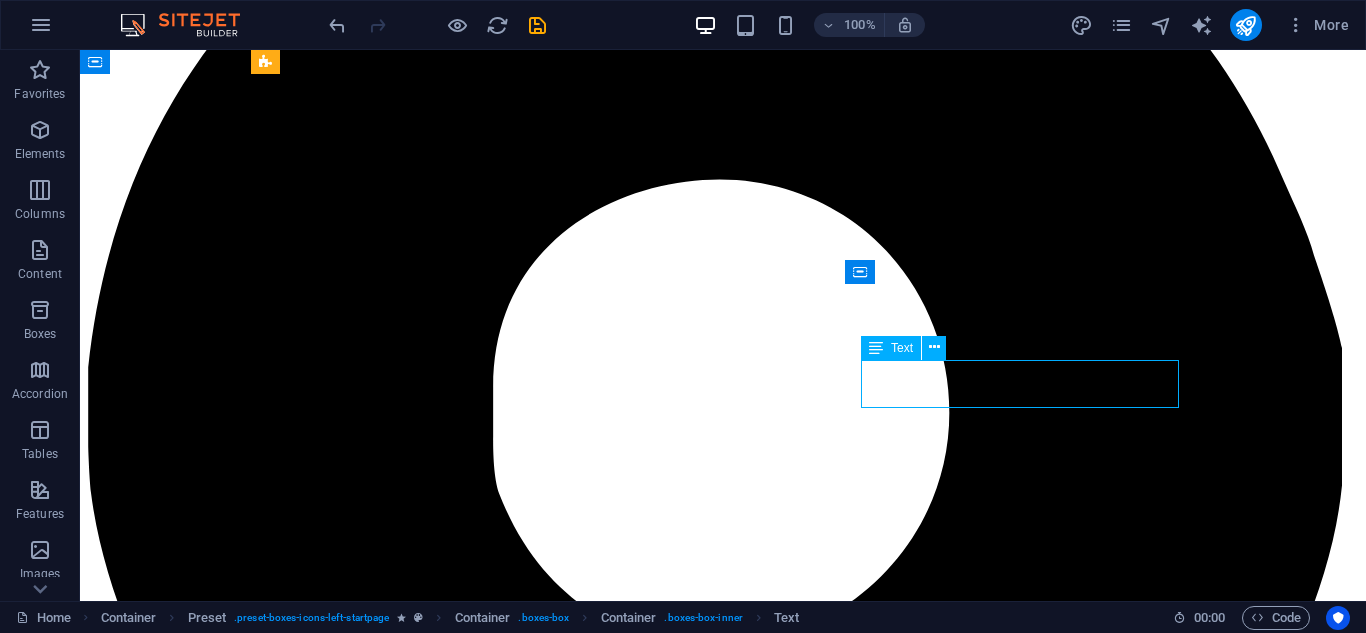 click on "Lorem ipsum dolor sit amet, consectetur adipisicing elit. Veritatis, dolorem!" at bounding box center [723, 8847] 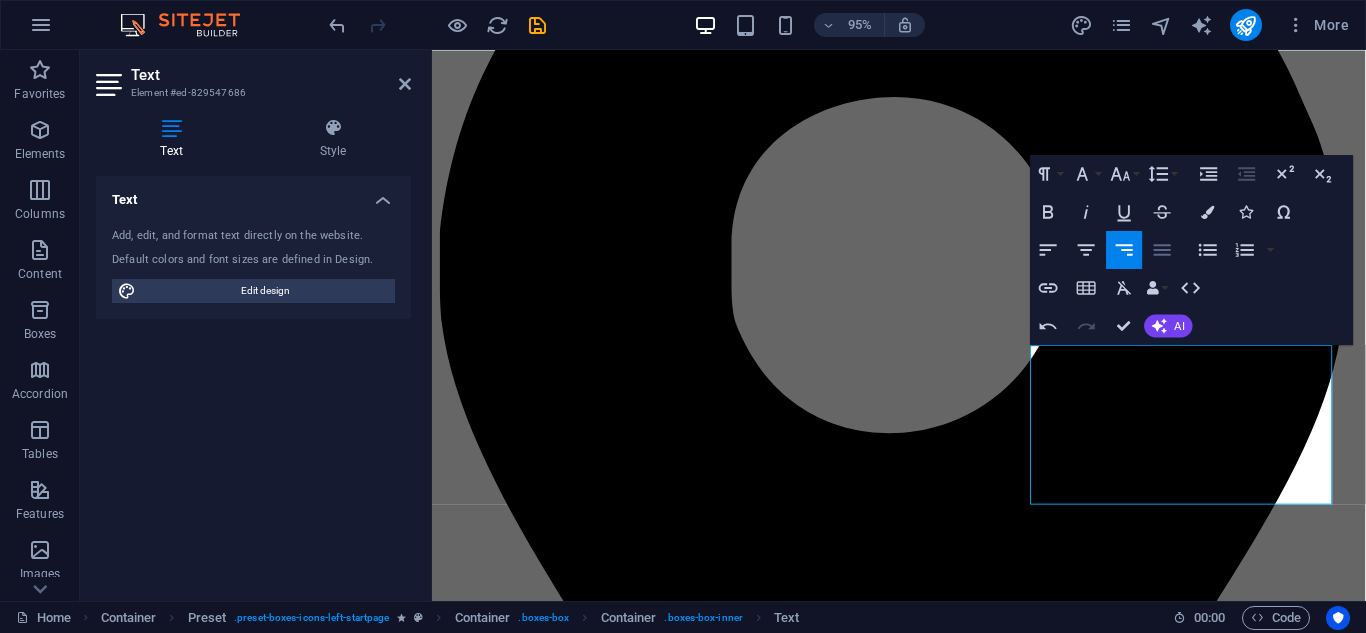 click 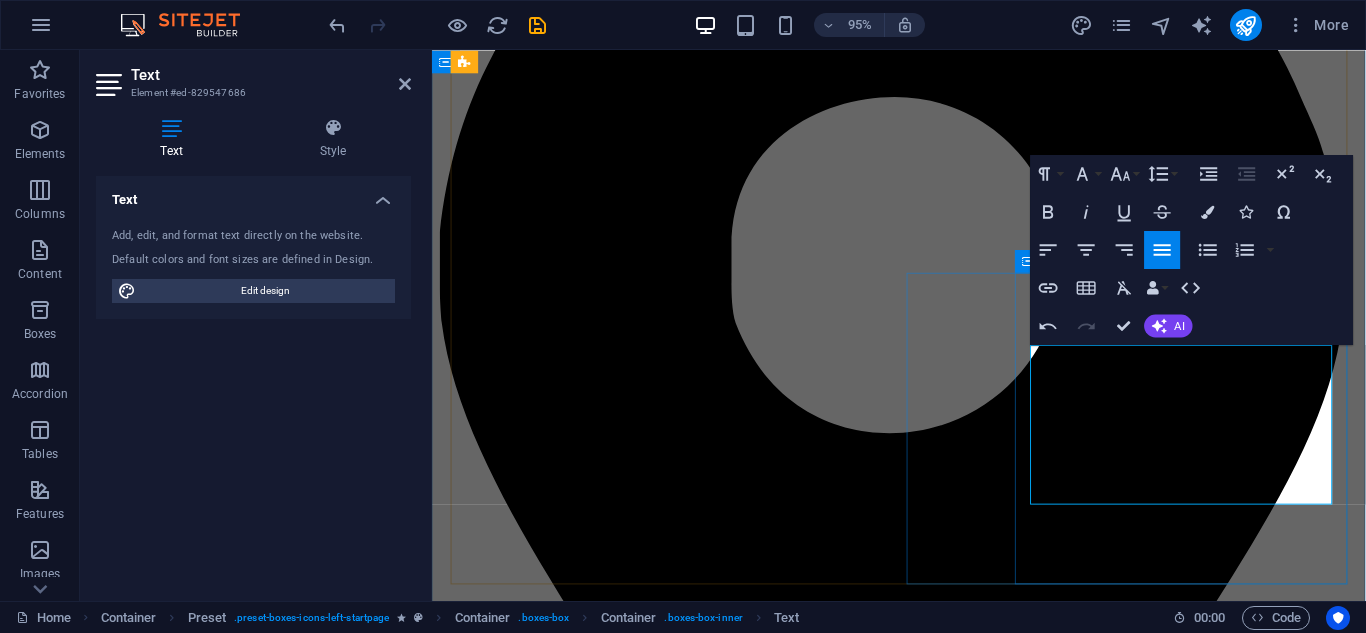 click on "Fair Prices We act as your eyes and ears in Indonesia. You will receive regular, transparent updates on your orders and sourcing projects. Our commitment to clear and consistent communication builds trust and ensures you are always informed about the status of your products." at bounding box center (923, 6929) 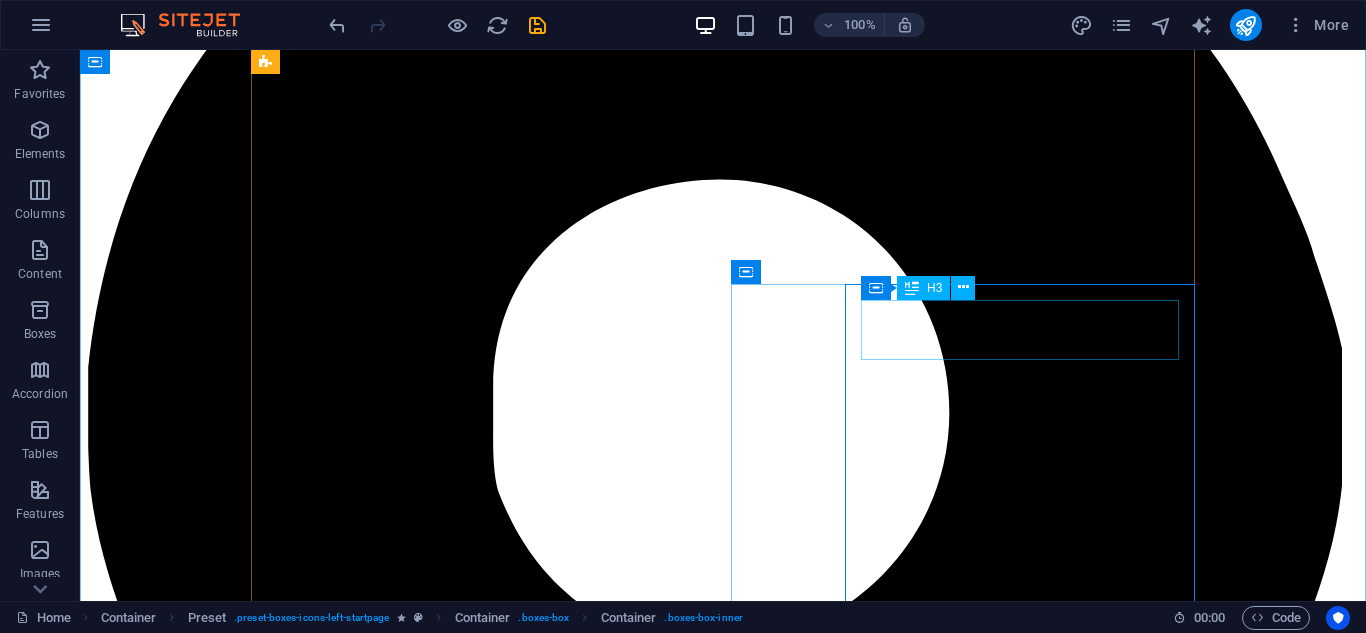 click on "Fair Prices" at bounding box center (723, 8808) 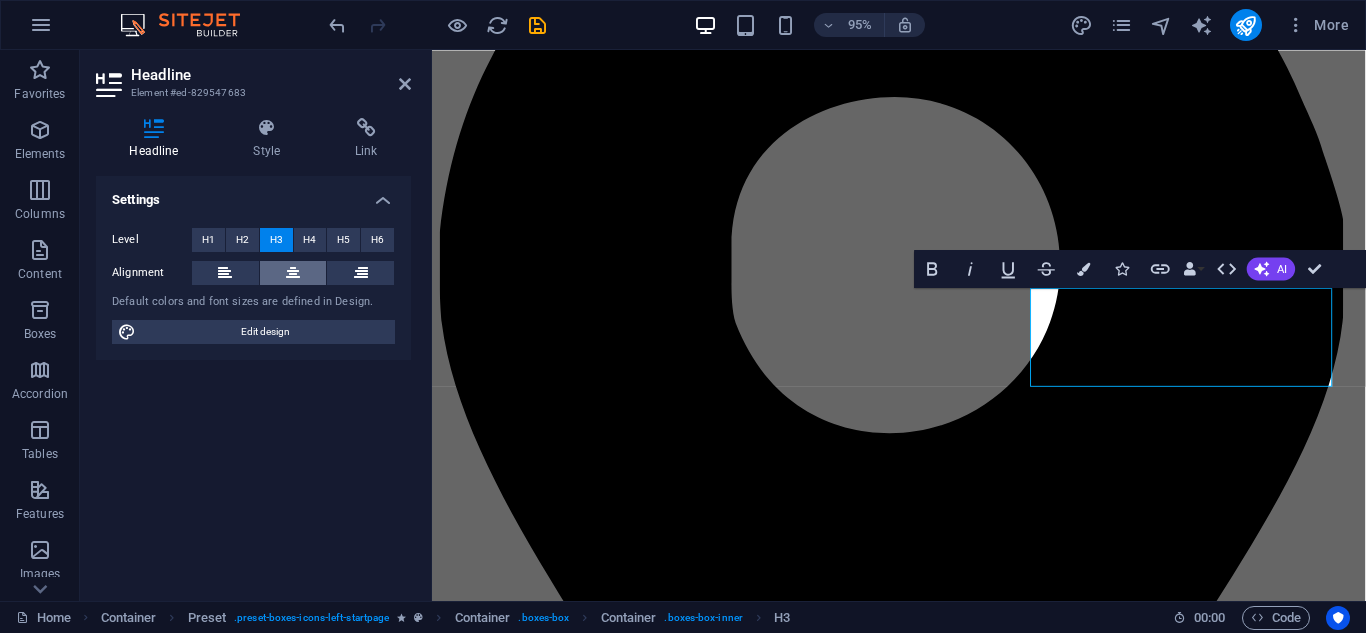 click at bounding box center (293, 273) 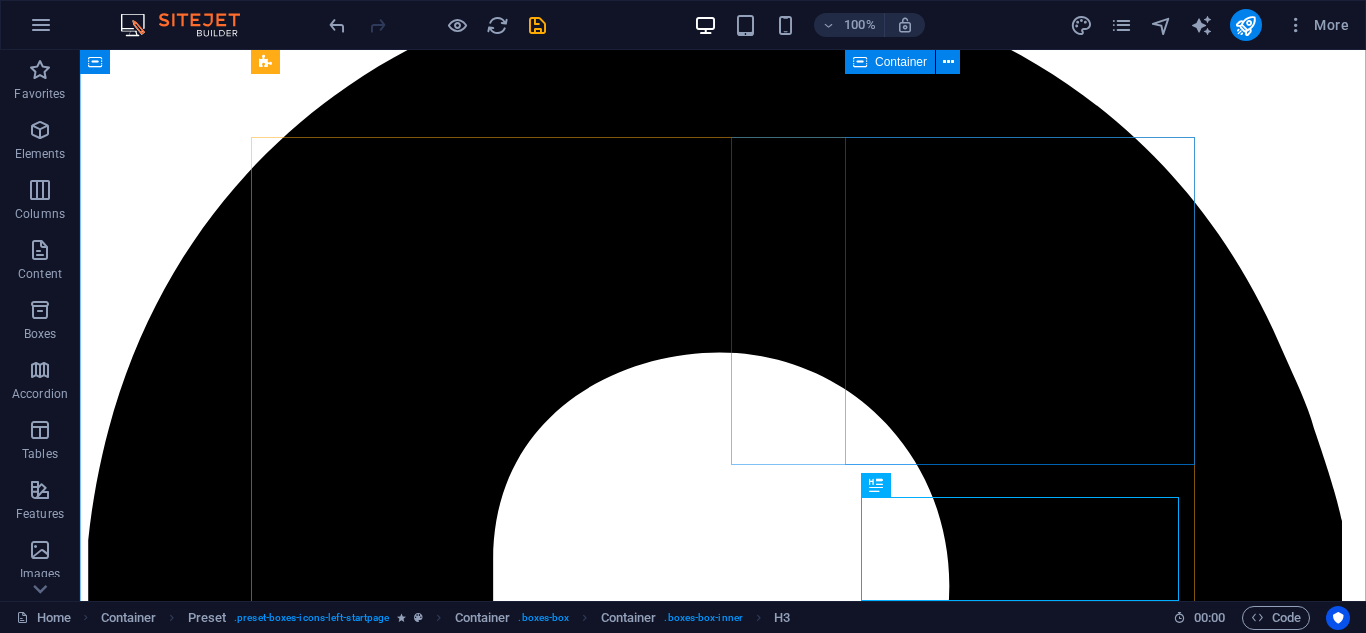 scroll, scrollTop: 1122, scrollLeft: 0, axis: vertical 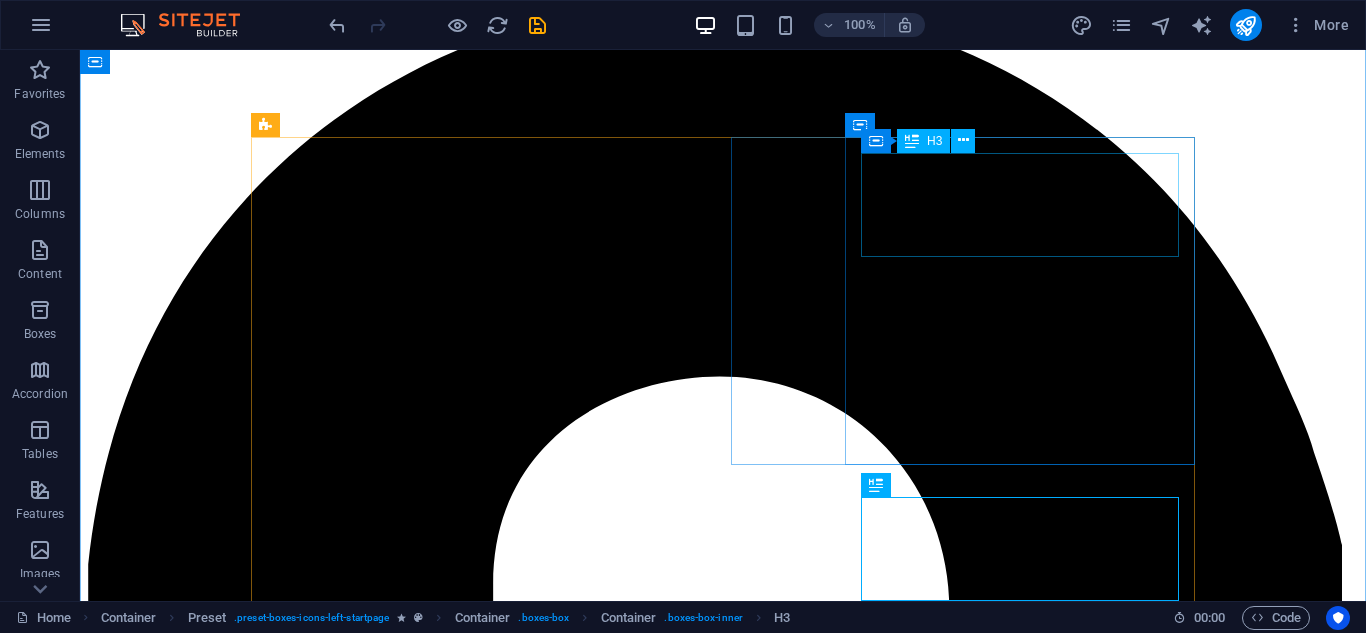 click on "Quality Assurance and Vetting" at bounding box center [723, 6420] 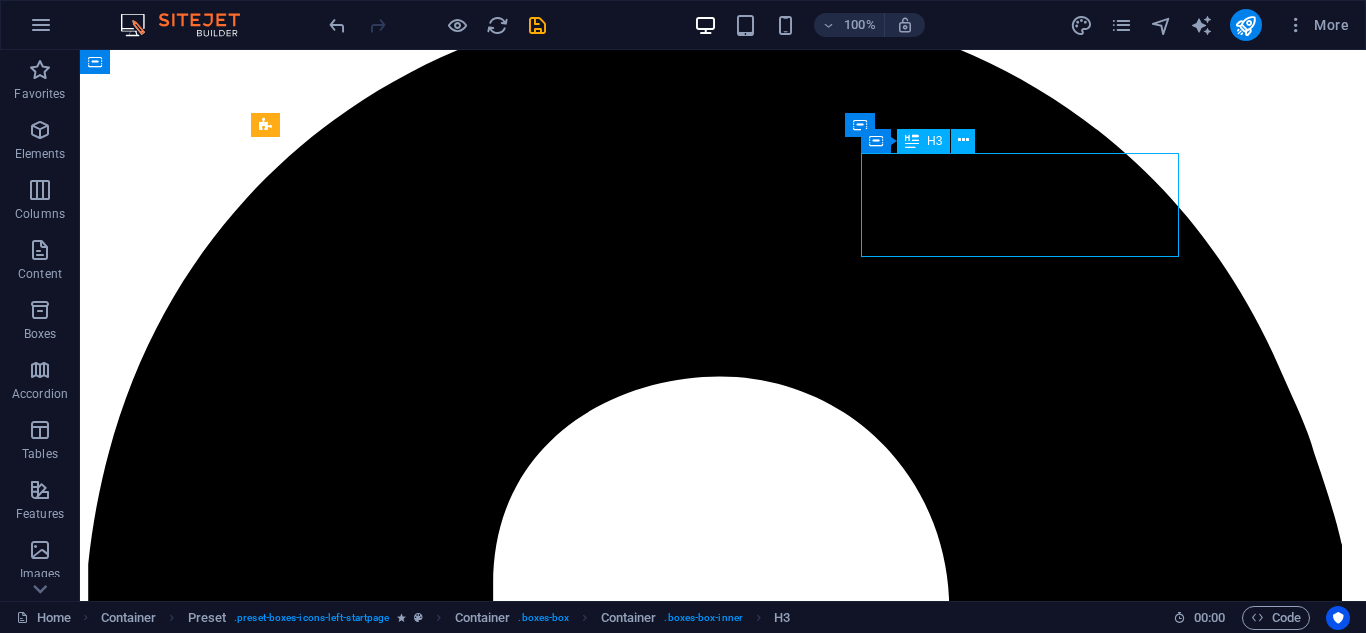 click on "Quality Assurance and Vetting" at bounding box center (723, 6420) 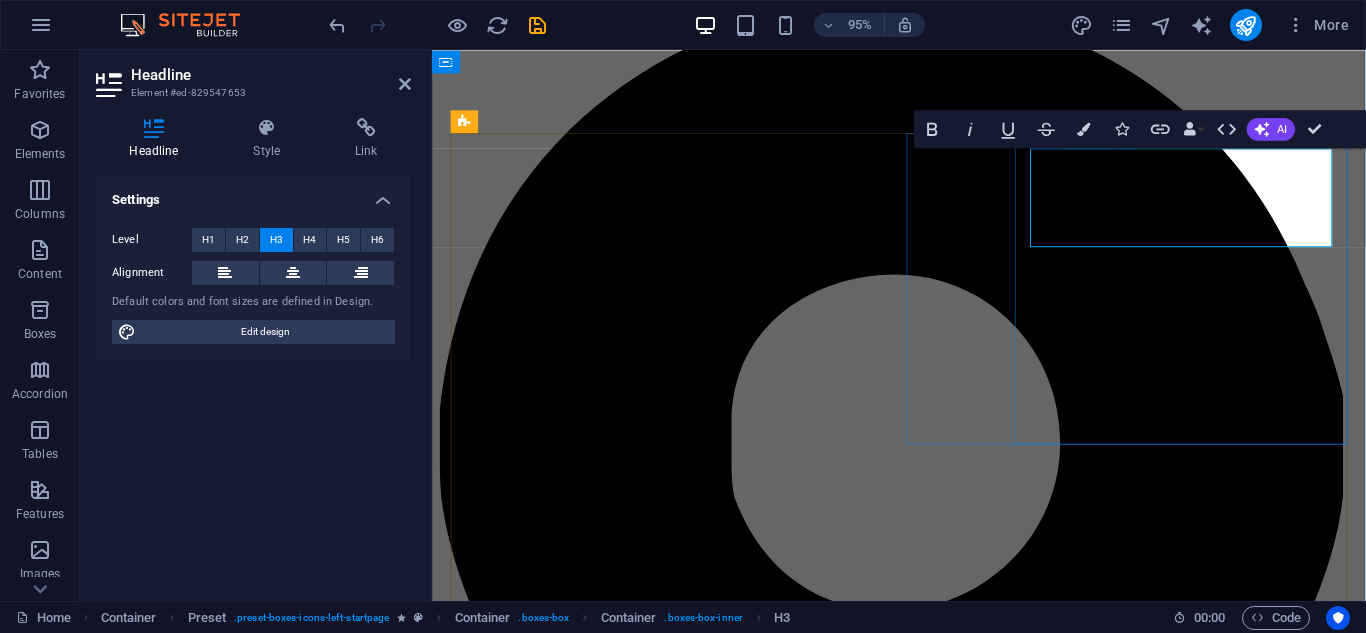 click on "Quality Assurance and Vetting" at bounding box center [923, 5050] 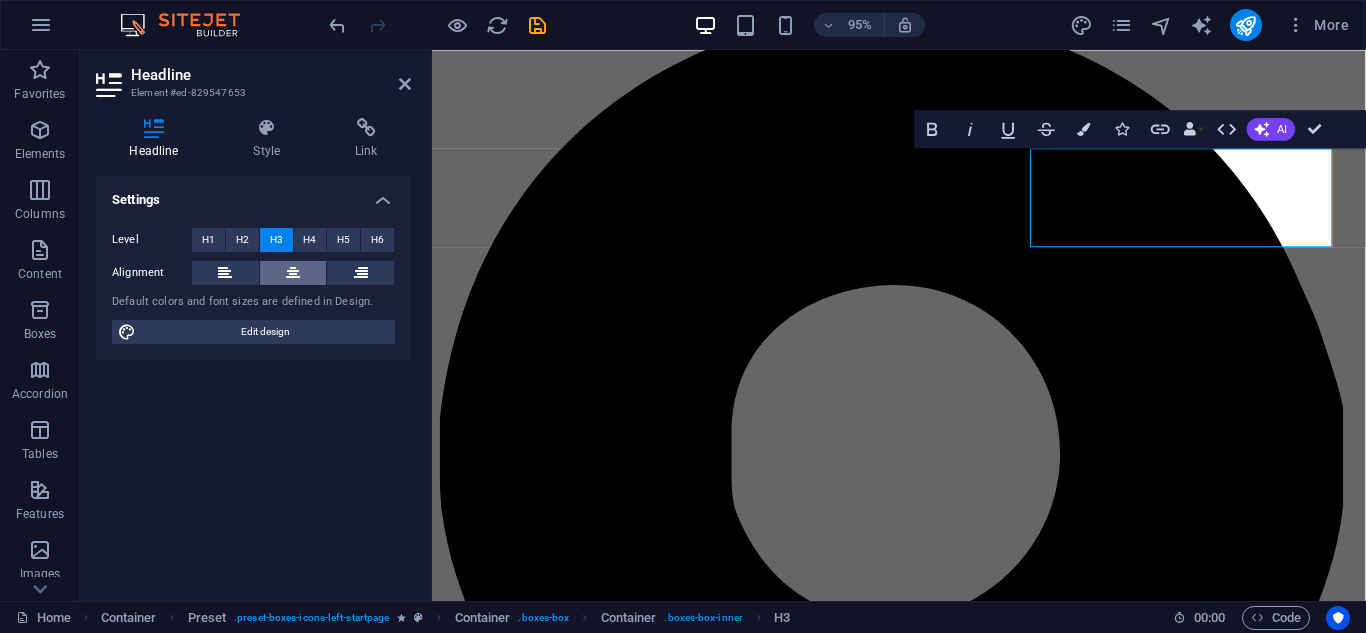 click at bounding box center [293, 273] 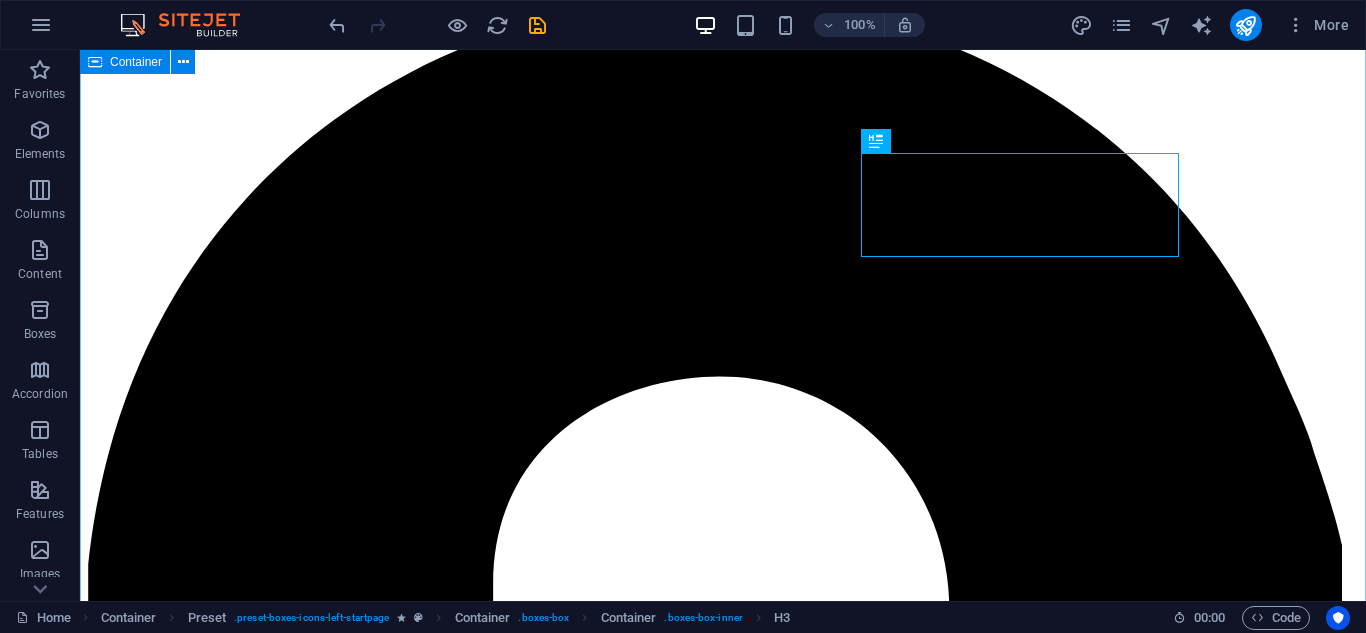click on "about us PT ERA NIAGA HUTAMA PT ERA NIAGA HUTAMA is a exportagency, sourcing services, and general trading company dedicated to advancing superior Indonesian products to the global market. Strategically located in the heart of the Indonesian archipelago, Sidoarjo, East Java, we are strongly committed to connecting local producers with international consumers, ensuring the highest quality and ethical trading practices.  Founded with the vision of becoming a bridge between Indonesia's natural wealth and handicrafts and the world, PT ERA NIAGA HUTAMA focuses on exporting high-quality products. We are proud to be ambassadors for Indonesia's heritage and economic potential, supporting domestic economic growth throughAglobal marketreach. WHY CHOOSE US Expertise in the Indonesian Product Quality  Assurance and Vetting End-to-End Export Management Dedicated and Transparent Communication" at bounding box center [723, 6316] 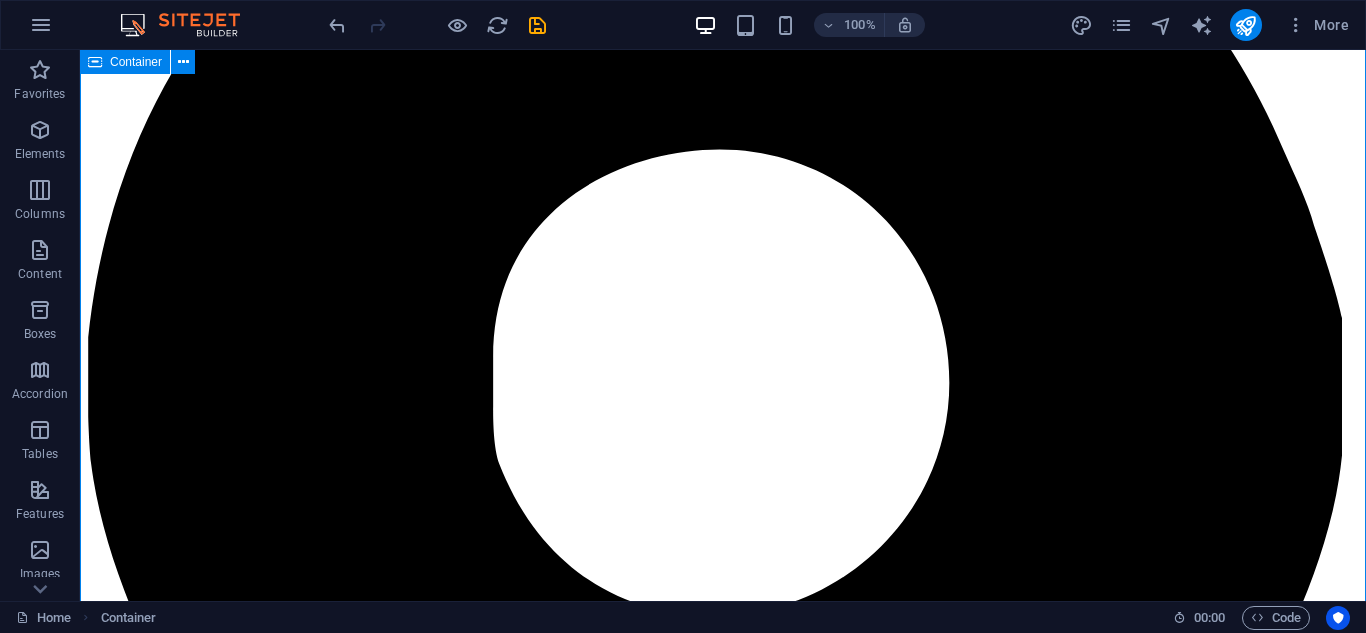 scroll, scrollTop: 1360, scrollLeft: 0, axis: vertical 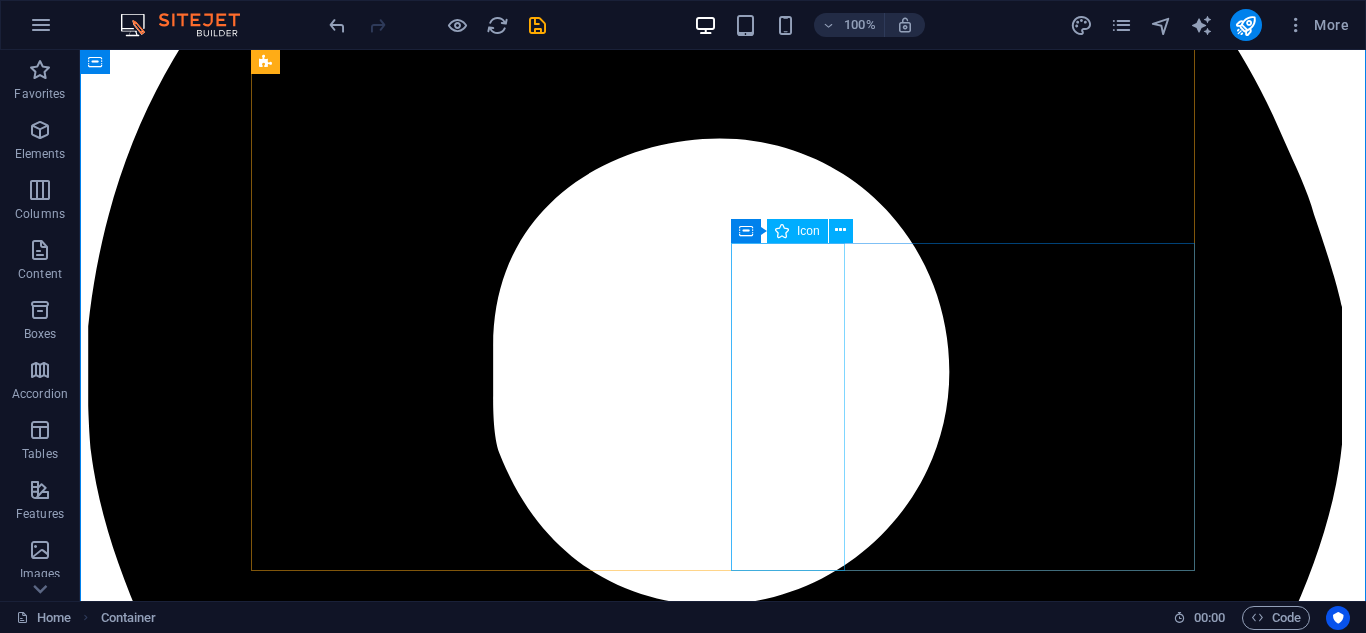 click at bounding box center (723, 8080) 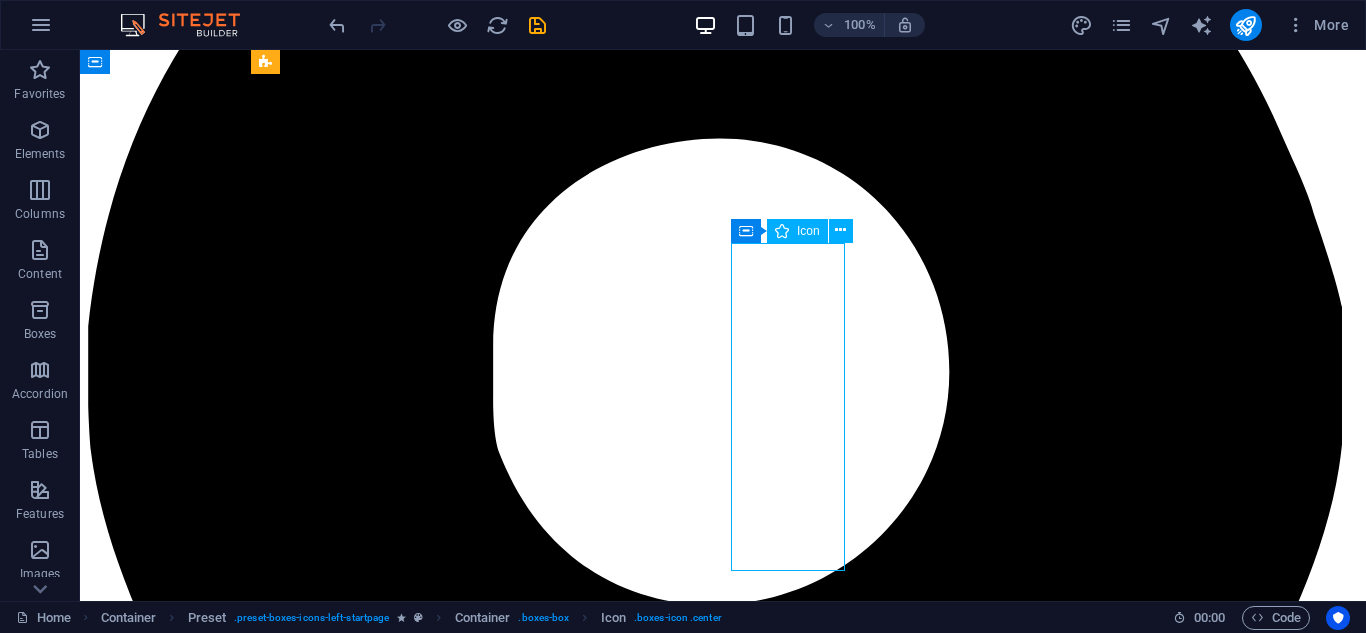 click at bounding box center [723, 8080] 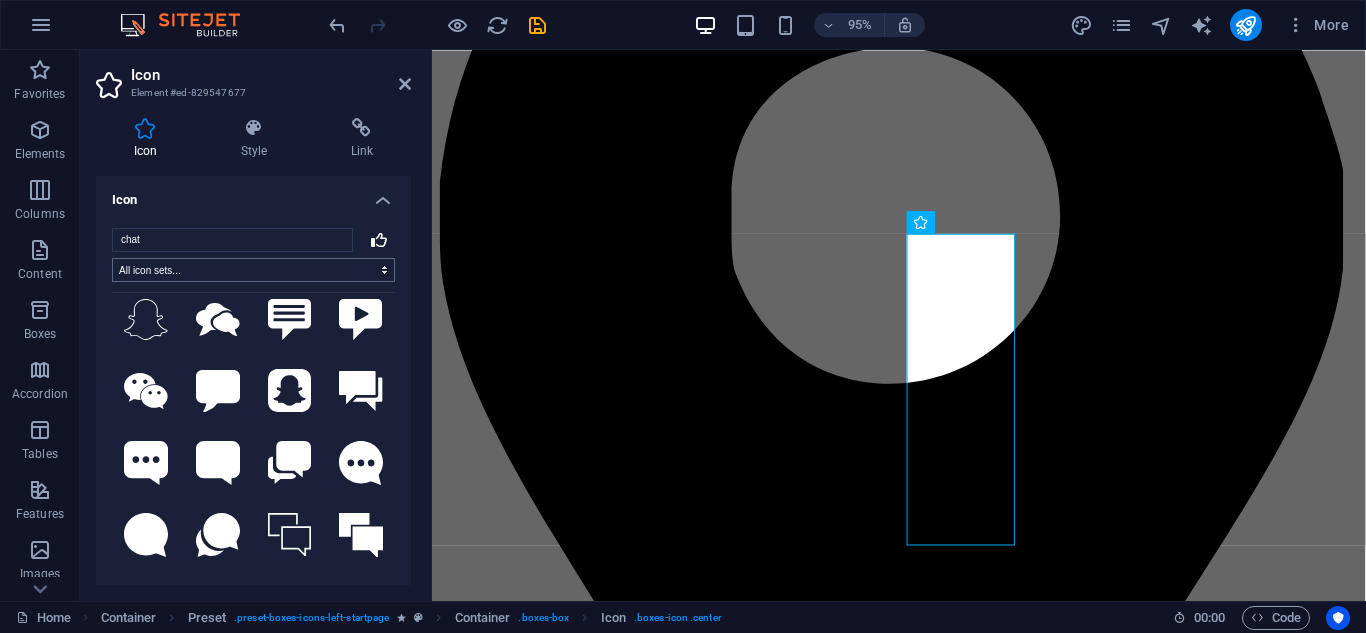 scroll, scrollTop: 0, scrollLeft: 0, axis: both 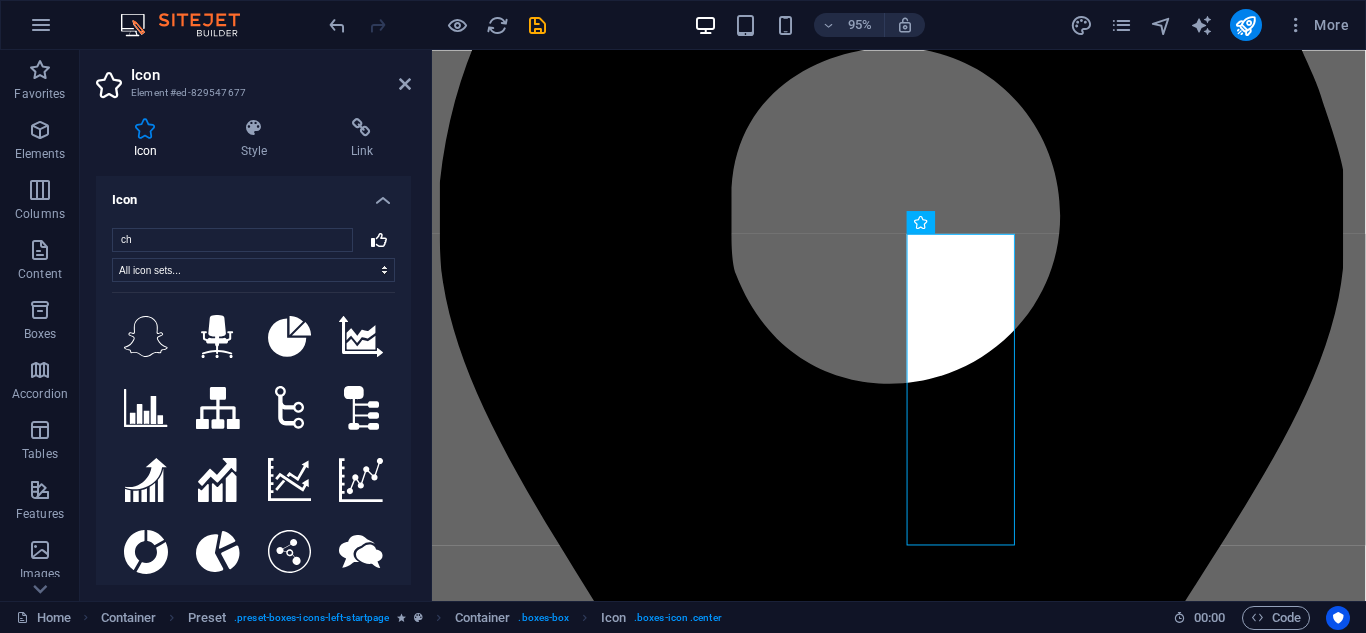type on "c" 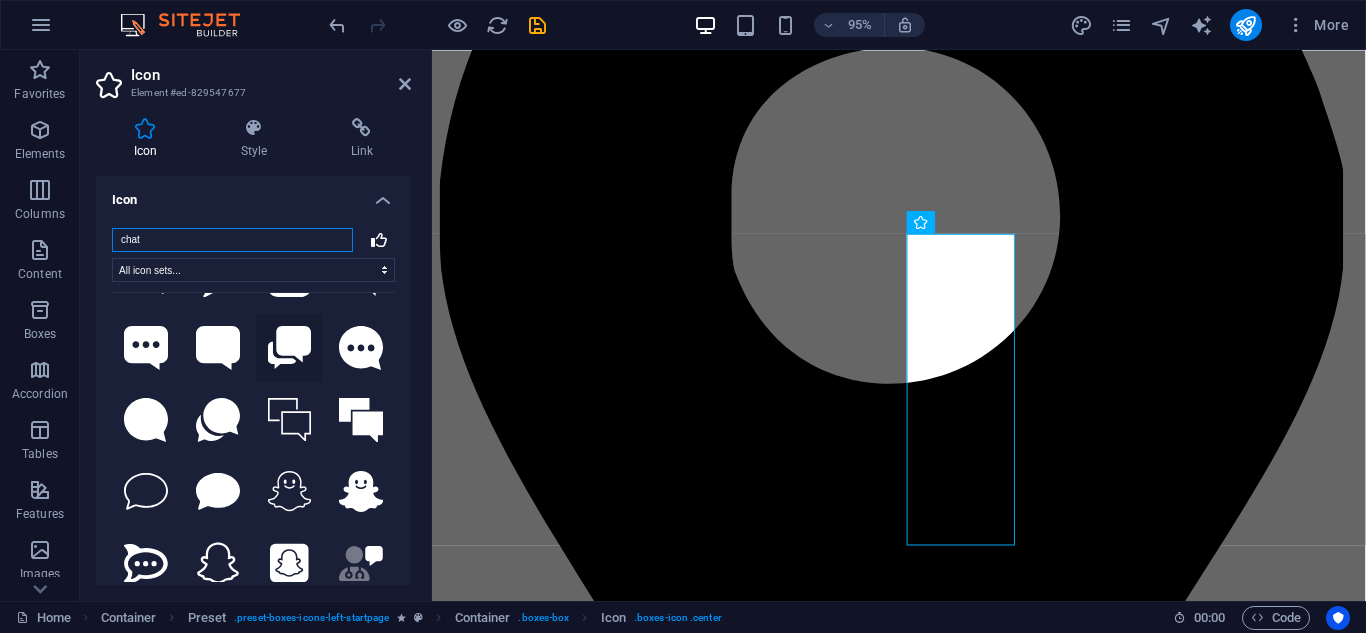 scroll, scrollTop: 0, scrollLeft: 0, axis: both 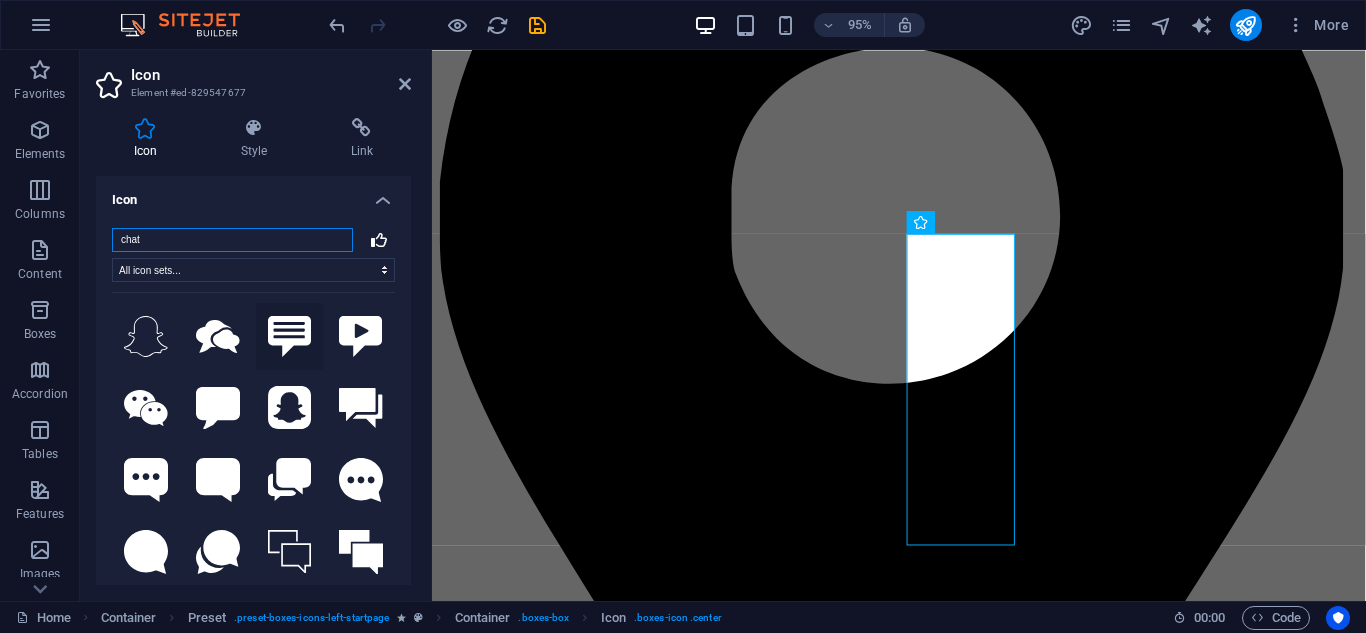type on "chat" 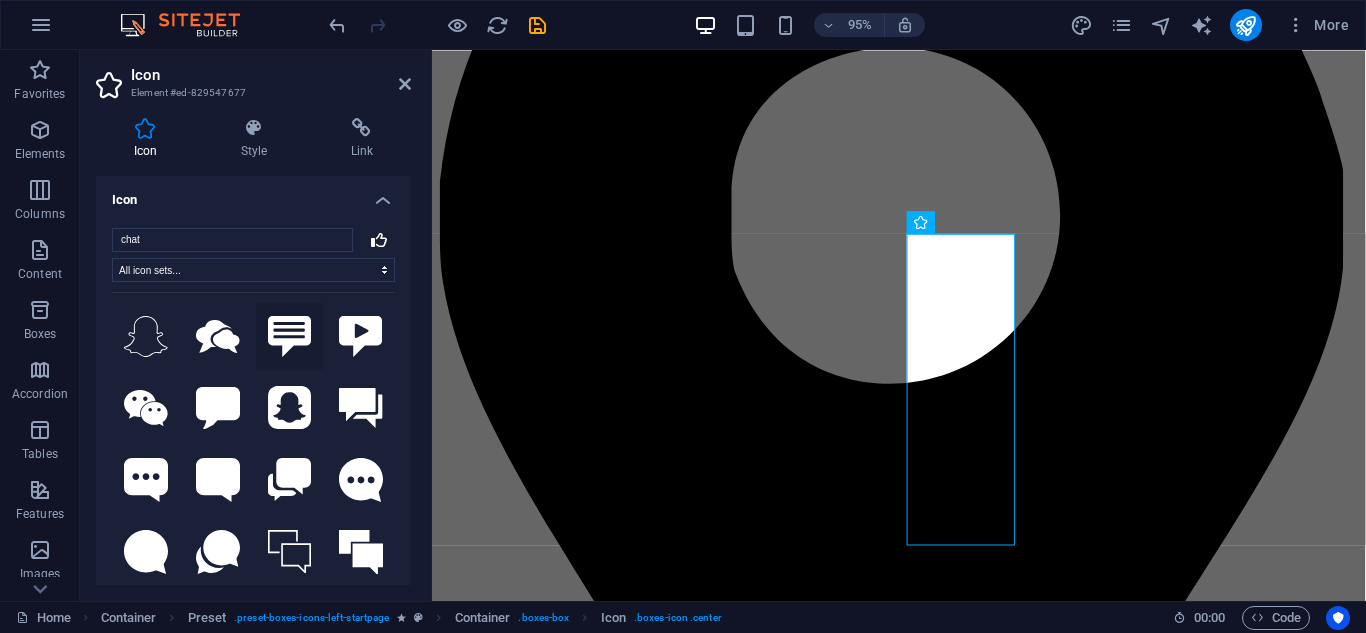 click 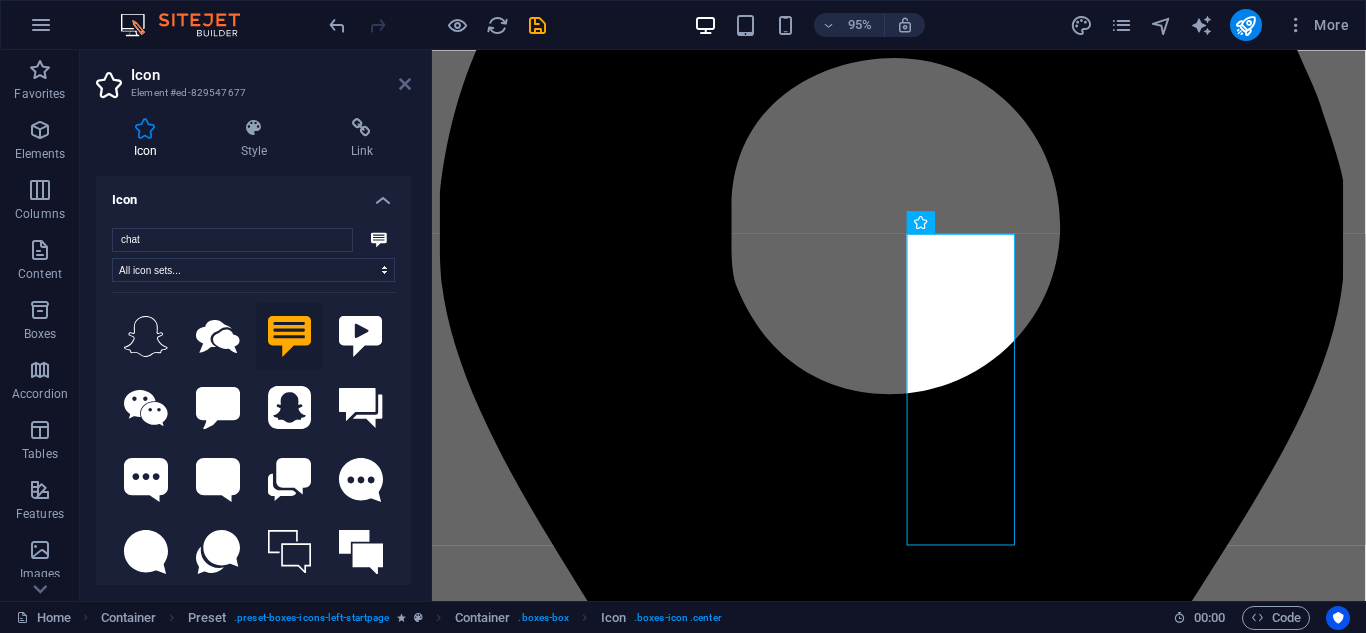 click at bounding box center [405, 84] 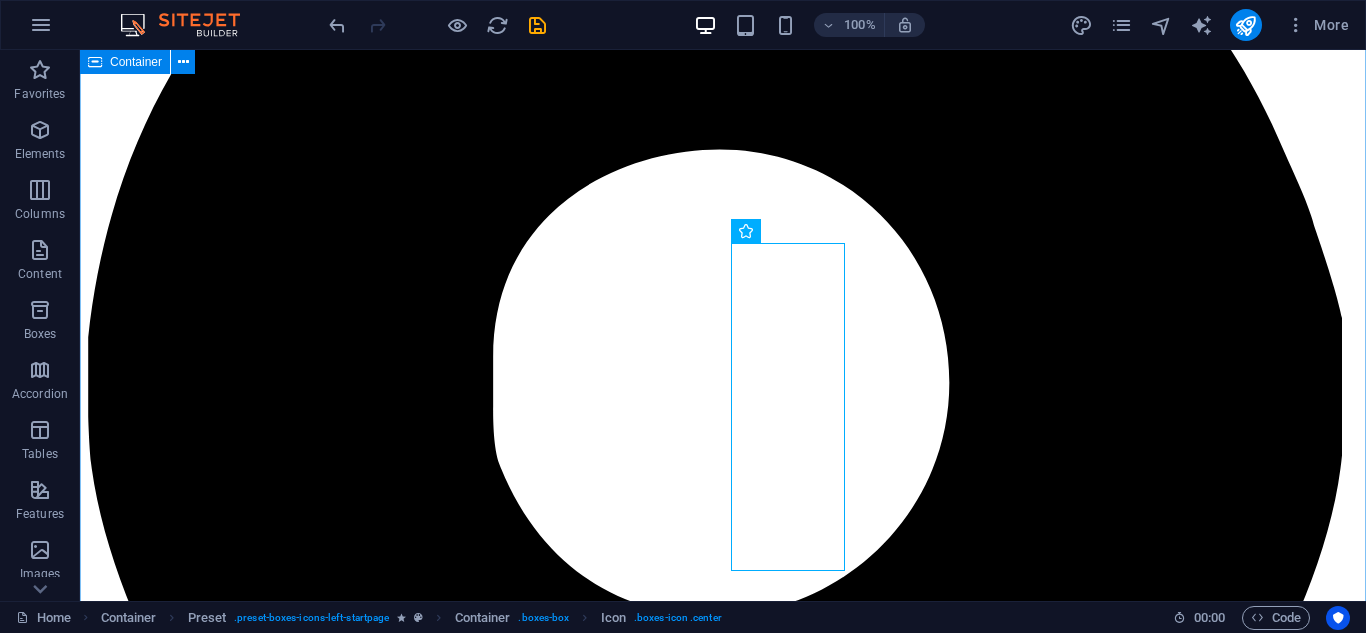 click on "about us PT ERA NIAGA HUTAMA PT ERA NIAGA HUTAMA is a exportagency, sourcing services, and general trading company dedicated to advancing superior Indonesian products to the global market. Strategically located in the heart of the Indonesian archipelago, Sidoarjo, East Java, we are strongly committed to connecting local producers with international consumers, ensuring the highest quality and ethical trading practices.  Founded with the vision of becoming a bridge between Indonesia's natural wealth and handicrafts and the world, PT ERA NIAGA HUTAMA focuses on exporting high-quality products. We are proud to be ambassadors for Indonesia's heritage and economic potential, supporting domestic economic growth throughAglobal marketreach. WHY CHOOSE US Expertise in the Indonesian Product Quality  Assurance and Vetting End-to-End Export Management Dedicated and Transparent Communication" at bounding box center [723, 6017] 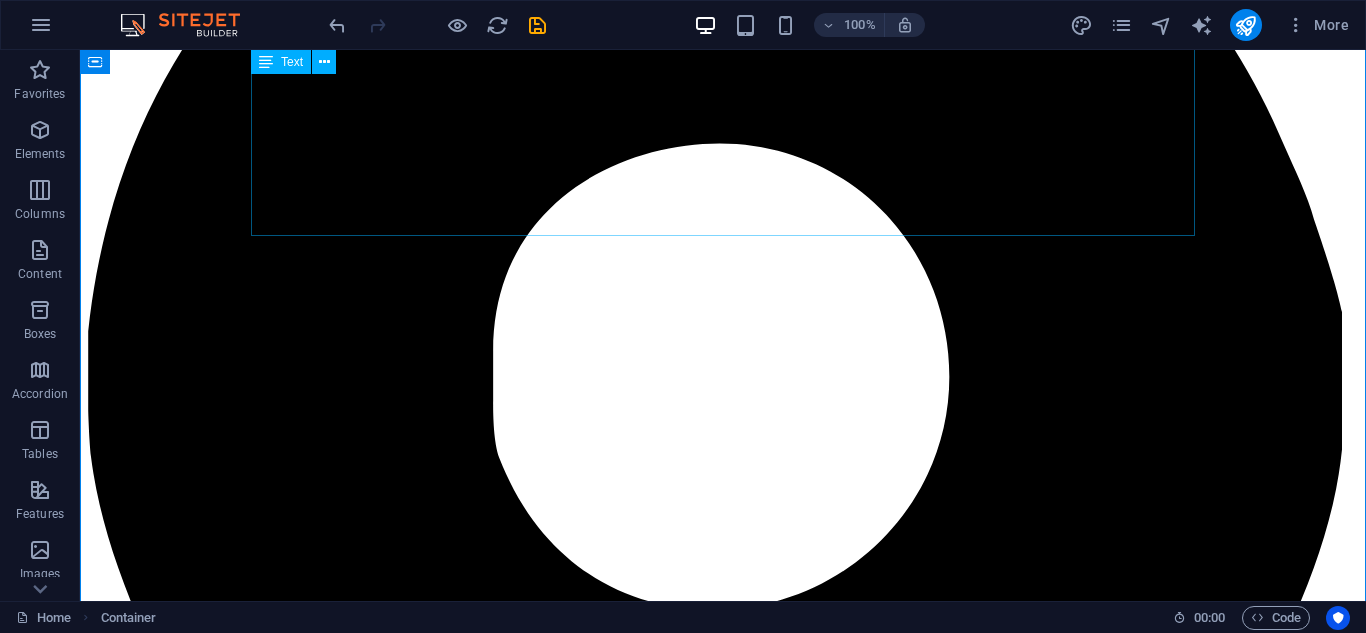 scroll, scrollTop: 915, scrollLeft: 0, axis: vertical 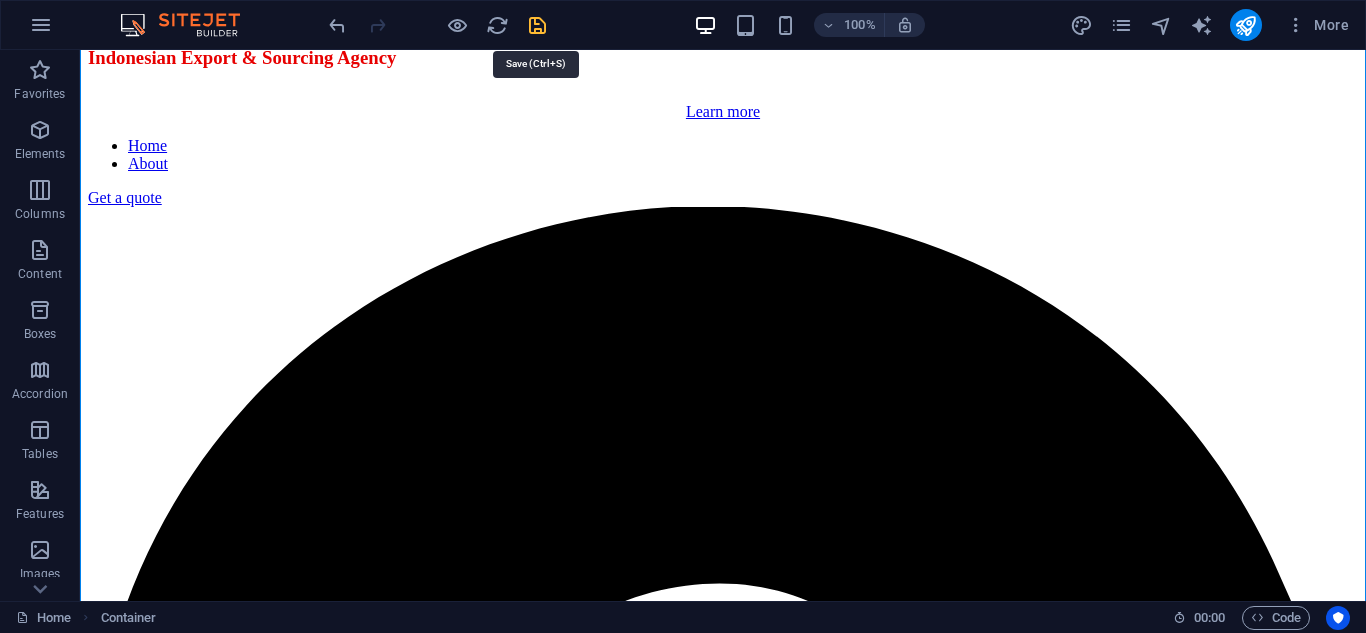 click at bounding box center (537, 25) 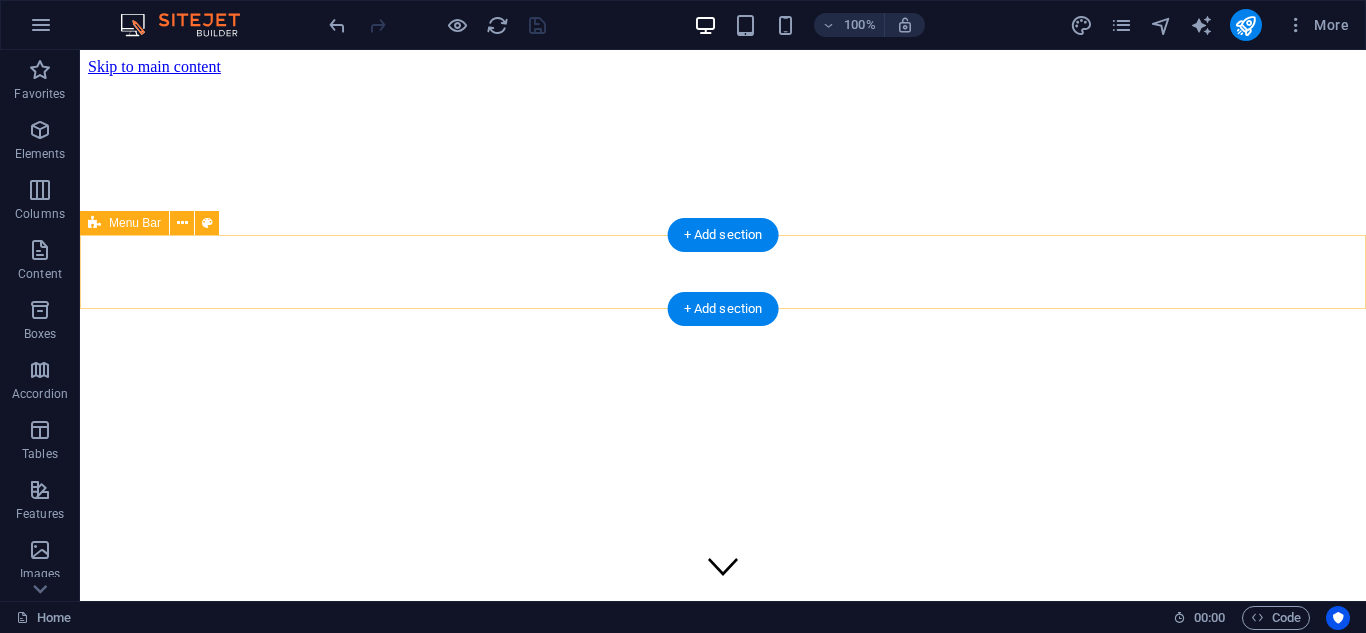 scroll, scrollTop: 429, scrollLeft: 0, axis: vertical 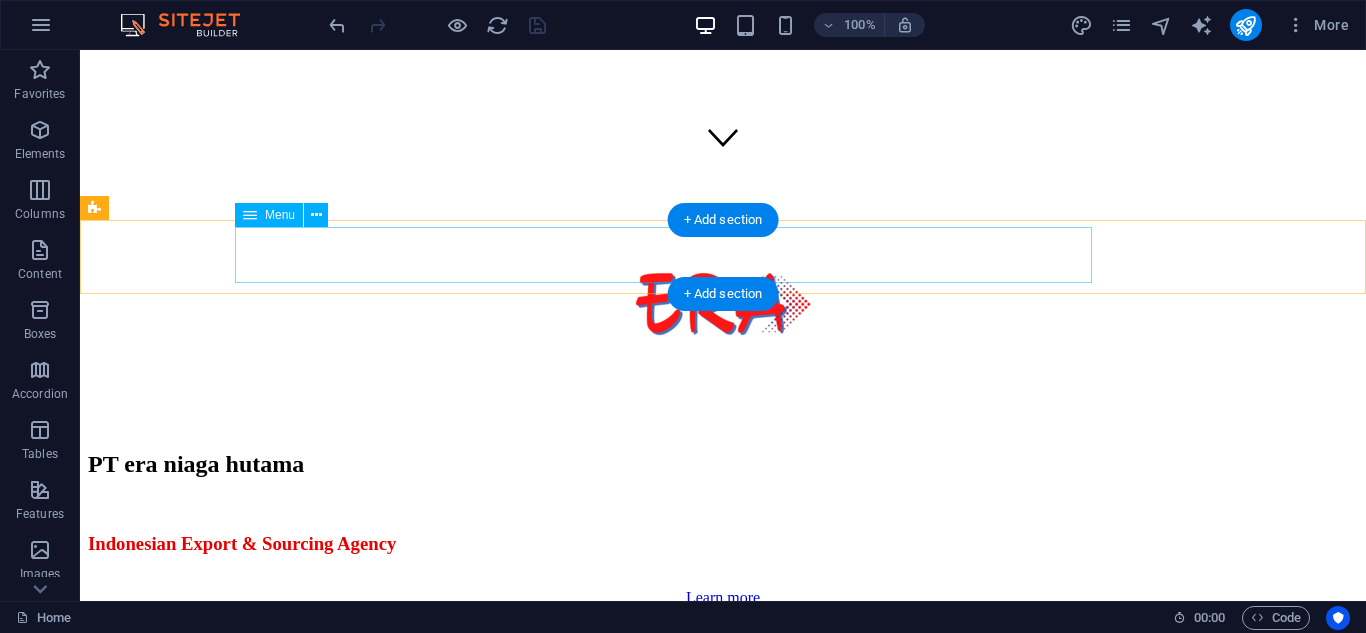 click on "Home About" at bounding box center (723, 641) 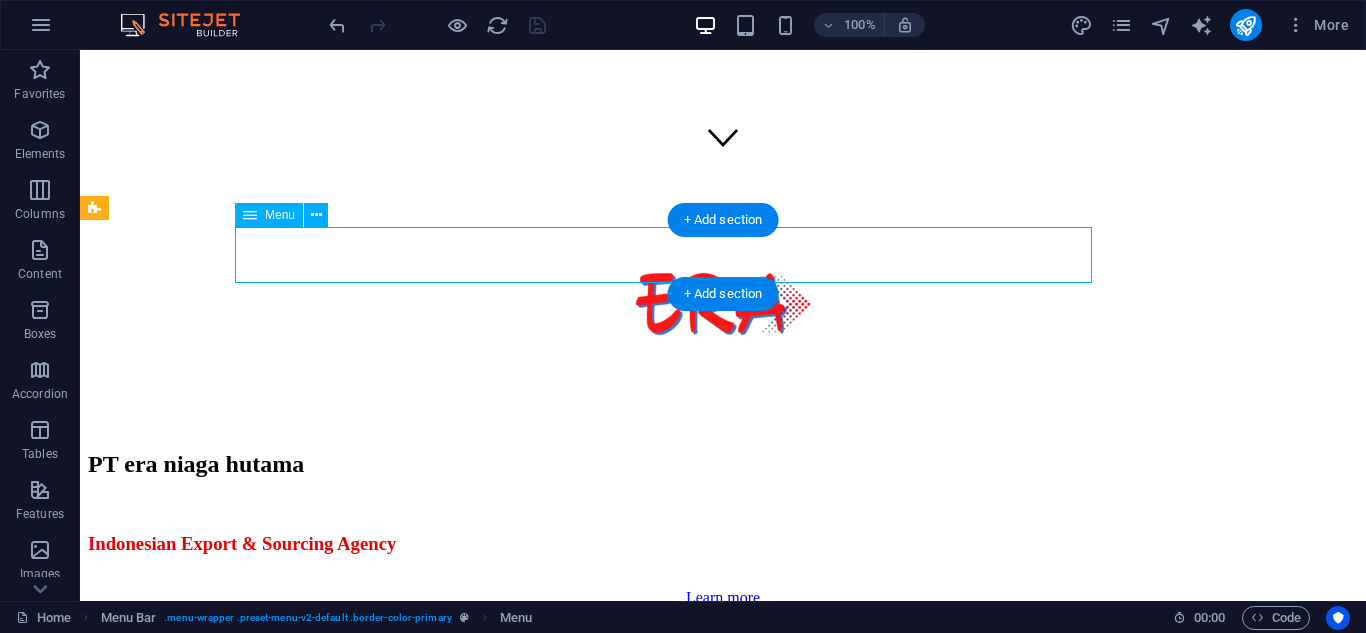 click on "Home About" at bounding box center (723, 641) 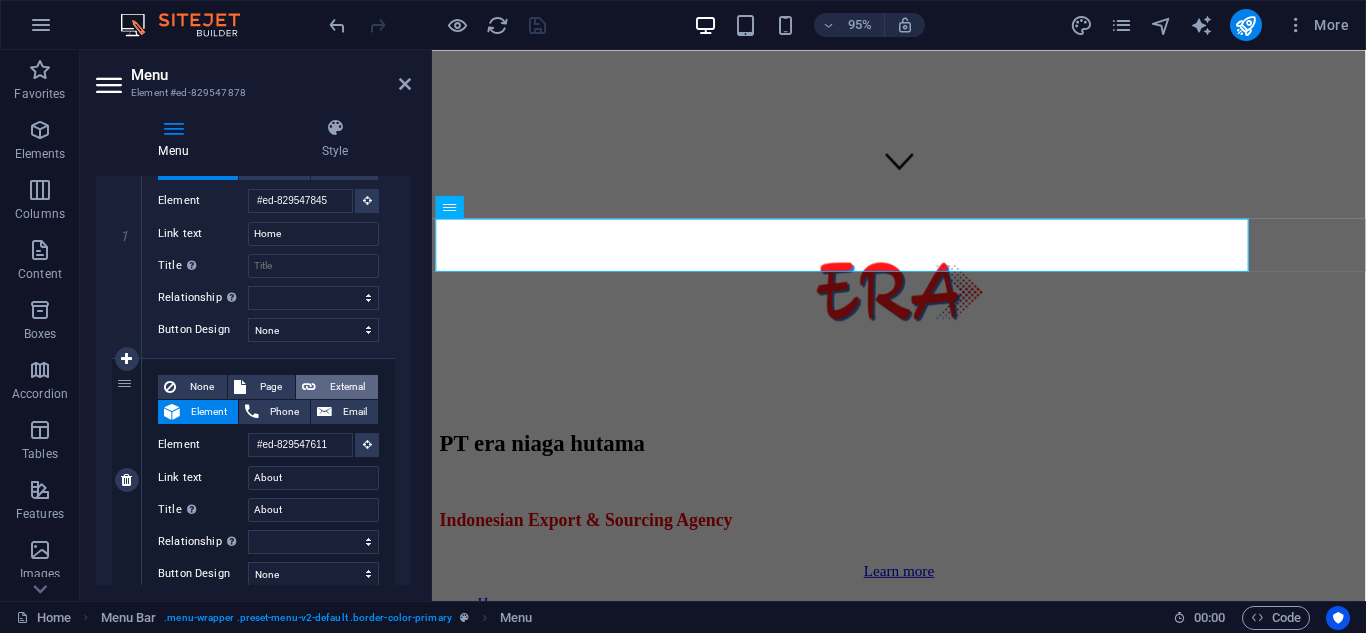 scroll, scrollTop: 324, scrollLeft: 0, axis: vertical 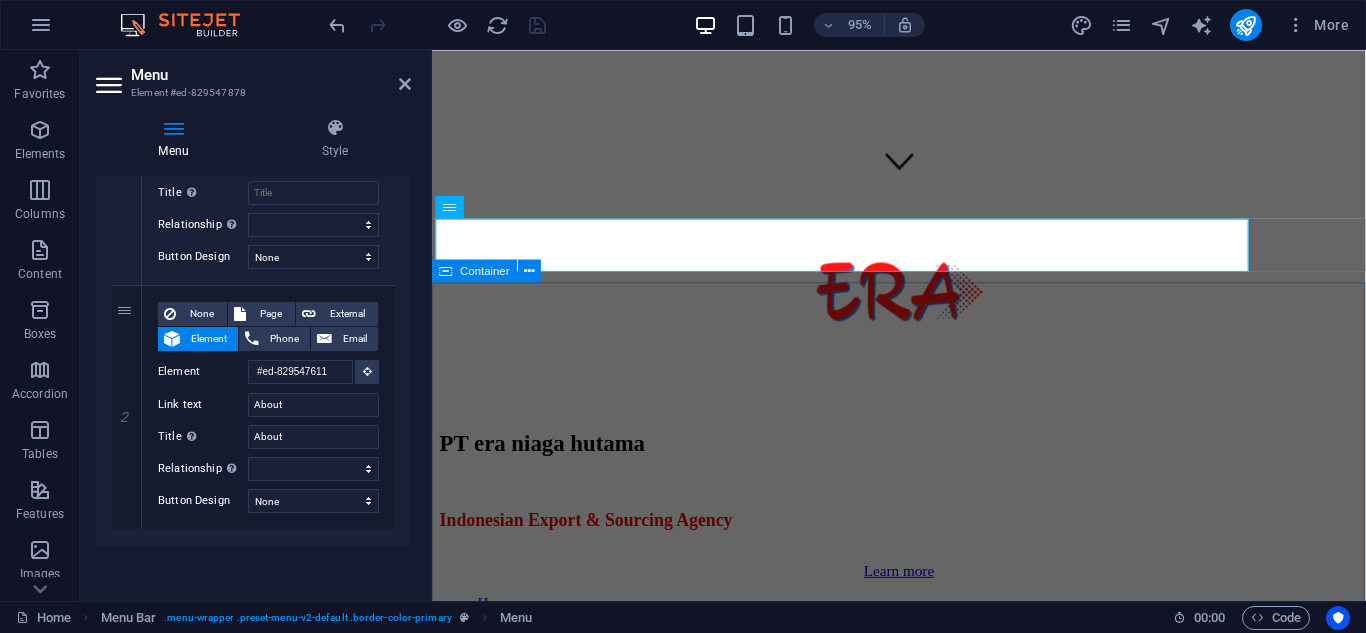 click on "about us PT ERA NIAGA HUTAMA PT ERA NIAGA HUTAMA is a exportagency, sourcing services, and general trading company dedicated to advancing superior Indonesian products to the global market. Strategically located in the heart of the Indonesian archipelago, Sidoarjo, East Java, we are strongly committed to connecting local producers with international consumers, ensuring the highest quality and ethical trading practices.  Founded with the vision of becoming a bridge between Indonesia's natural wealth and handicrafts and the world, PT ERA NIAGA HUTAMA focuses on exporting high-quality products. We are proud to be ambassadors for Indonesia's heritage and economic potential, supporting domestic economic growth throughAglobal marketreach. WHY CHOOSE US Expertise in the Indonesian Product Quality  Assurance and Vetting End-to-End Export Management Dedicated and Transparent Communication" at bounding box center [923, 5575] 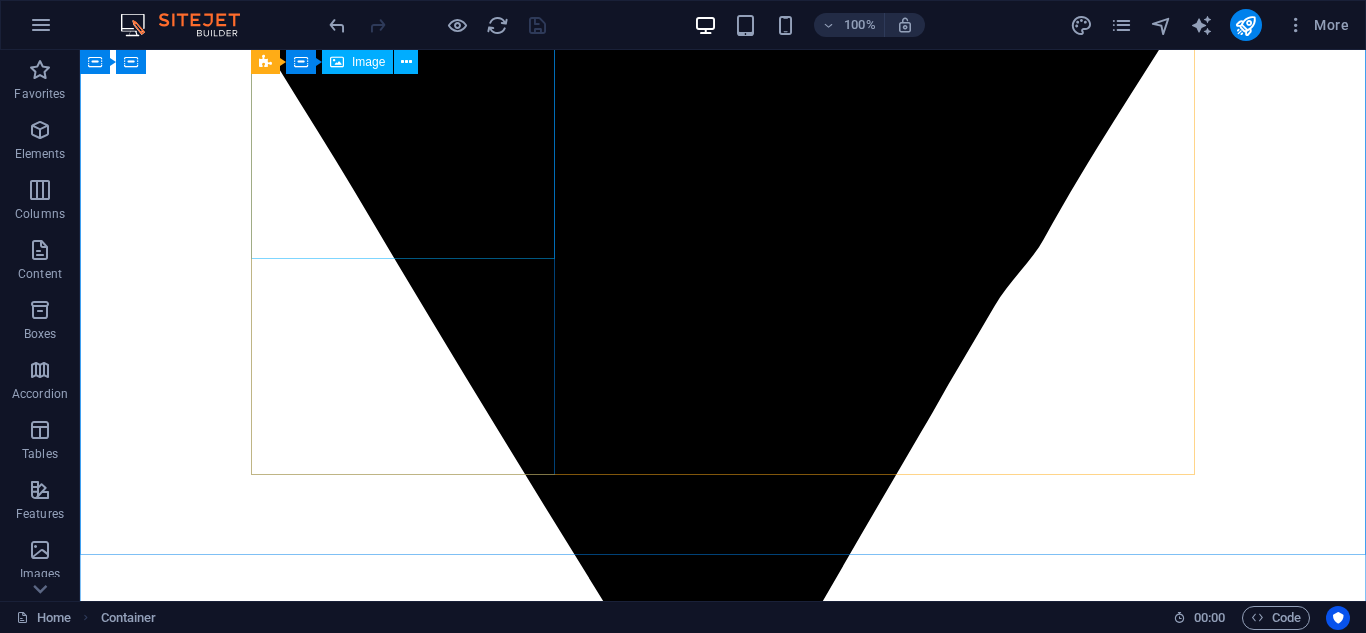 scroll, scrollTop: 1962, scrollLeft: 0, axis: vertical 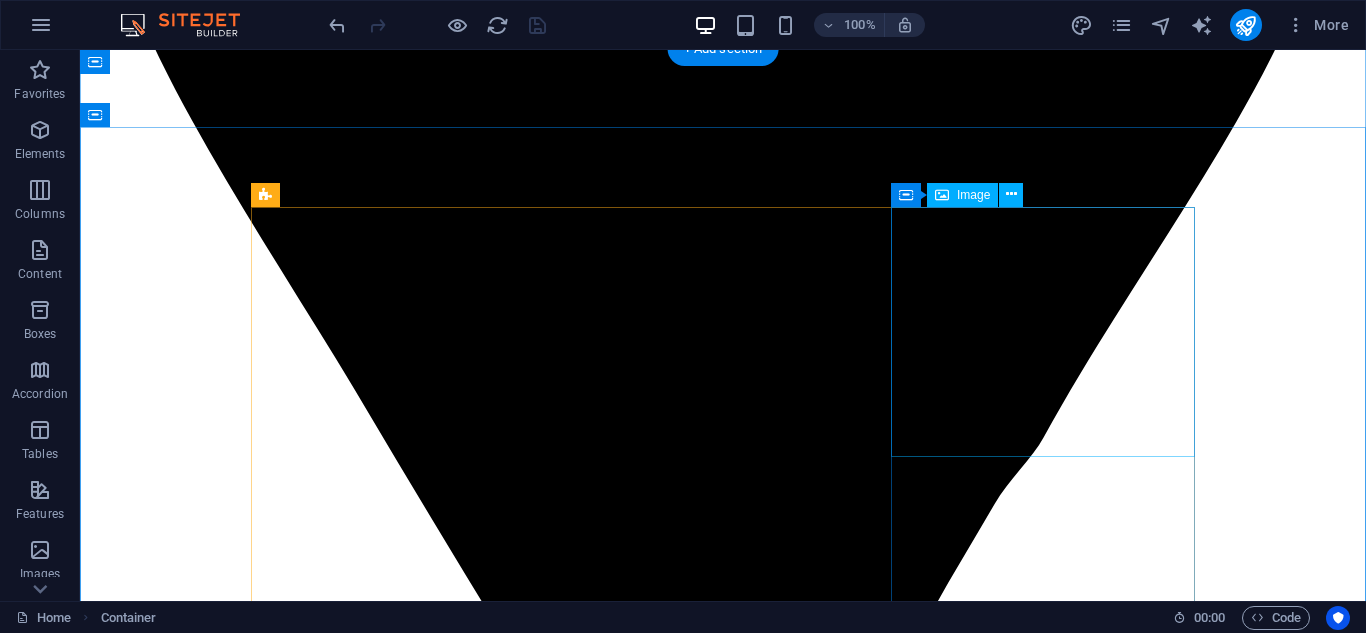 click at bounding box center [723, 12017] 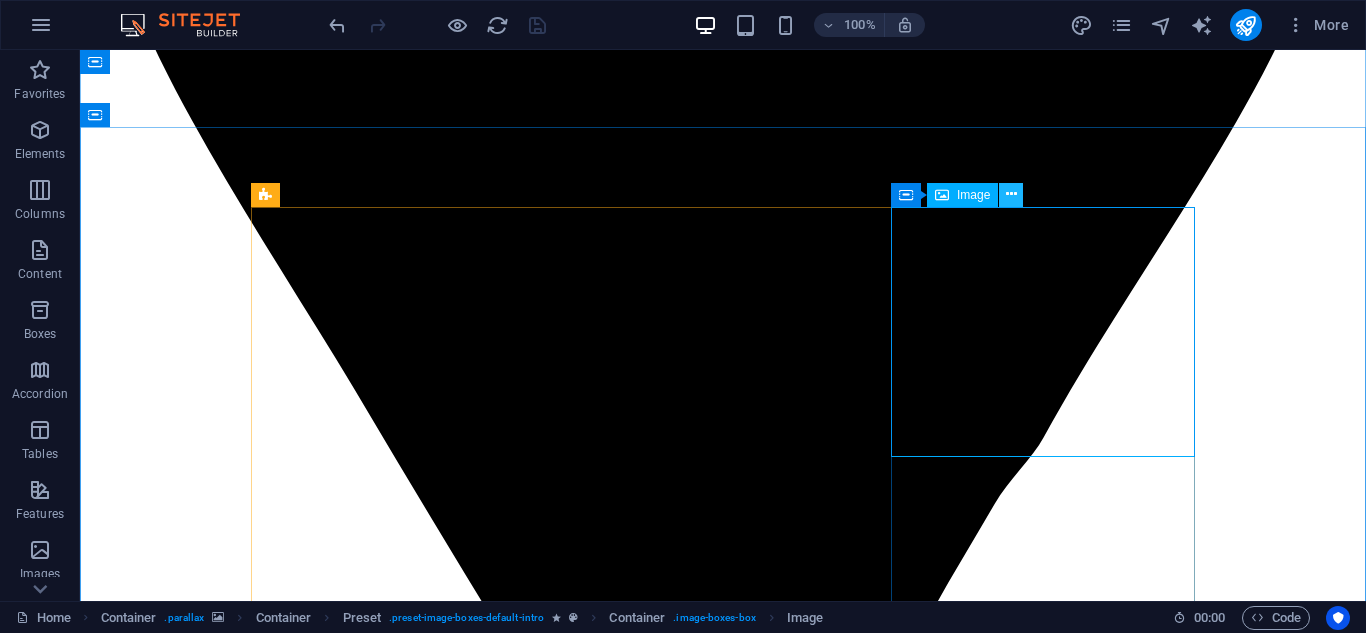 click at bounding box center [1011, 194] 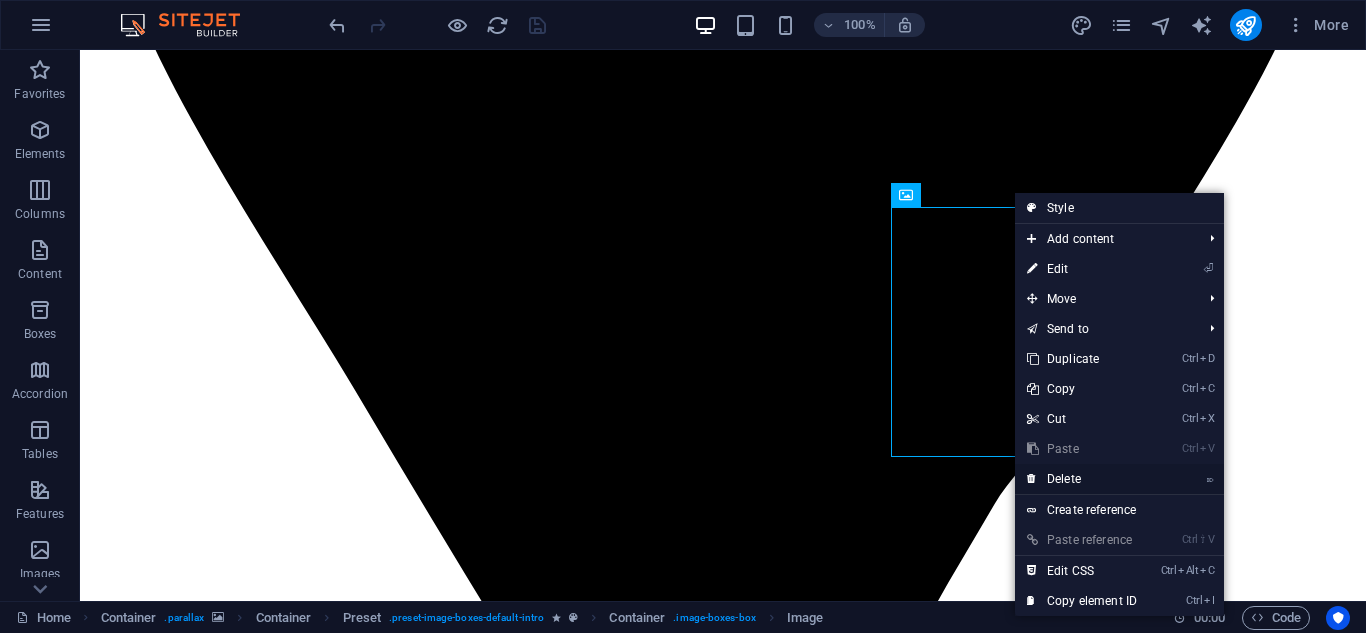 click on "⌦  Delete" at bounding box center [1082, 479] 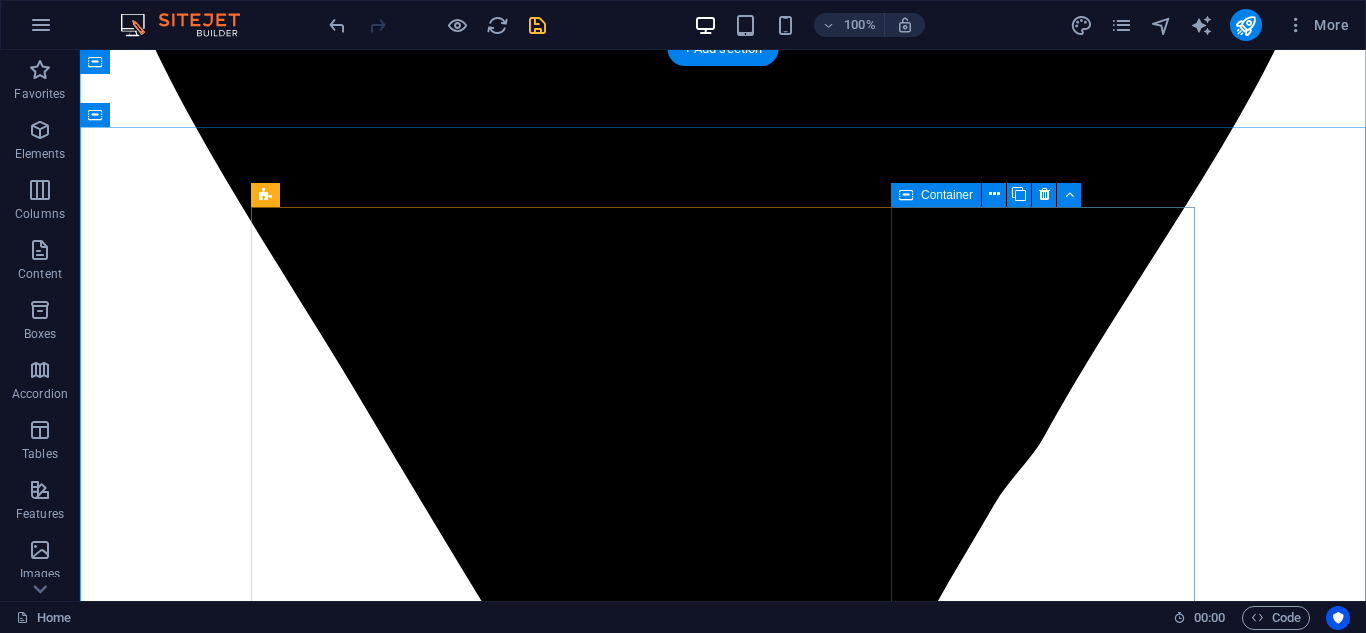 click on "Contact Lorem ipsum dolor sit amet, consectetur adipisicing elit. Veritatis, dolorem! Learn more" at bounding box center (723, 11565) 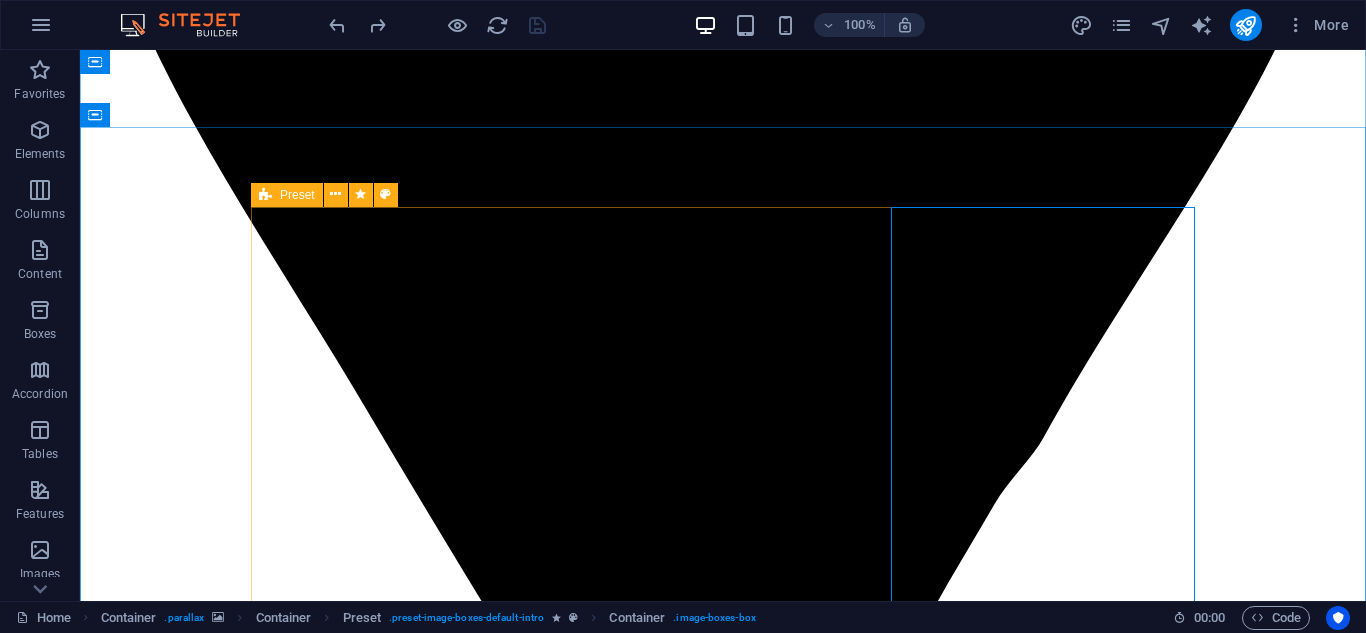 click on "Preset" at bounding box center [287, 195] 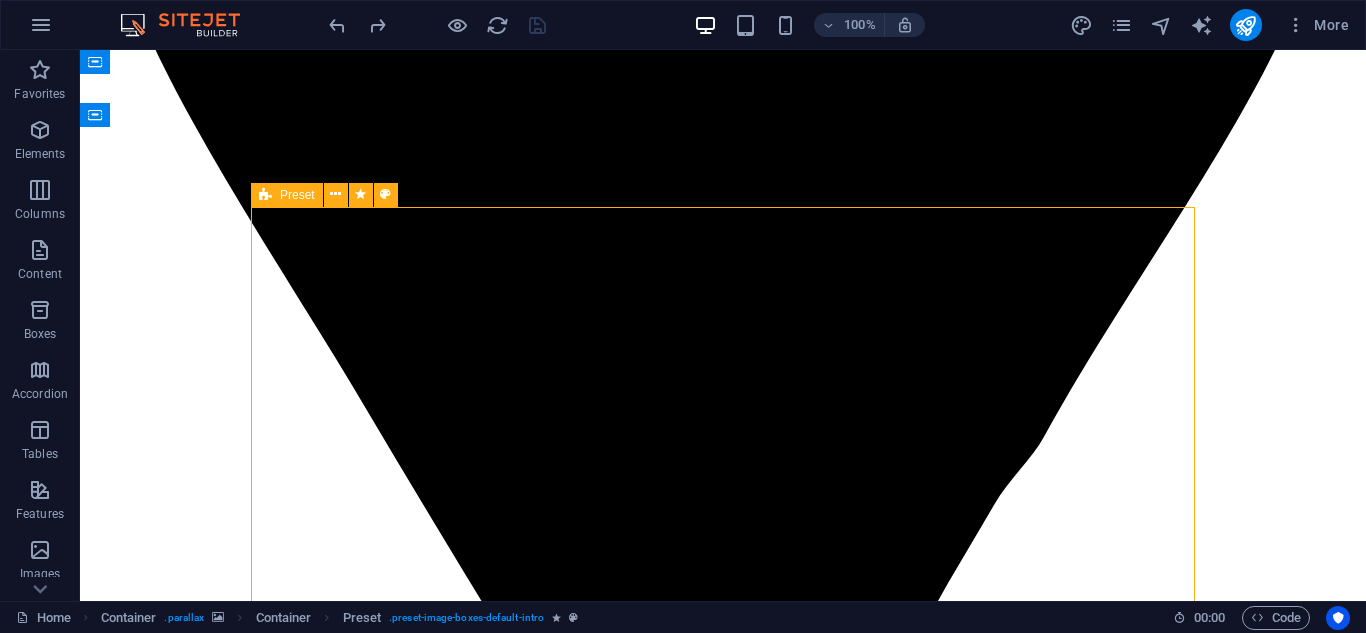 click on "Preset" at bounding box center [287, 195] 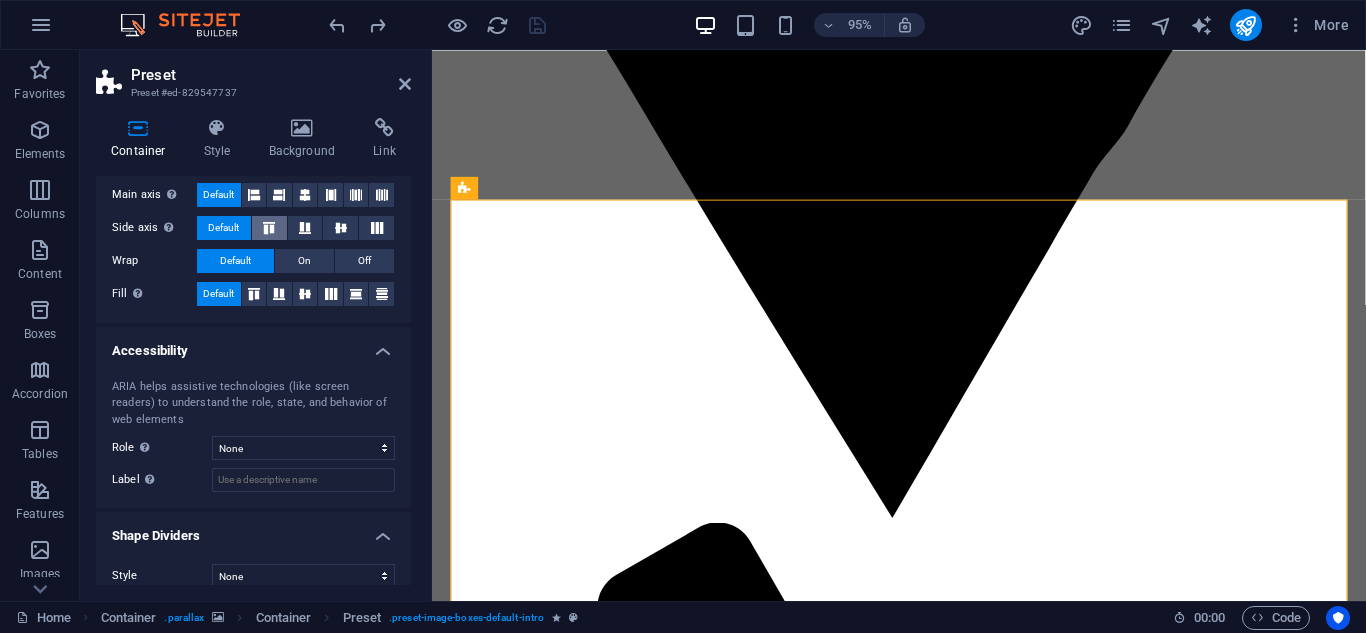 scroll, scrollTop: 366, scrollLeft: 0, axis: vertical 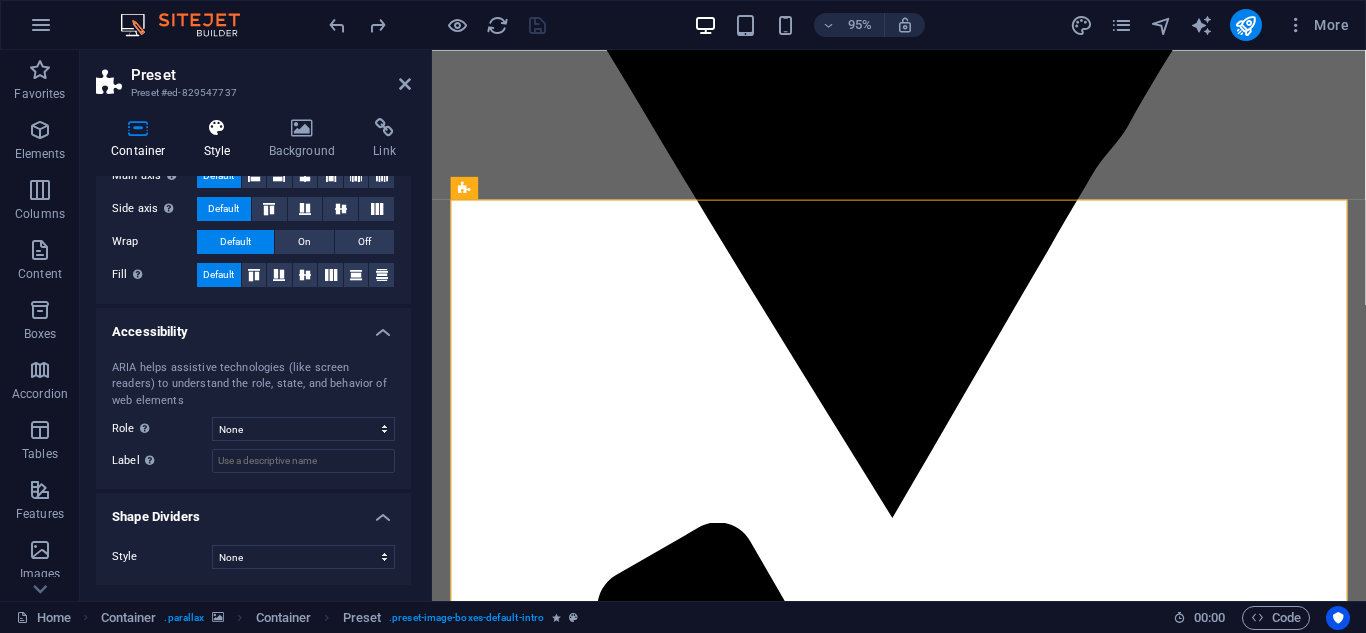 click at bounding box center [217, 128] 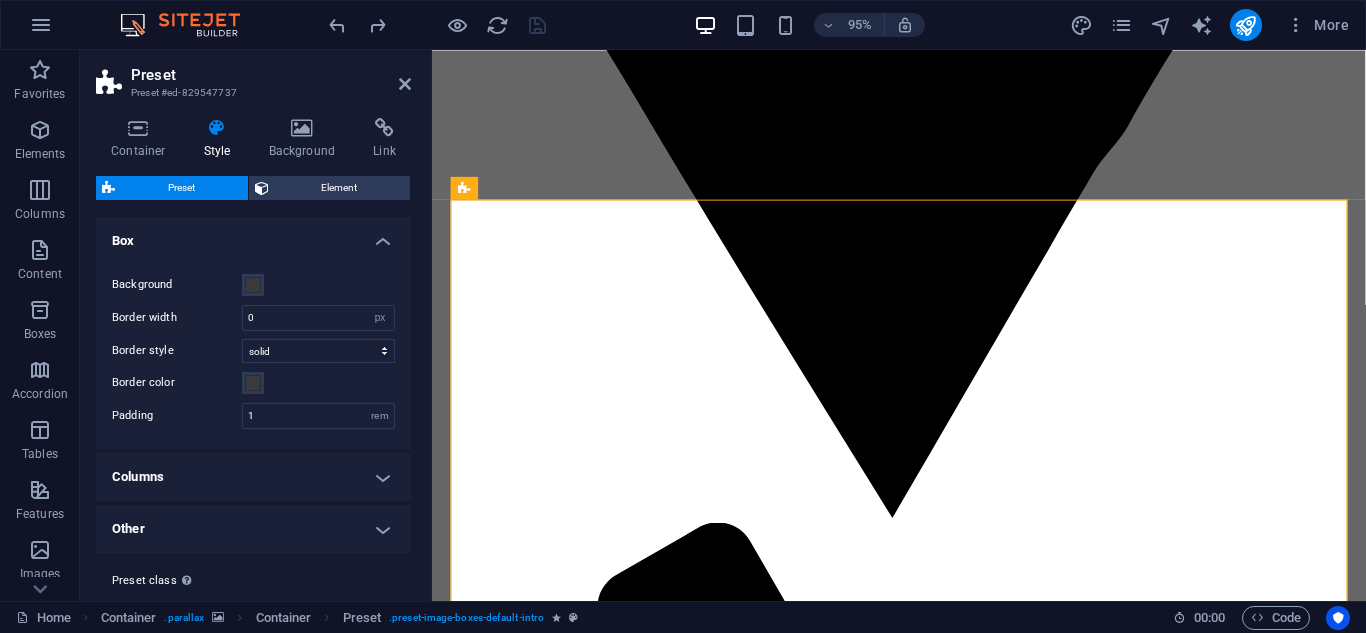 scroll, scrollTop: 48, scrollLeft: 0, axis: vertical 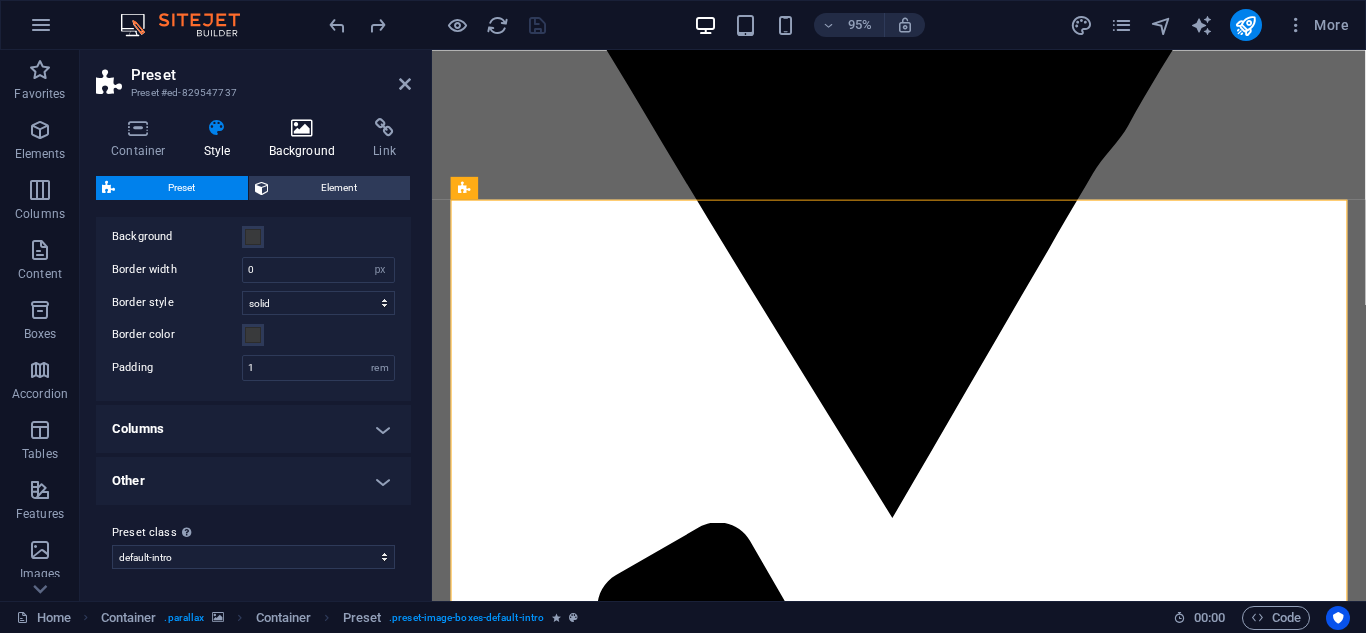 click at bounding box center (302, 128) 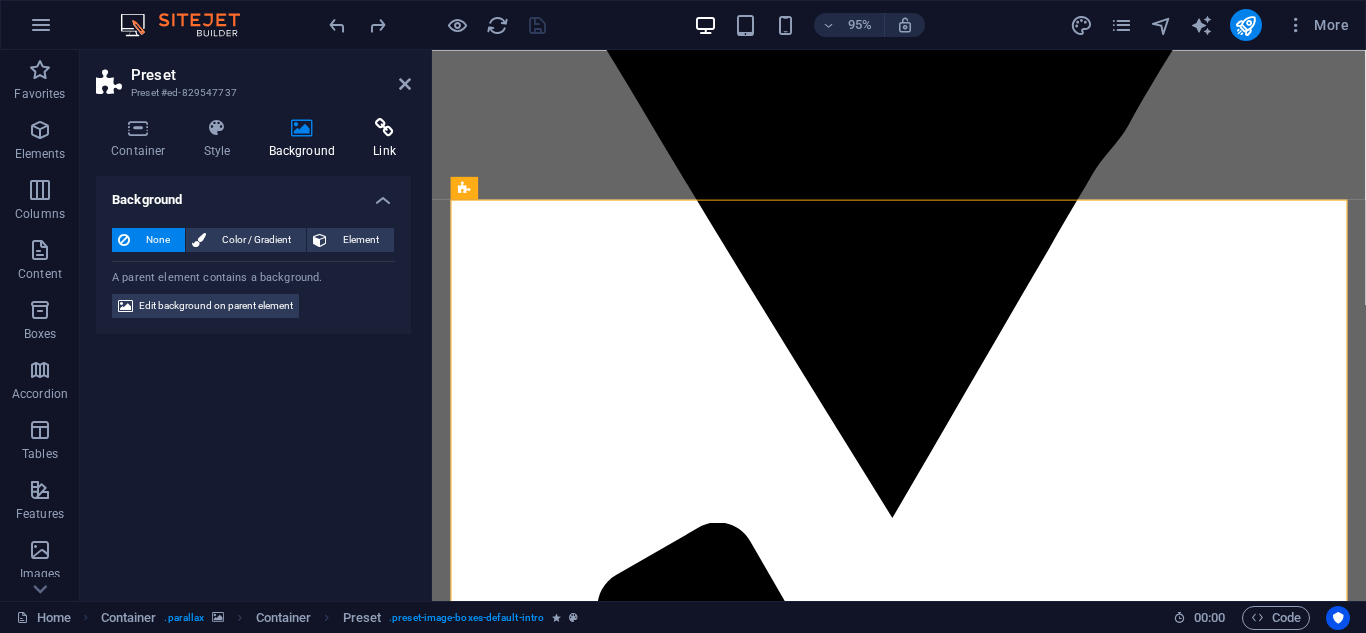 click at bounding box center [384, 128] 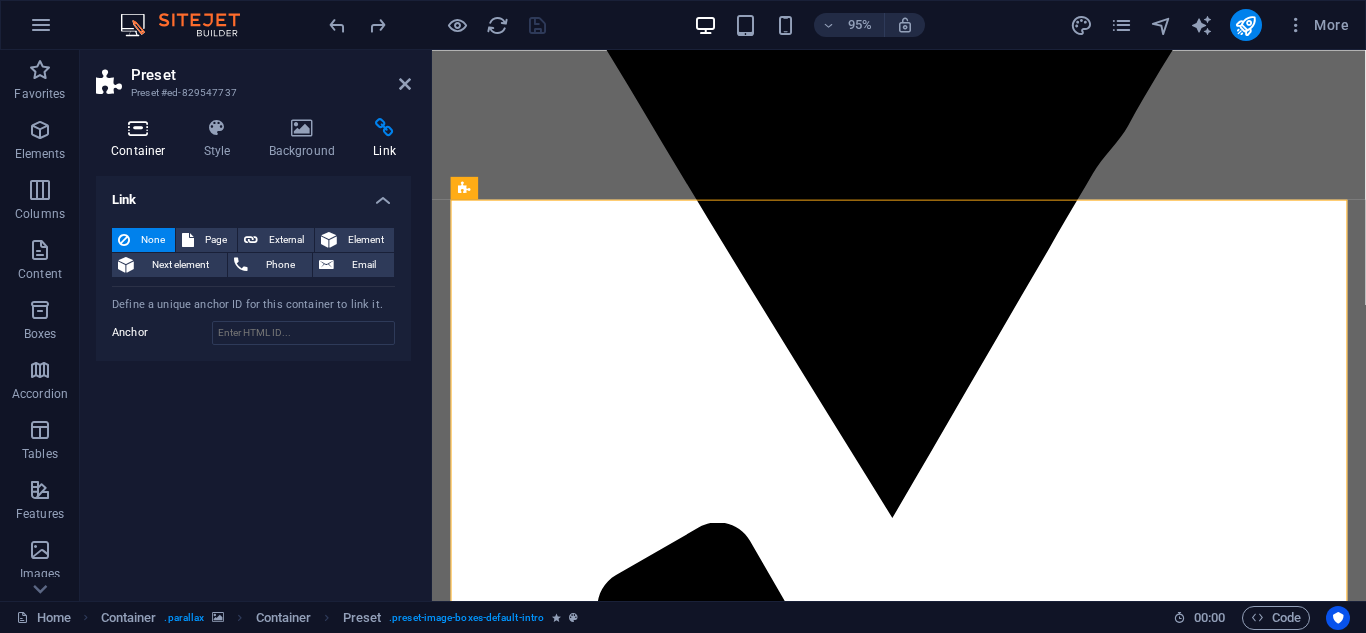 click at bounding box center (138, 128) 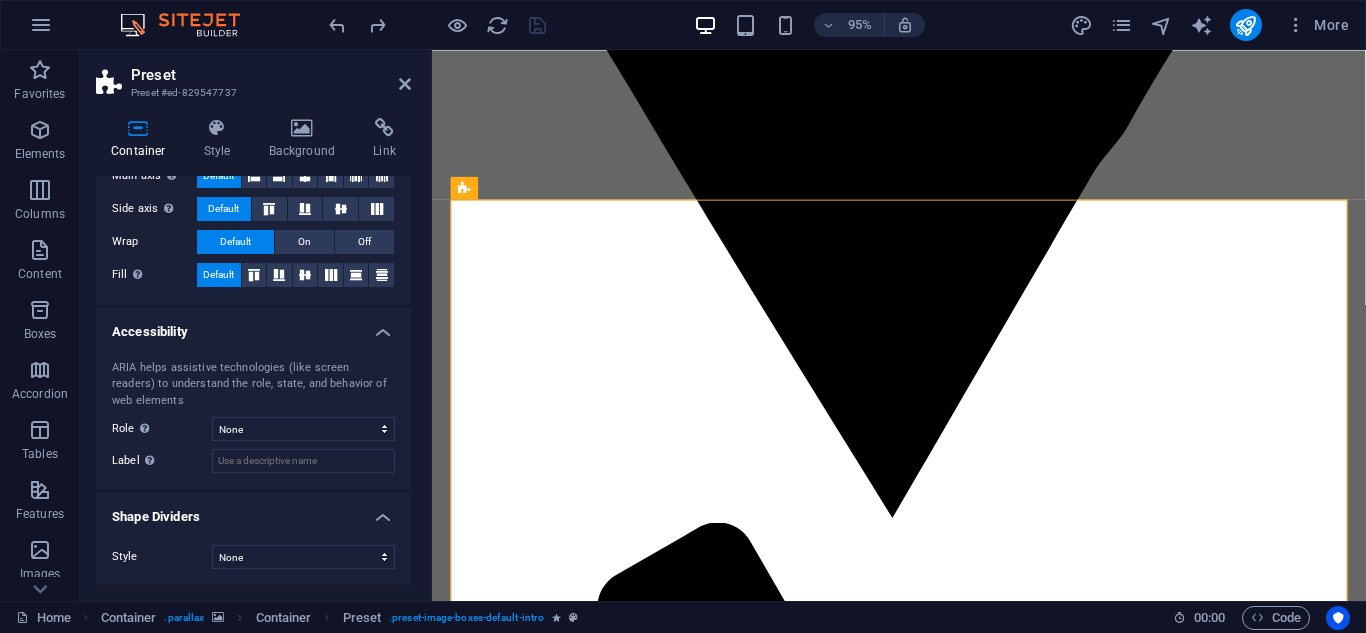scroll, scrollTop: 0, scrollLeft: 0, axis: both 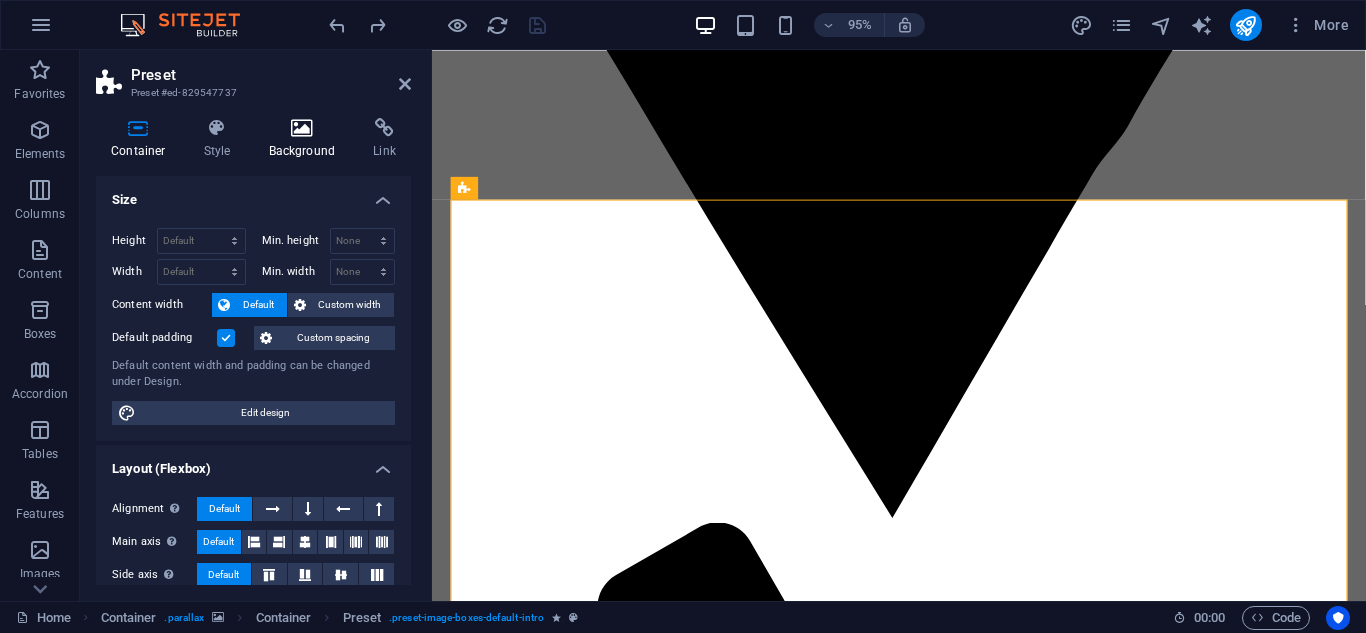 click at bounding box center [302, 128] 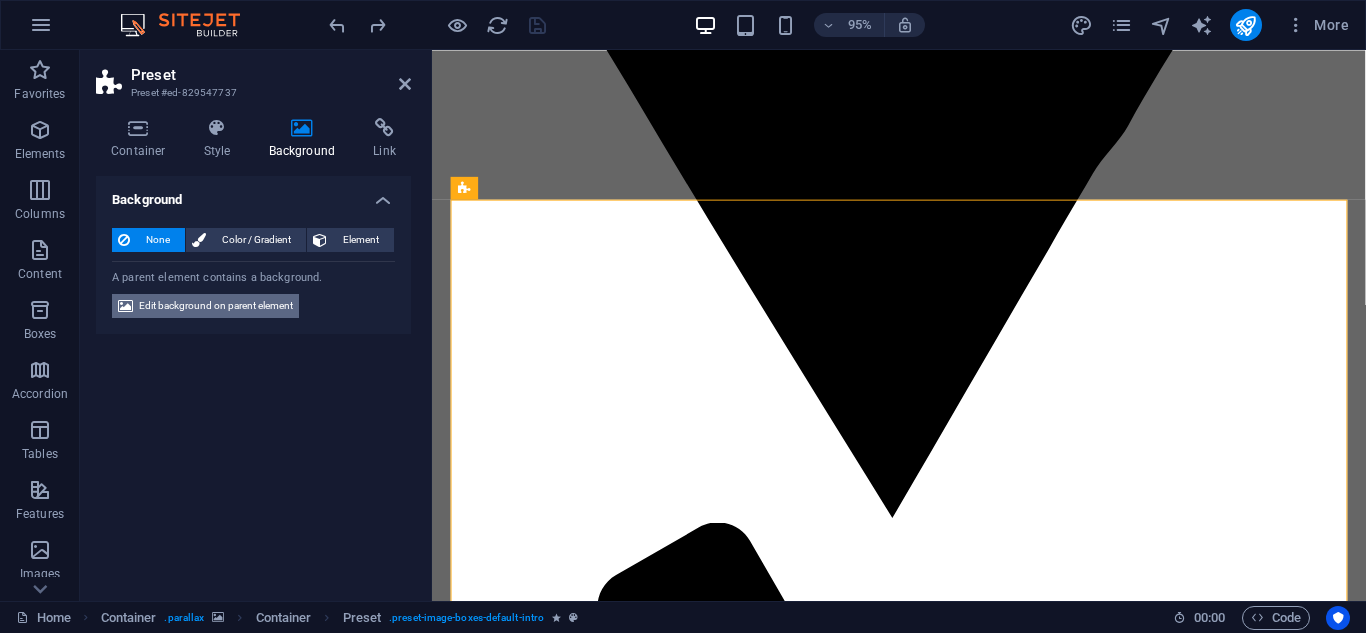 click on "Edit background on parent element" at bounding box center [216, 306] 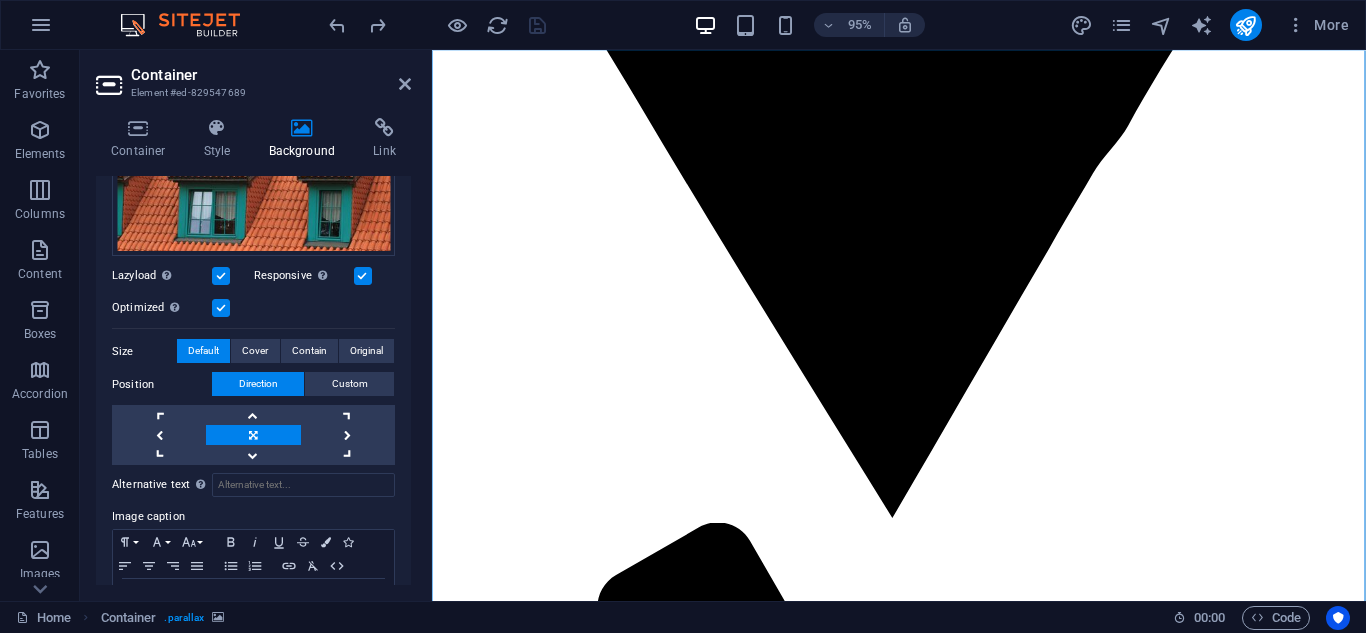 scroll, scrollTop: 0, scrollLeft: 0, axis: both 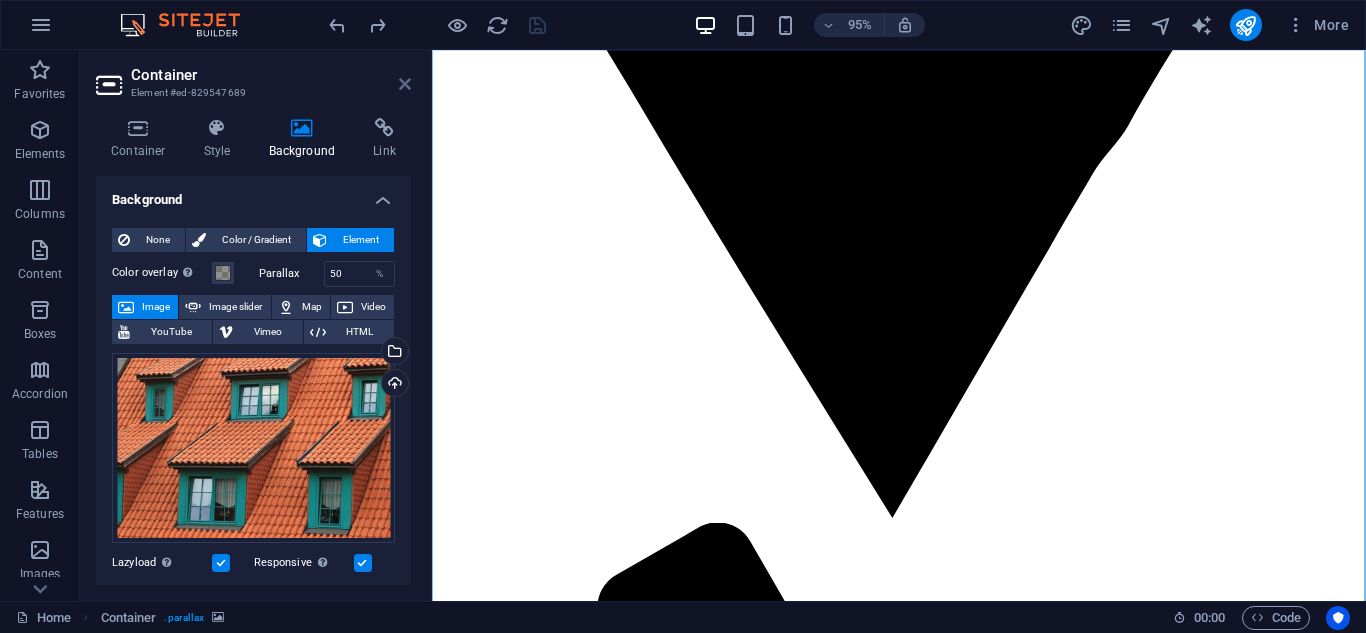 click at bounding box center (405, 84) 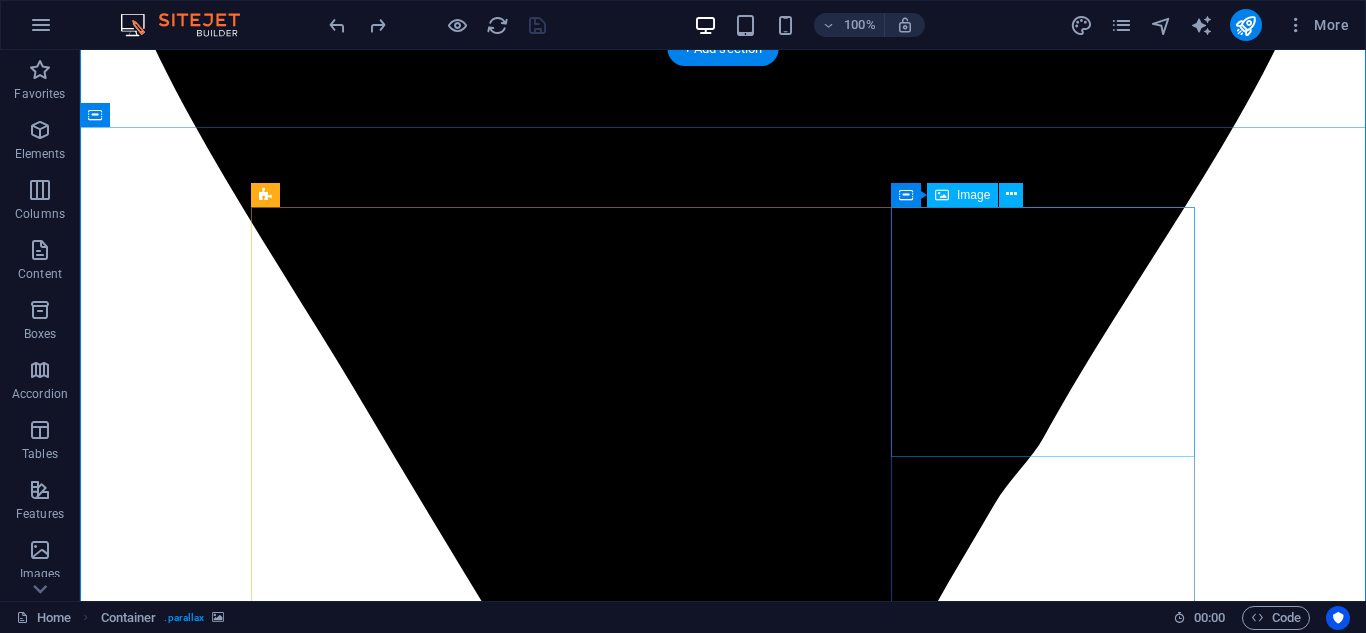 click at bounding box center (723, 12017) 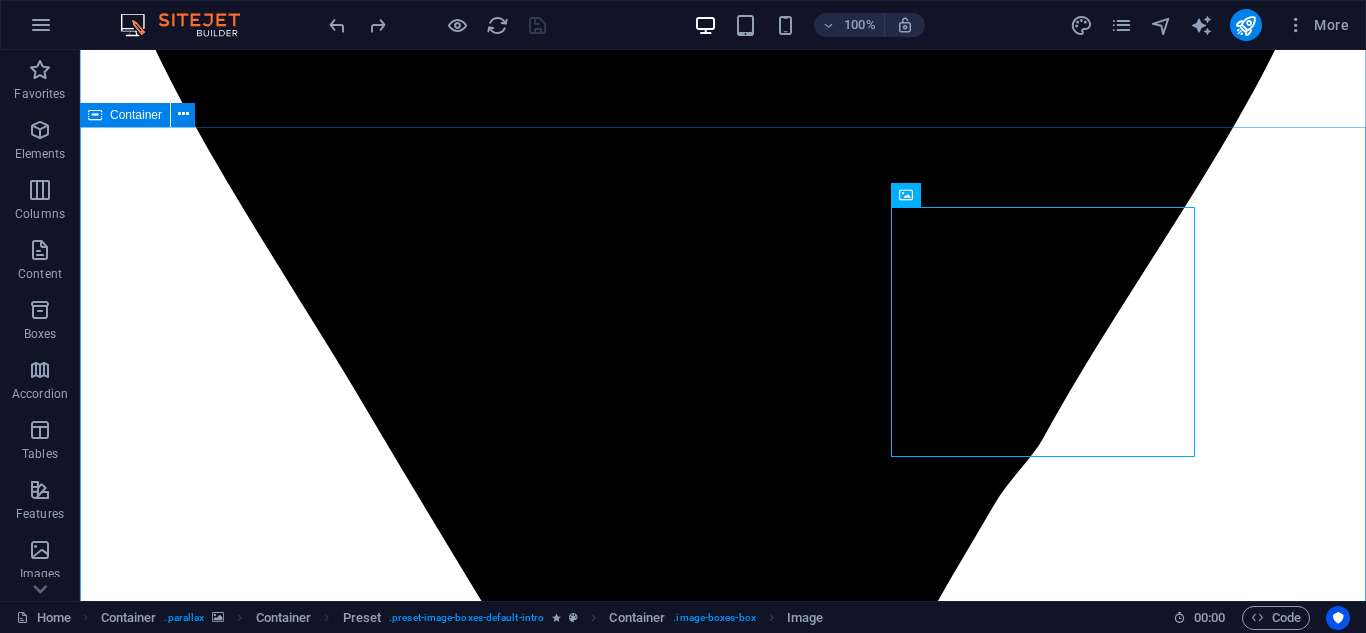click on "Container" at bounding box center [136, 115] 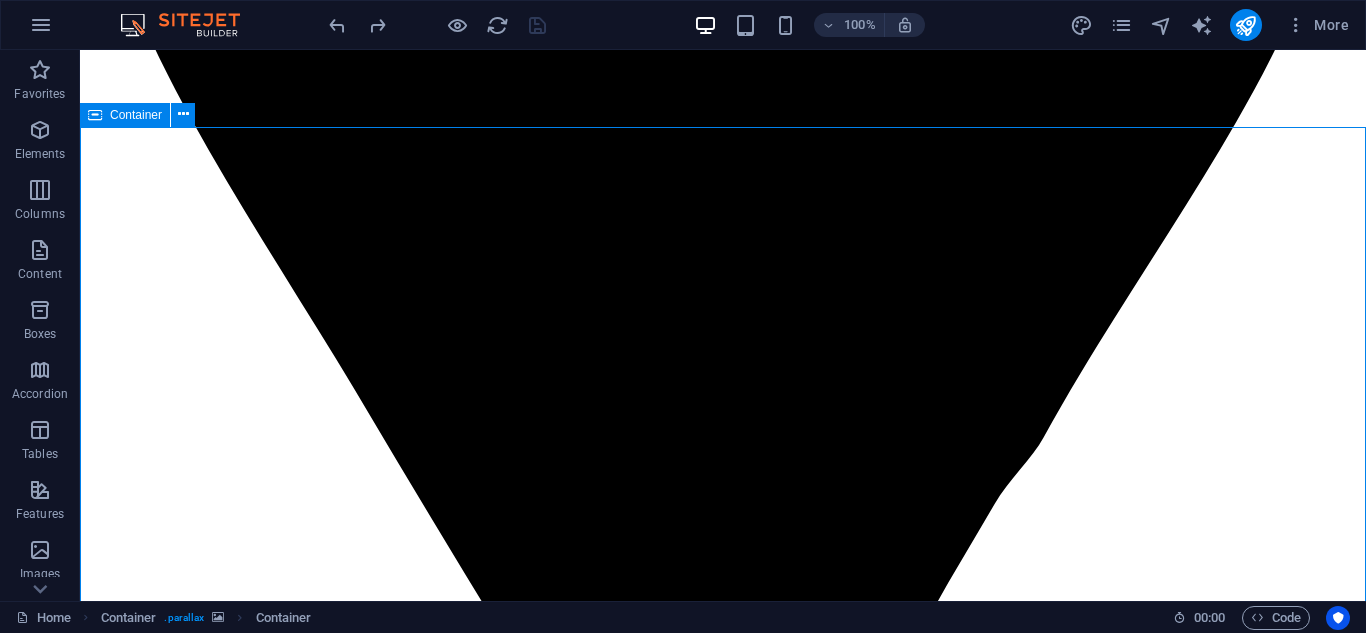click on "Container" at bounding box center [136, 115] 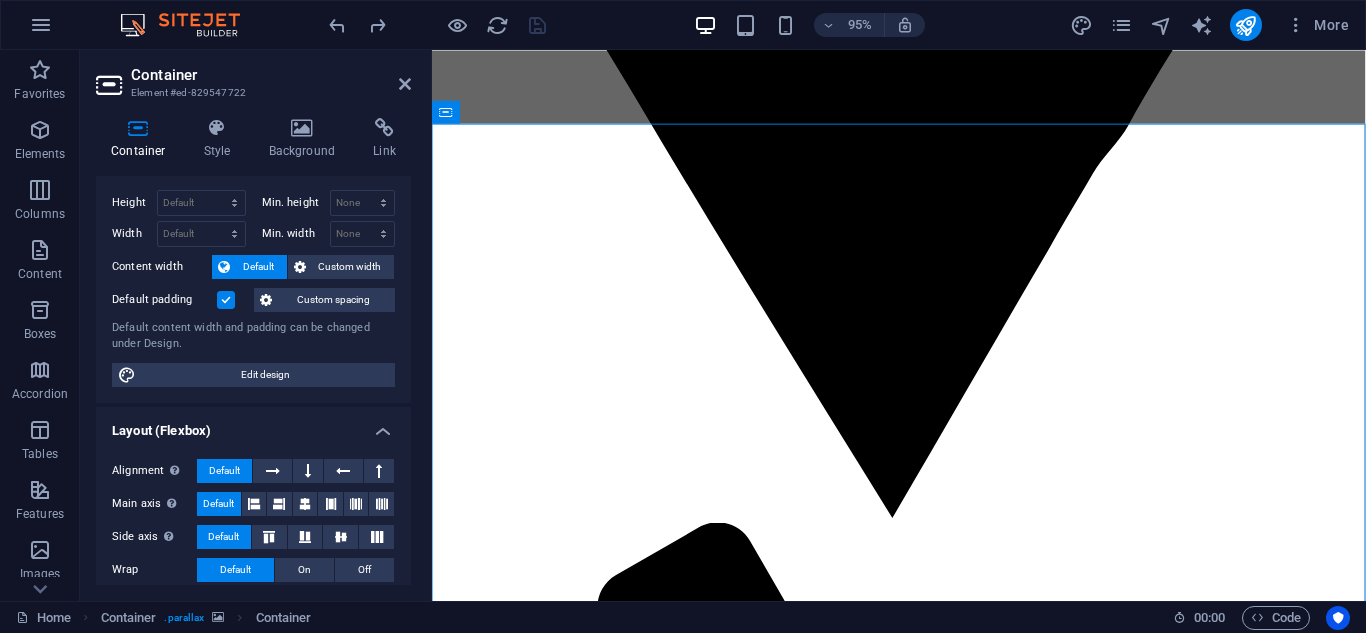 scroll, scrollTop: 32, scrollLeft: 0, axis: vertical 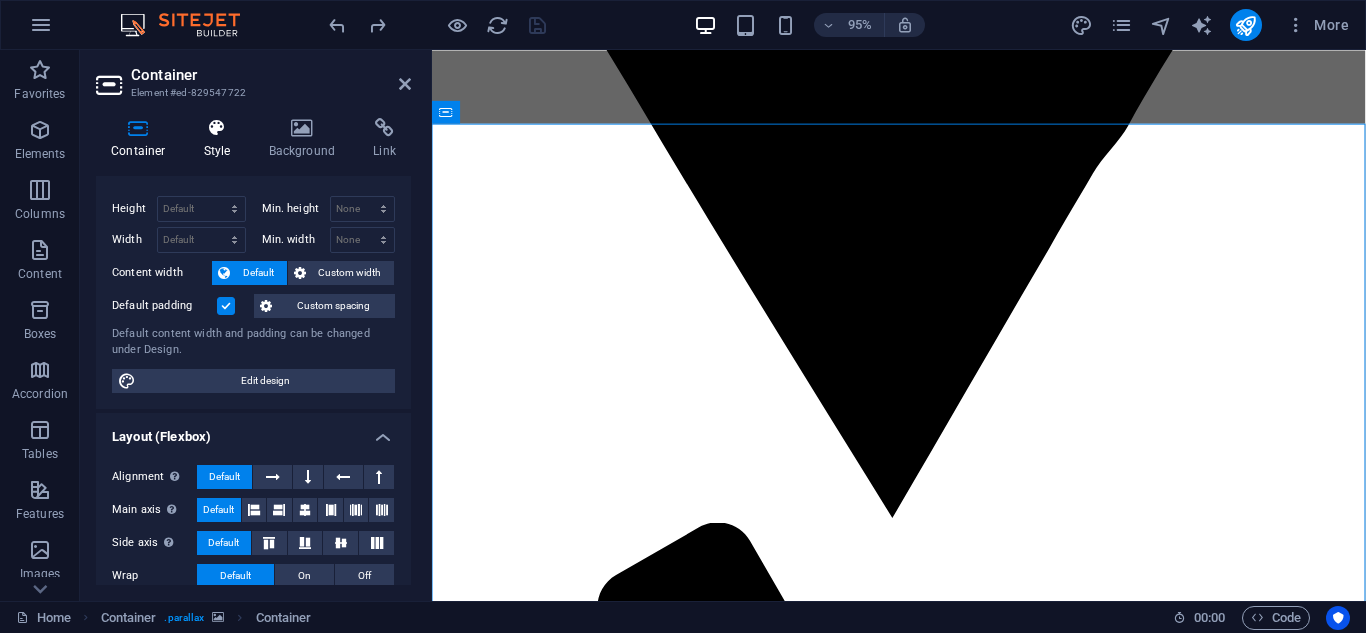click at bounding box center [217, 128] 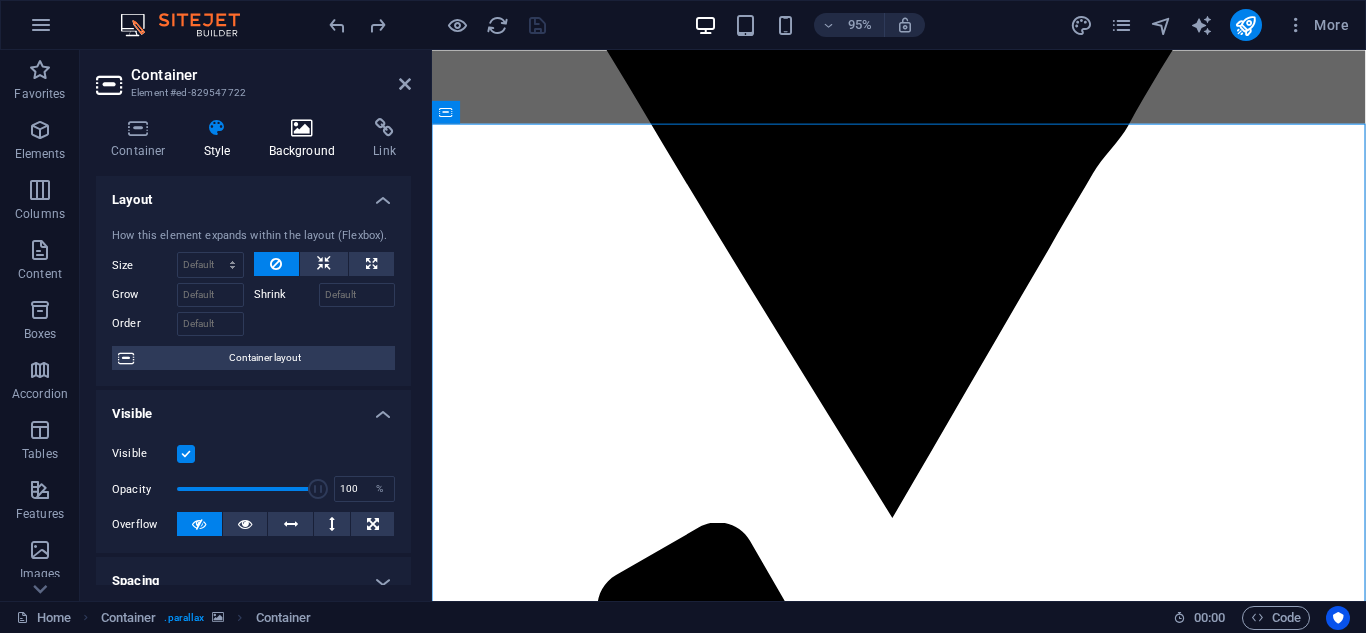 click at bounding box center (302, 128) 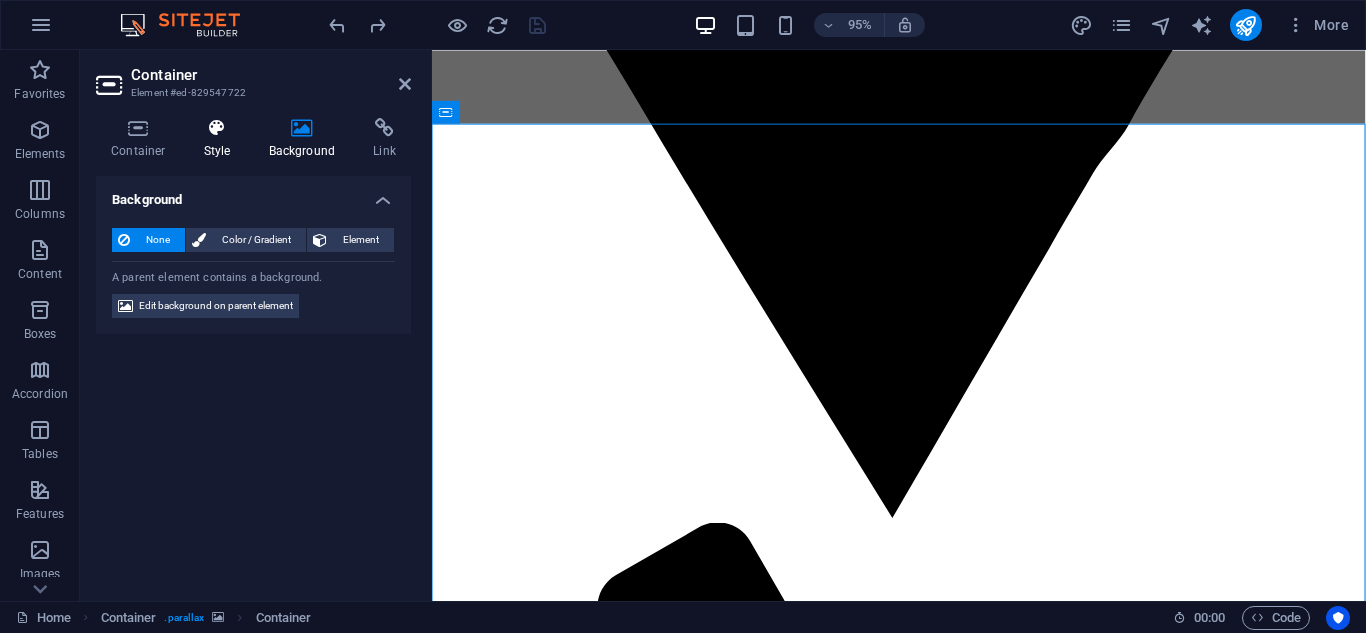 click at bounding box center (217, 128) 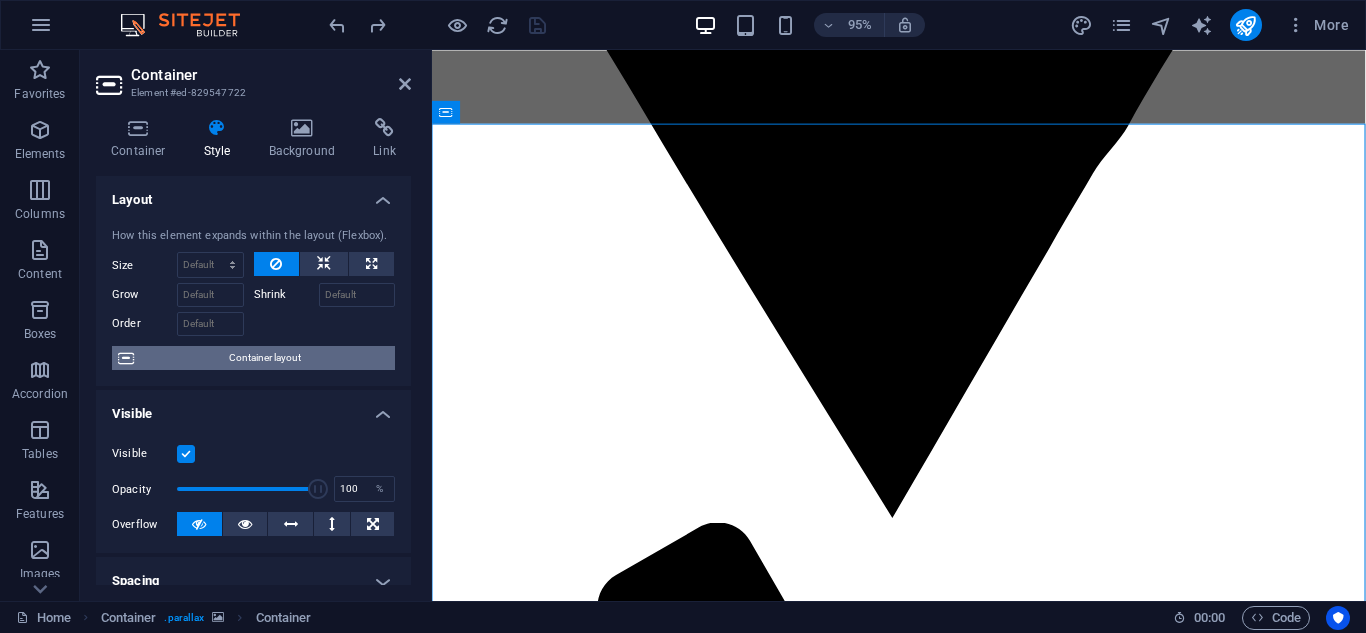 click on "Container layout" at bounding box center (264, 358) 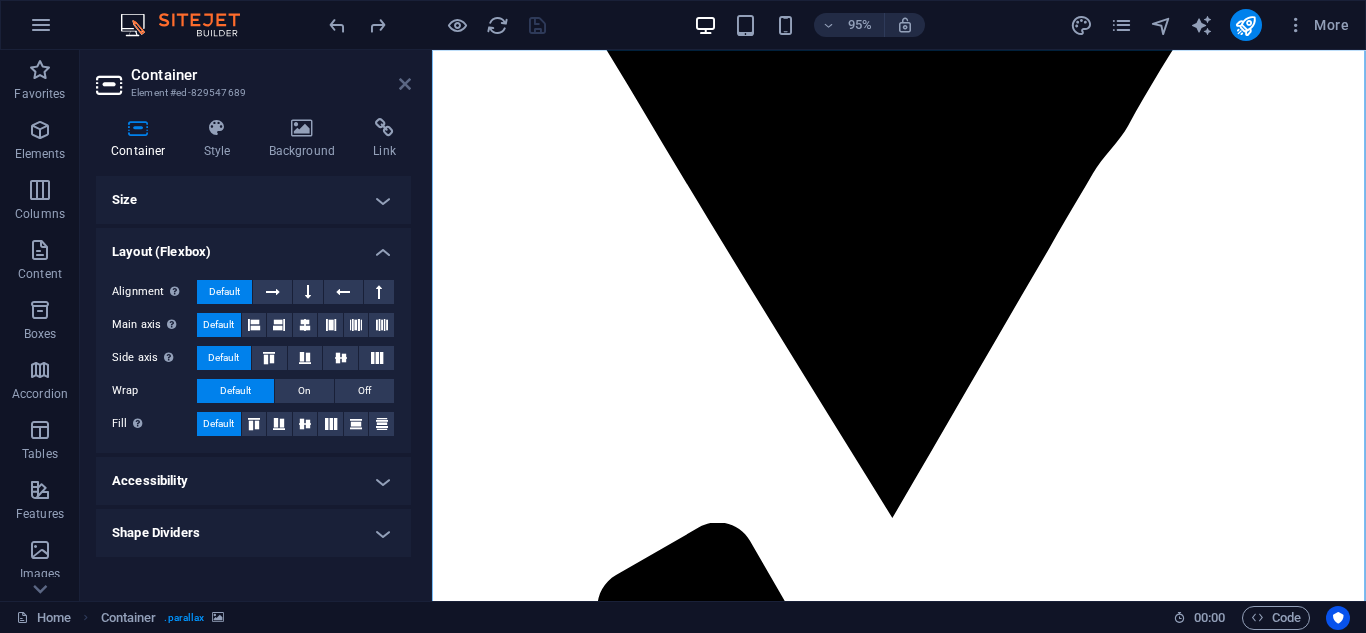 click at bounding box center [405, 84] 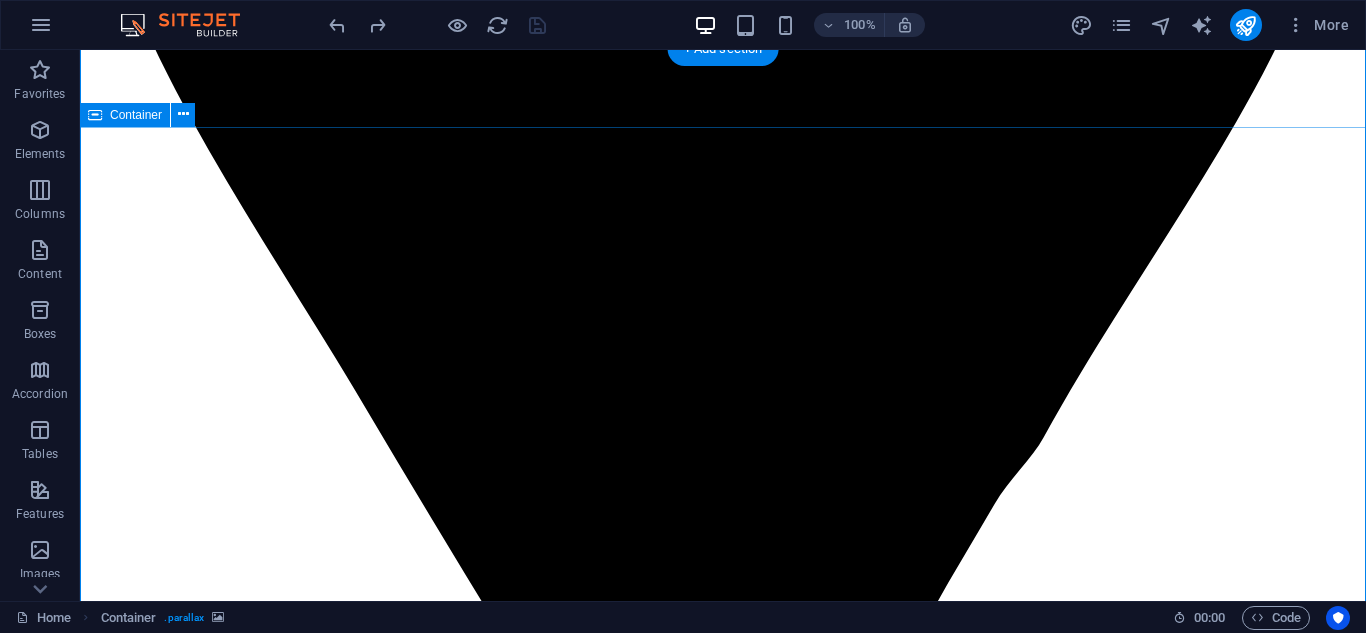 click on "About us Lorem ipsum dolor sit amet, consectetur adipisicing elit. Veritatis, dolorem! Learn more Services Lorem ipsum dolor sit amet, consectetur adipisicing elit. Veritatis, dolorem! Learn more Contact Lorem ipsum dolor sit amet, consectetur adipisicing elit. Veritatis, dolorem! Learn more" at bounding box center [723, 10907] 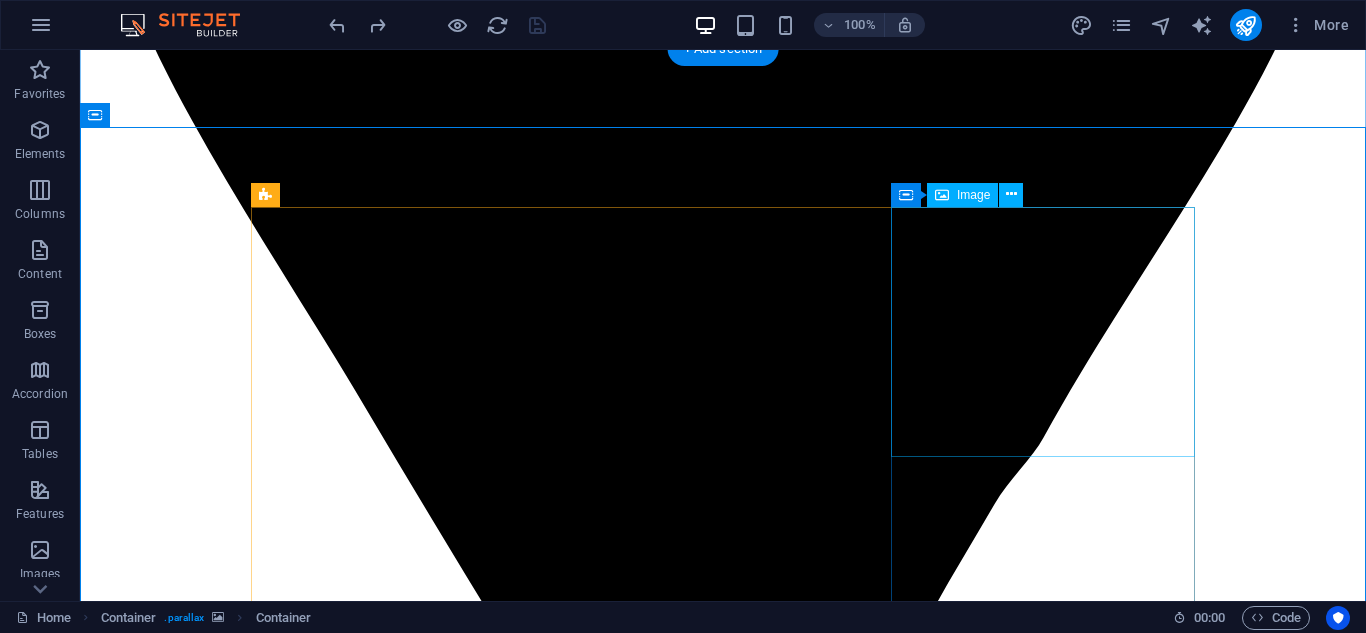 click at bounding box center [723, 12017] 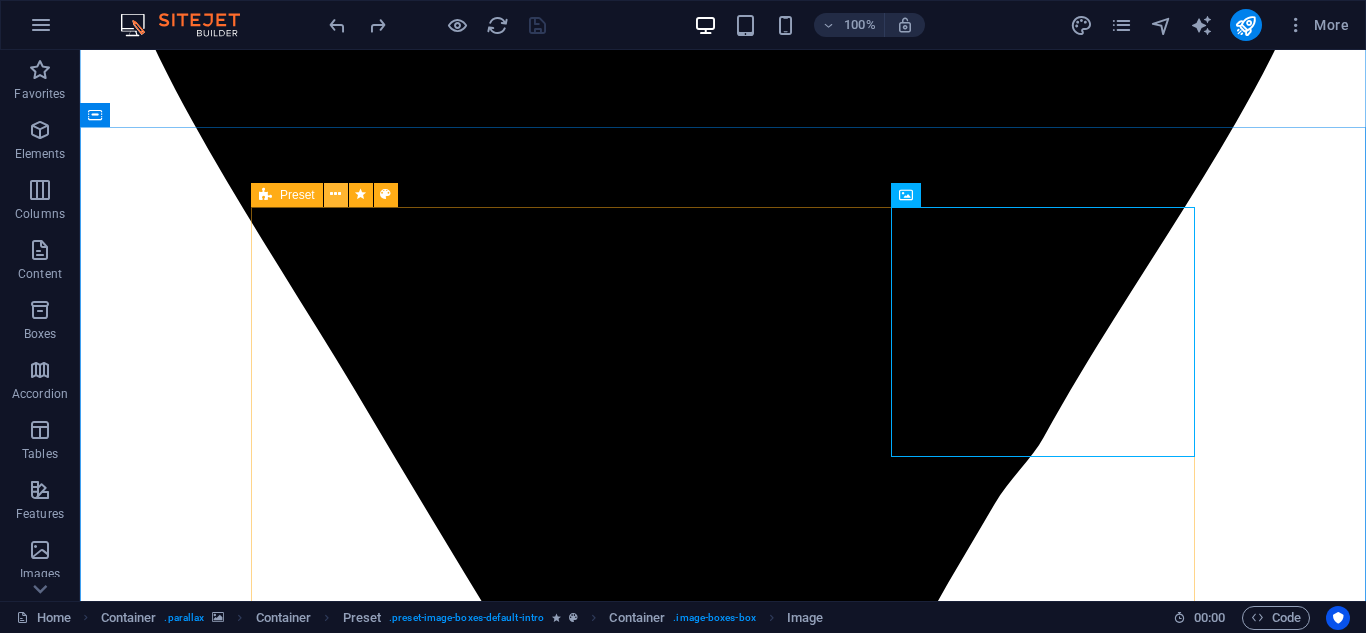 click at bounding box center [335, 194] 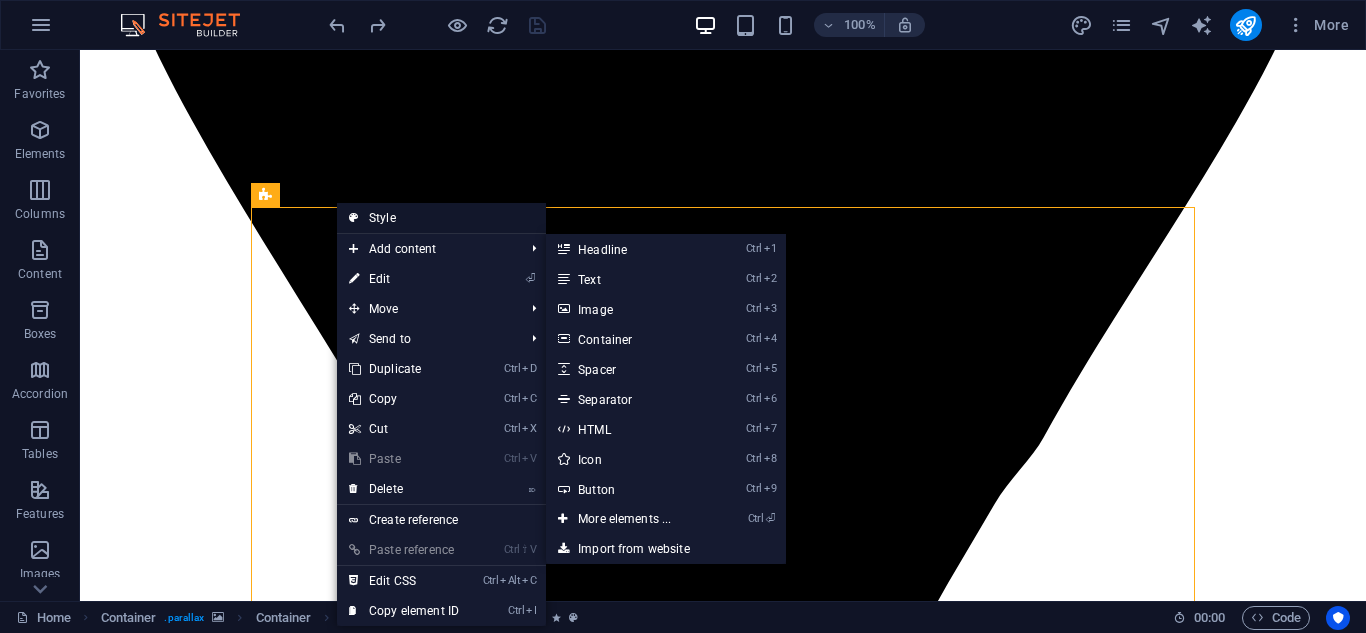 click on "Style" at bounding box center [441, 218] 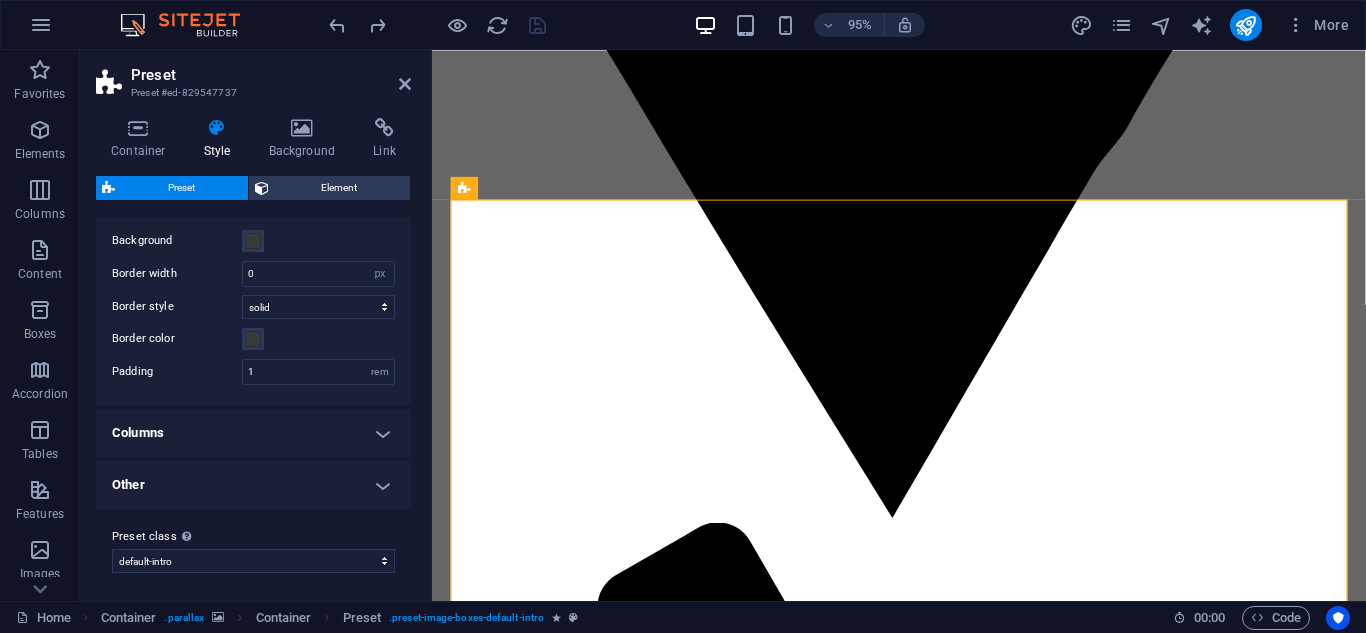 scroll, scrollTop: 48, scrollLeft: 0, axis: vertical 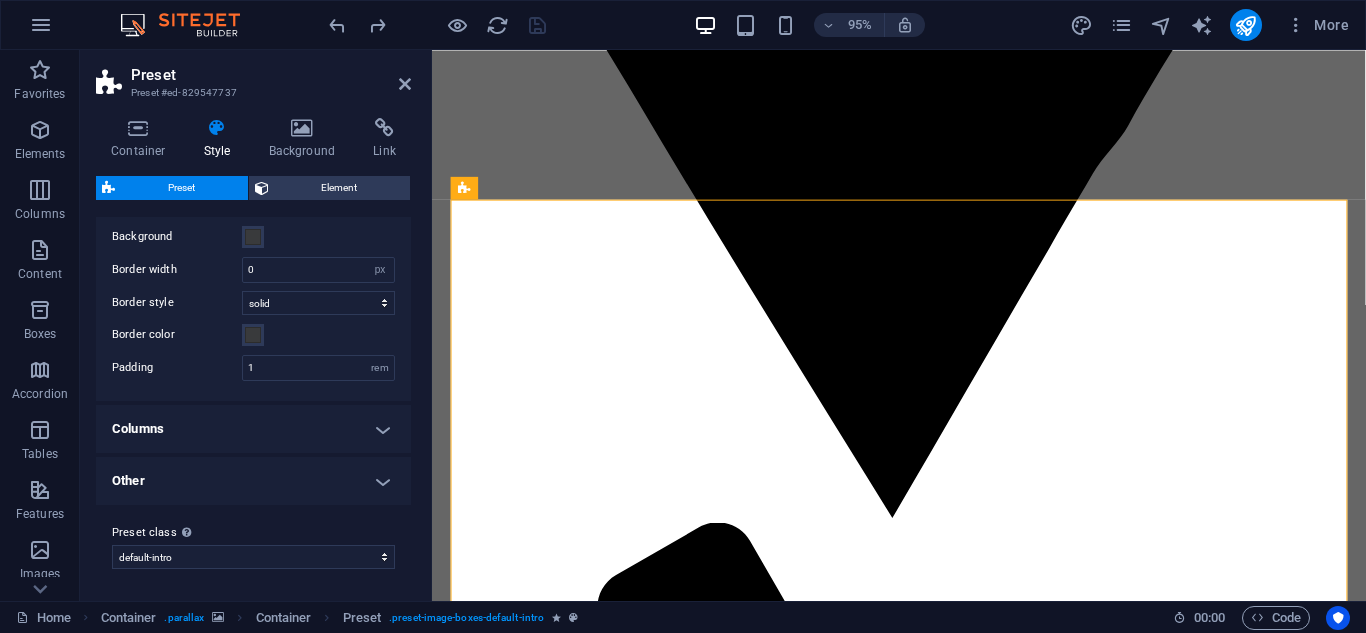 click on "Other" at bounding box center [253, 481] 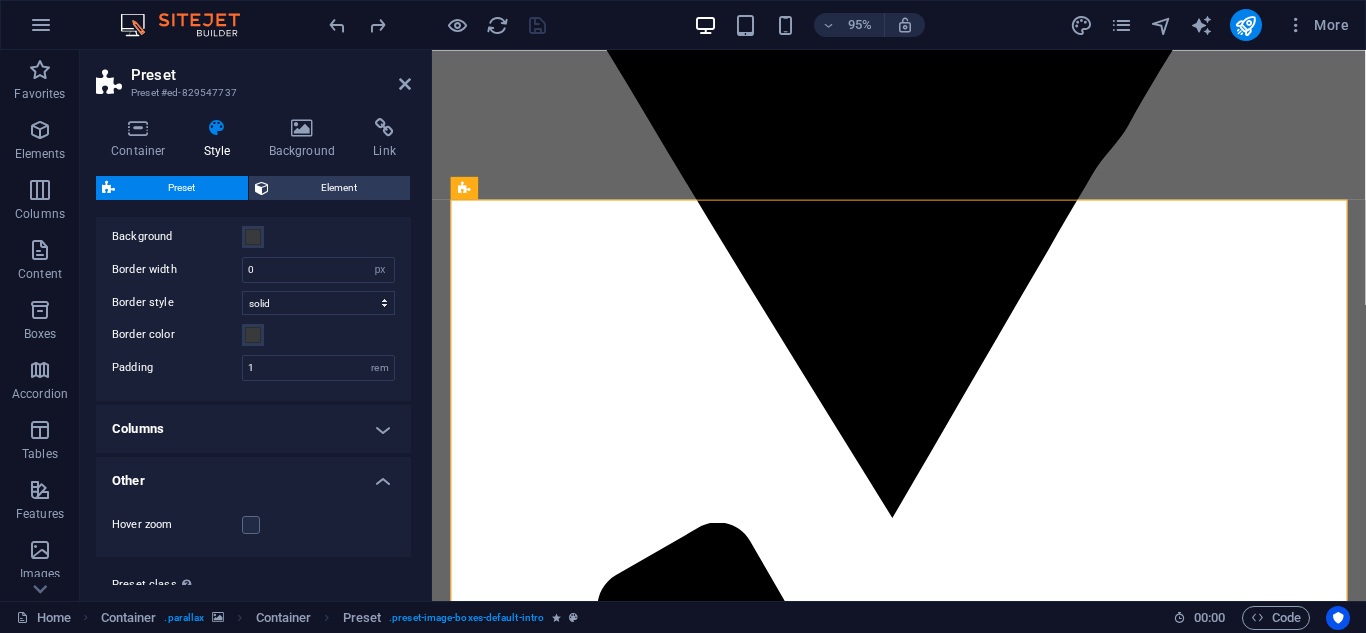 click on "Other" at bounding box center (253, 475) 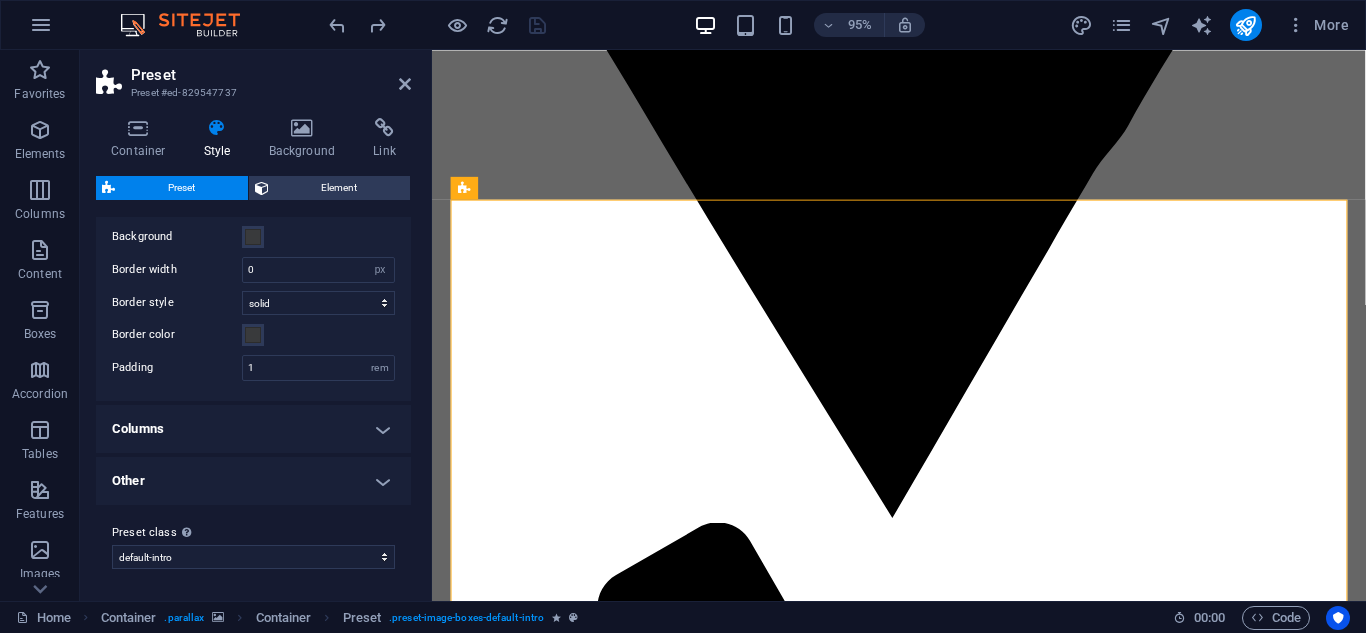 click on "Columns" at bounding box center [253, 429] 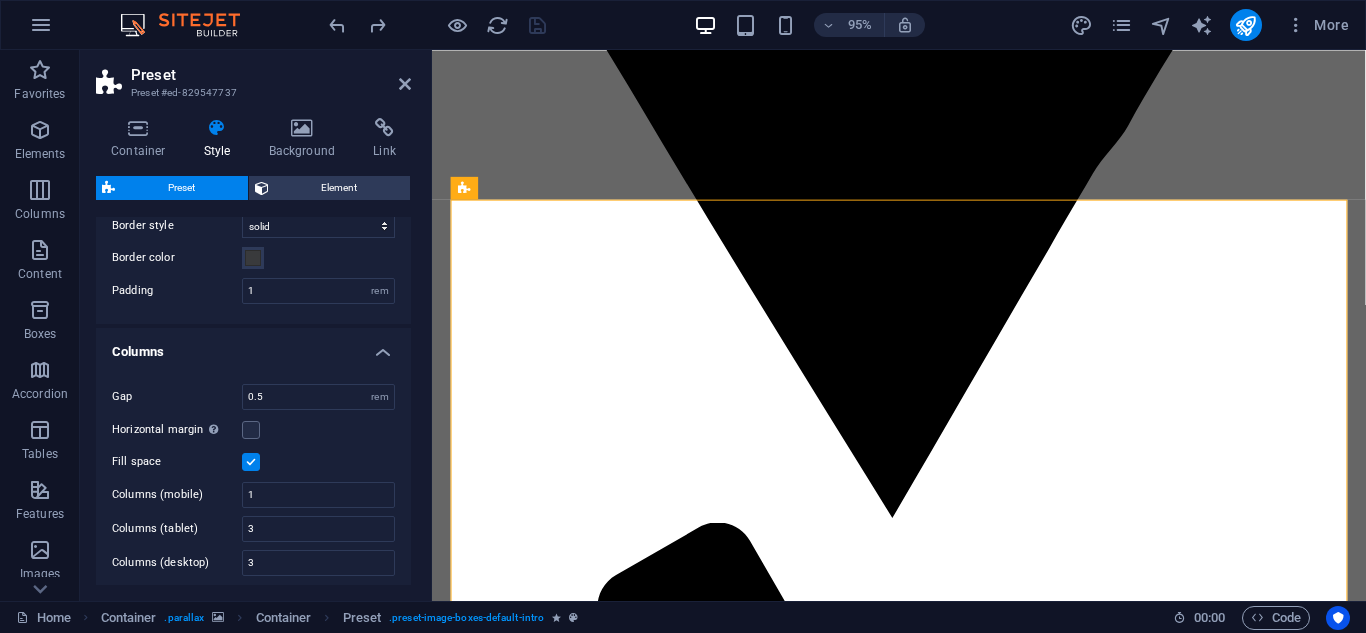 scroll, scrollTop: 224, scrollLeft: 0, axis: vertical 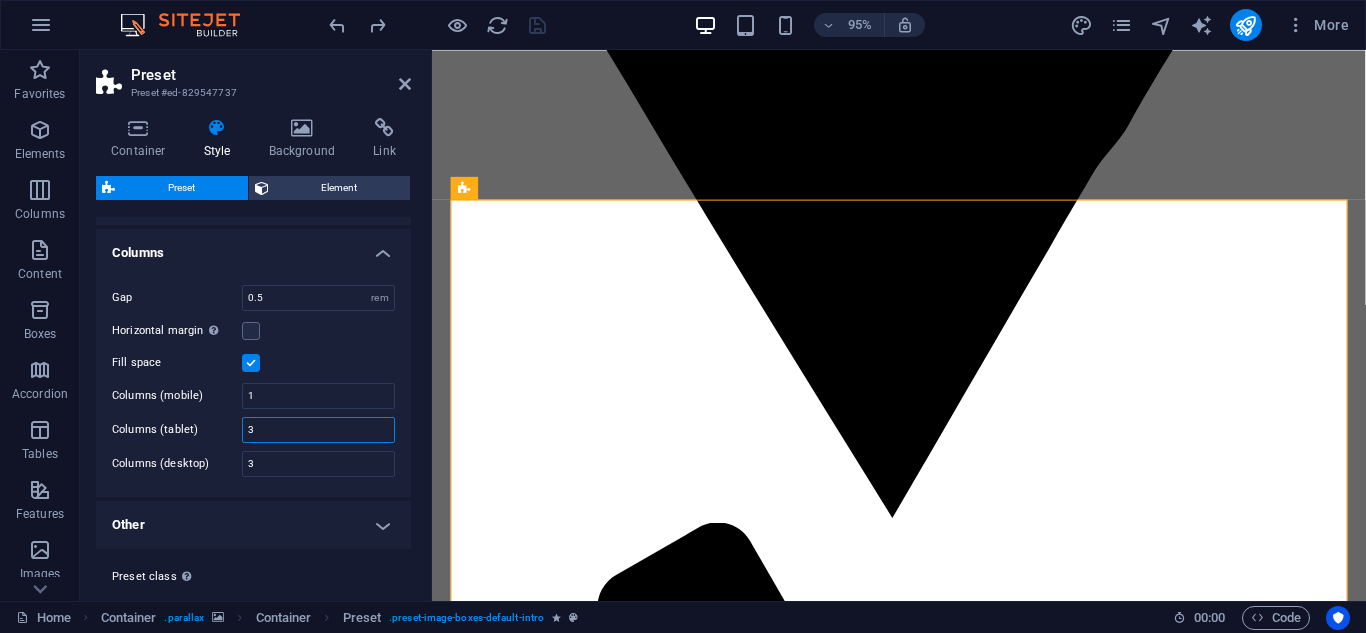 click on "3" at bounding box center [318, 430] 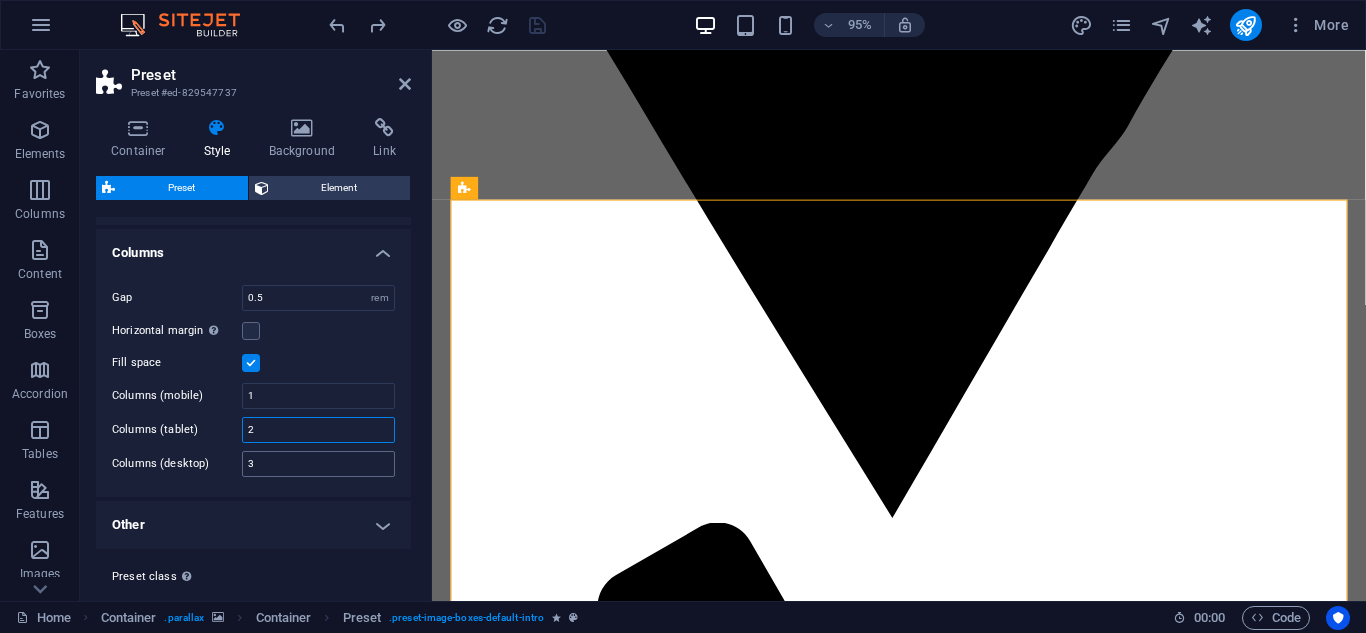 type on "2" 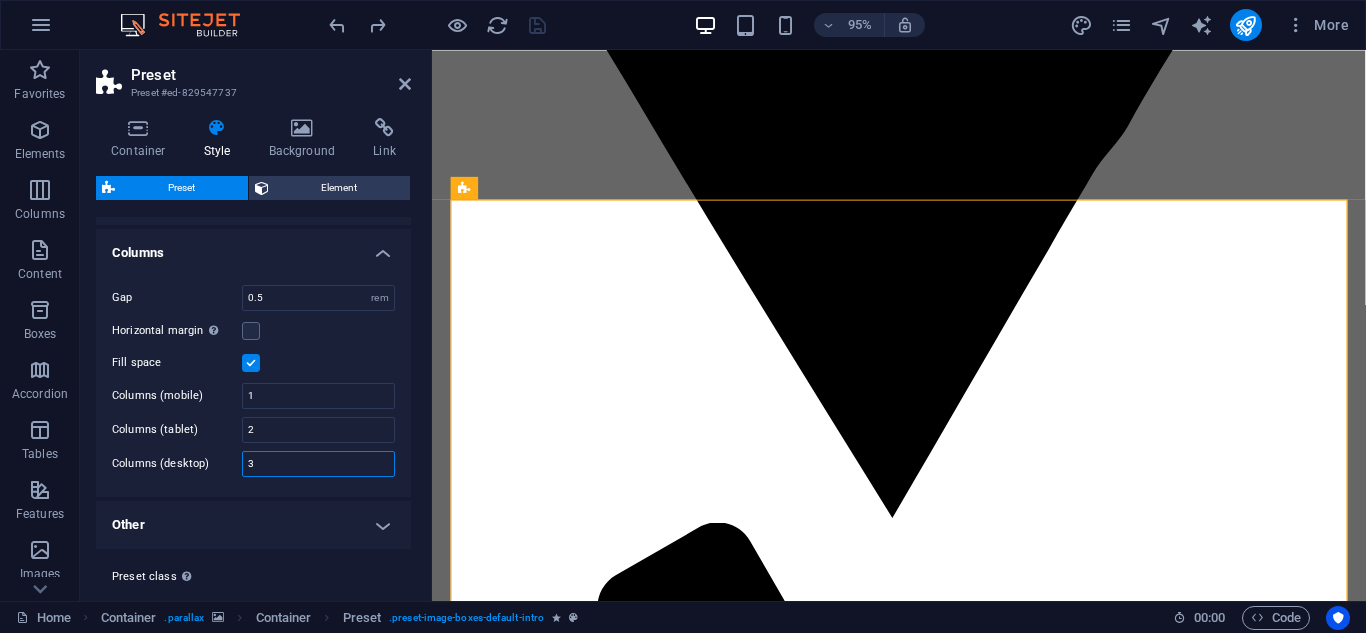 click on "3" at bounding box center [318, 464] 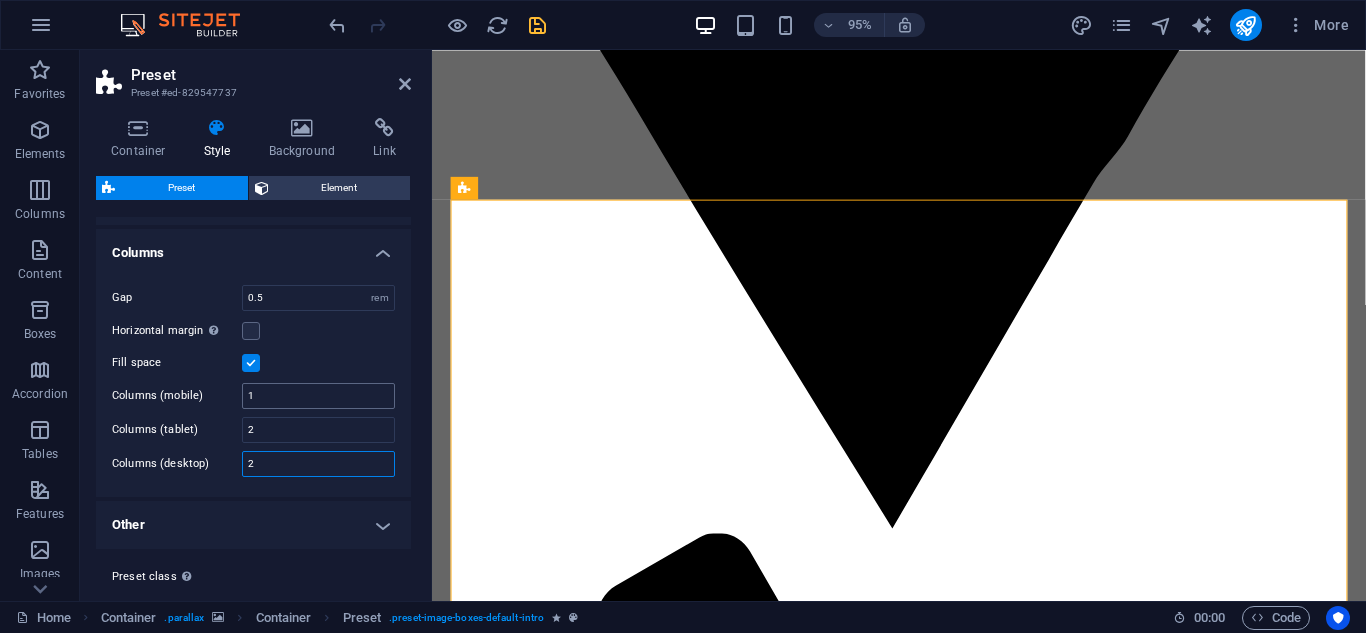 type on "2" 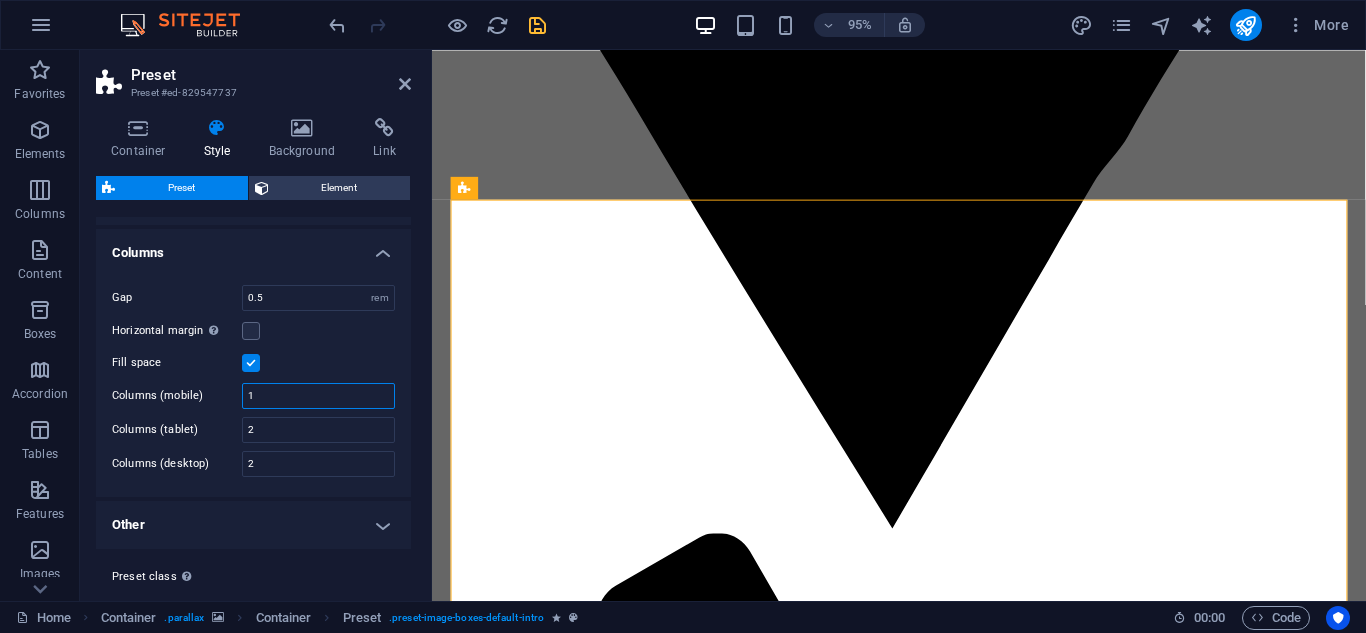 click on "1" at bounding box center (318, 396) 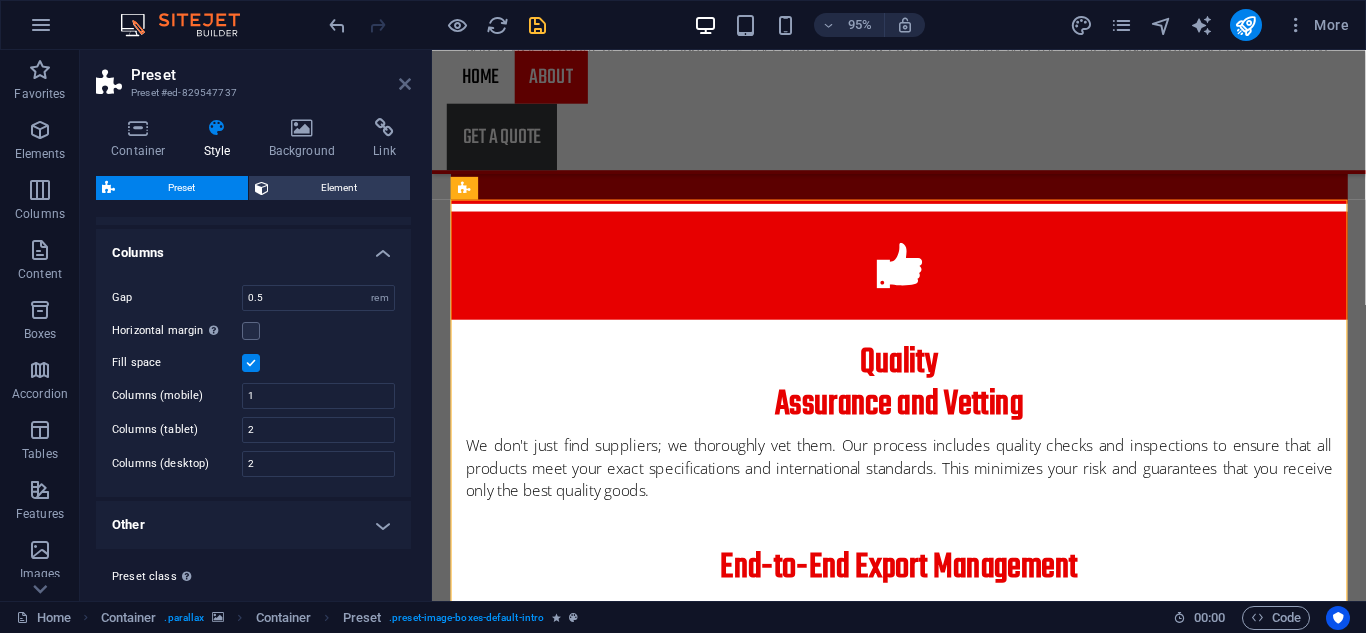 click at bounding box center (405, 84) 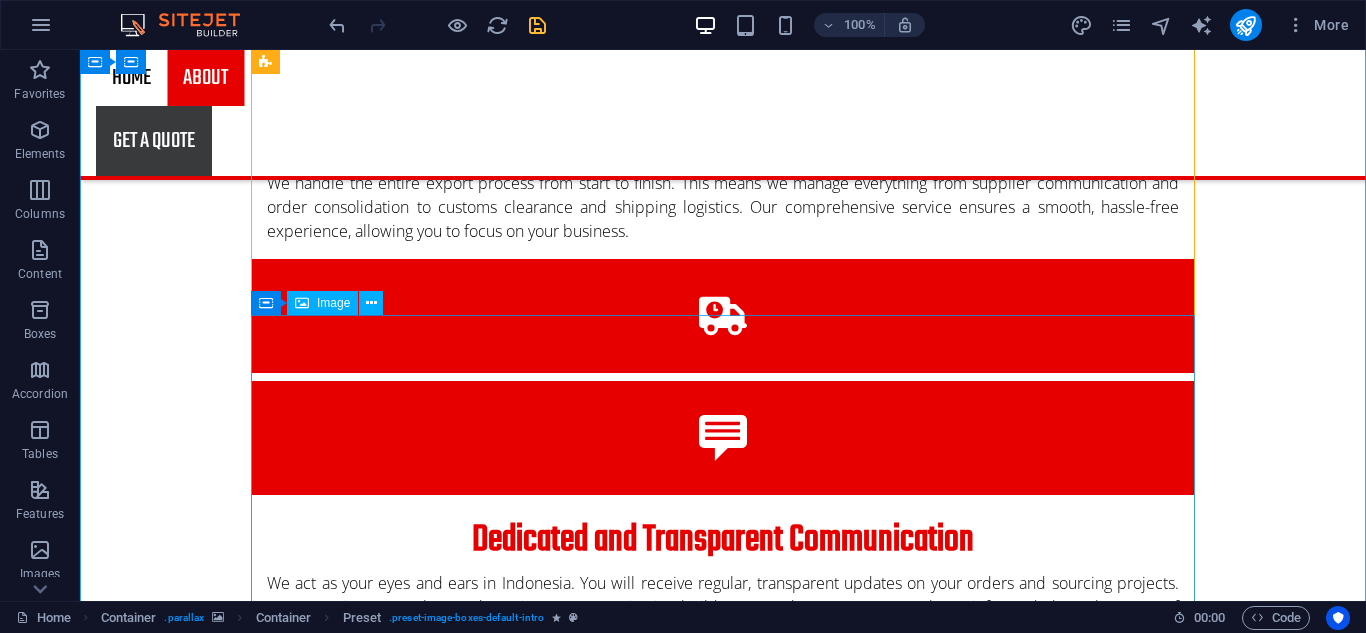 scroll, scrollTop: 2377, scrollLeft: 0, axis: vertical 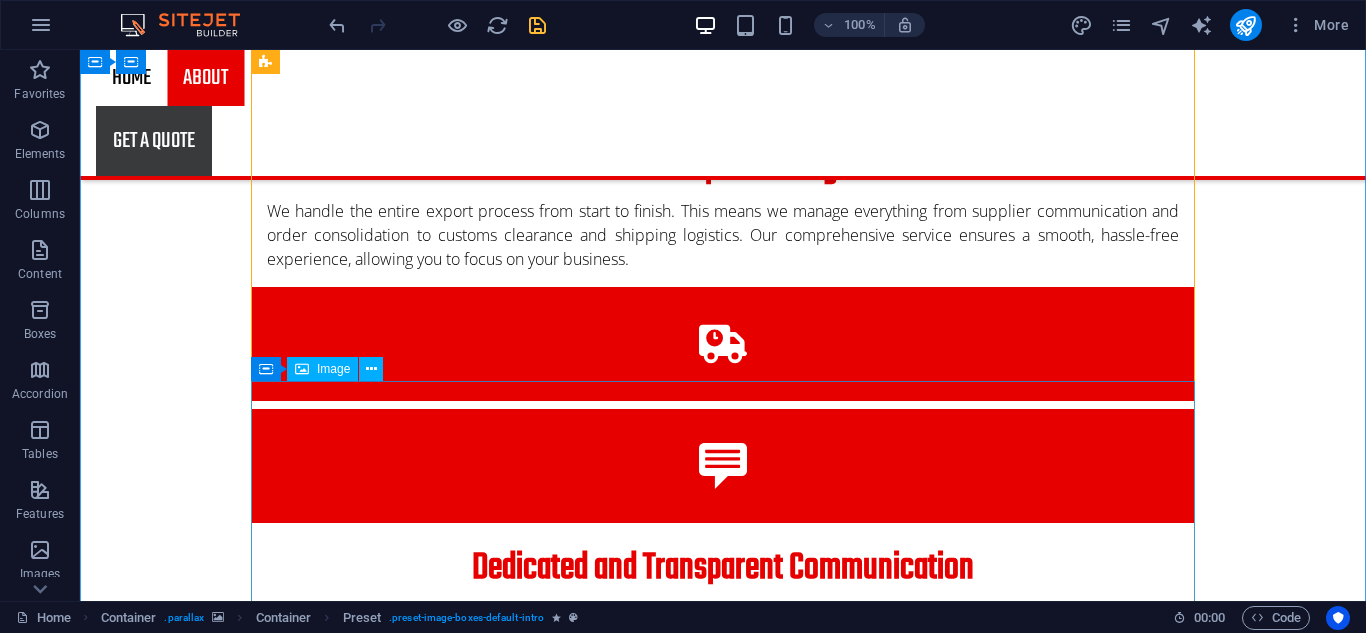 click at bounding box center [723, 4416] 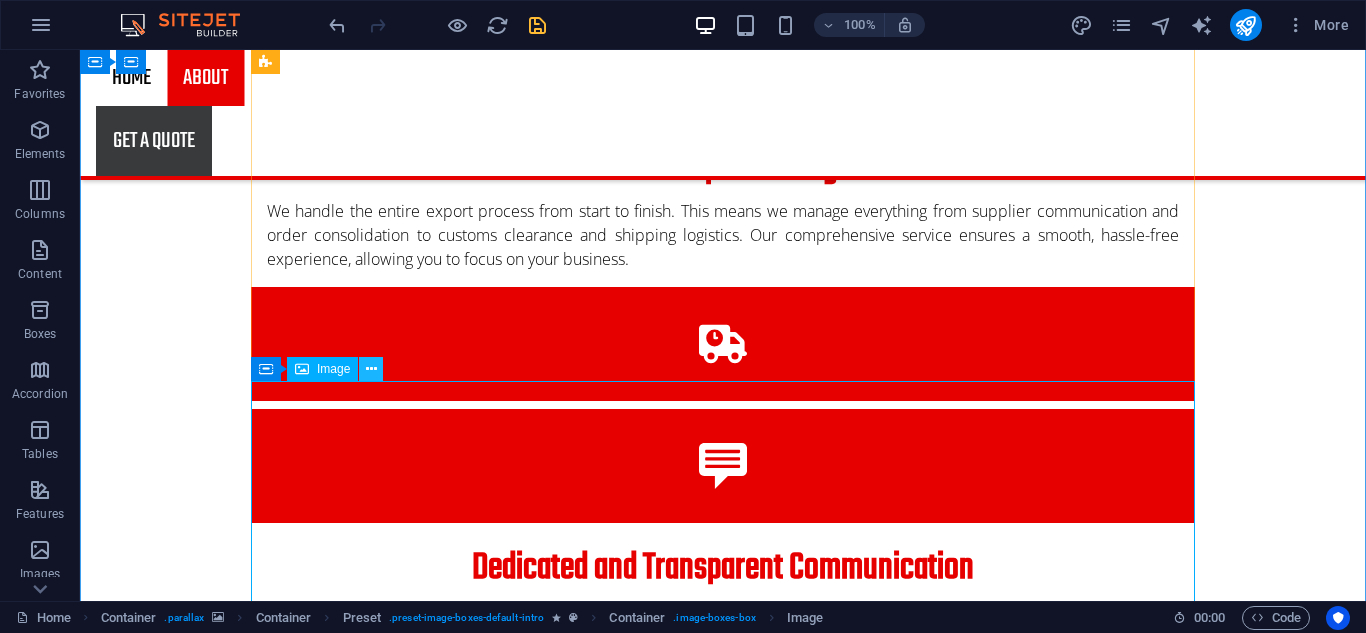 click at bounding box center (371, 369) 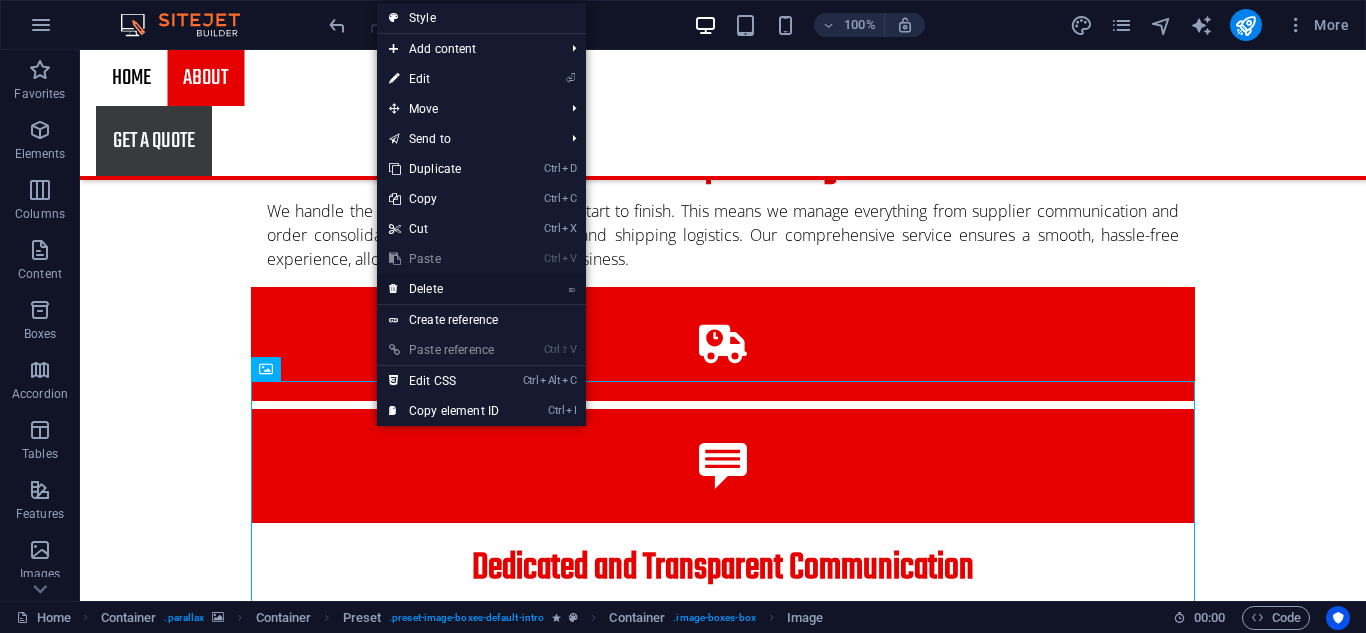 click on "⌦  Delete" at bounding box center [444, 289] 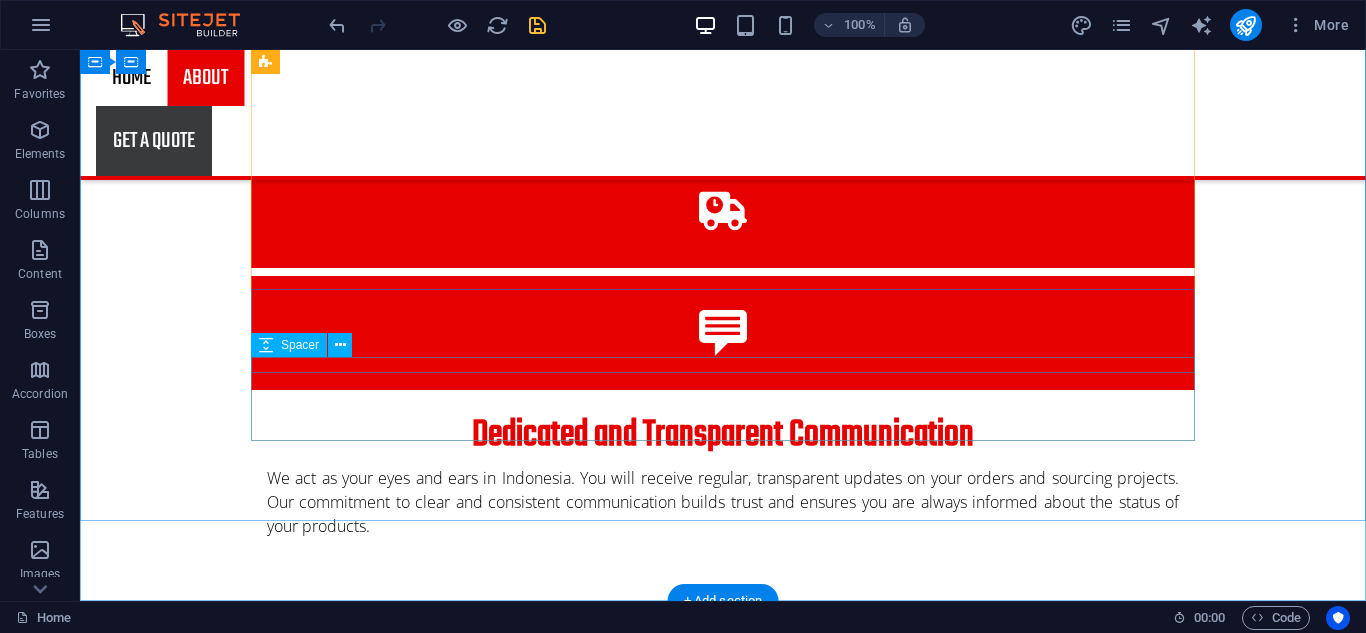 scroll, scrollTop: 2443, scrollLeft: 0, axis: vertical 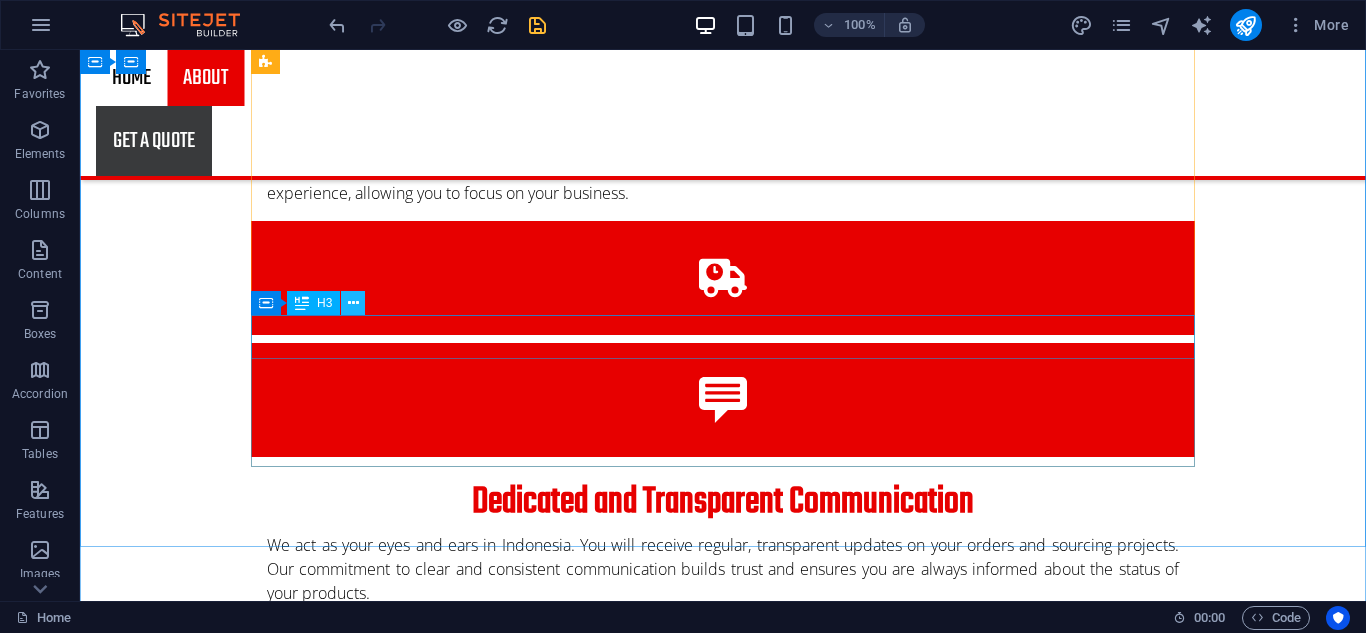 click at bounding box center (353, 303) 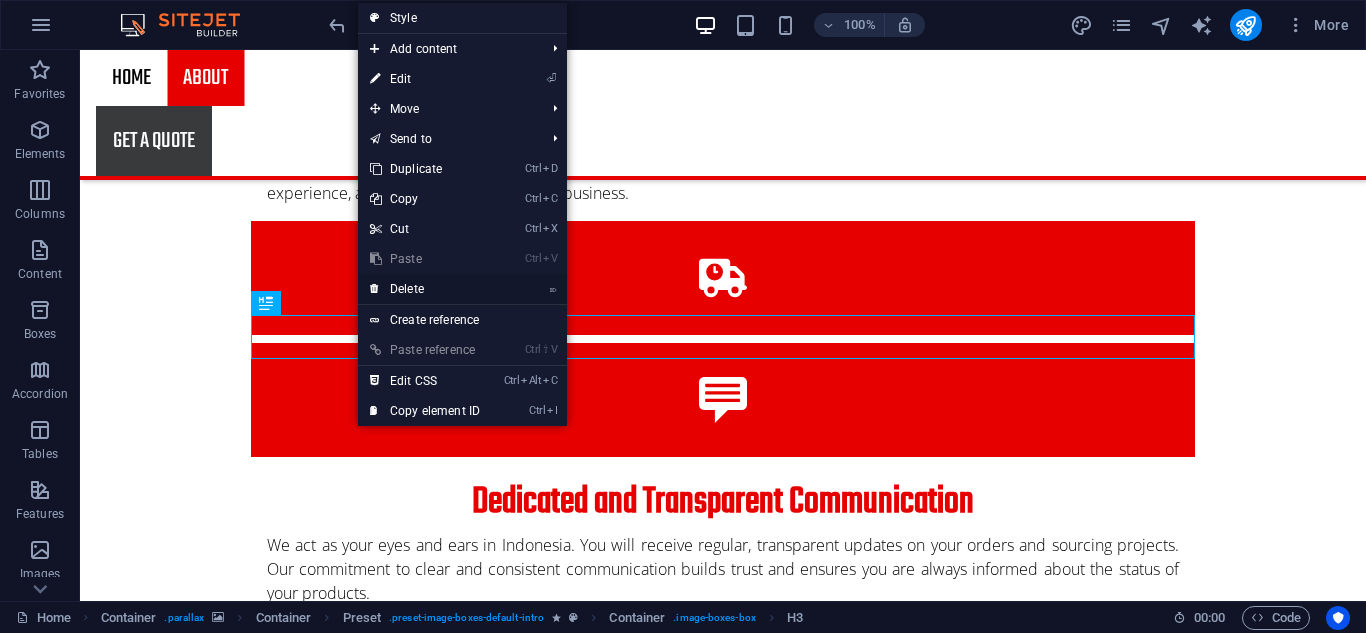 click on "⌦  Delete" at bounding box center [425, 289] 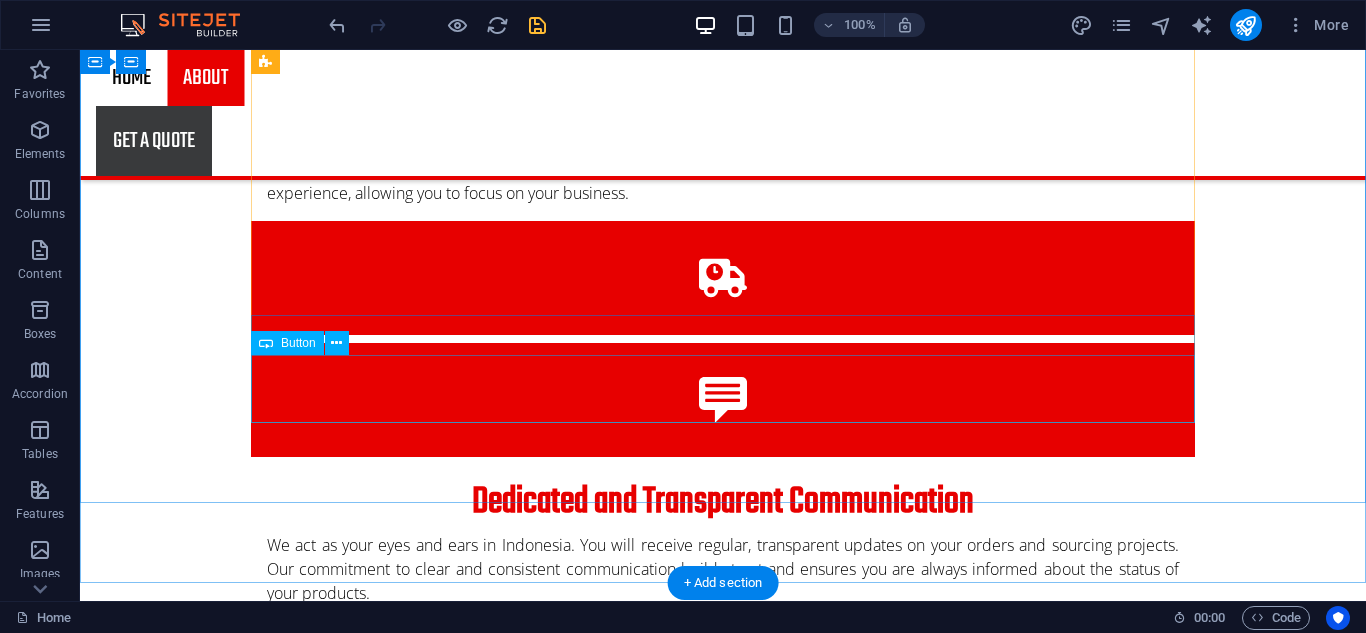 click on "Learn more" at bounding box center [723, 3618] 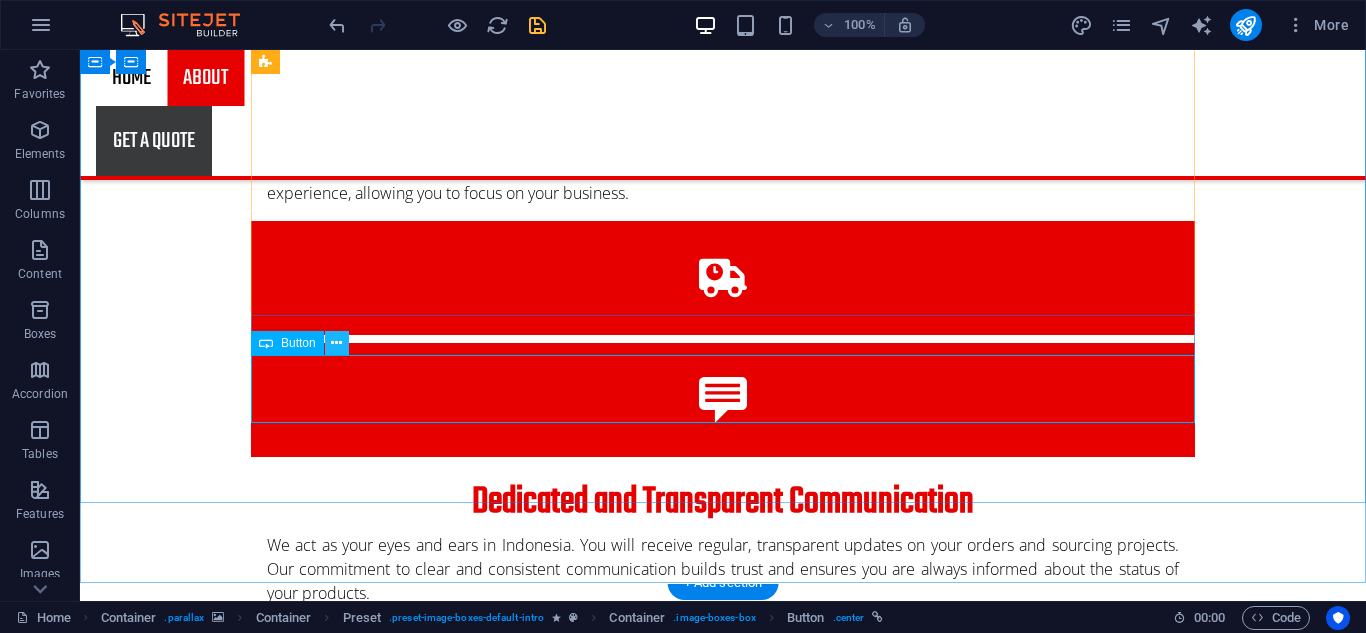 click at bounding box center [336, 343] 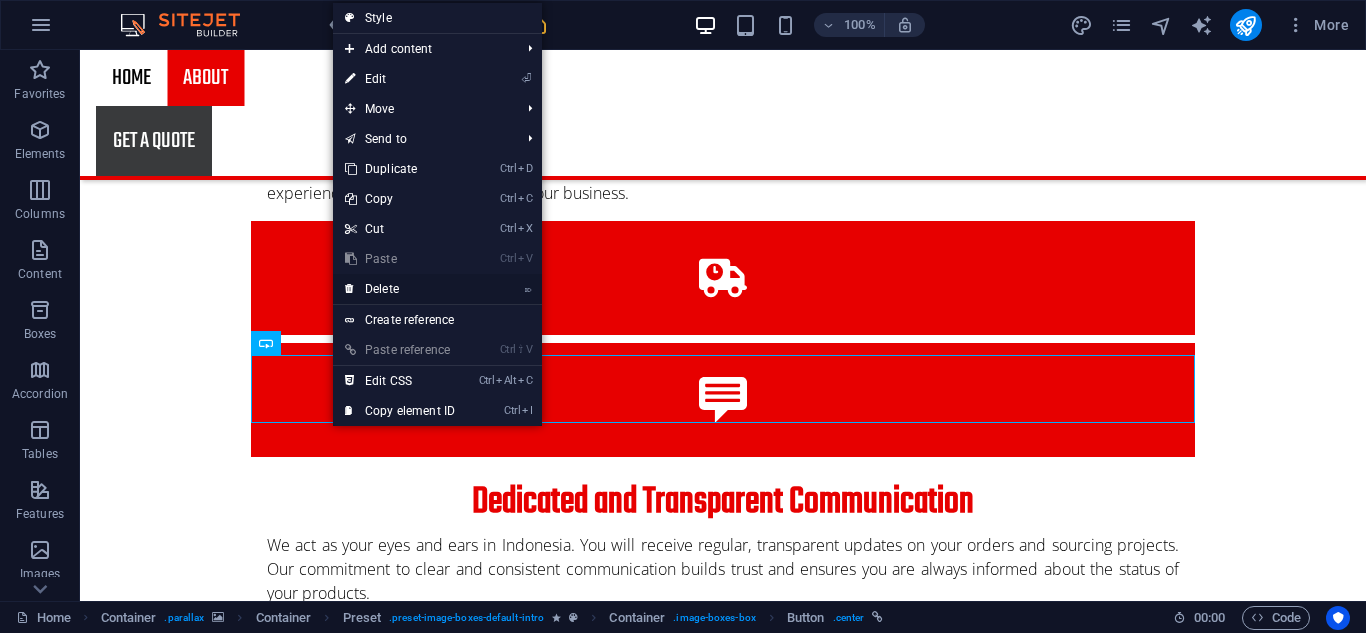 click on "⌦  Delete" at bounding box center [400, 289] 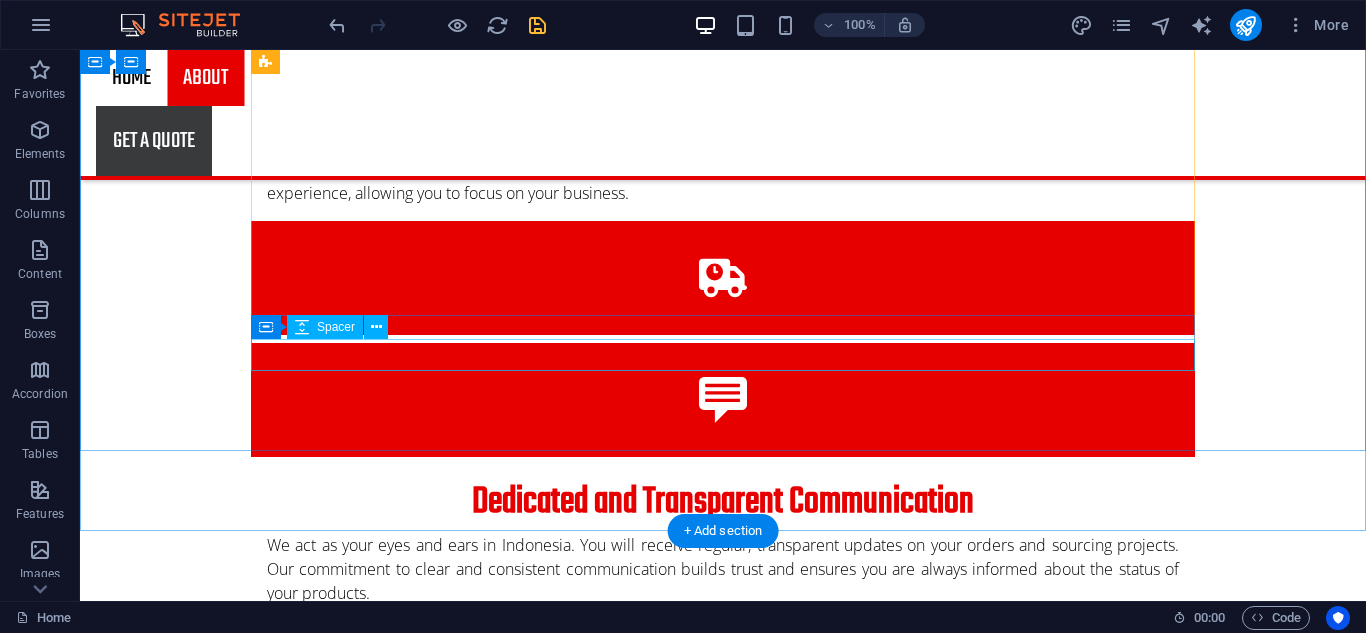 click at bounding box center [723, 3558] 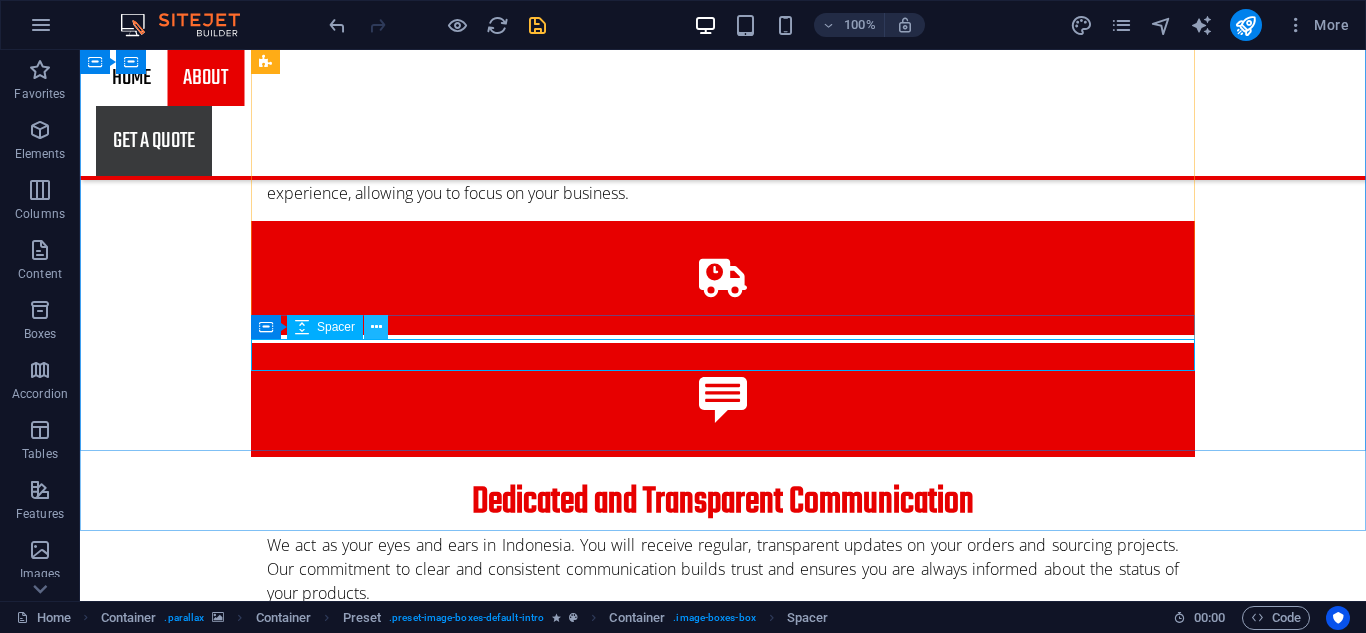 click at bounding box center (376, 327) 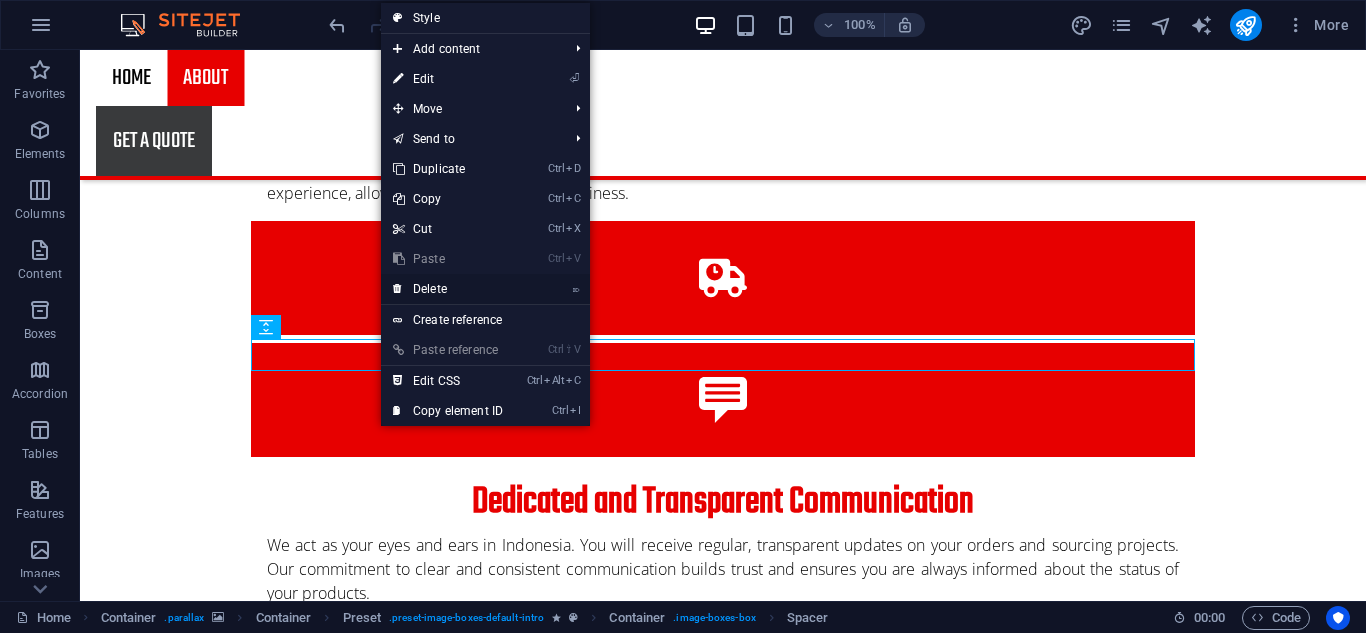 click at bounding box center [398, 289] 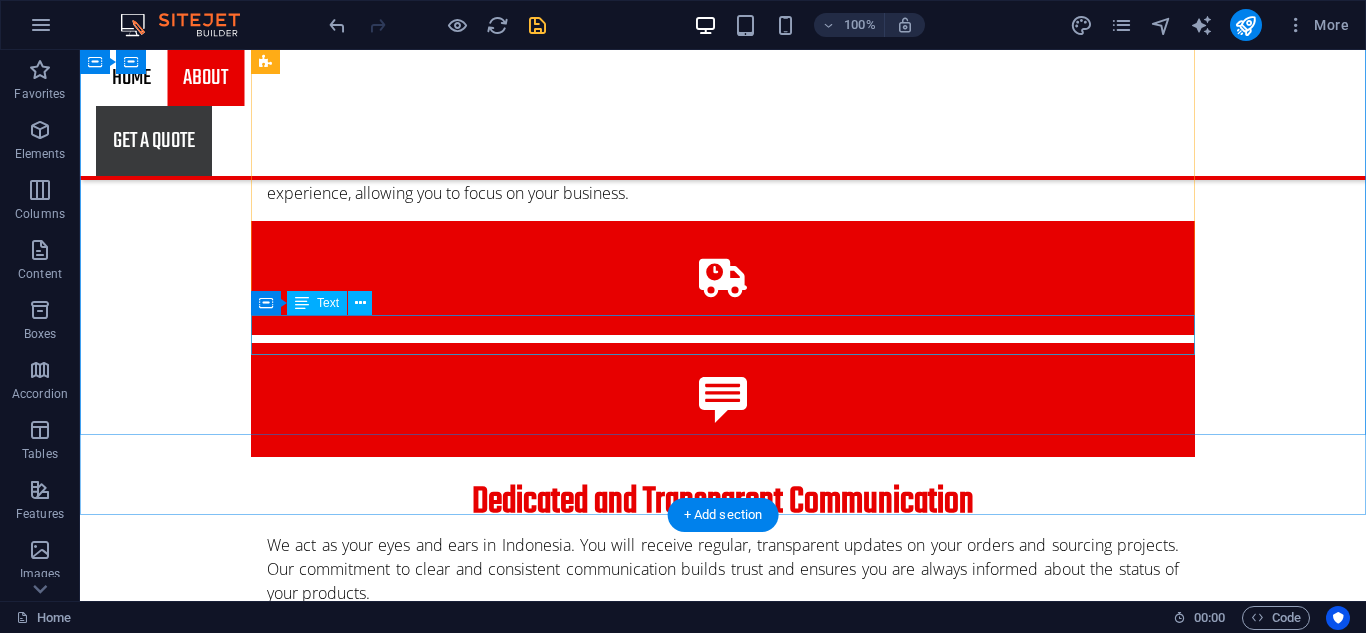 click on "Lorem ipsum dolor sit amet, consectetur adipisicing elit. Veritatis, dolorem!" at bounding box center (723, 3530) 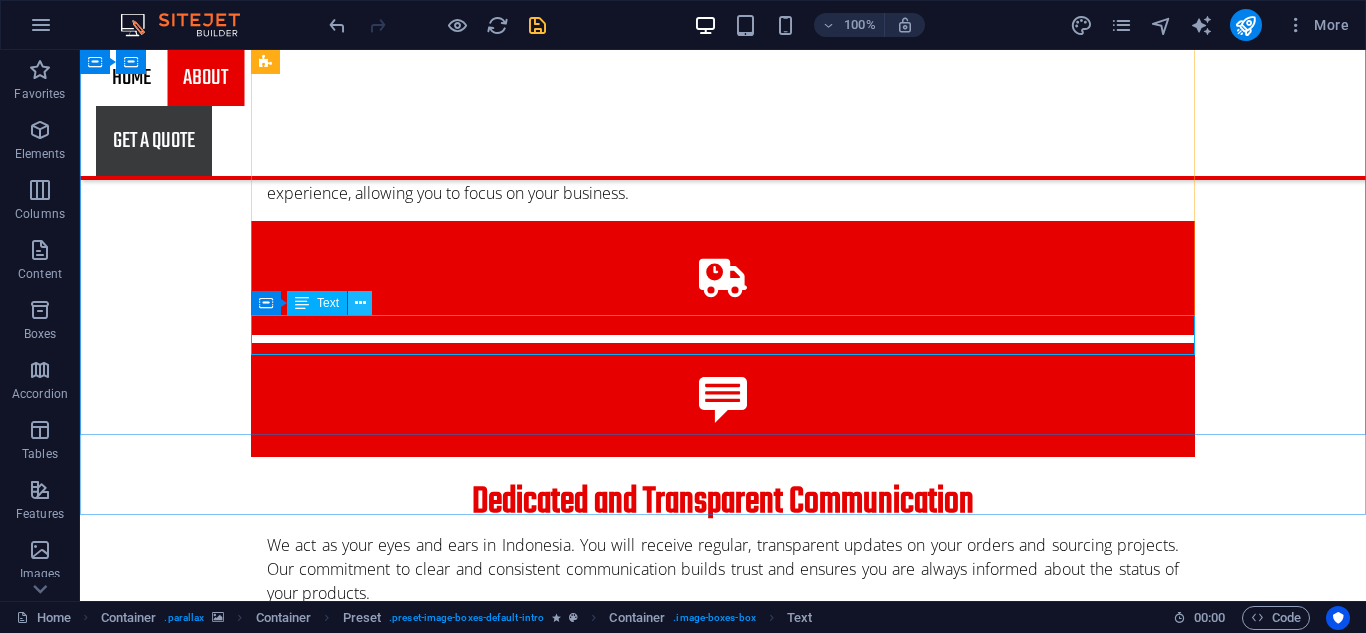 click at bounding box center [360, 303] 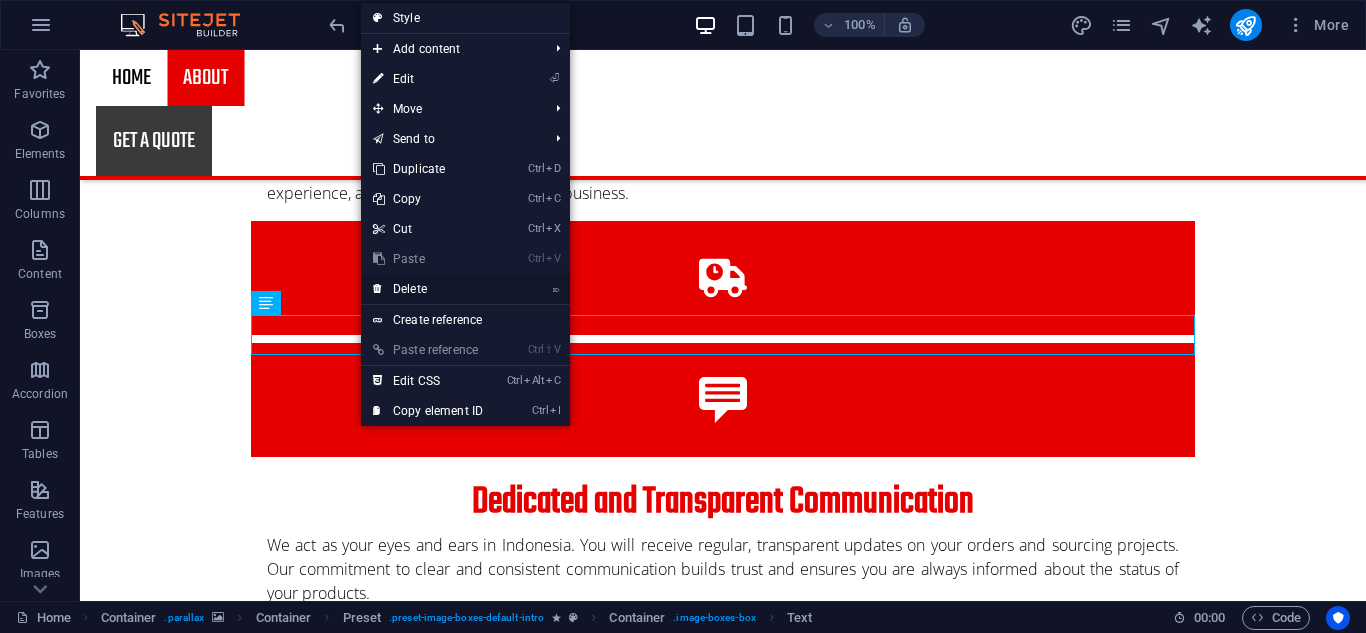 click on "⌦  Delete" at bounding box center [428, 289] 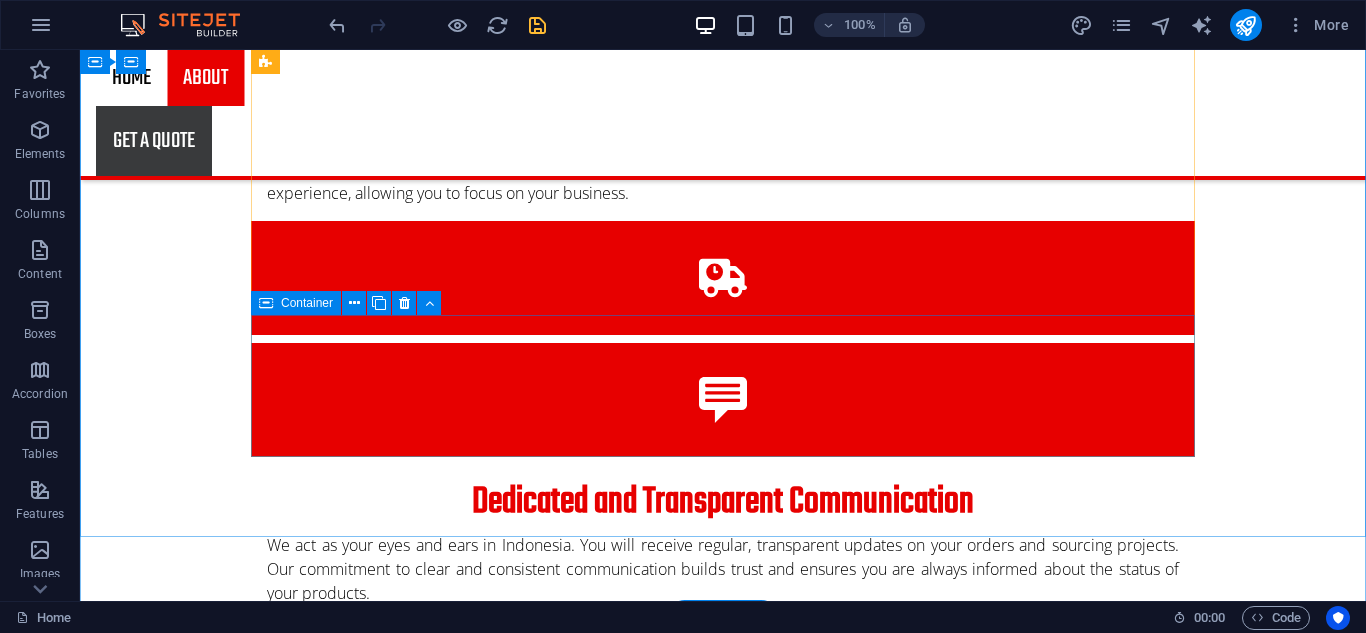 click on "Drop content here or  Add elements  Paste clipboard" at bounding box center [723, 3632] 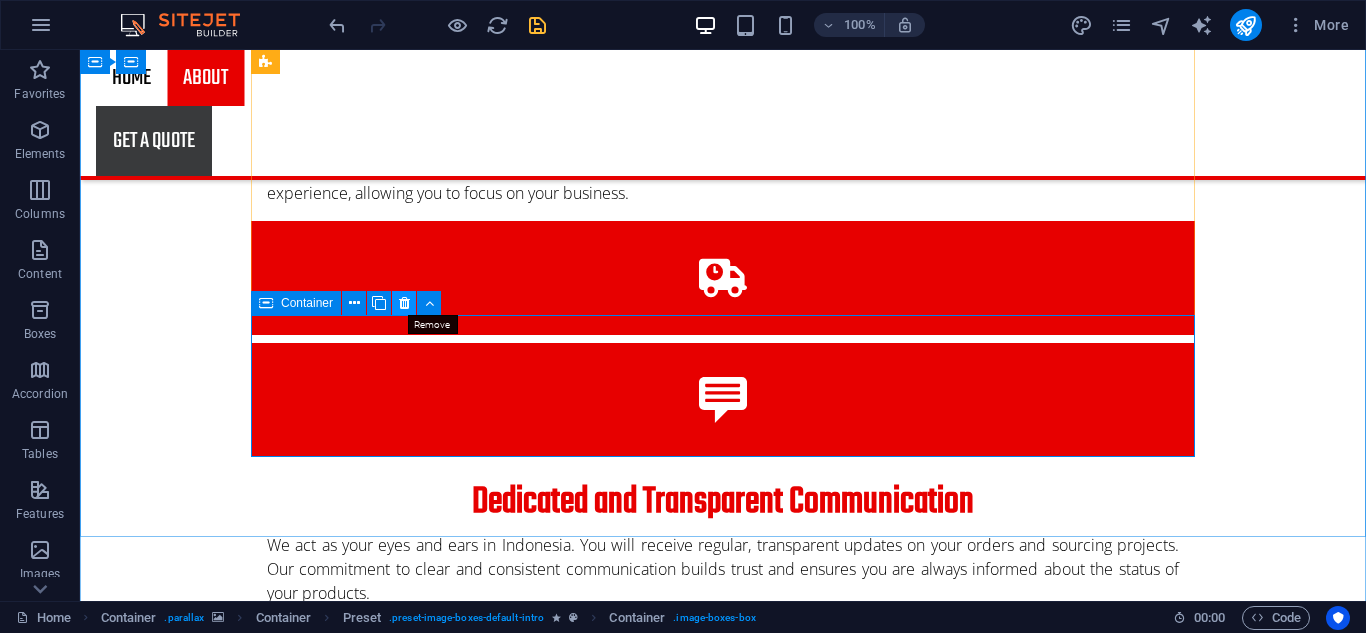 click at bounding box center [404, 303] 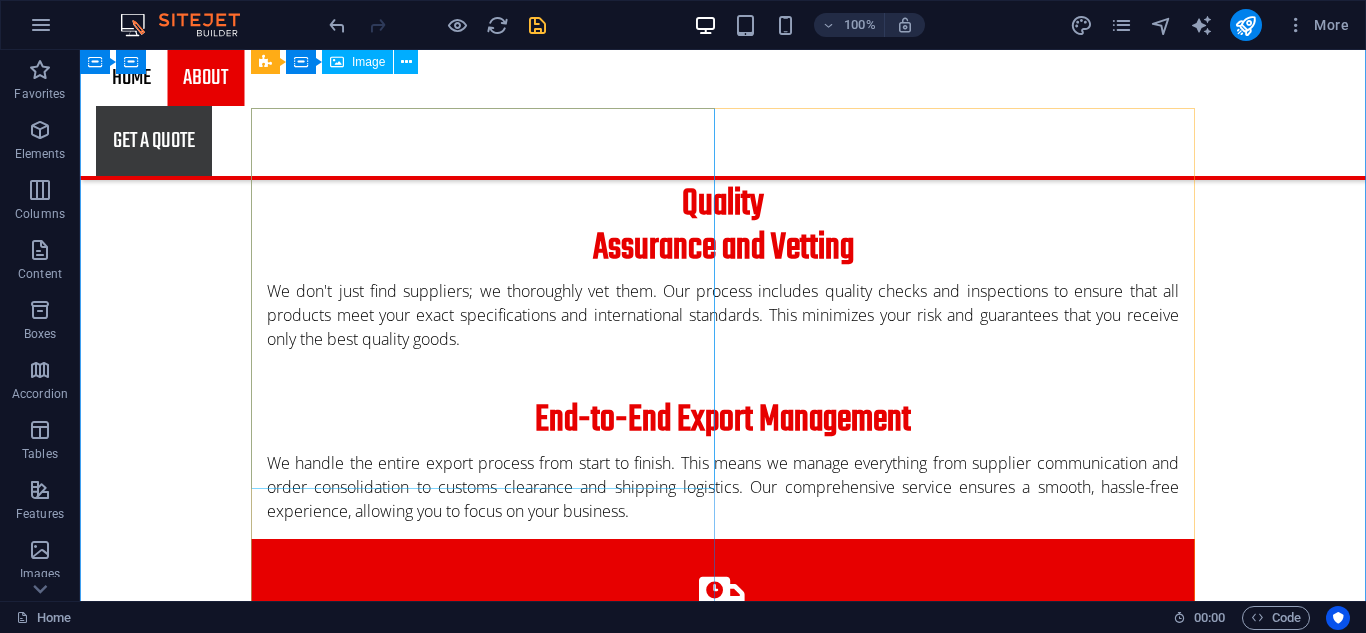scroll, scrollTop: 2061, scrollLeft: 0, axis: vertical 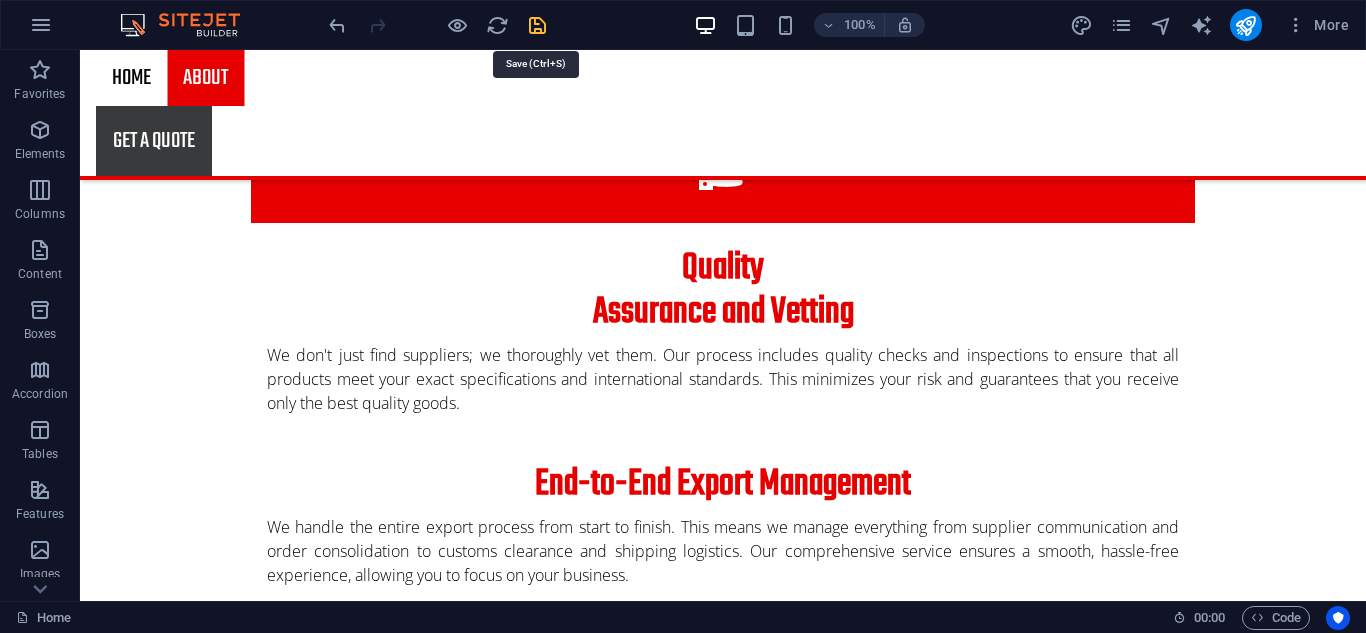 click at bounding box center (537, 25) 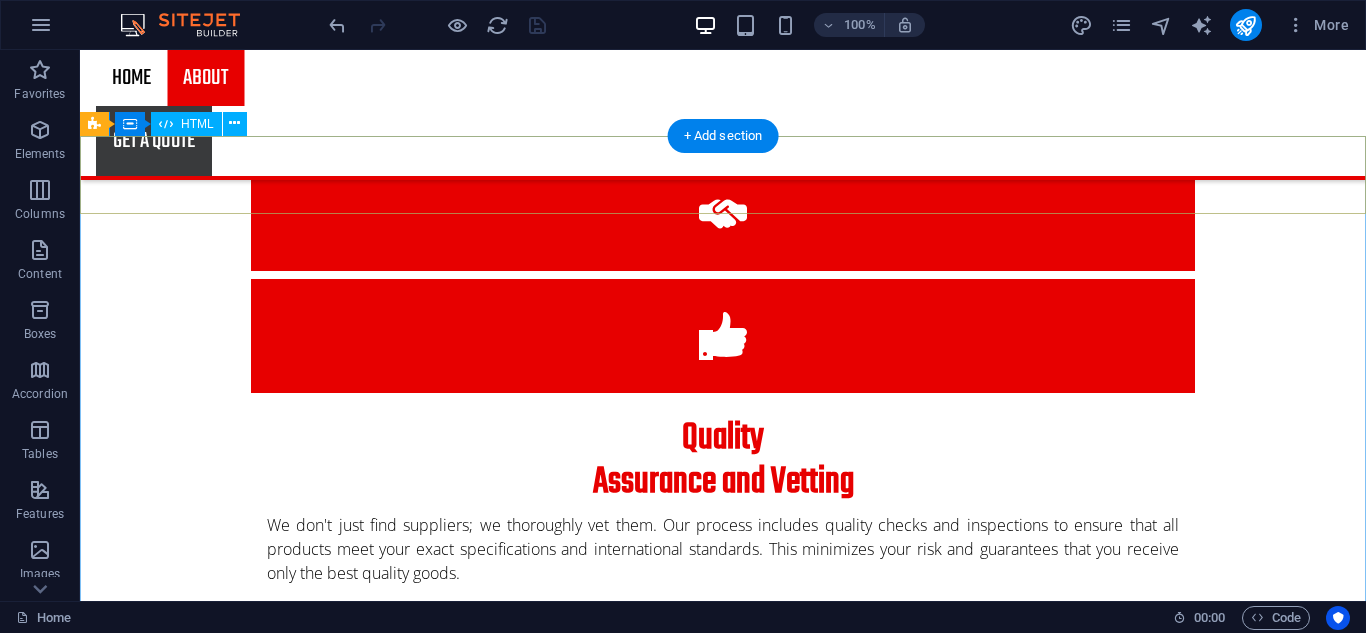 scroll, scrollTop: 1714, scrollLeft: 0, axis: vertical 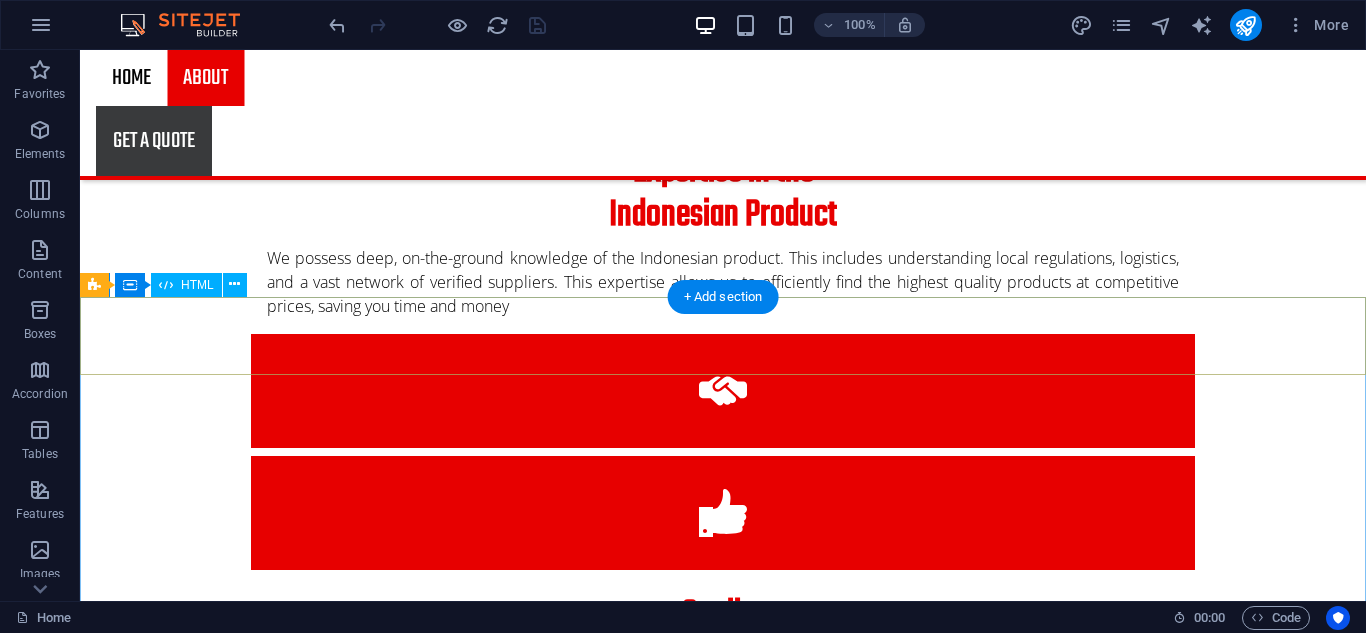 click at bounding box center (723, 2191) 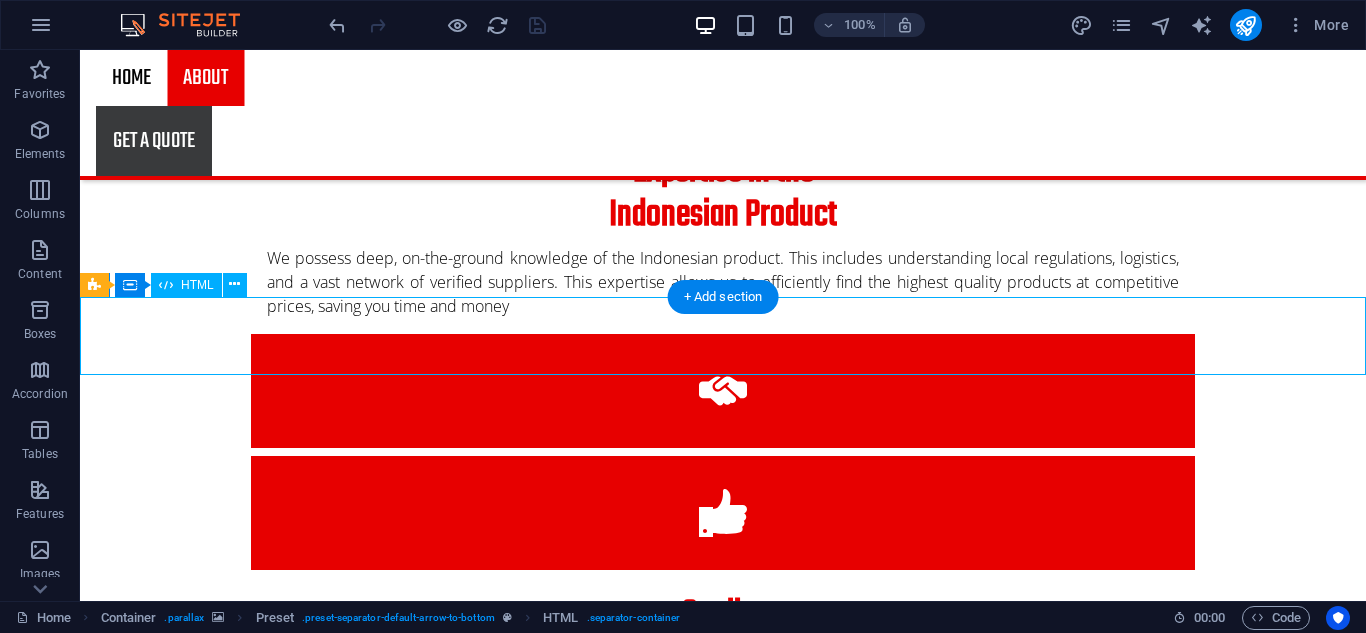click at bounding box center [723, 2191] 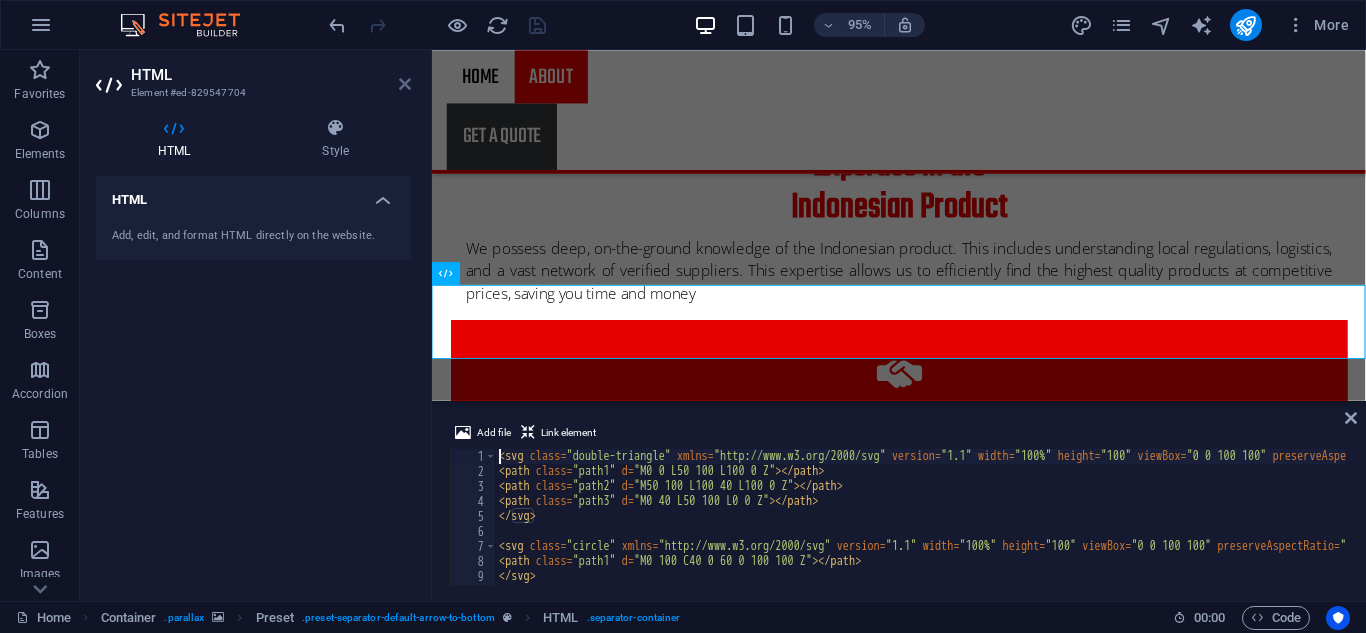 click at bounding box center [405, 84] 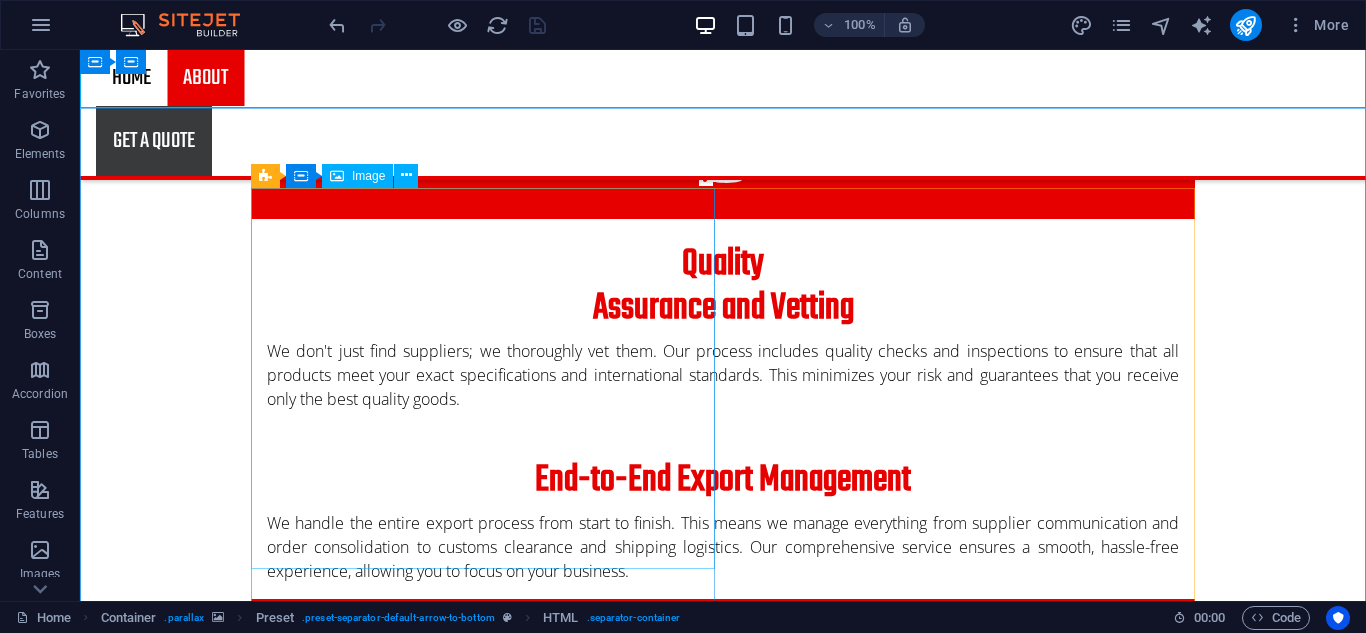 scroll, scrollTop: 1495, scrollLeft: 0, axis: vertical 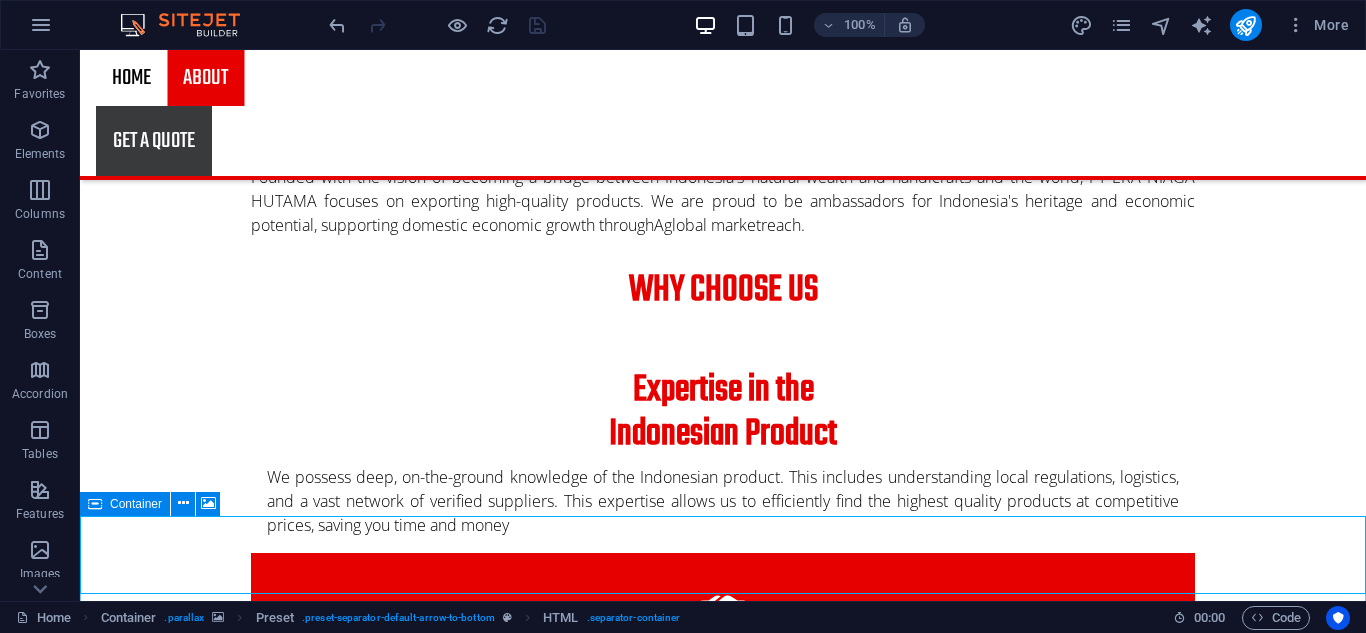 click on "Container" at bounding box center [136, 504] 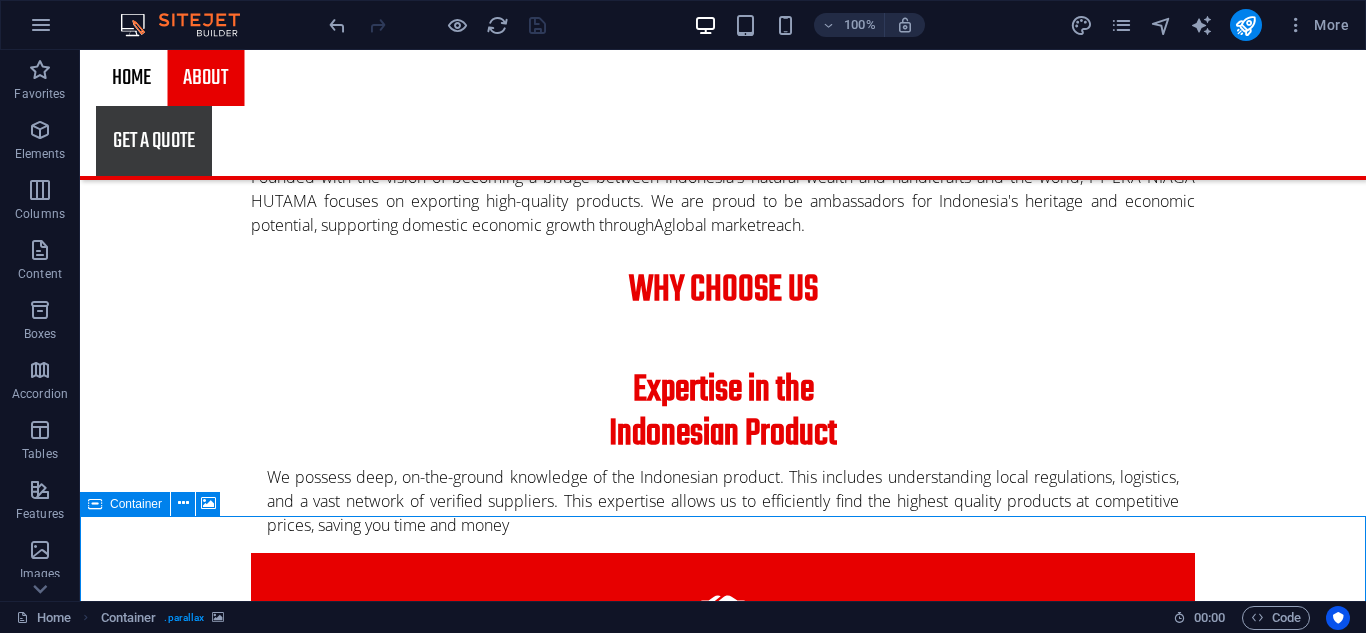 click on "Container" at bounding box center (136, 504) 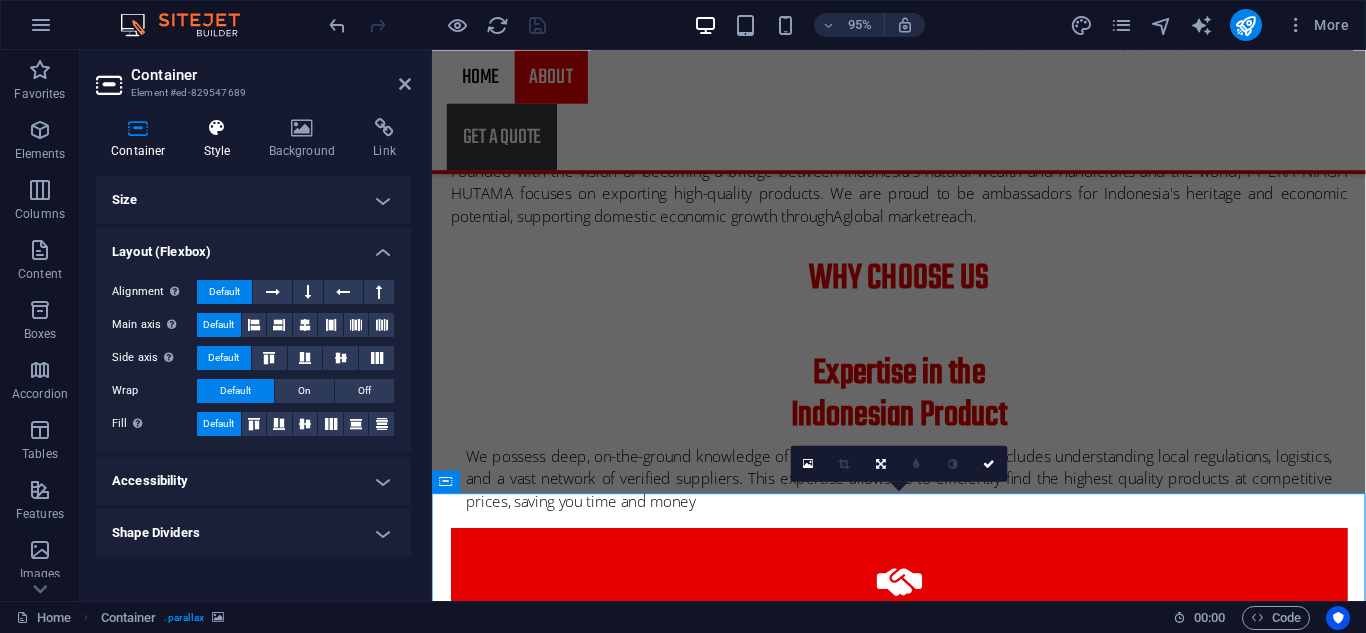 click on "Style" at bounding box center [221, 139] 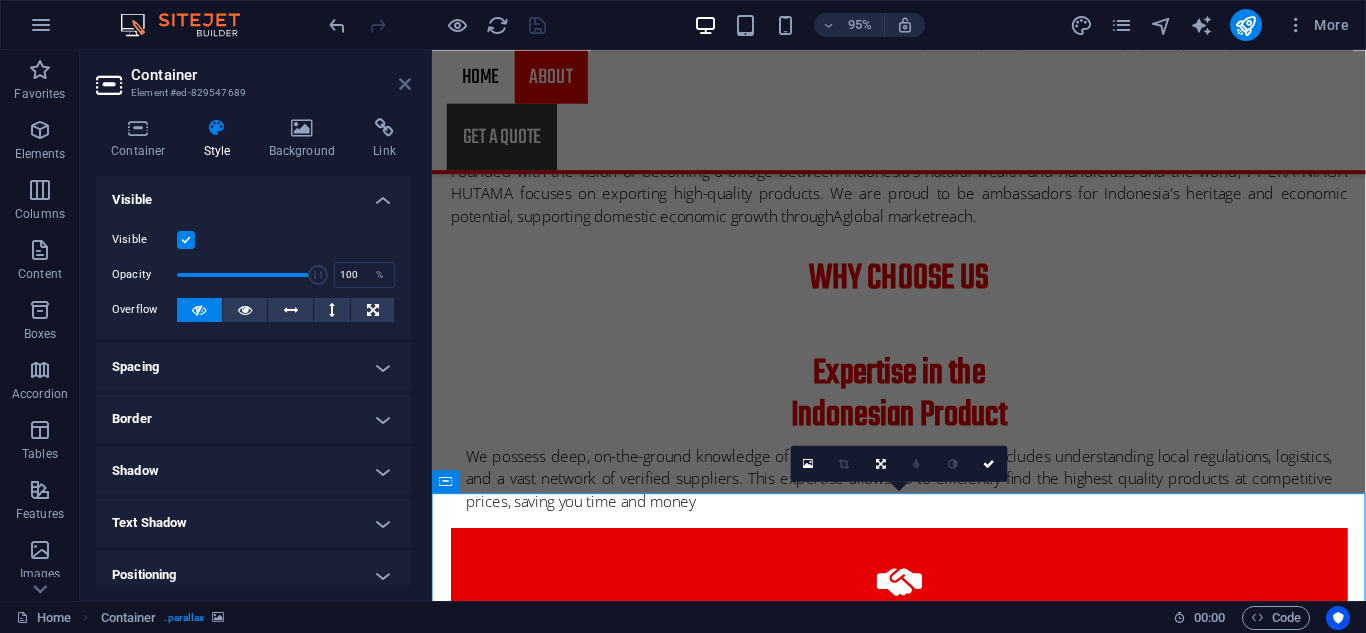 click at bounding box center (405, 84) 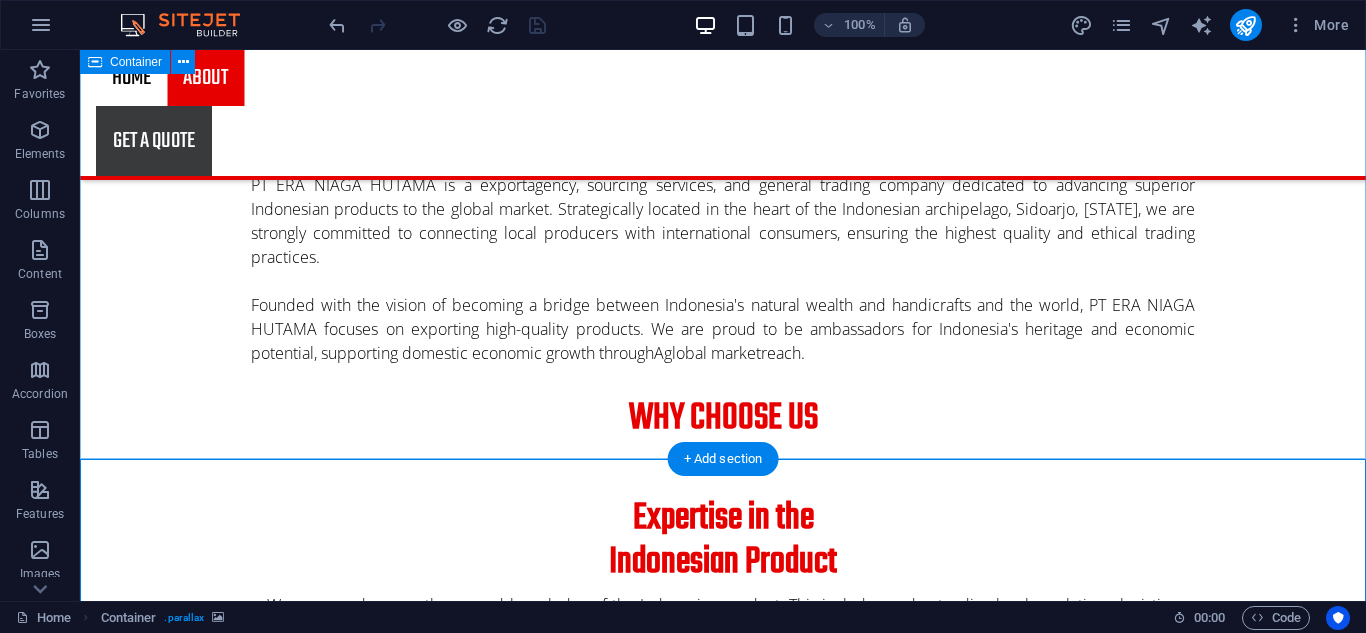 scroll, scrollTop: 1769, scrollLeft: 0, axis: vertical 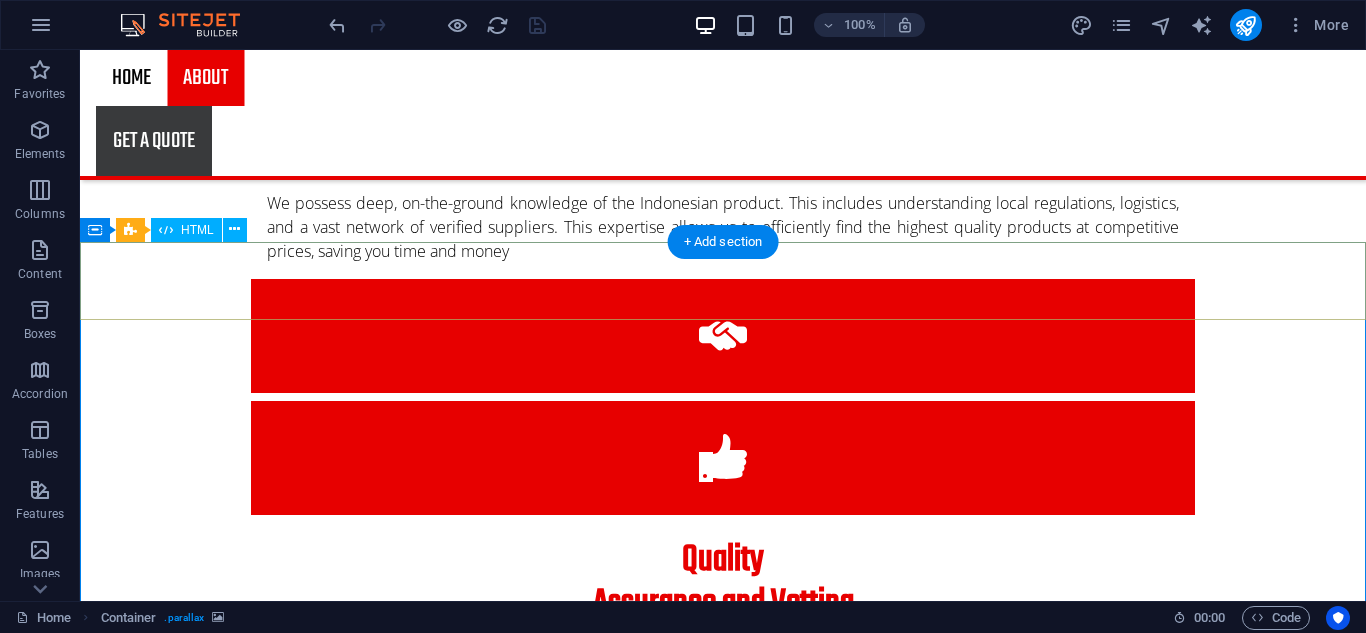 click at bounding box center [723, 2136] 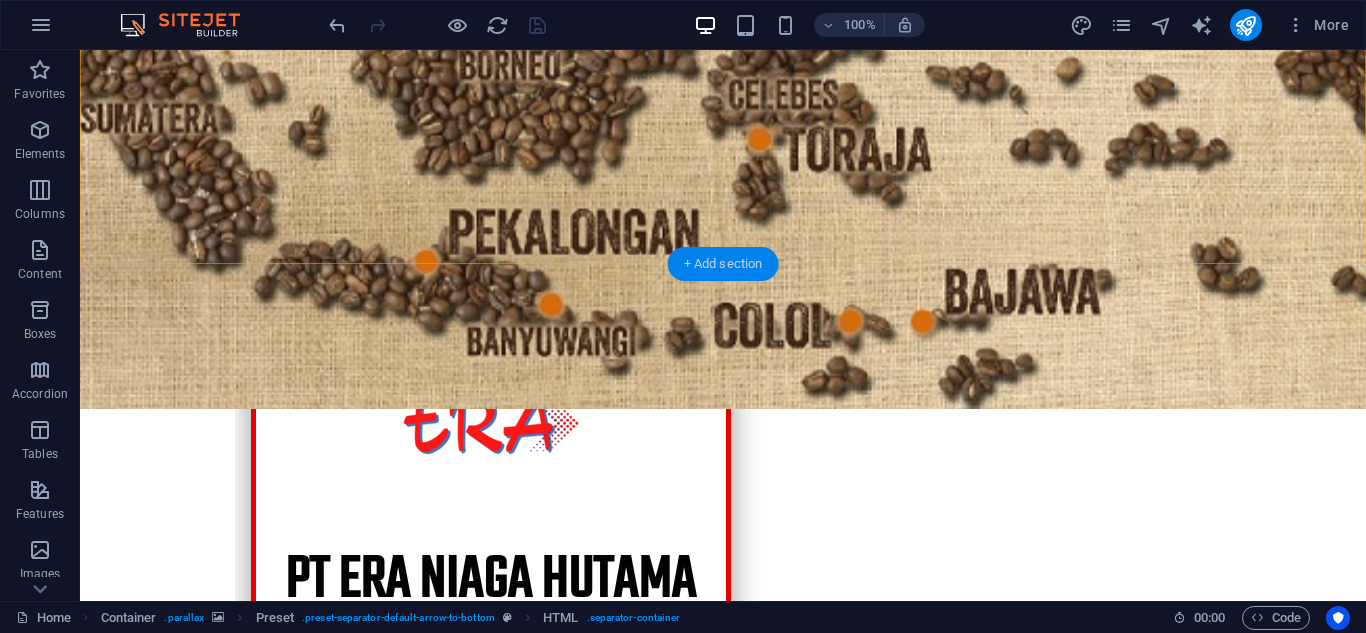 scroll, scrollTop: 409, scrollLeft: 0, axis: vertical 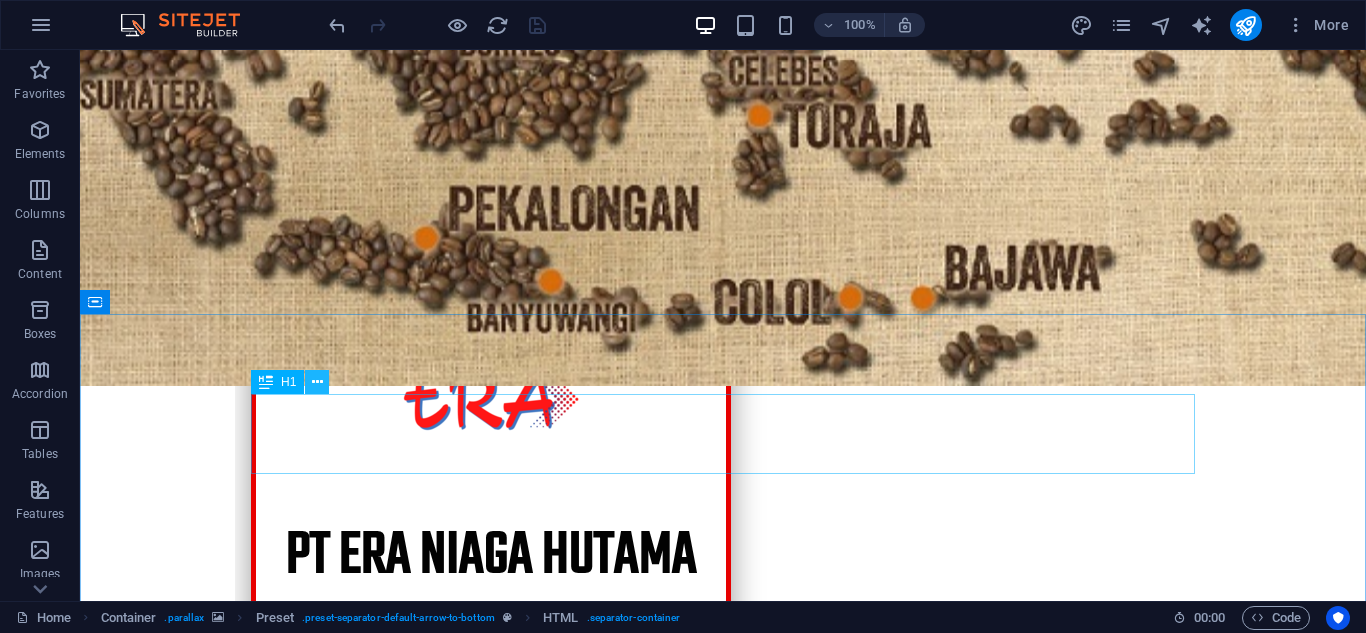 click at bounding box center [317, 382] 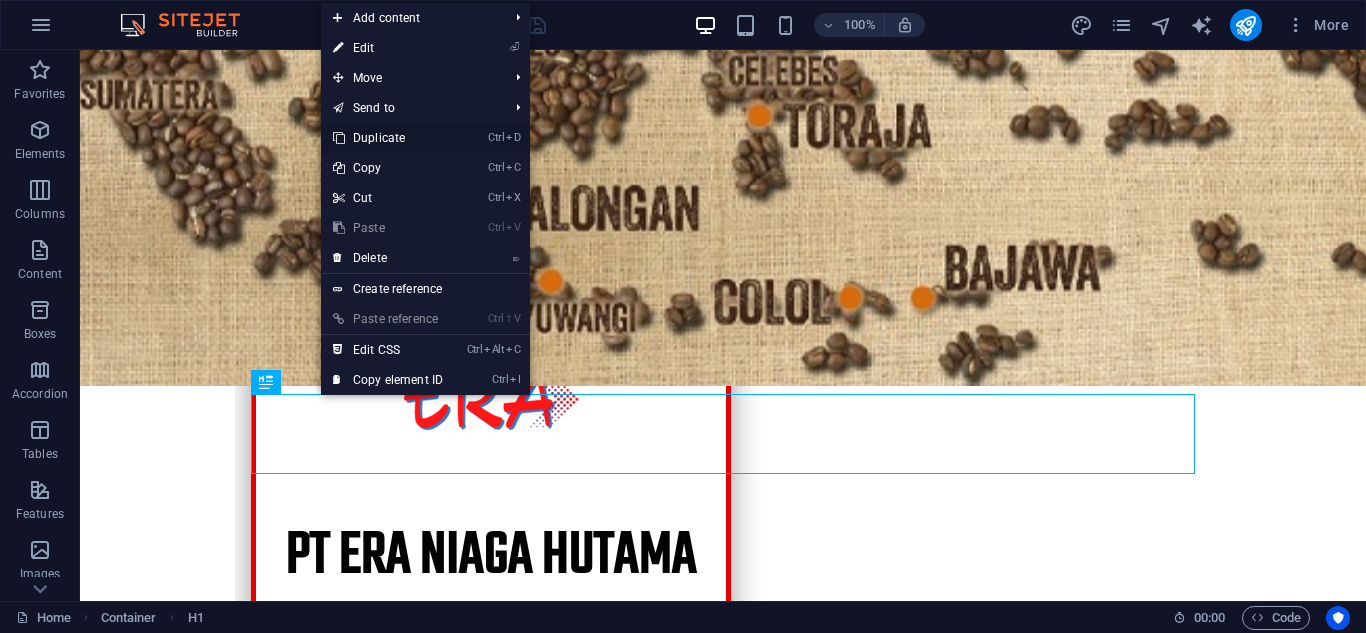 click on "Ctrl D  Duplicate" at bounding box center [388, 138] 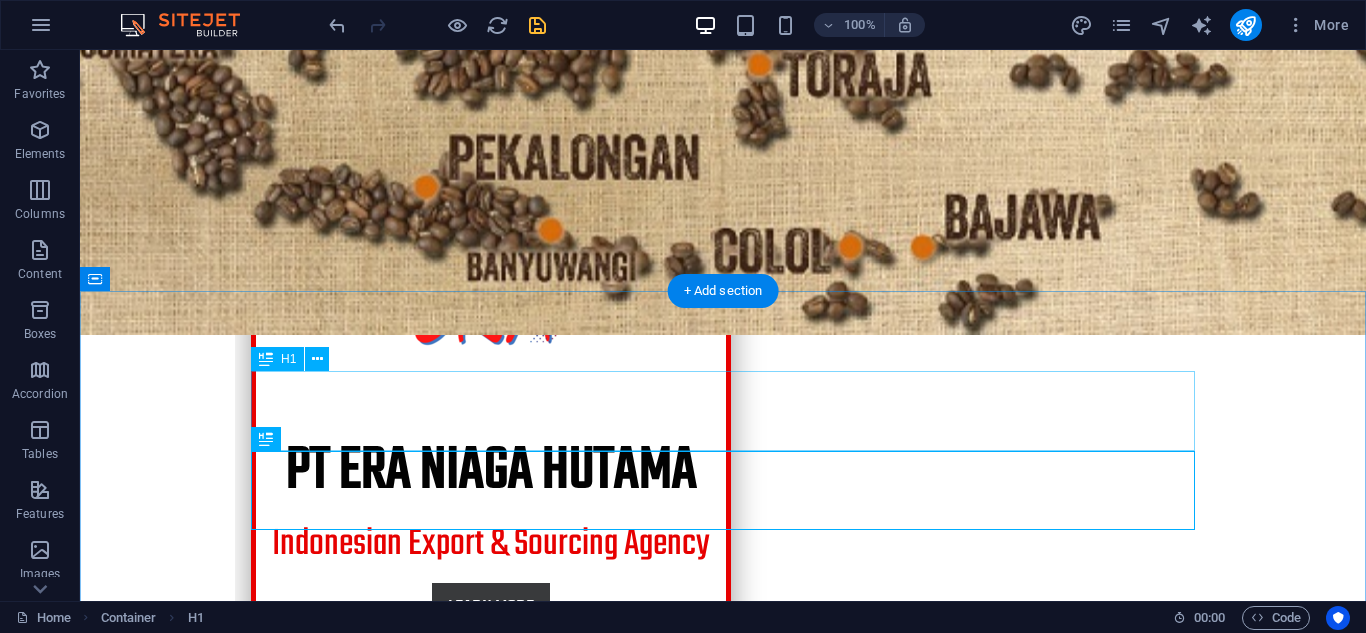 scroll, scrollTop: 663, scrollLeft: 0, axis: vertical 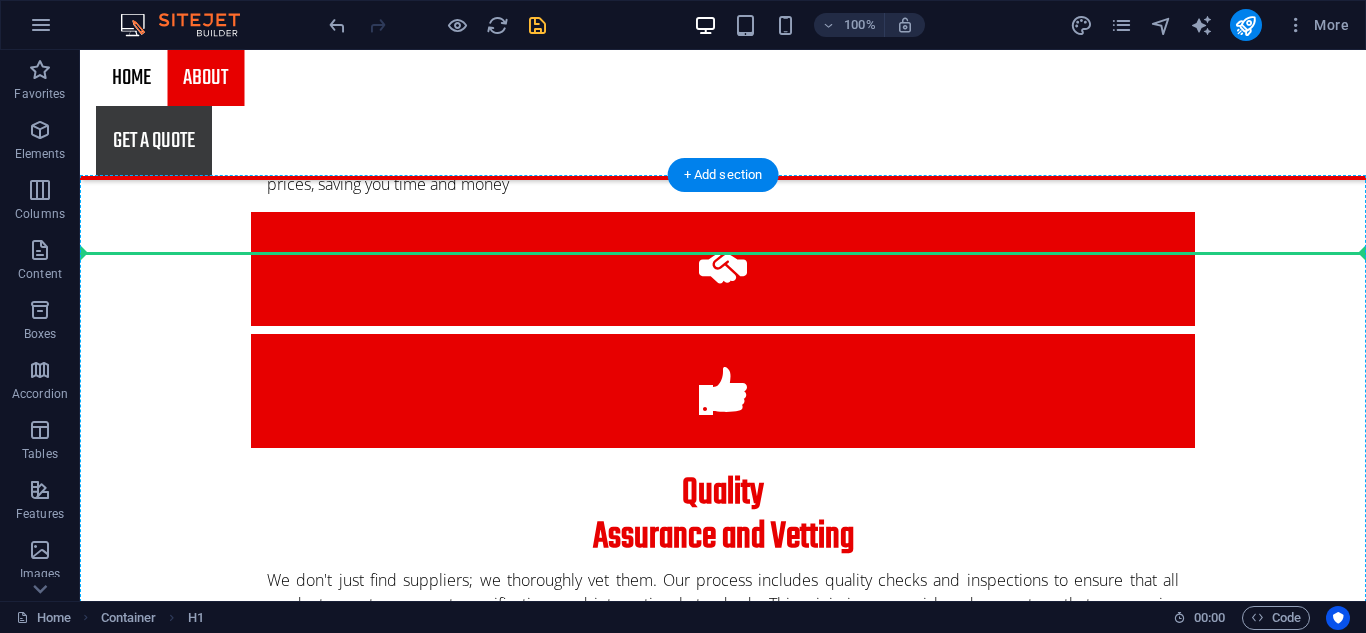 drag, startPoint x: 344, startPoint y: 258, endPoint x: 361, endPoint y: 261, distance: 17.262676 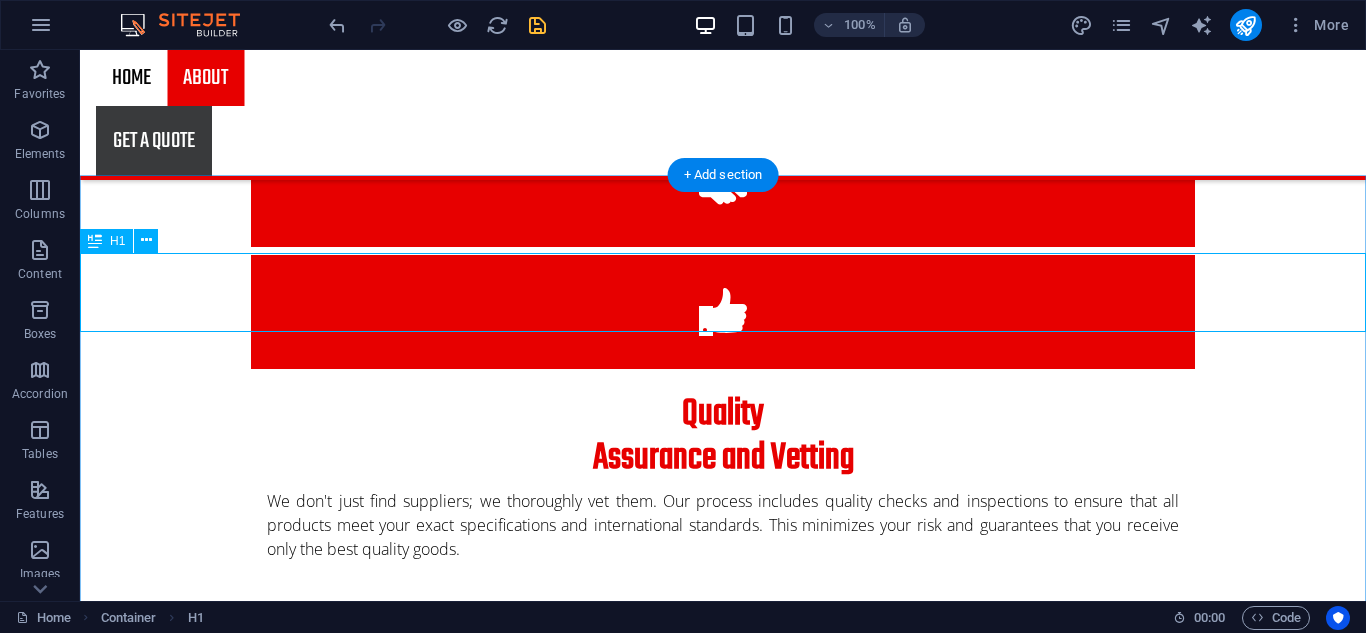scroll, scrollTop: 1836, scrollLeft: 0, axis: vertical 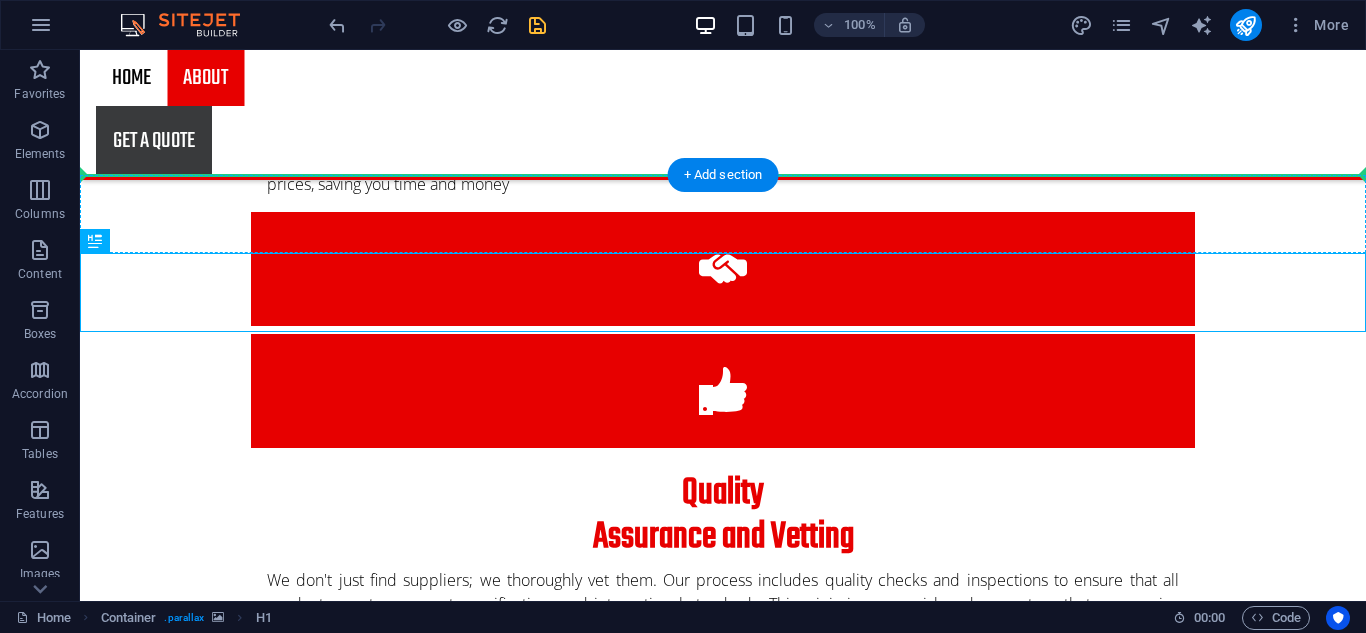drag, startPoint x: 172, startPoint y: 297, endPoint x: 101, endPoint y: 208, distance: 113.85078 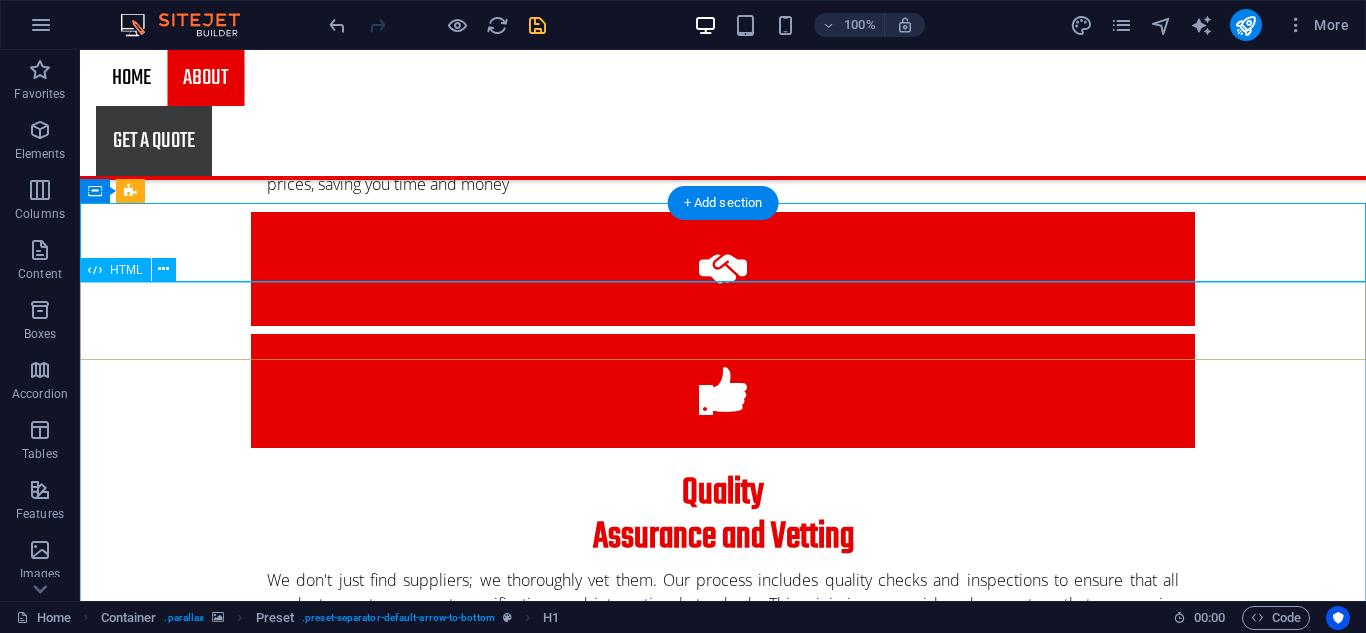 scroll, scrollTop: 1770, scrollLeft: 0, axis: vertical 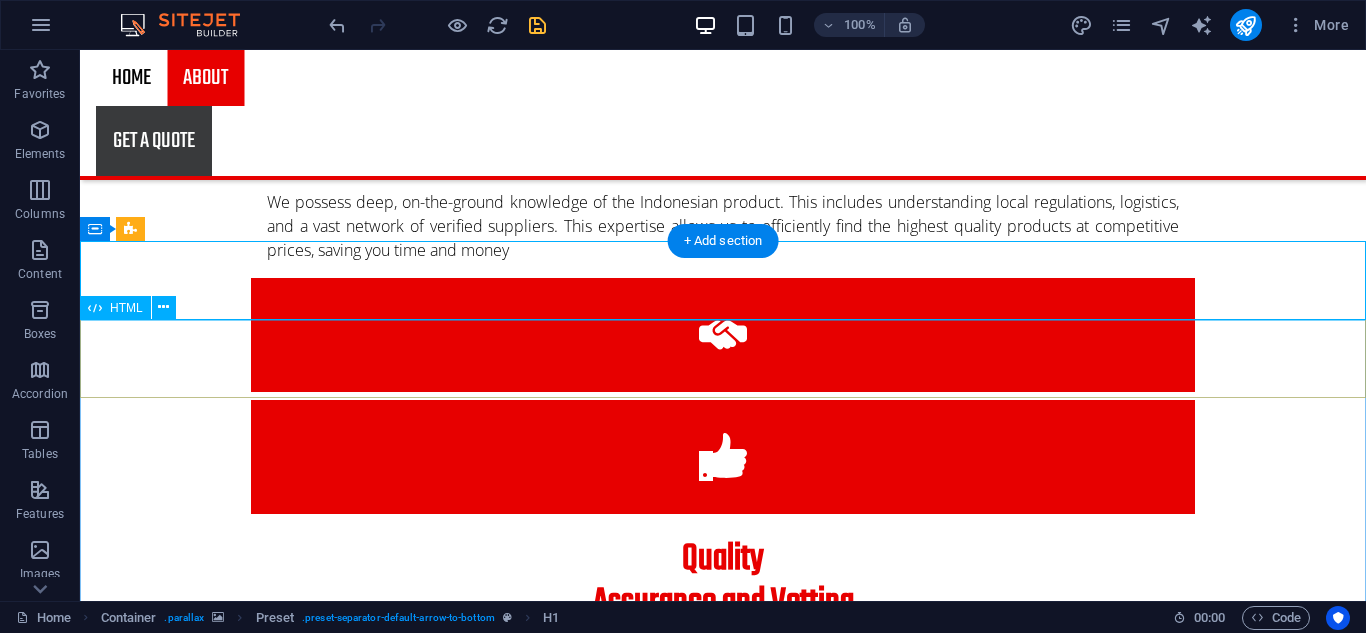 click at bounding box center [723, 2253] 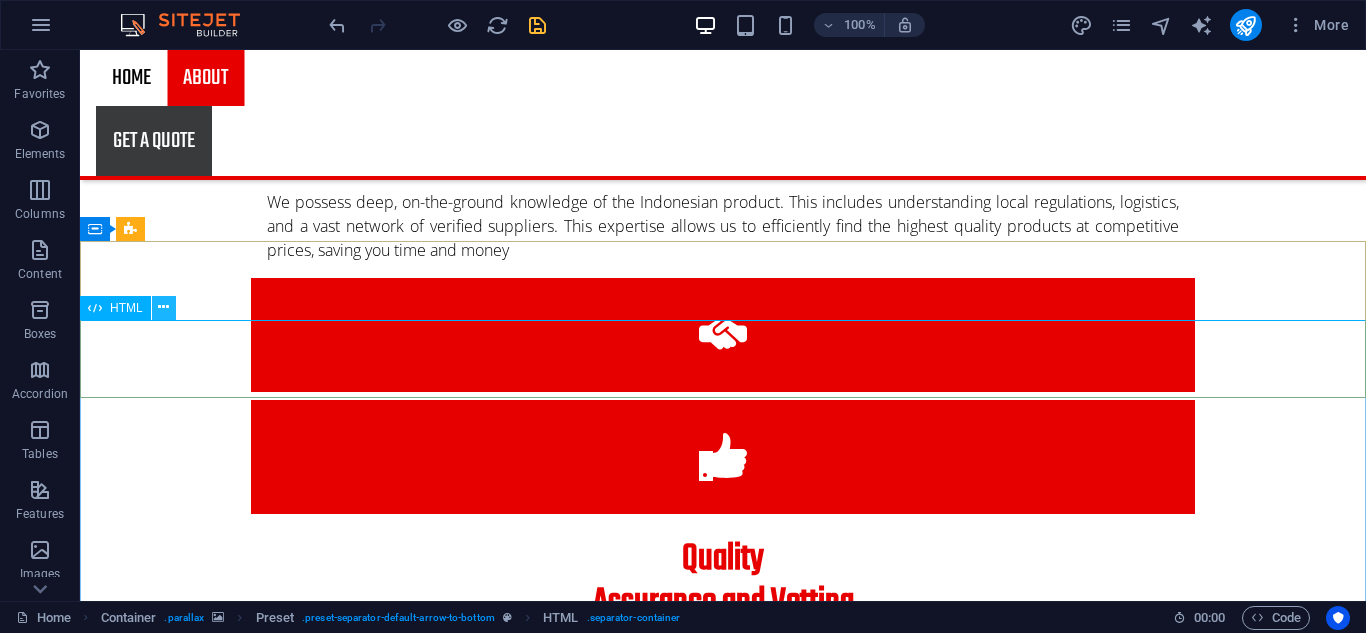 click at bounding box center [164, 308] 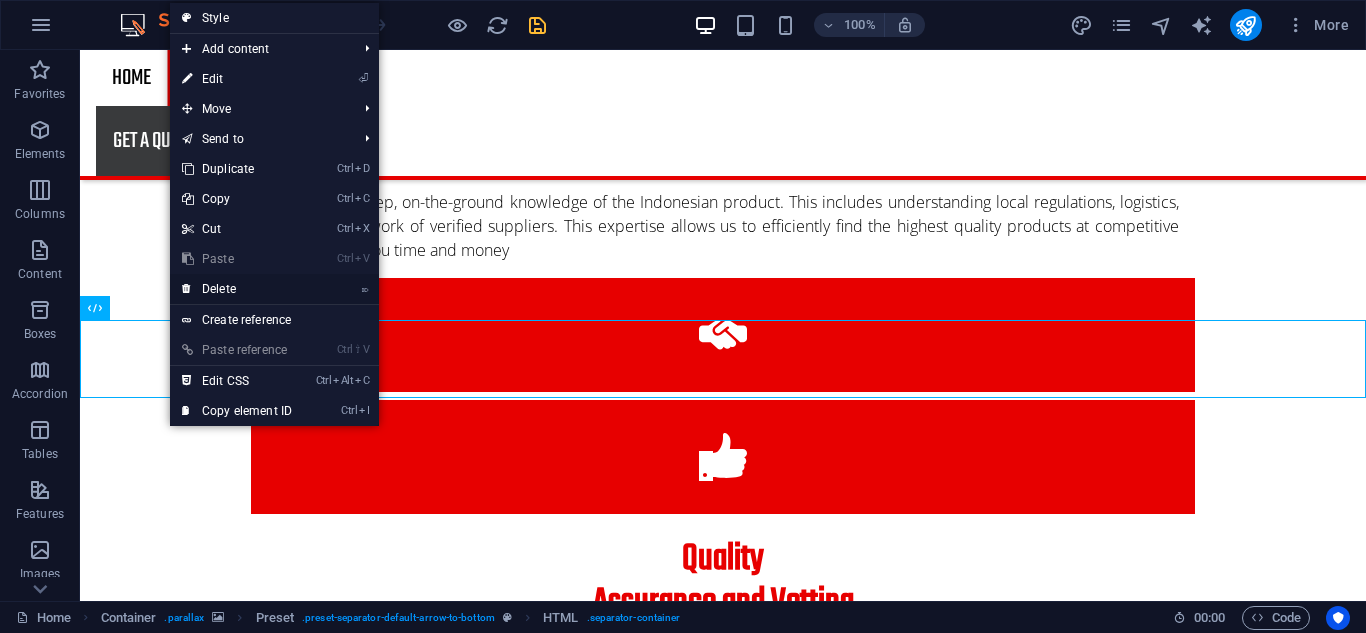 click on "⌦  Delete" at bounding box center [237, 289] 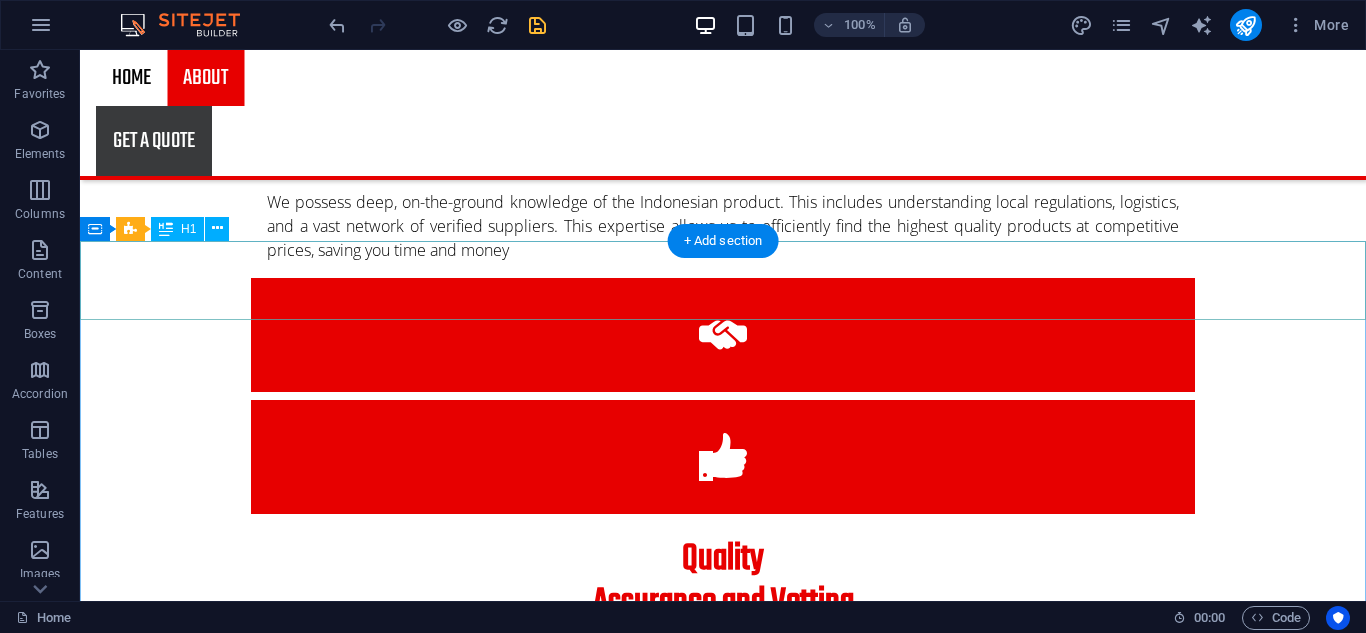 click on "about us" at bounding box center (723, 2135) 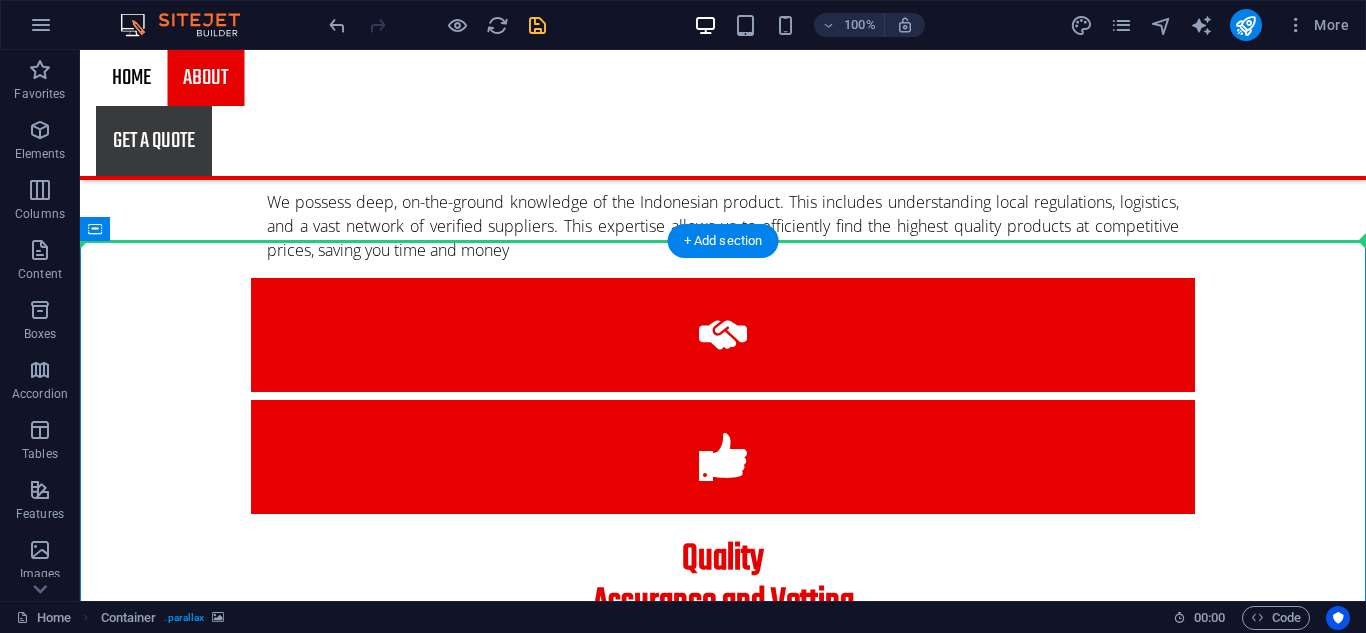 drag, startPoint x: 171, startPoint y: 273, endPoint x: 96, endPoint y: 205, distance: 101.23734 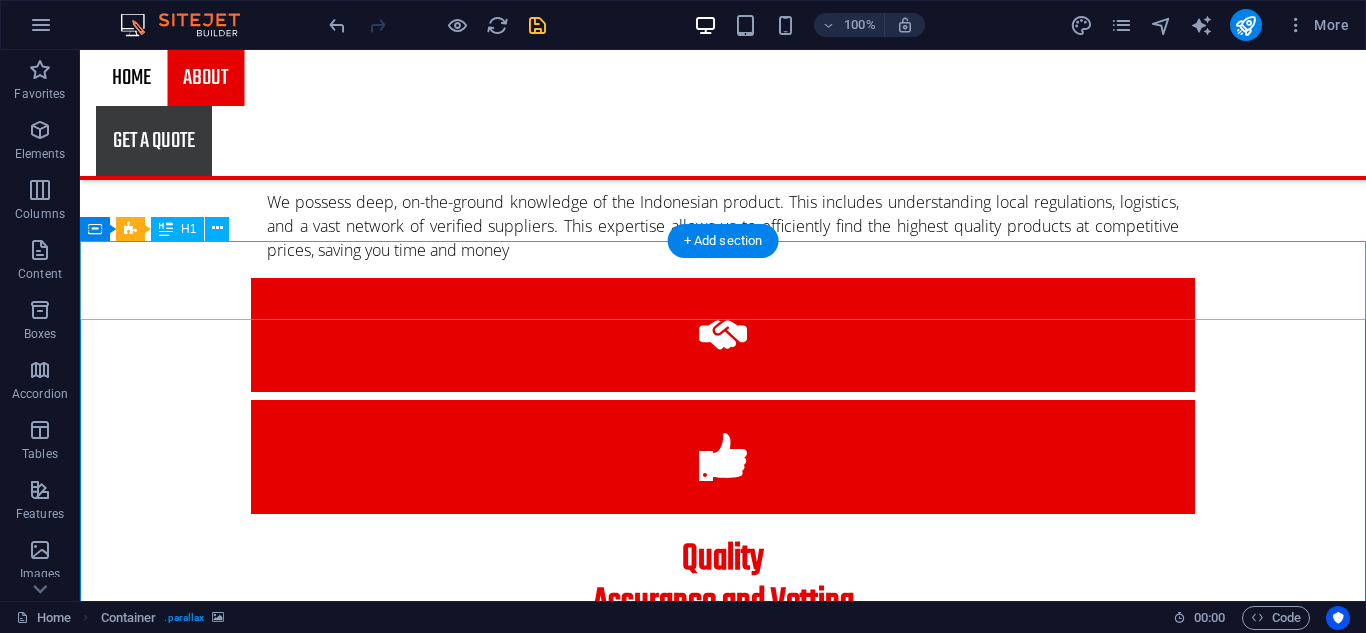 click on "about us" at bounding box center [723, 2135] 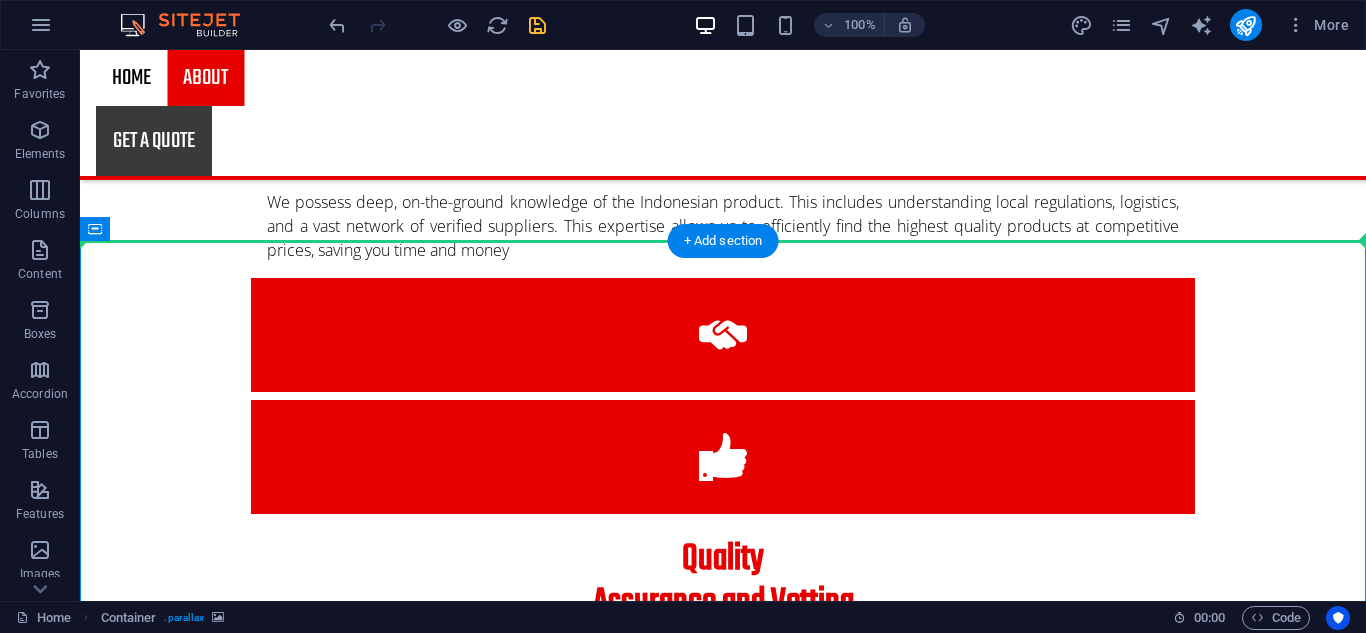 drag, startPoint x: 206, startPoint y: 273, endPoint x: 134, endPoint y: 176, distance: 120.80149 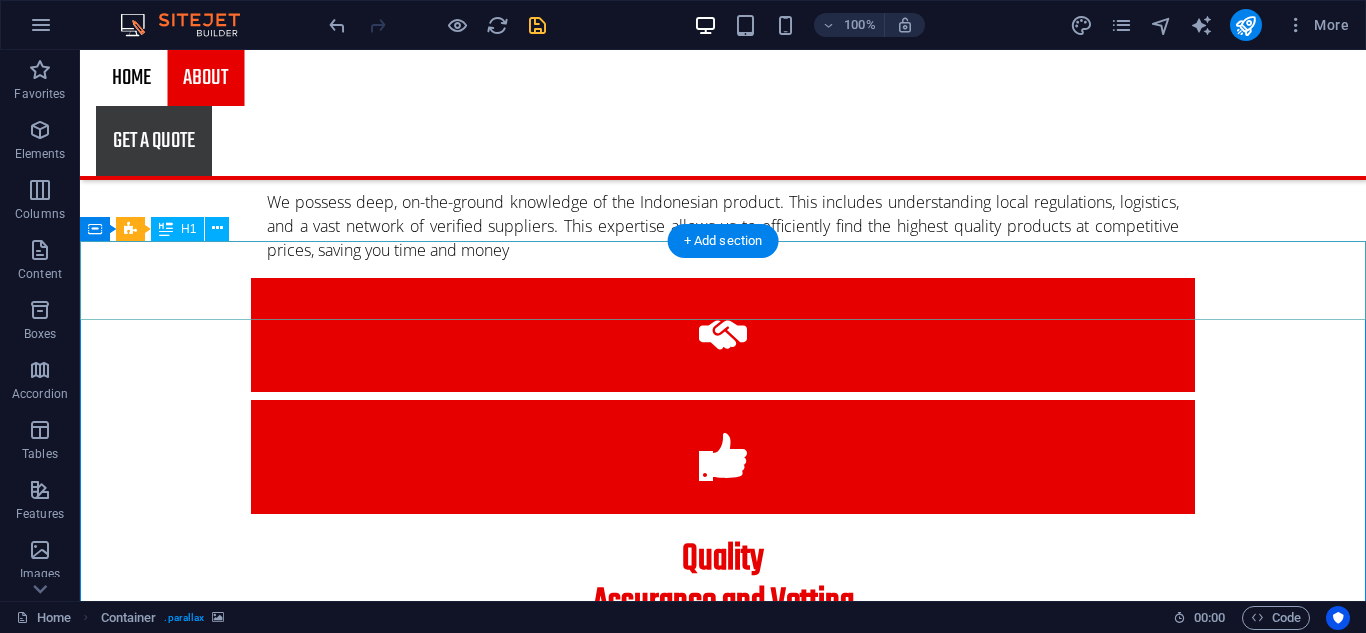 click on "about us" at bounding box center [723, 2135] 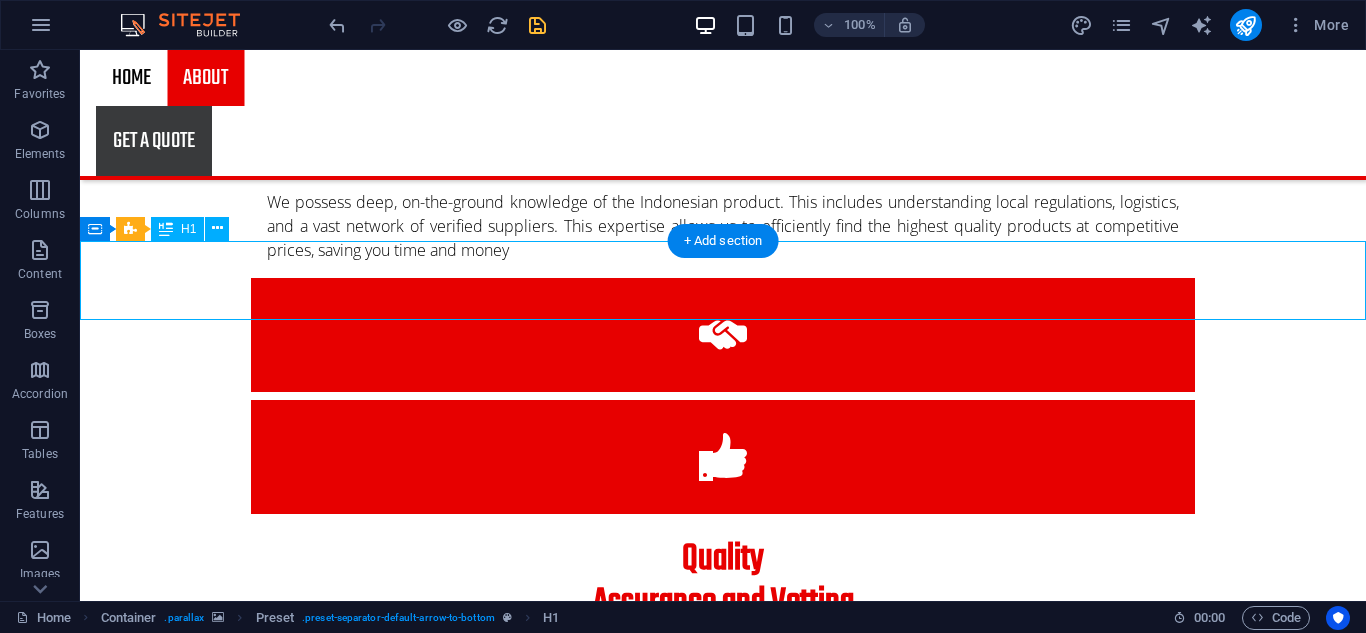 click on "about us" at bounding box center (723, 2135) 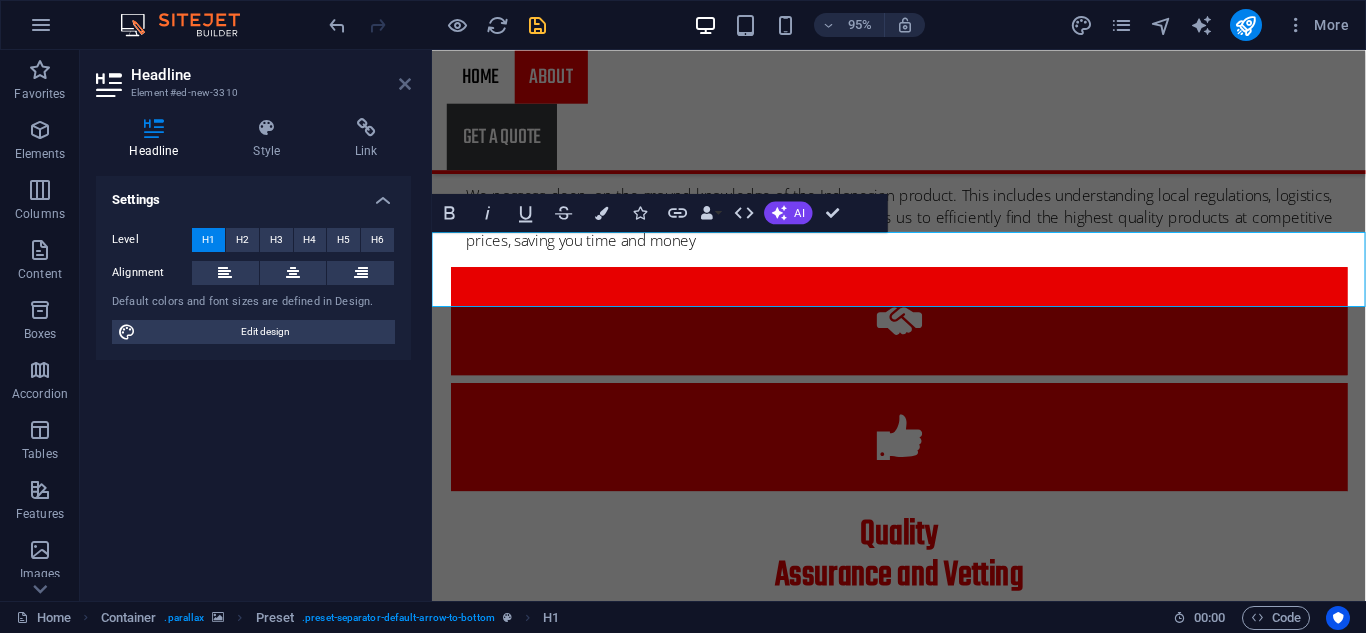 click at bounding box center [405, 84] 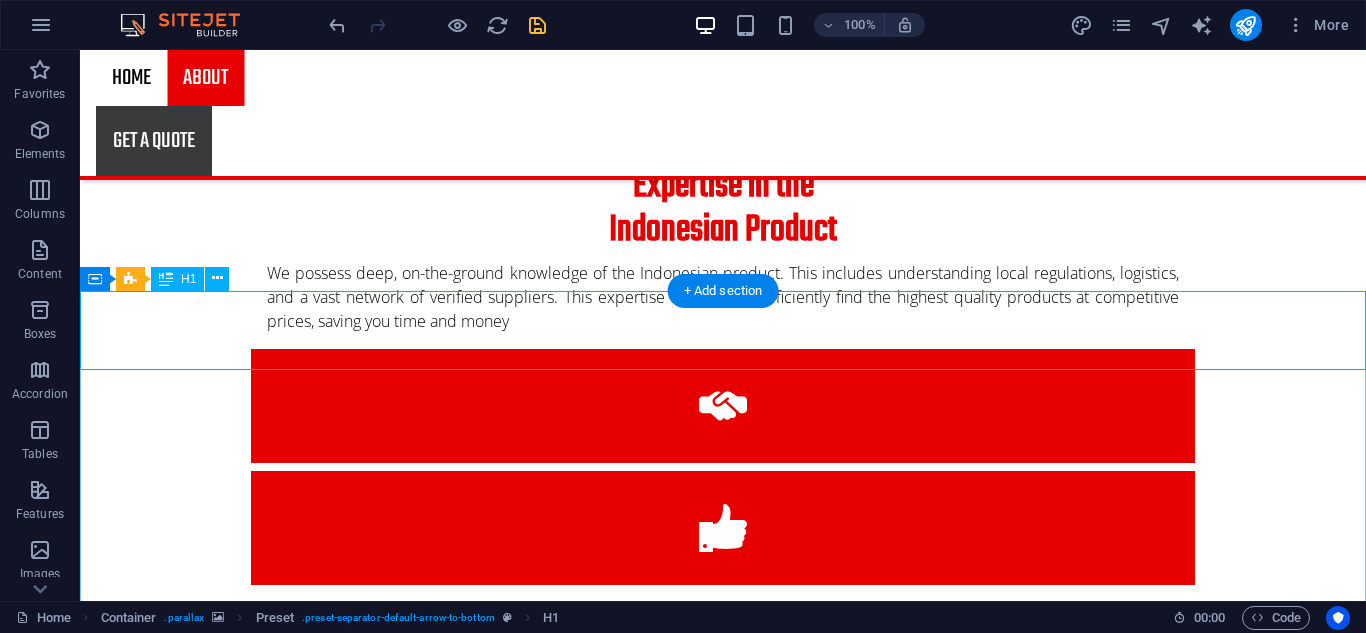 scroll, scrollTop: 1735, scrollLeft: 0, axis: vertical 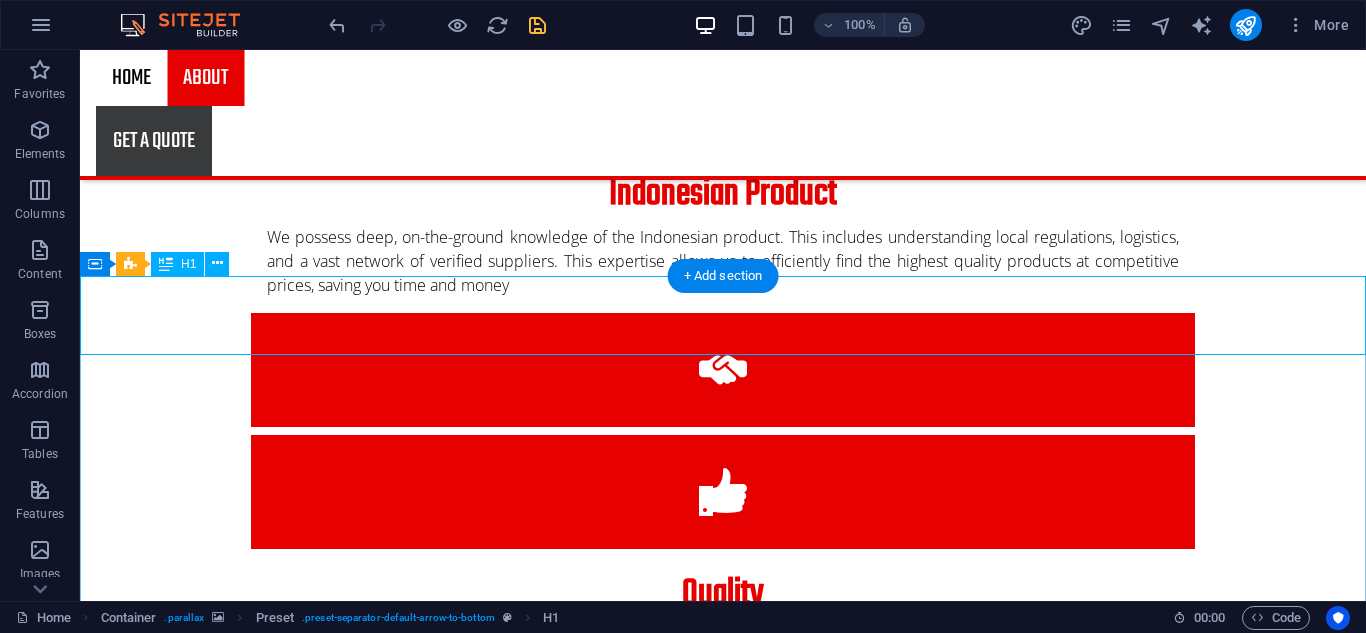 click on "about us" at bounding box center [723, 2170] 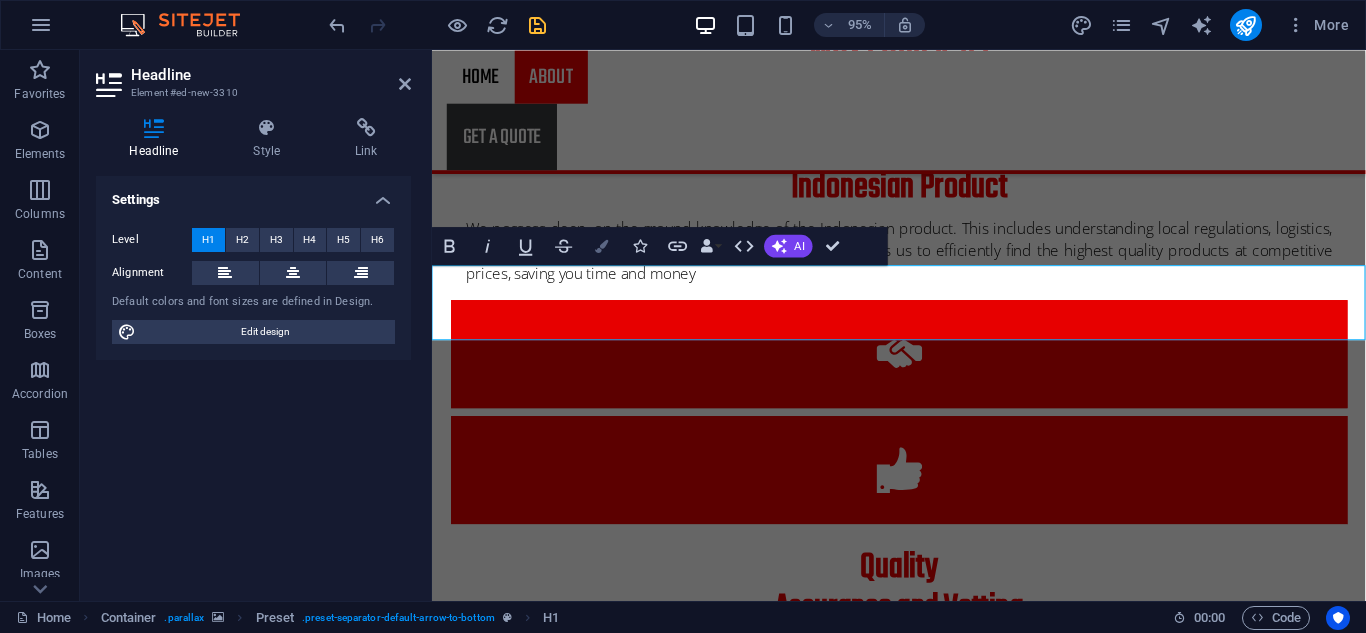 click at bounding box center (601, 245) 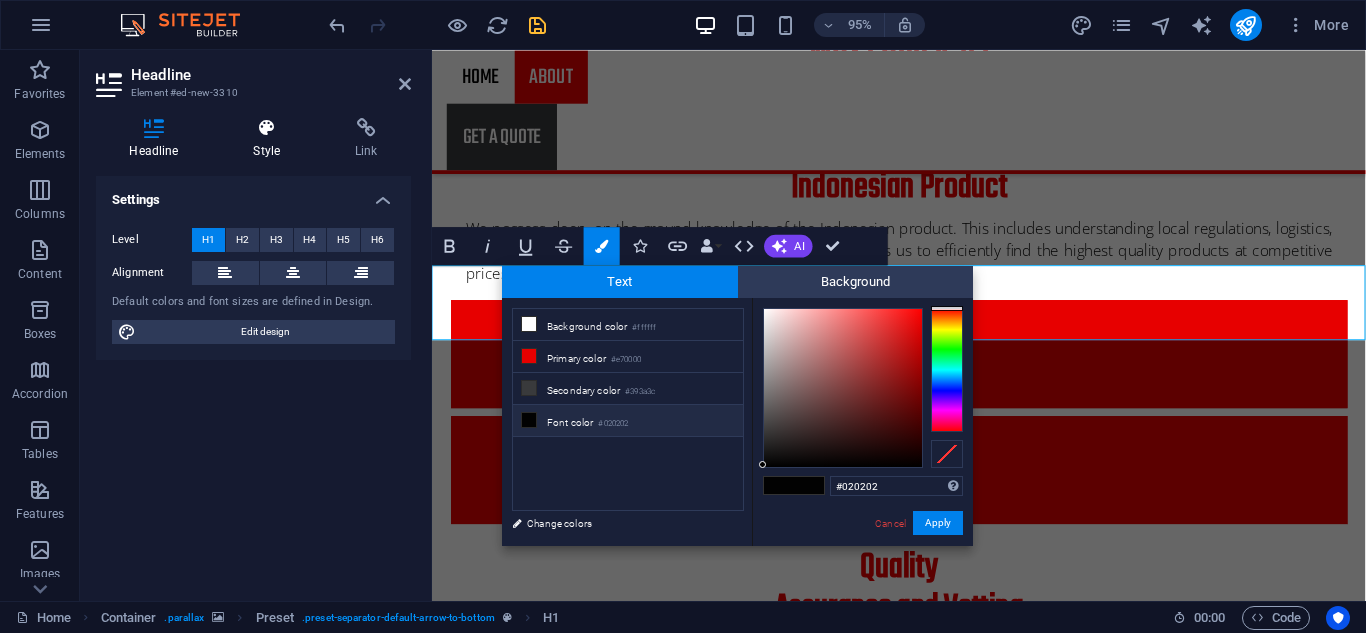 click on "Style" at bounding box center [271, 139] 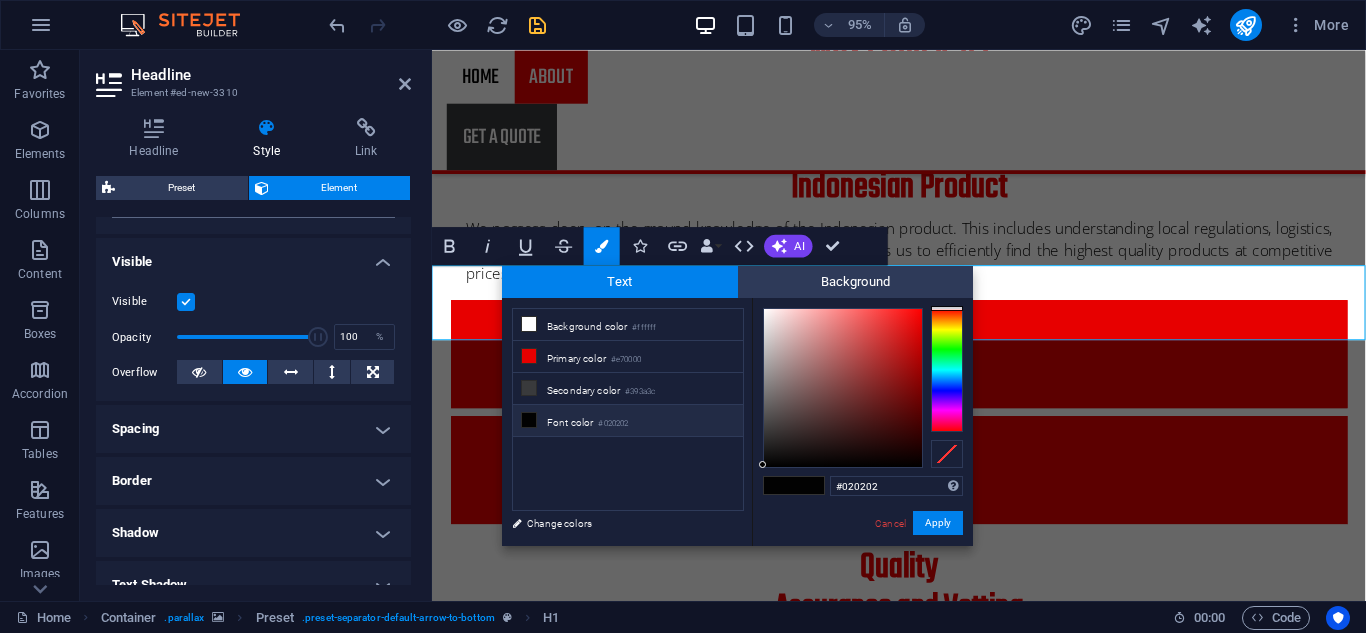 scroll, scrollTop: 218, scrollLeft: 0, axis: vertical 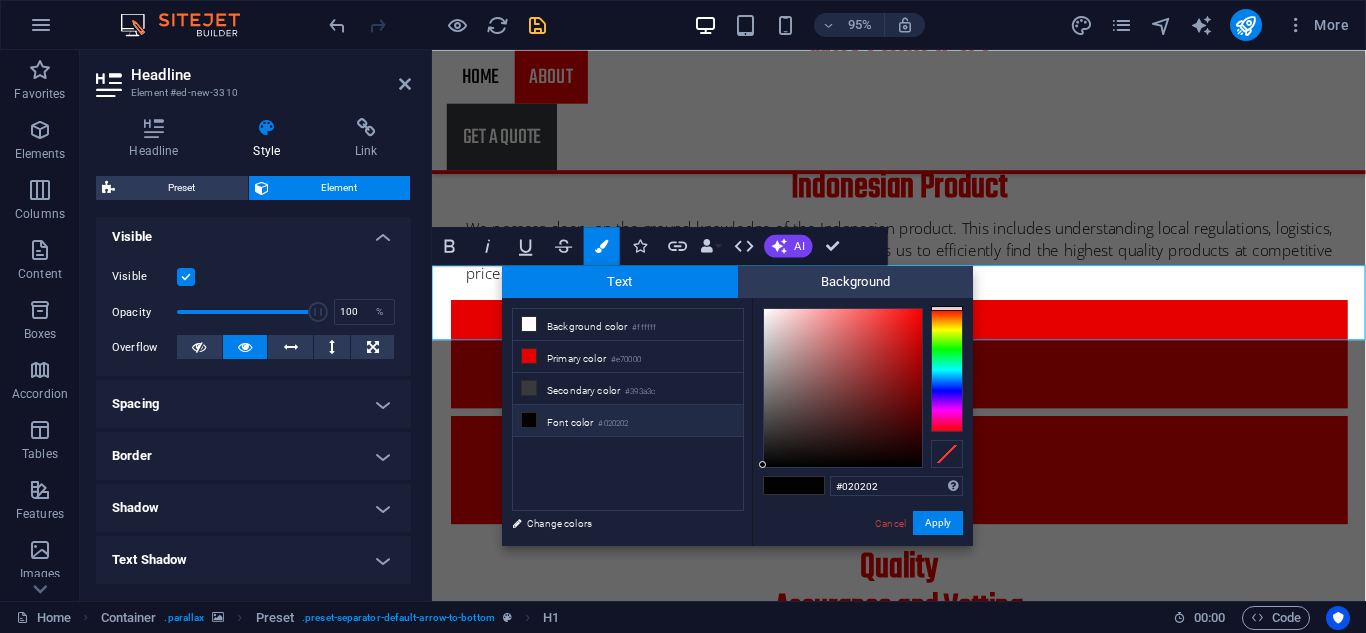click on "Border" at bounding box center (253, 456) 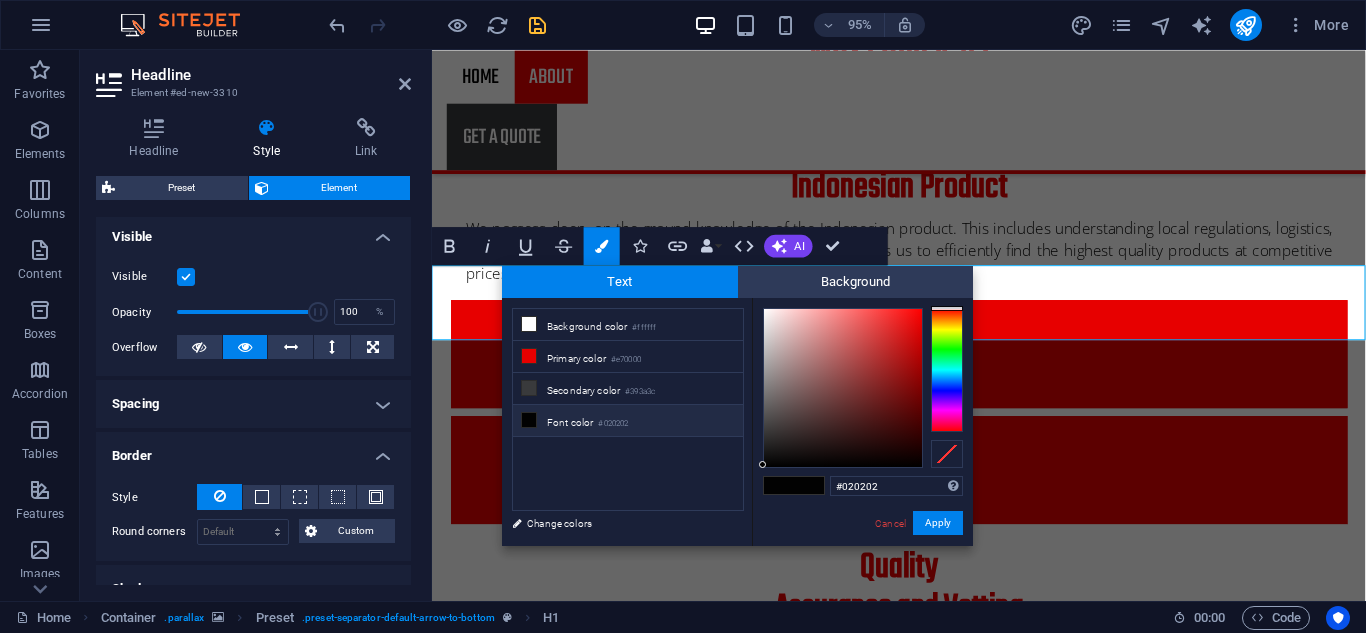 click on "Border" at bounding box center (253, 450) 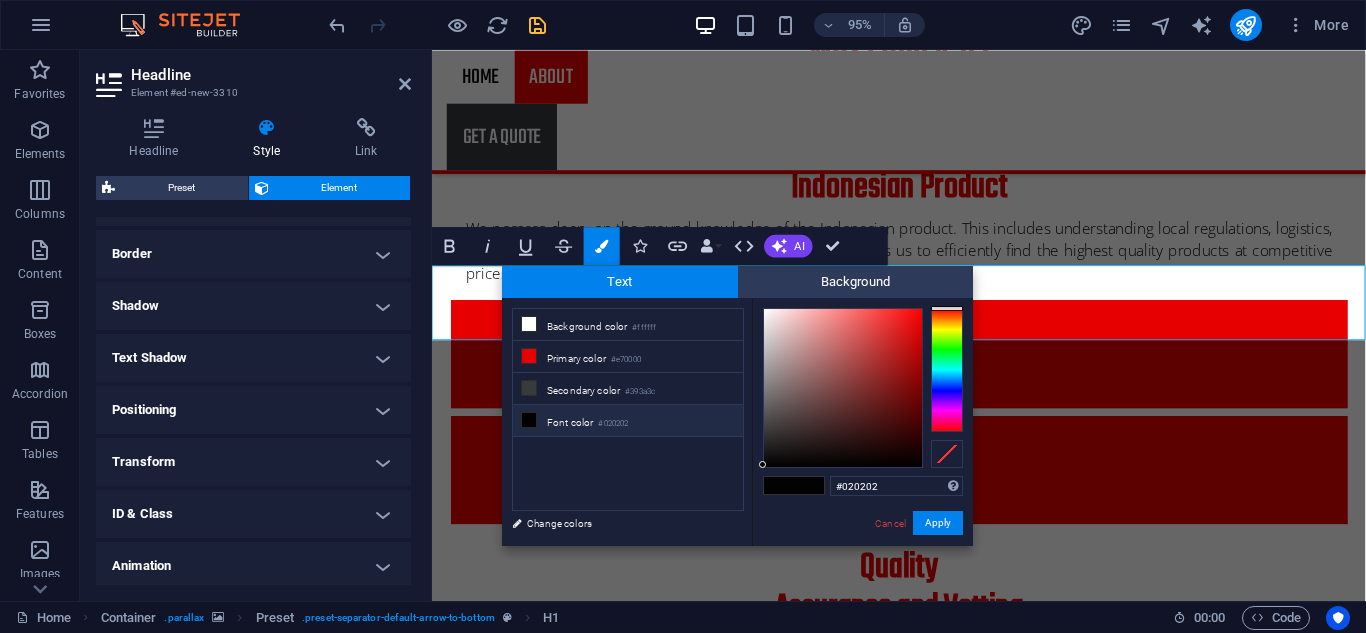 scroll, scrollTop: 422, scrollLeft: 0, axis: vertical 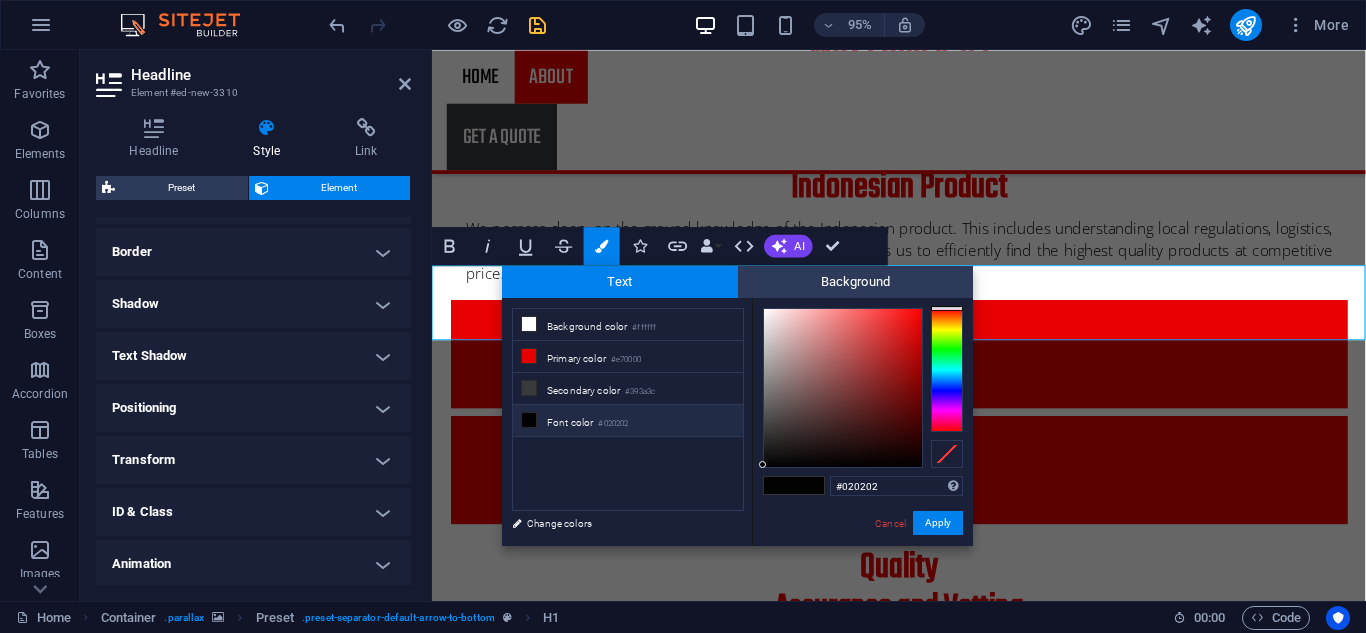 click on "Text Shadow" at bounding box center (253, 356) 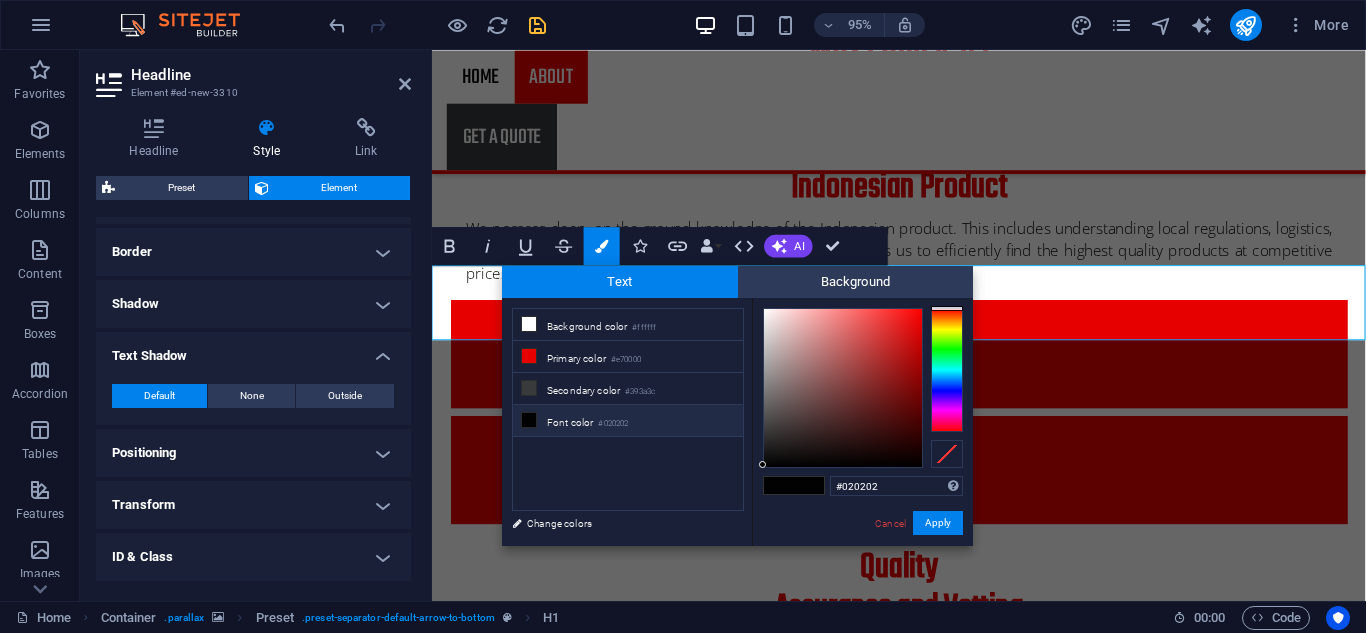 click on "Text Shadow" at bounding box center [253, 350] 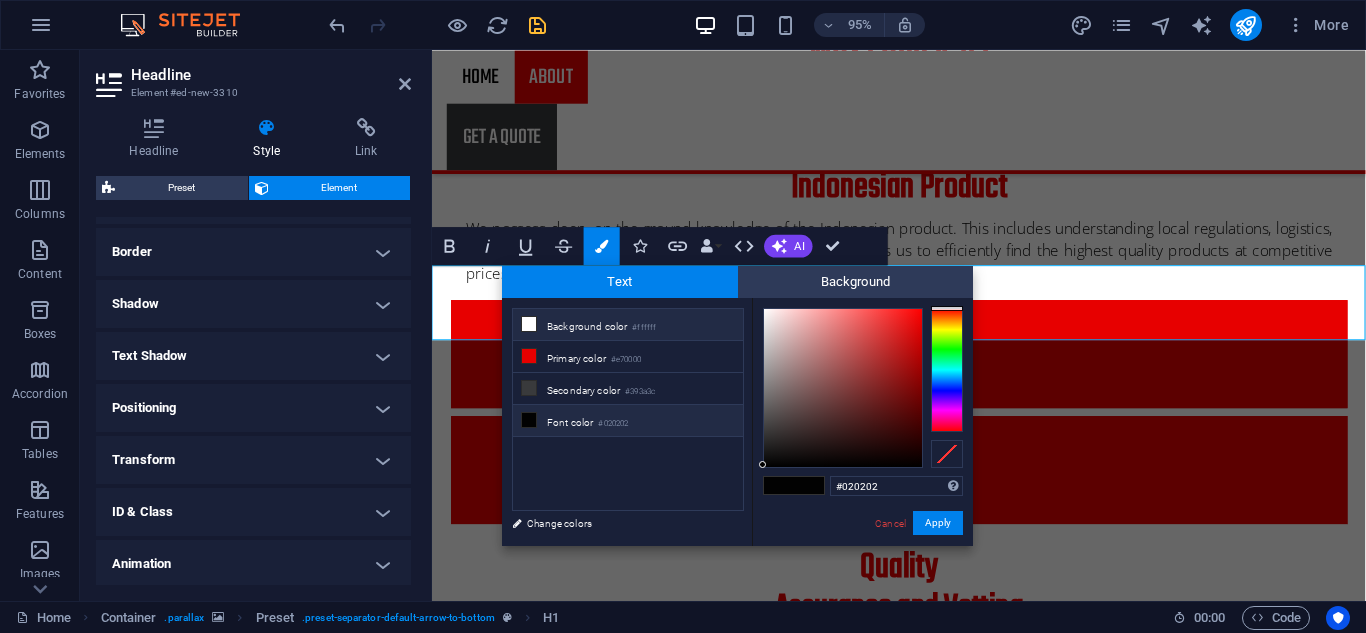 click on "Background color
#ffffff" at bounding box center [628, 325] 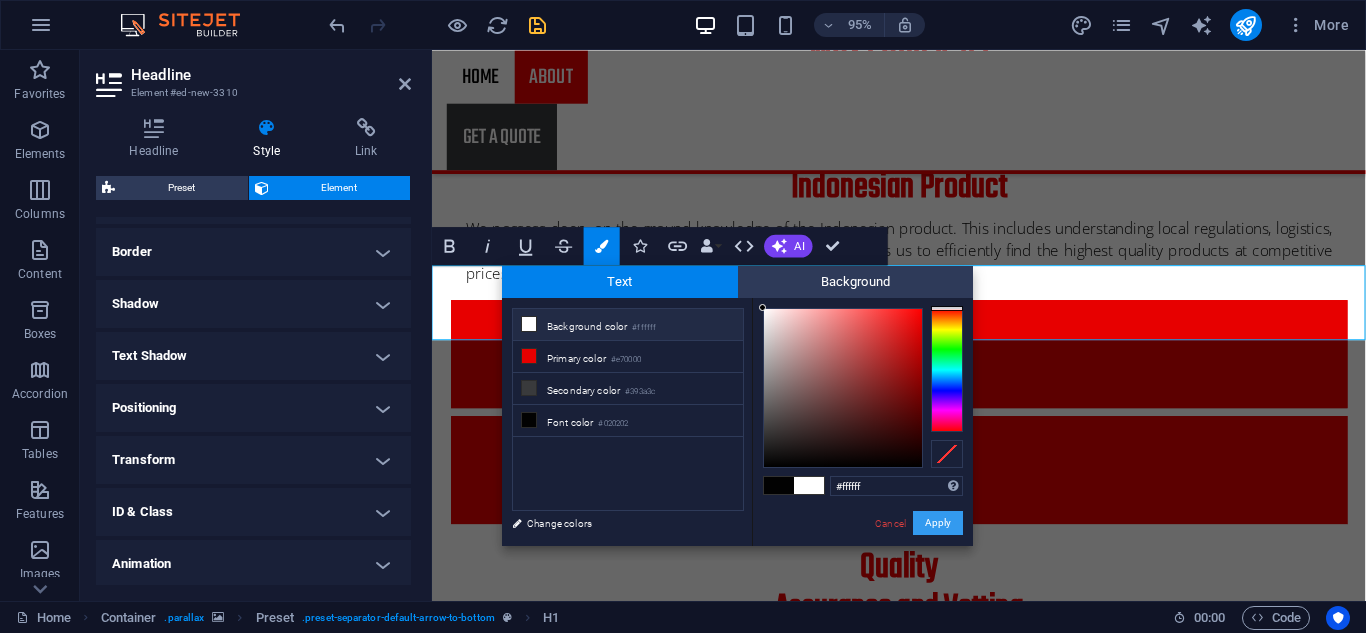 click on "Apply" at bounding box center [938, 523] 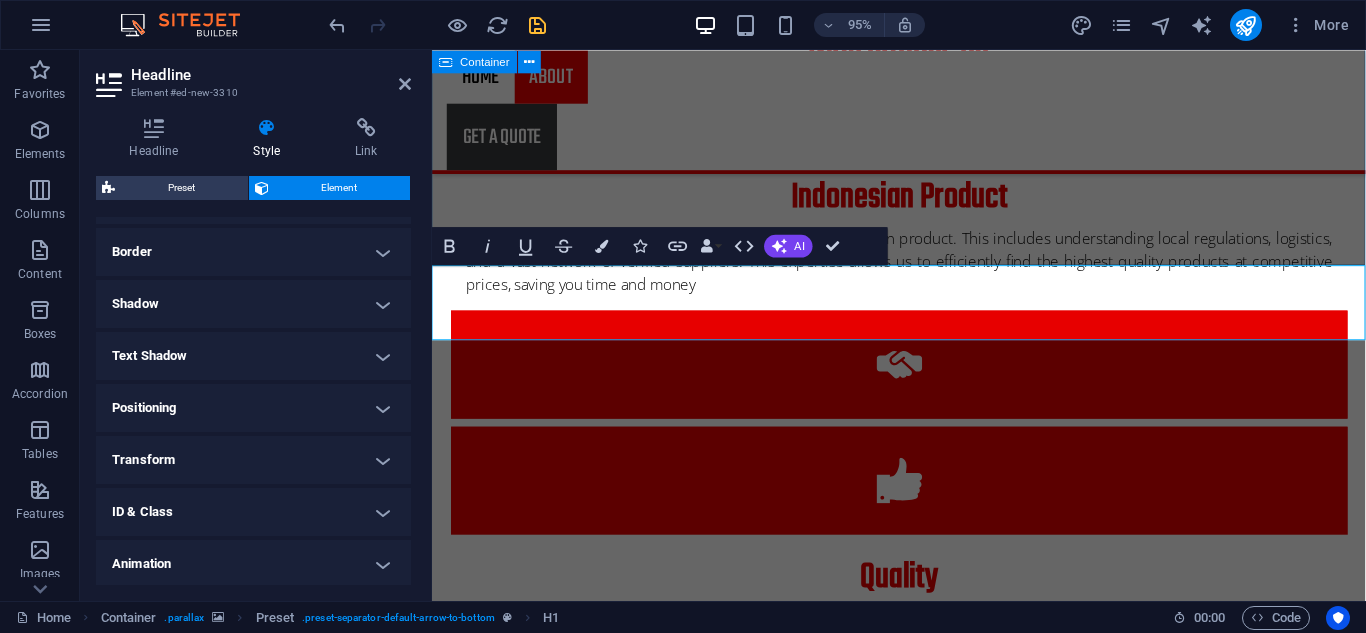 click on "about us PT ERA NIAGA HUTAMA PT ERA NIAGA HUTAMA is a exportagency, sourcing services, and general trading company dedicated to advancing superior Indonesian products to the global market. Strategically located in the heart of the Indonesian archipelago, Sidoarjo, East Java, we are strongly committed to connecting local producers with international consumers, ensuring the highest quality and ethical trading practices.  Founded with the vision of becoming a bridge between Indonesia's natural wealth and handicrafts and the world, PT ERA NIAGA HUTAMA focuses on exporting high-quality products. We are proud to be ambassadors for Indonesia's heritage and economic potential, supporting domestic economic growth throughAglobal marketreach. WHY CHOOSE US Expertise in the Indonesian Product Quality  Assurance and Vetting End-to-End Export Management Dedicated and Transparent Communication" at bounding box center [923, 462] 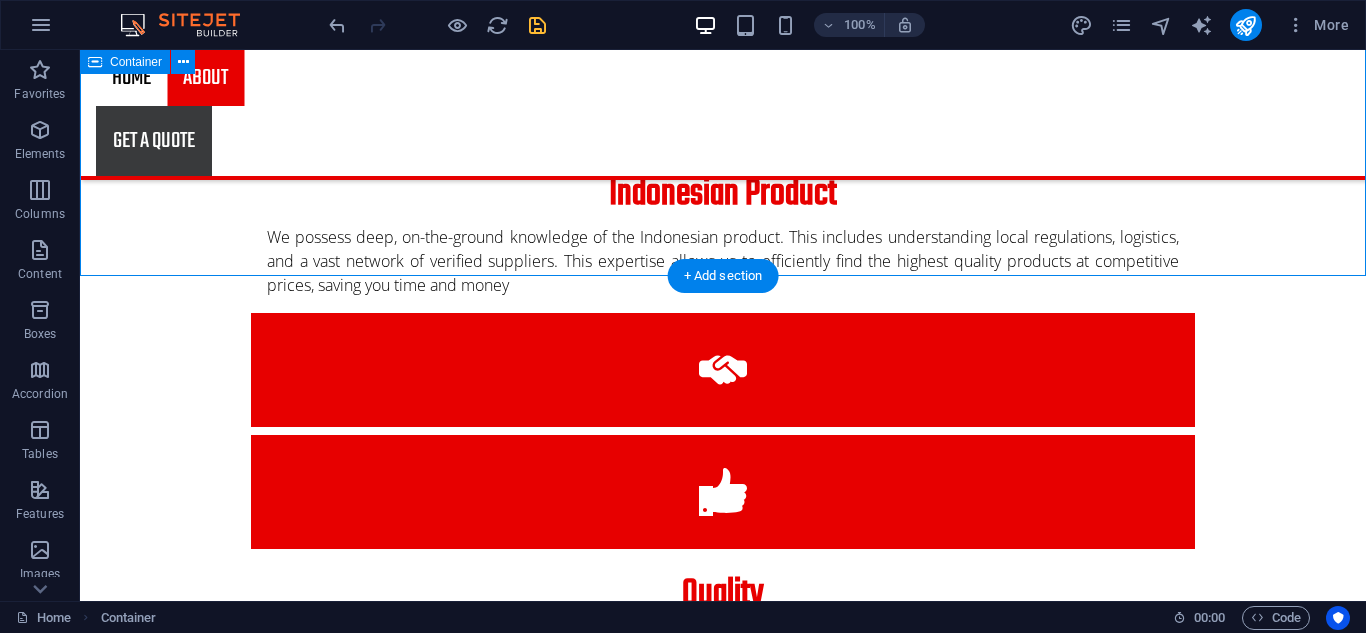 click on "about us PT ERA NIAGA HUTAMA PT ERA NIAGA HUTAMA is a exportagency, sourcing services, and general trading company dedicated to advancing superior Indonesian products to the global market. Strategically located in the heart of the Indonesian archipelago, Sidoarjo, East Java, we are strongly committed to connecting local producers with international consumers, ensuring the highest quality and ethical trading practices.  Founded with the vision of becoming a bridge between Indonesia's natural wealth and handicrafts and the world, PT ERA NIAGA HUTAMA focuses on exporting high-quality products. We are proud to be ambassadors for Indonesia's heritage and economic potential, supporting domestic economic growth throughAglobal marketreach. WHY CHOOSE US Expertise in the Indonesian Product Quality  Assurance and Vetting End-to-End Export Management Dedicated and Transparent Communication" at bounding box center (723, 451) 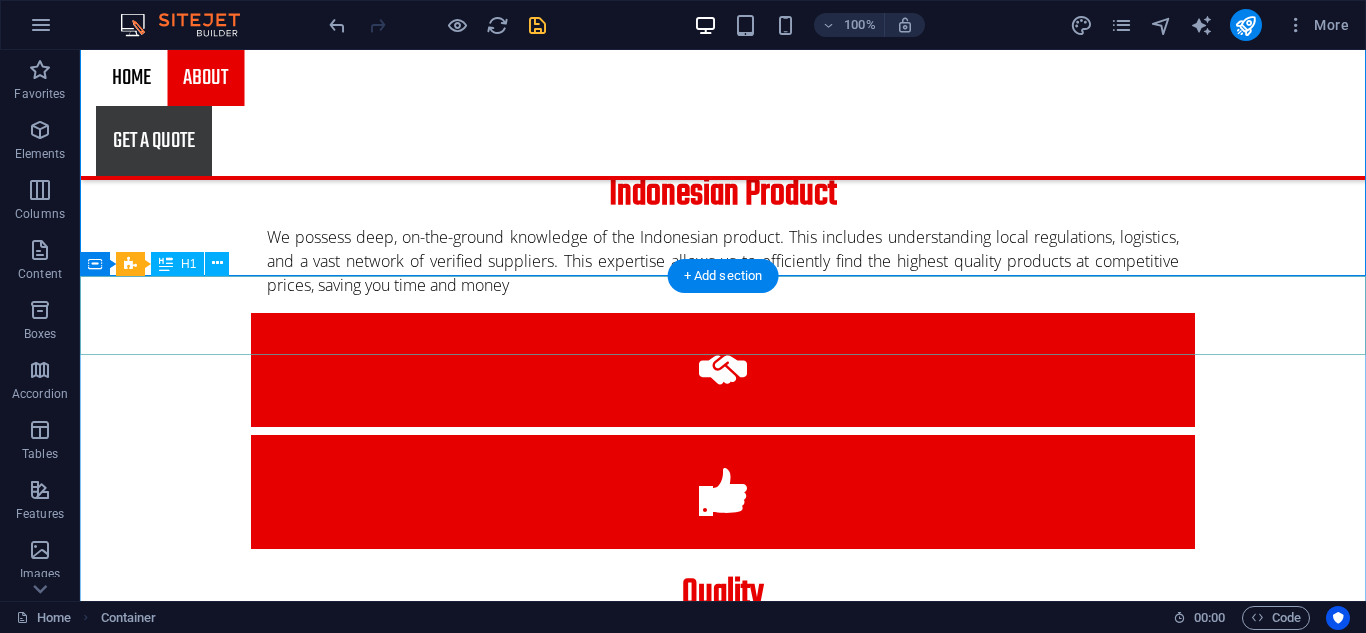 click on "about us" at bounding box center [723, 2170] 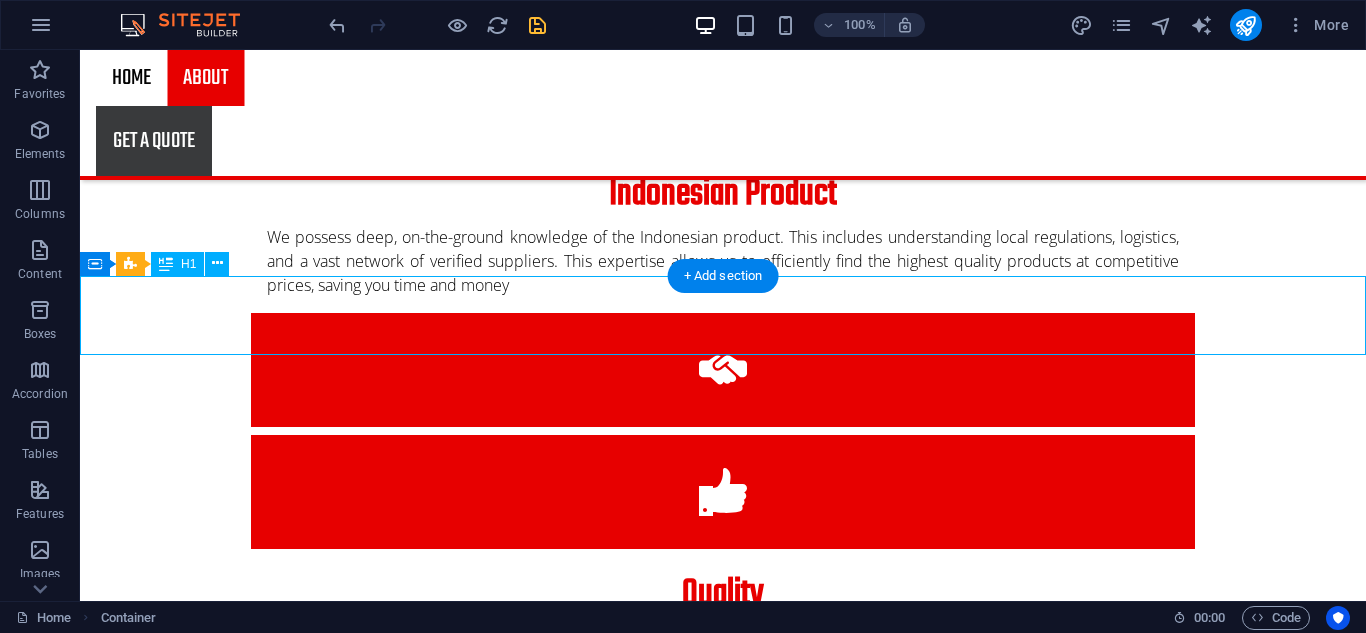 click on "about us" at bounding box center (723, 2170) 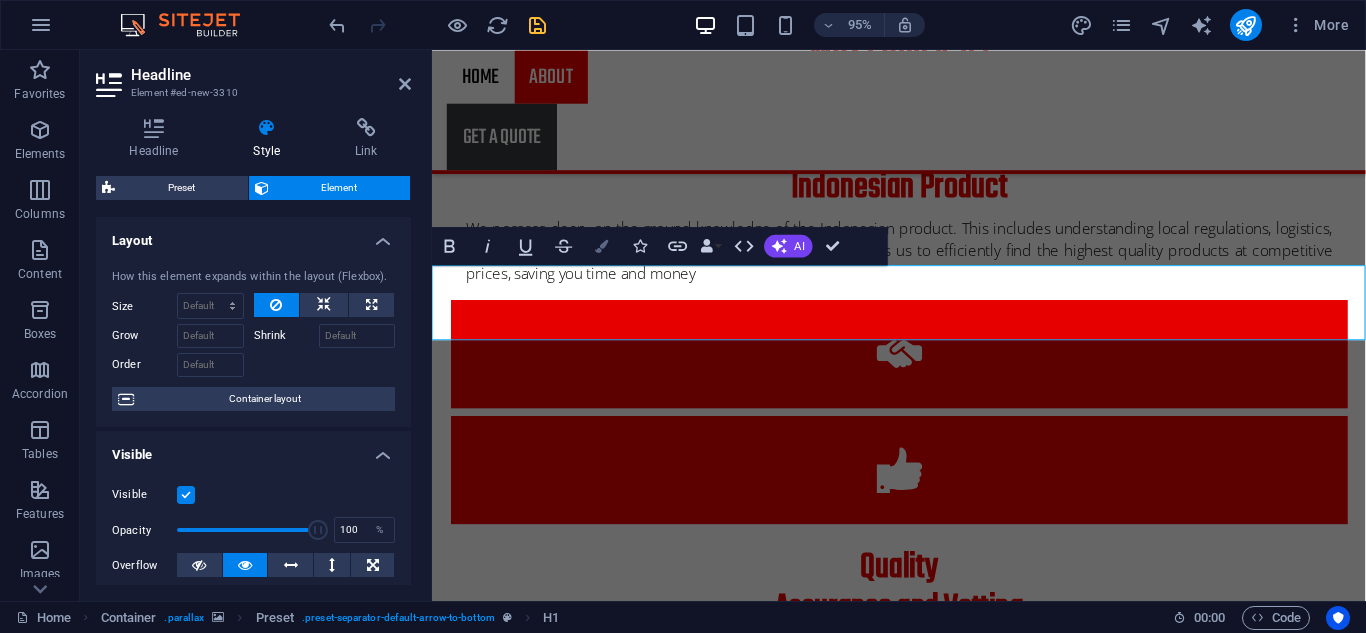 click on "Colors" at bounding box center (602, 245) 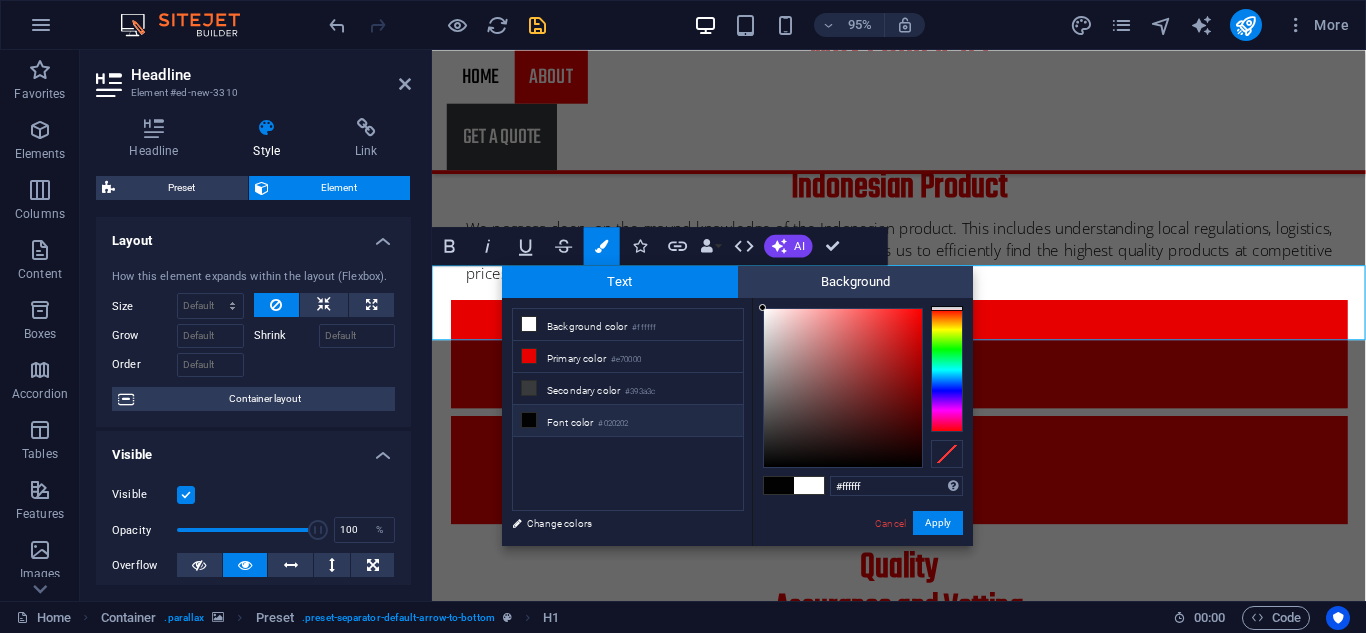 click on "Font color
#020202" at bounding box center [628, 421] 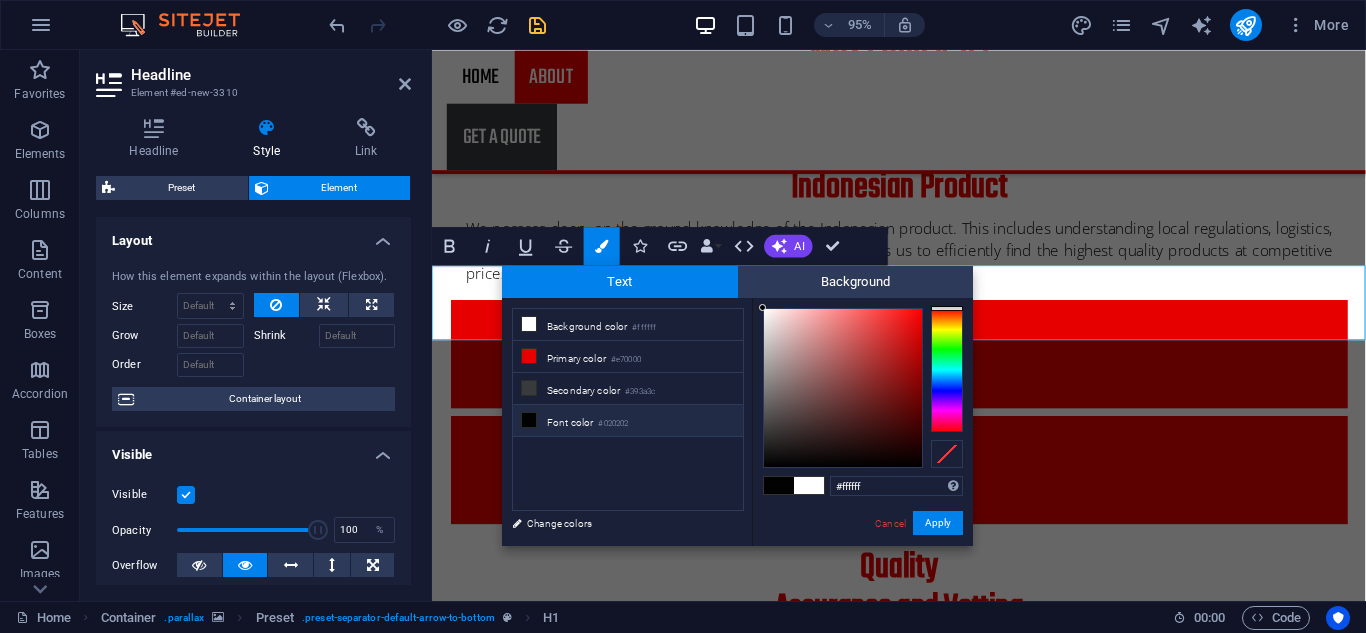type on "#020202" 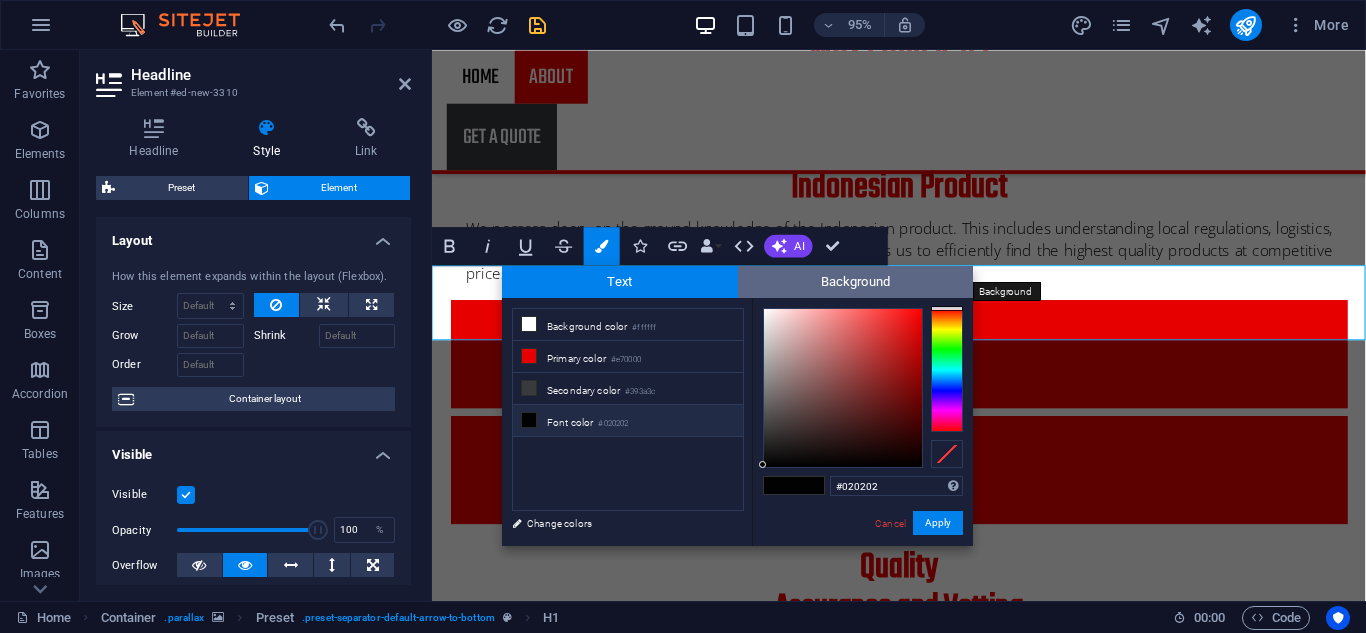 click on "Background" at bounding box center [856, 282] 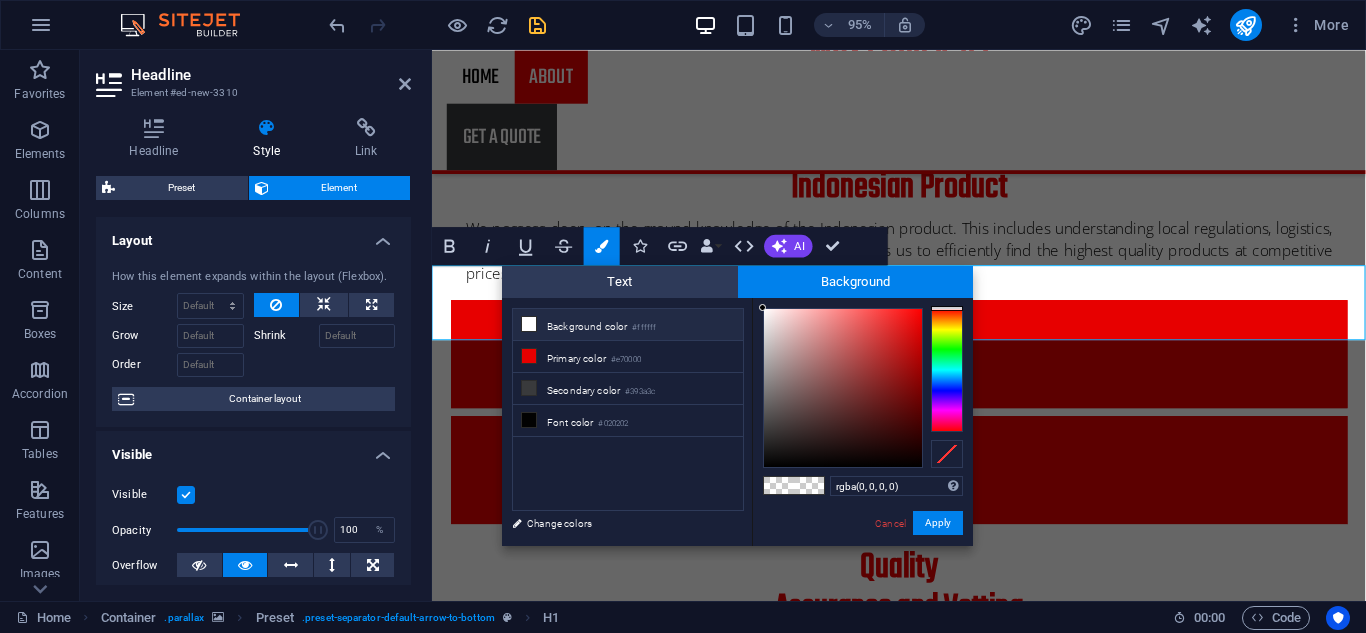click on "Background color
#ffffff" at bounding box center (628, 325) 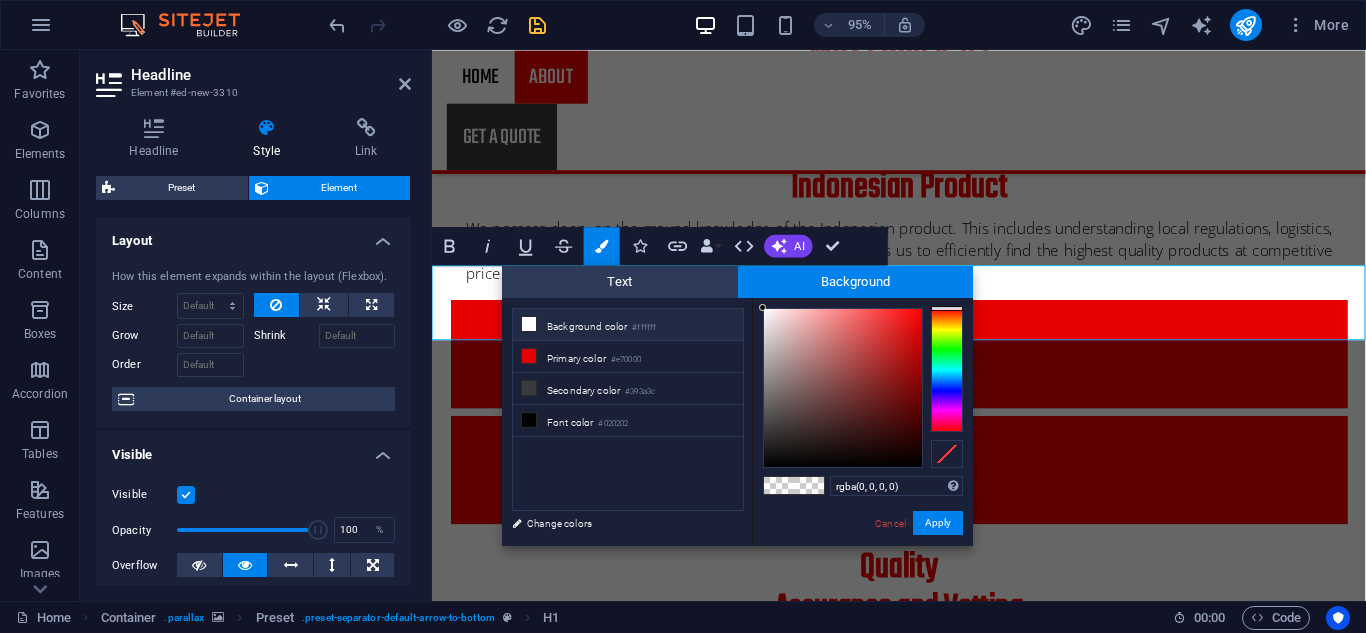 type on "rgba(255, 255, 255, 0)" 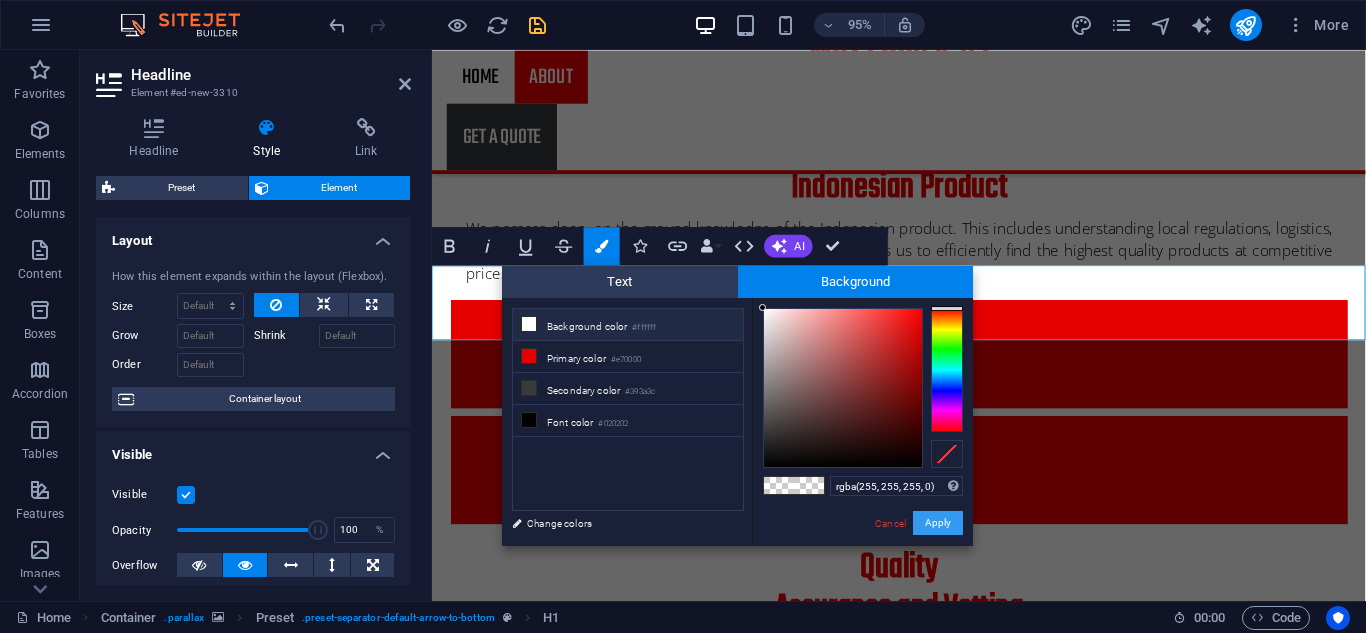 click on "Apply" at bounding box center (938, 523) 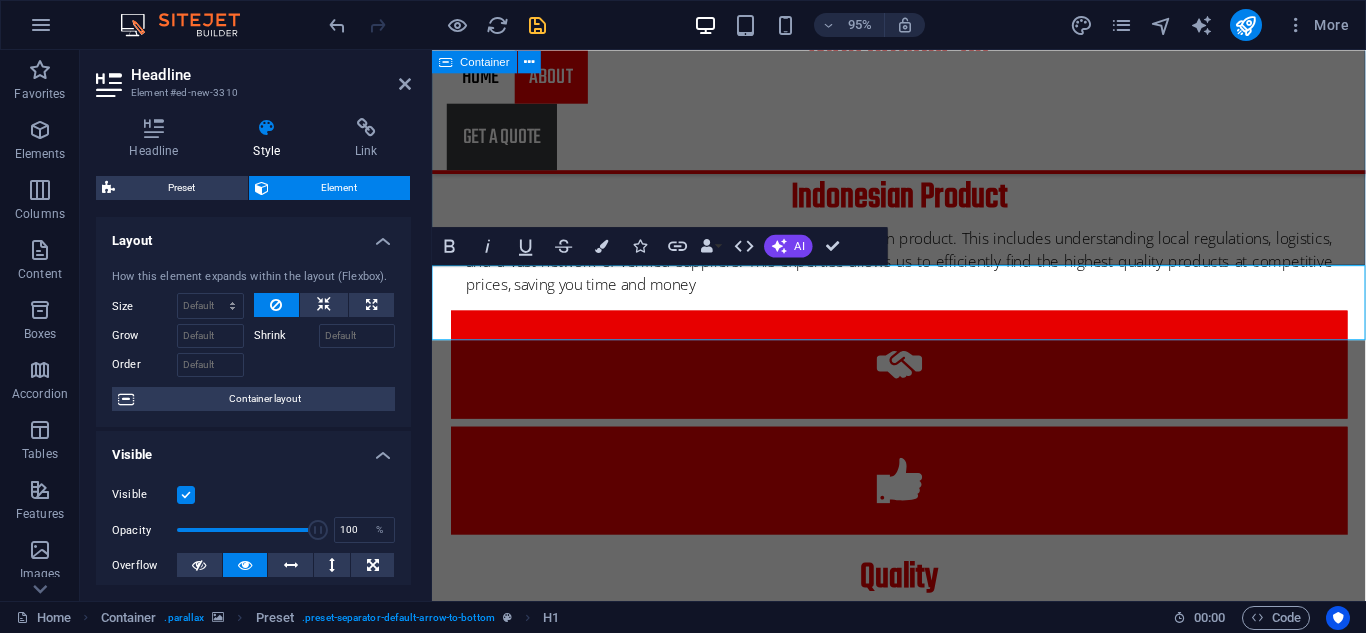 click on "about us PT ERA NIAGA HUTAMA PT ERA NIAGA HUTAMA is a exportagency, sourcing services, and general trading company dedicated to advancing superior Indonesian products to the global market. Strategically located in the heart of the Indonesian archipelago, Sidoarjo, East Java, we are strongly committed to connecting local producers with international consumers, ensuring the highest quality and ethical trading practices.  Founded with the vision of becoming a bridge between Indonesia's natural wealth and handicrafts and the world, PT ERA NIAGA HUTAMA focuses on exporting high-quality products. We are proud to be ambassadors for Indonesia's heritage and economic potential, supporting domestic economic growth throughAglobal marketreach. WHY CHOOSE US Expertise in the Indonesian Product Quality  Assurance and Vetting End-to-End Export Management Dedicated and Transparent Communication" at bounding box center [923, 462] 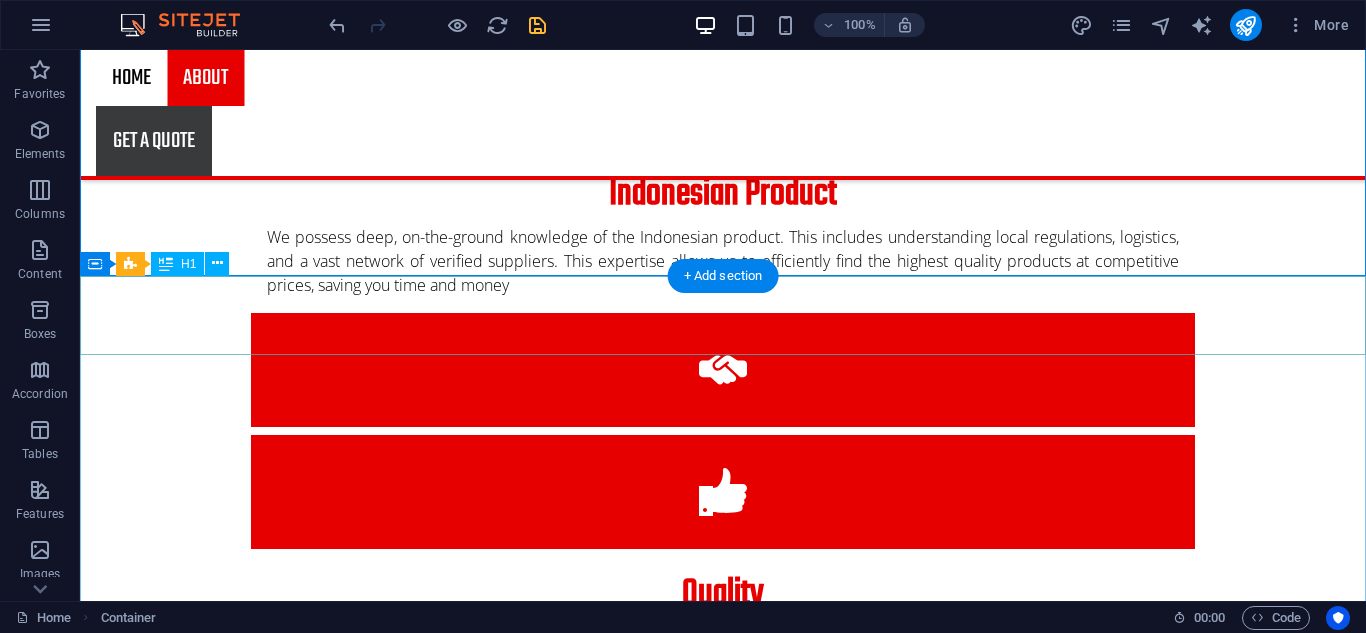 click on "about us" at bounding box center [723, 2170] 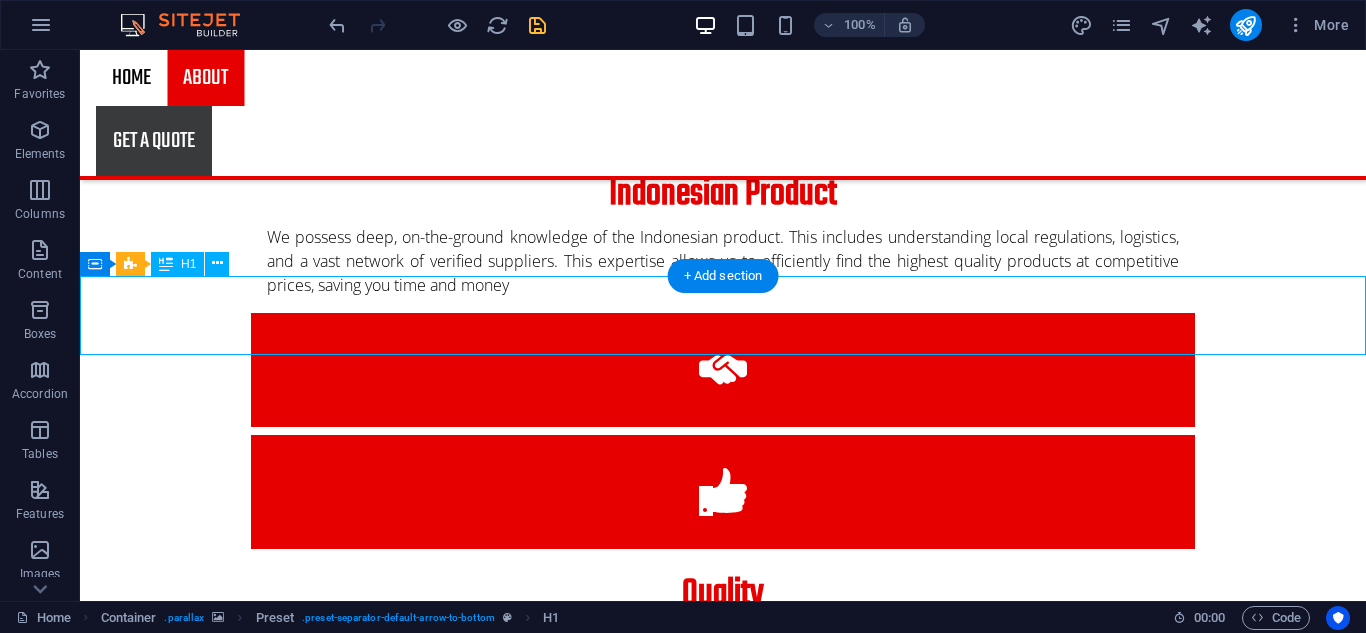 click on "about us" at bounding box center (723, 2170) 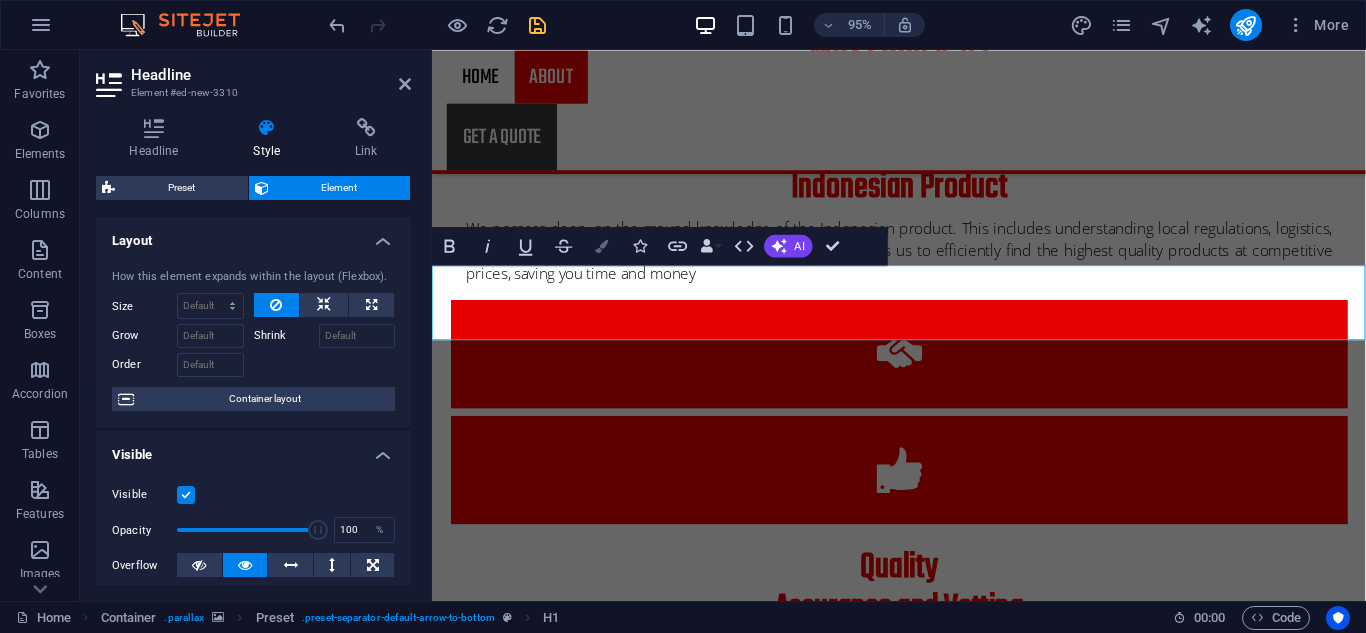 click on "Colors" at bounding box center (602, 245) 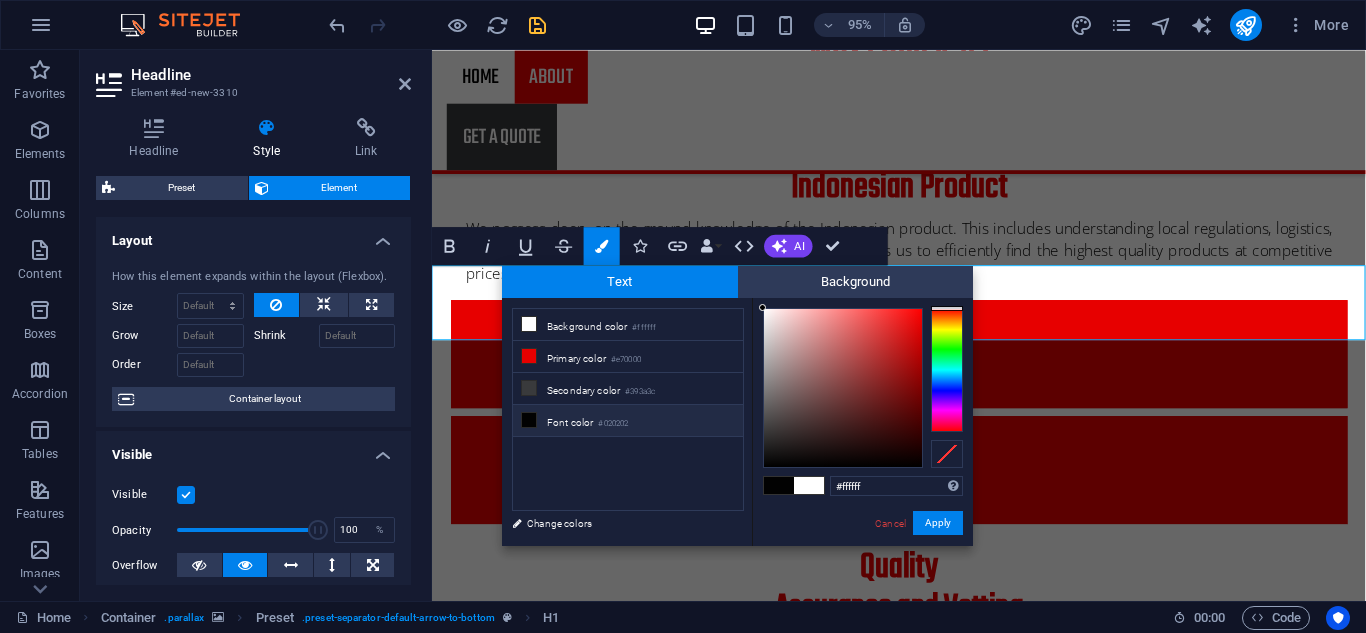 click on "Font color
#020202" at bounding box center (628, 421) 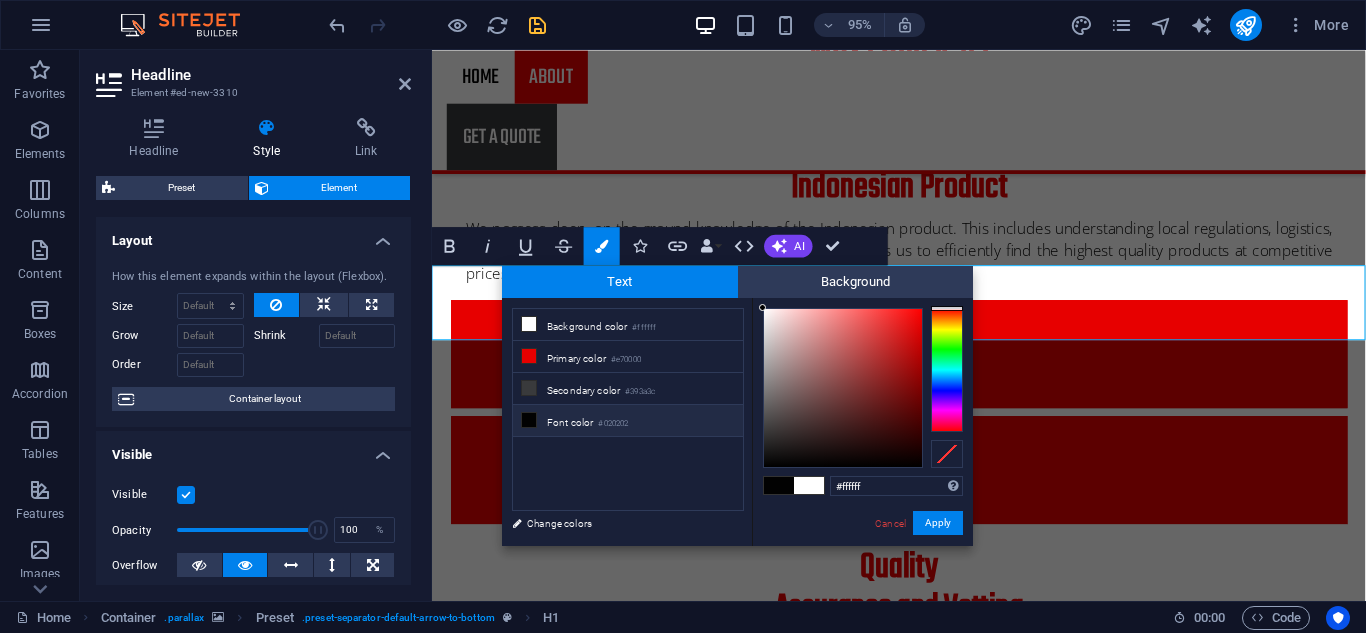 type on "#020202" 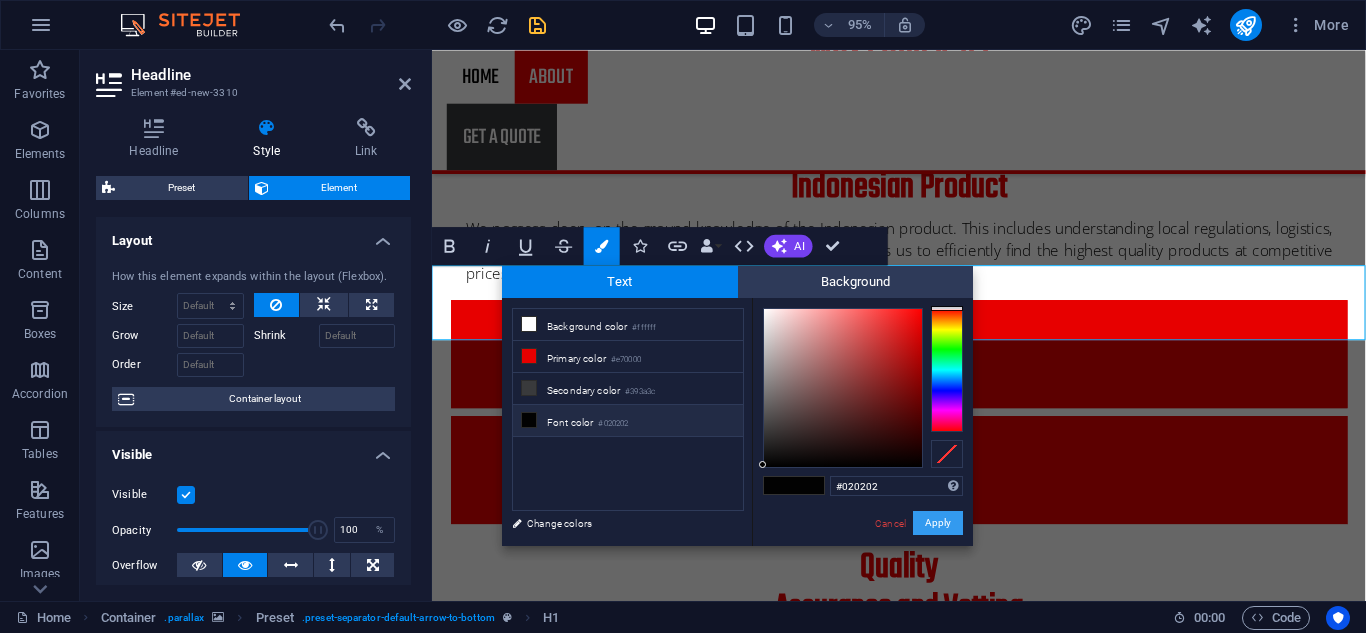 click on "Apply" at bounding box center [938, 523] 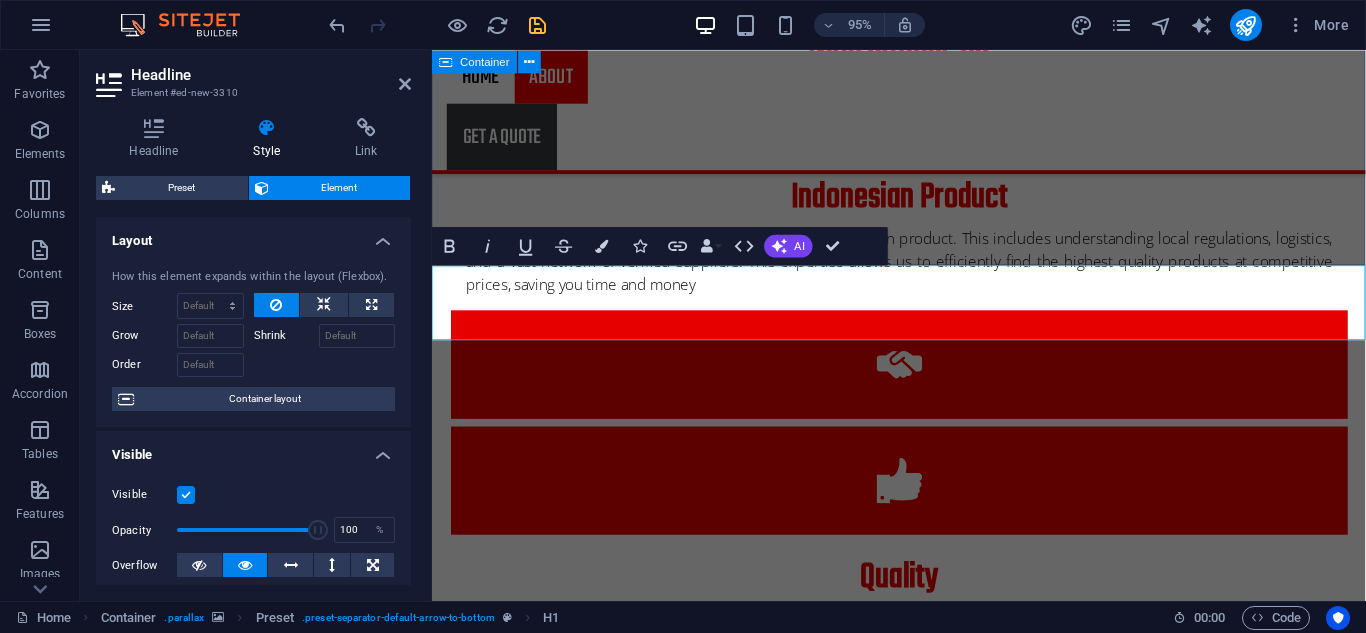 click on "about us PT ERA NIAGA HUTAMA PT ERA NIAGA HUTAMA is a exportagency, sourcing services, and general trading company dedicated to advancing superior Indonesian products to the global market. Strategically located in the heart of the Indonesian archipelago, Sidoarjo, East Java, we are strongly committed to connecting local producers with international consumers, ensuring the highest quality and ethical trading practices.  Founded with the vision of becoming a bridge between Indonesia's natural wealth and handicrafts and the world, PT ERA NIAGA HUTAMA focuses on exporting high-quality products. We are proud to be ambassadors for Indonesia's heritage and economic potential, supporting domestic economic growth throughAglobal marketreach. WHY CHOOSE US Expertise in the Indonesian Product Quality  Assurance and Vetting End-to-End Export Management Dedicated and Transparent Communication" at bounding box center (923, 462) 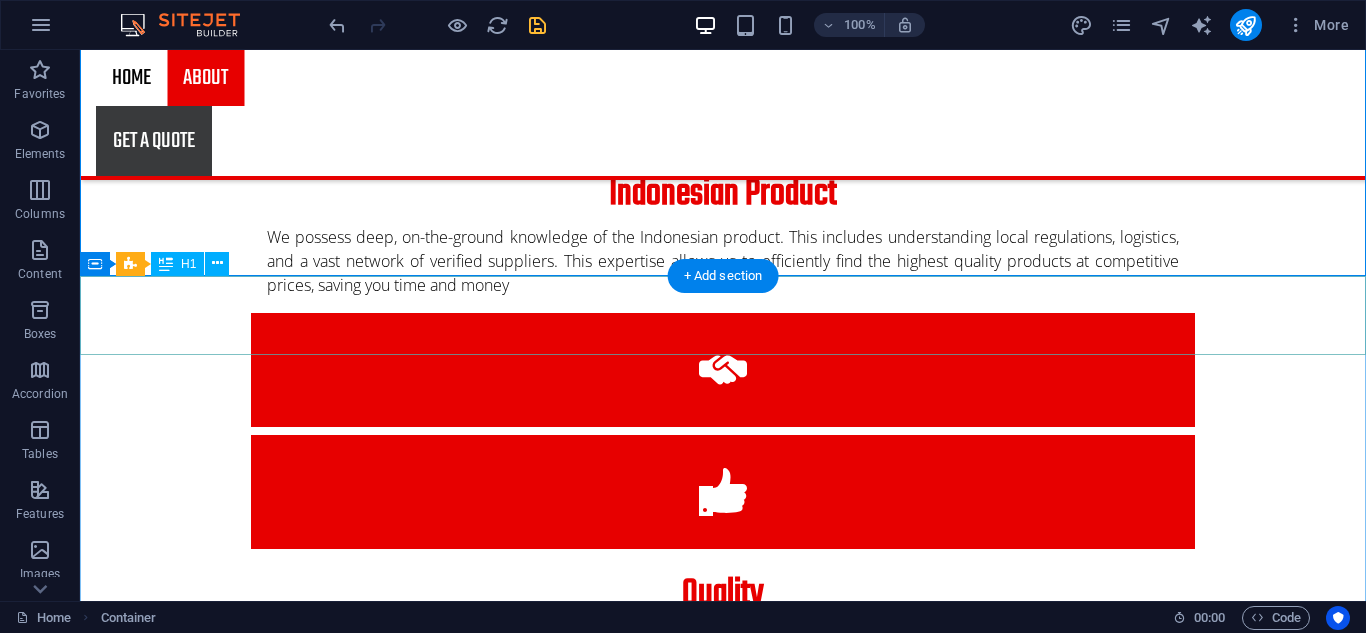 click on "about us" at bounding box center (723, 2170) 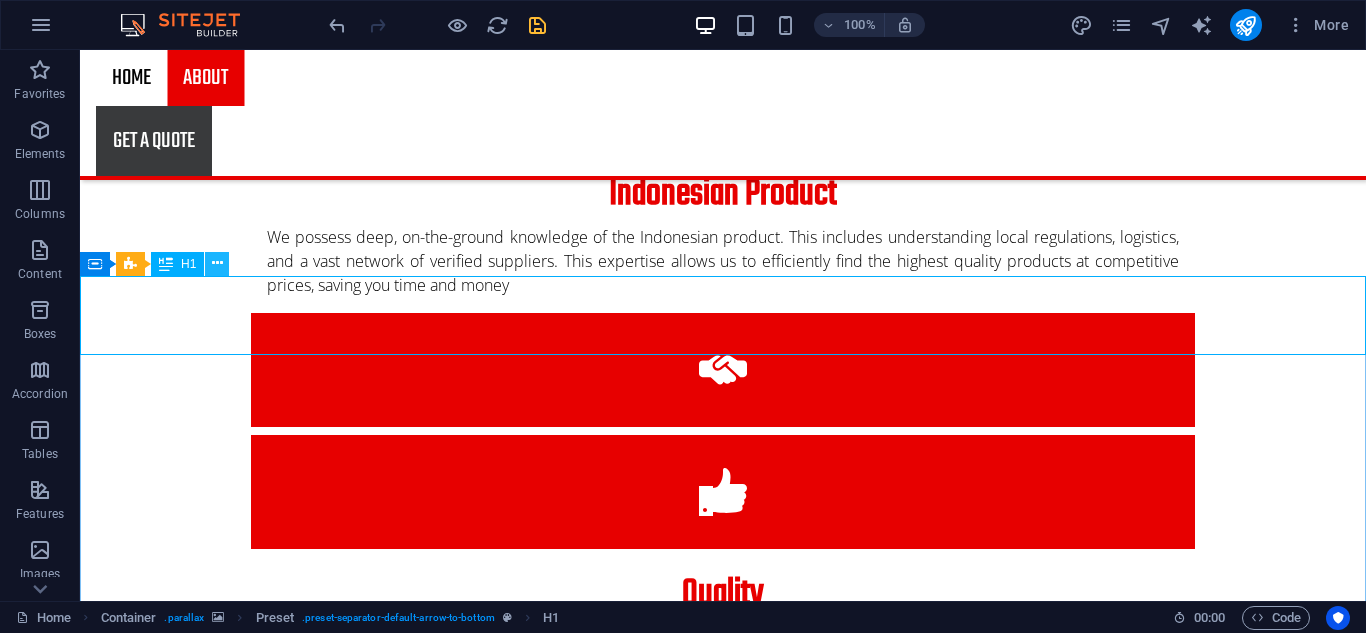 click at bounding box center [217, 263] 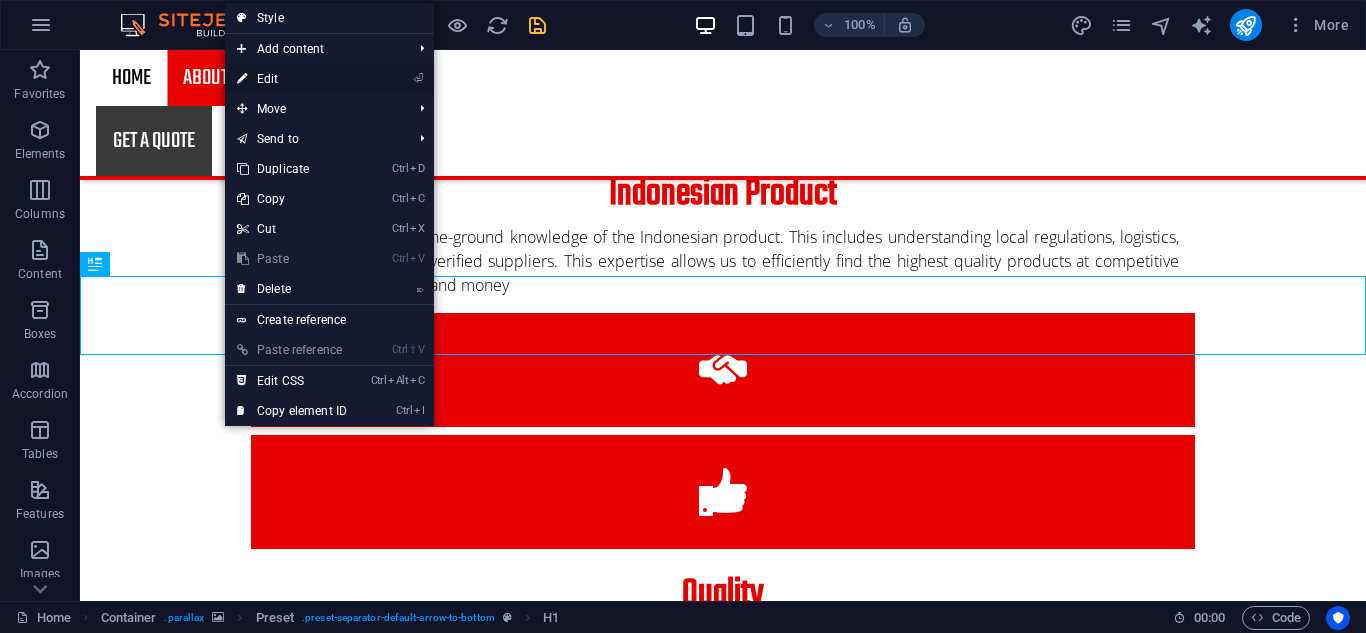 click on "⏎  Edit" at bounding box center [292, 79] 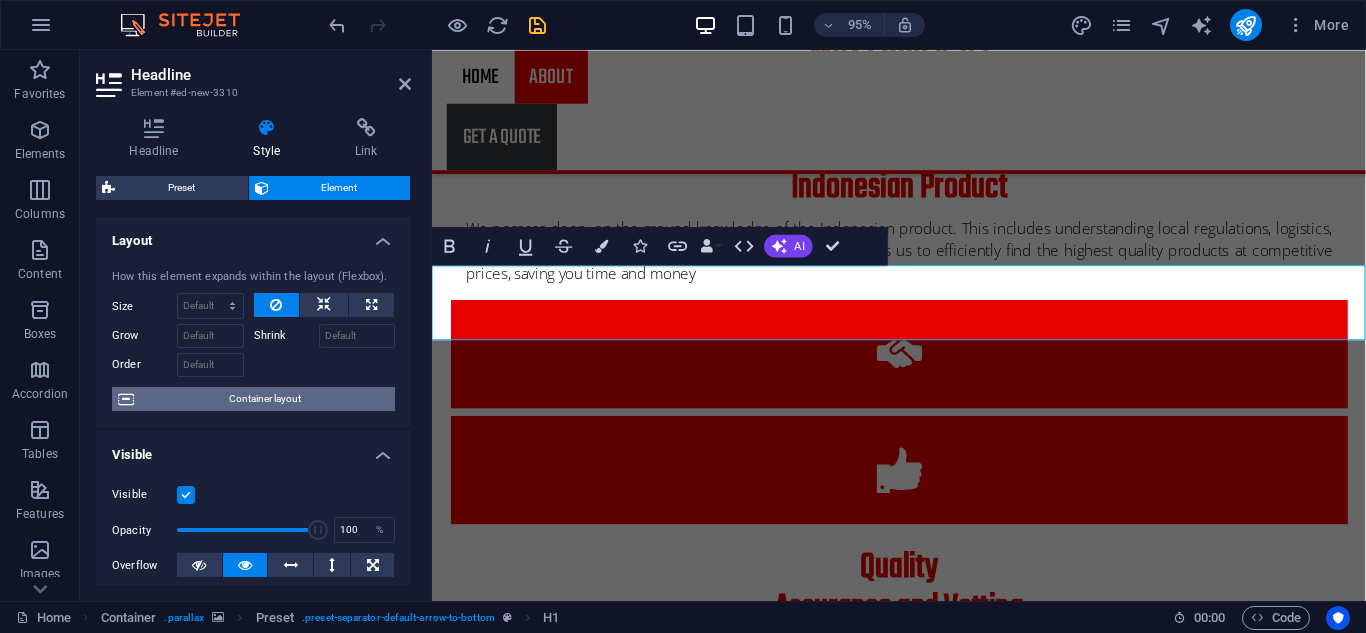 click on "Container layout" at bounding box center [264, 399] 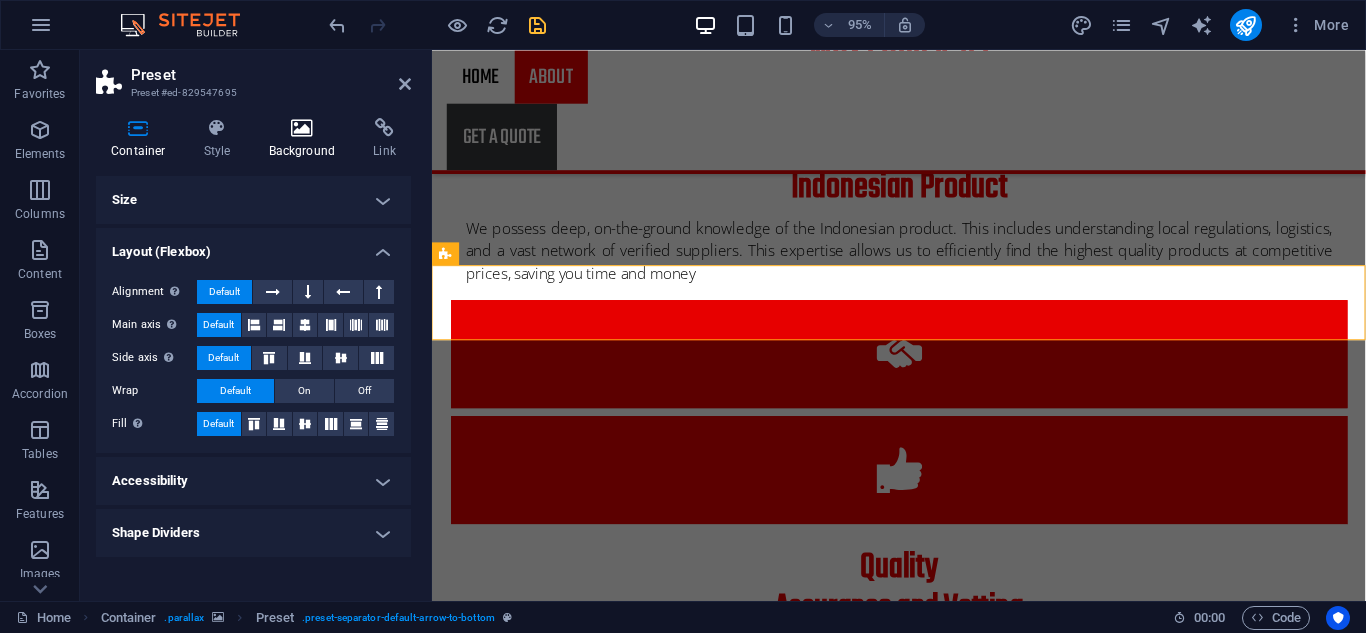 click on "Background" at bounding box center (306, 139) 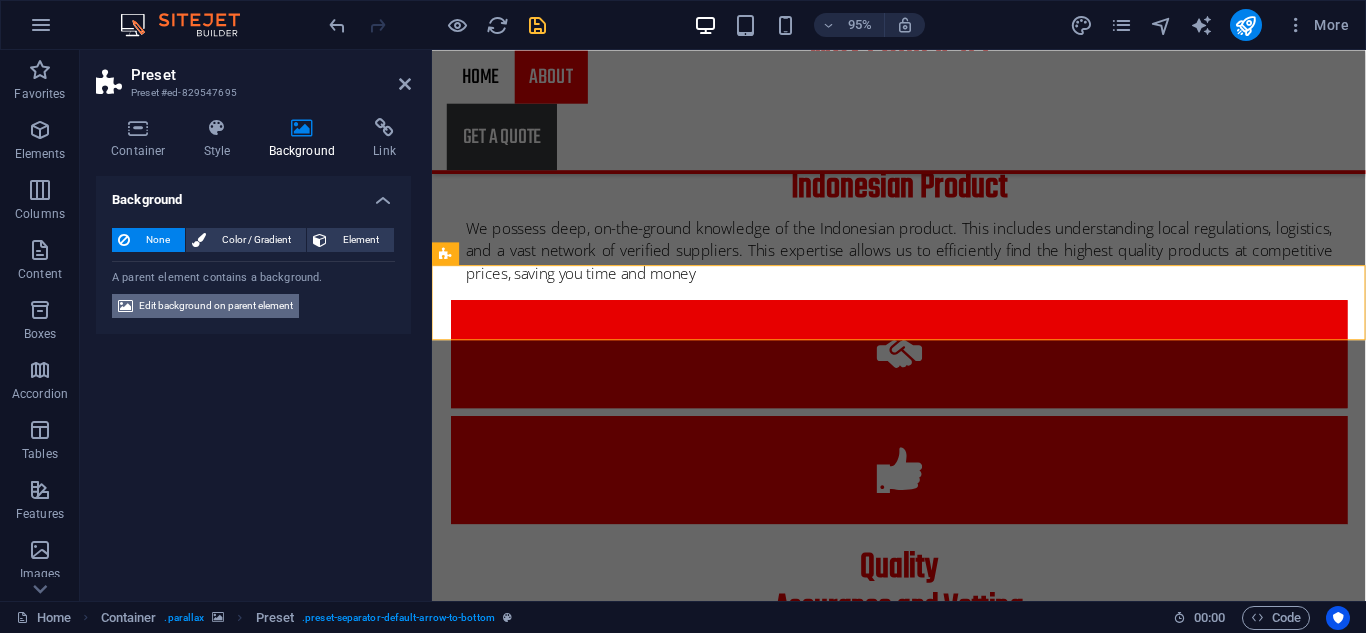 click on "Edit background on parent element" at bounding box center (216, 306) 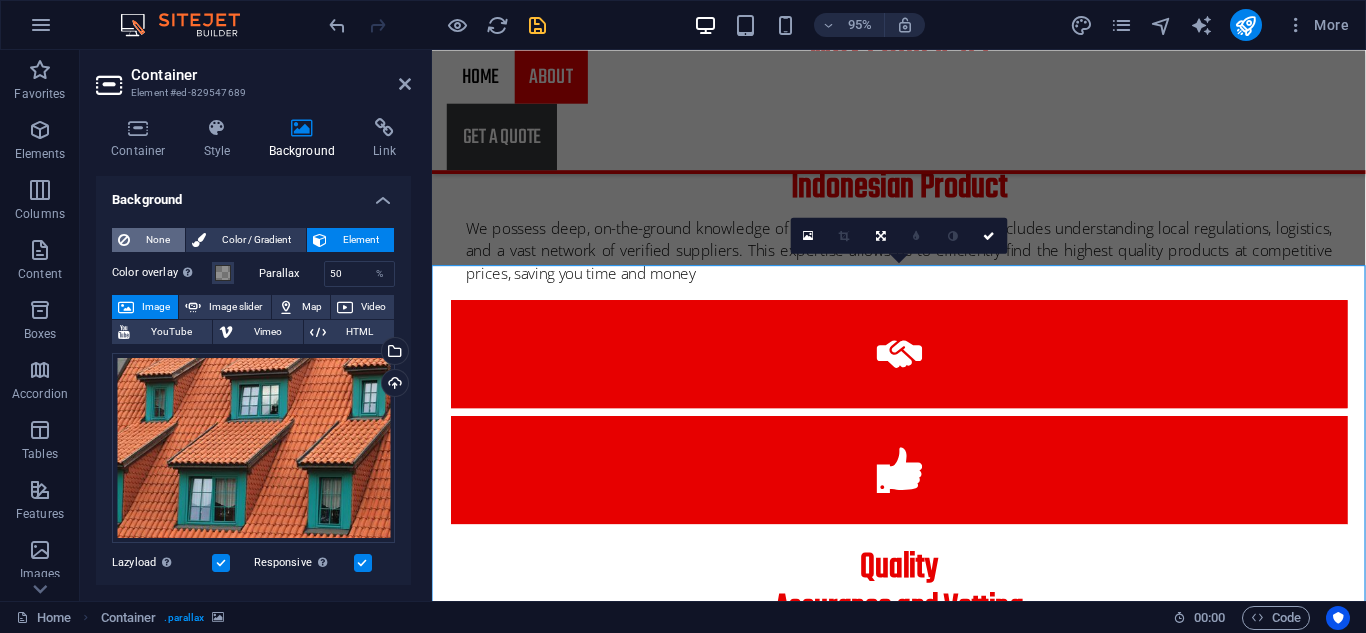 click on "None" at bounding box center (157, 240) 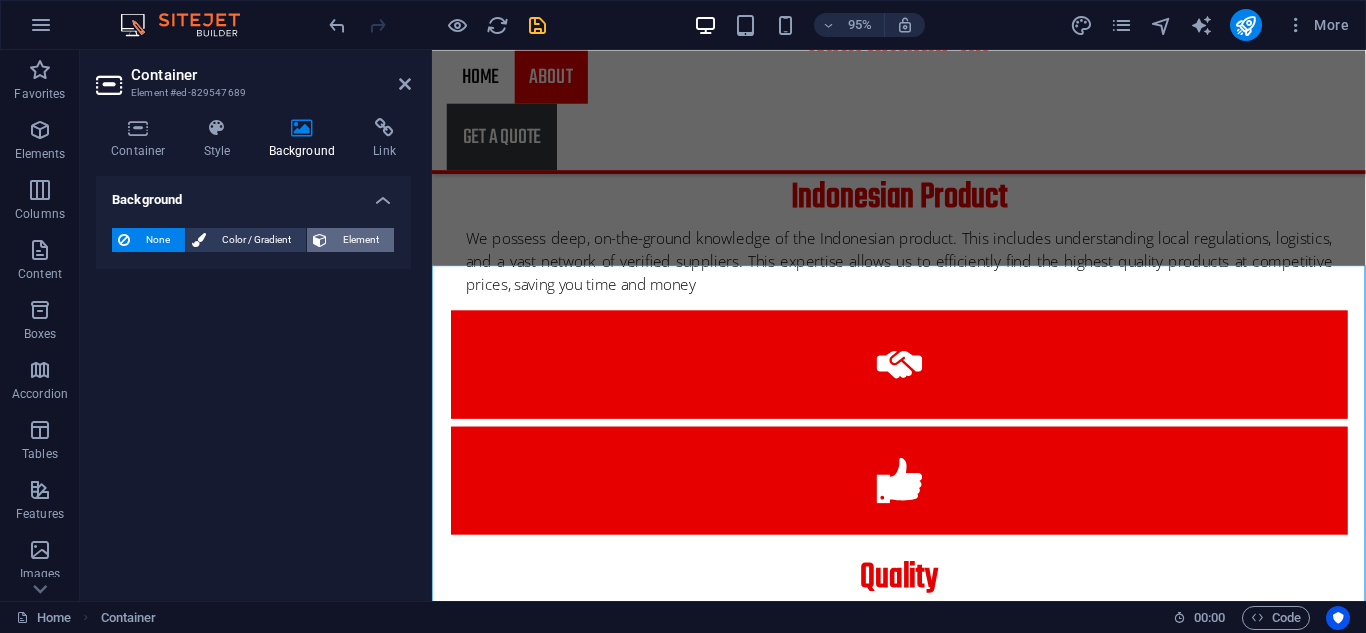 click at bounding box center (320, 240) 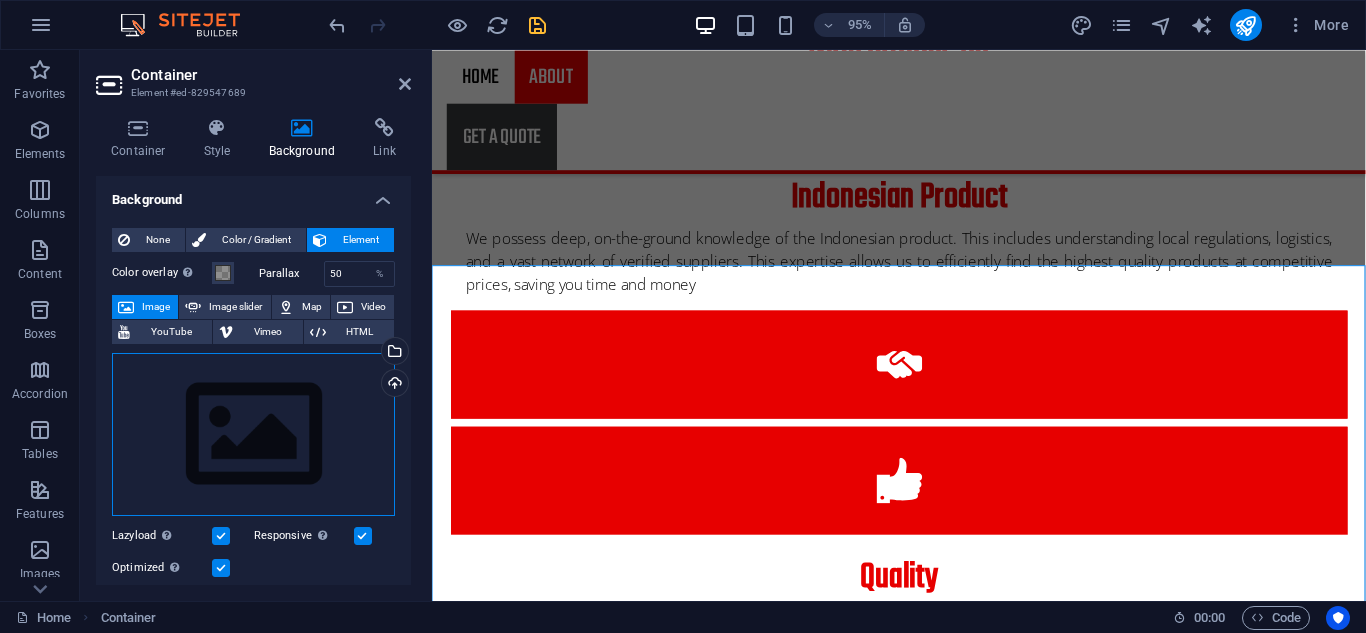 click on "Drag files here, click to choose files or select files from Files or our free stock photos & videos" at bounding box center (253, 435) 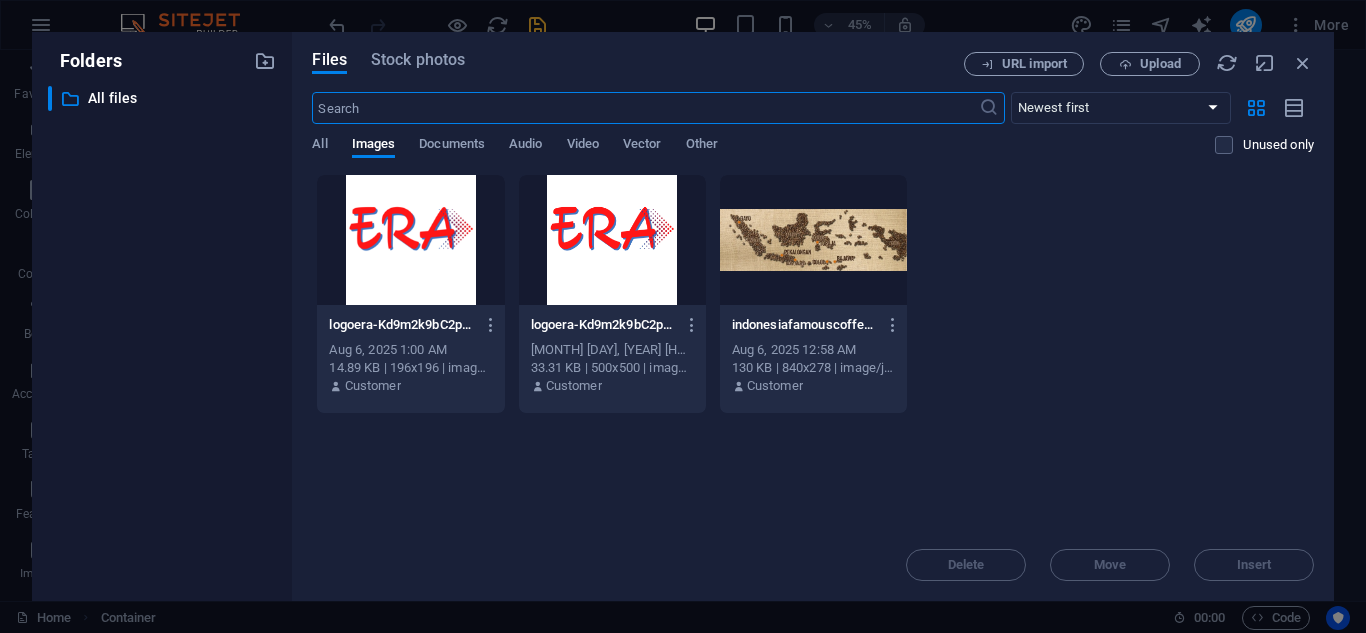 scroll, scrollTop: 2261, scrollLeft: 0, axis: vertical 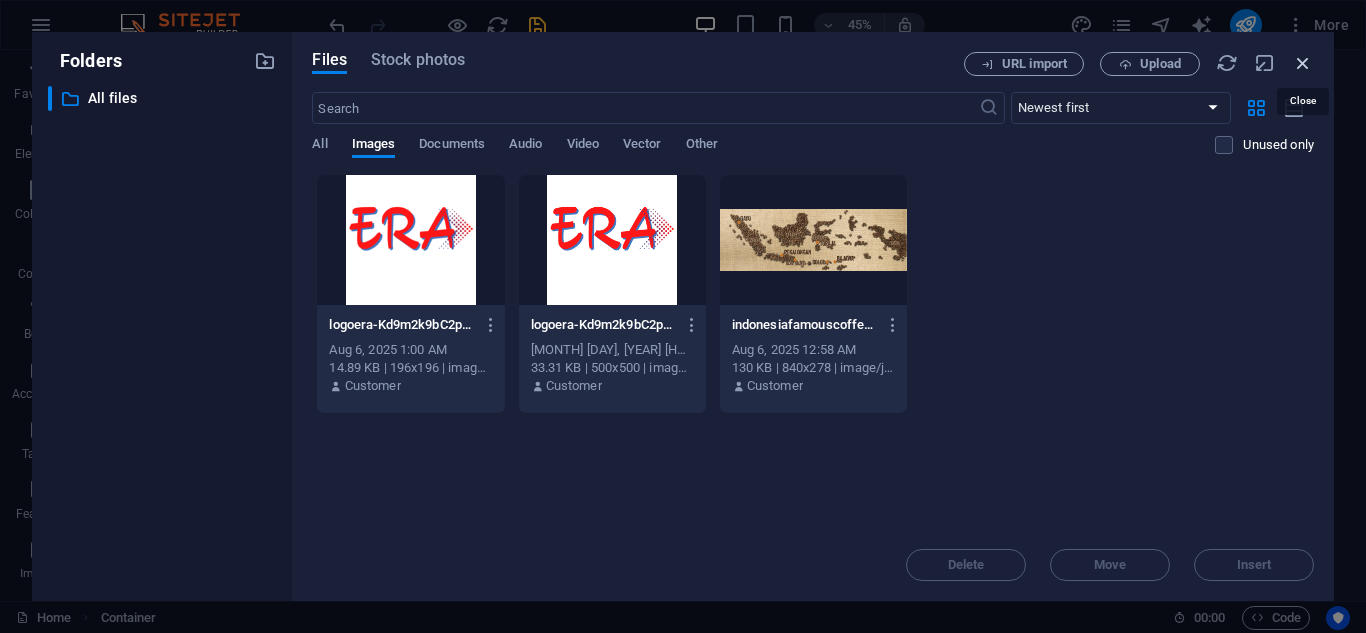 click at bounding box center (1303, 63) 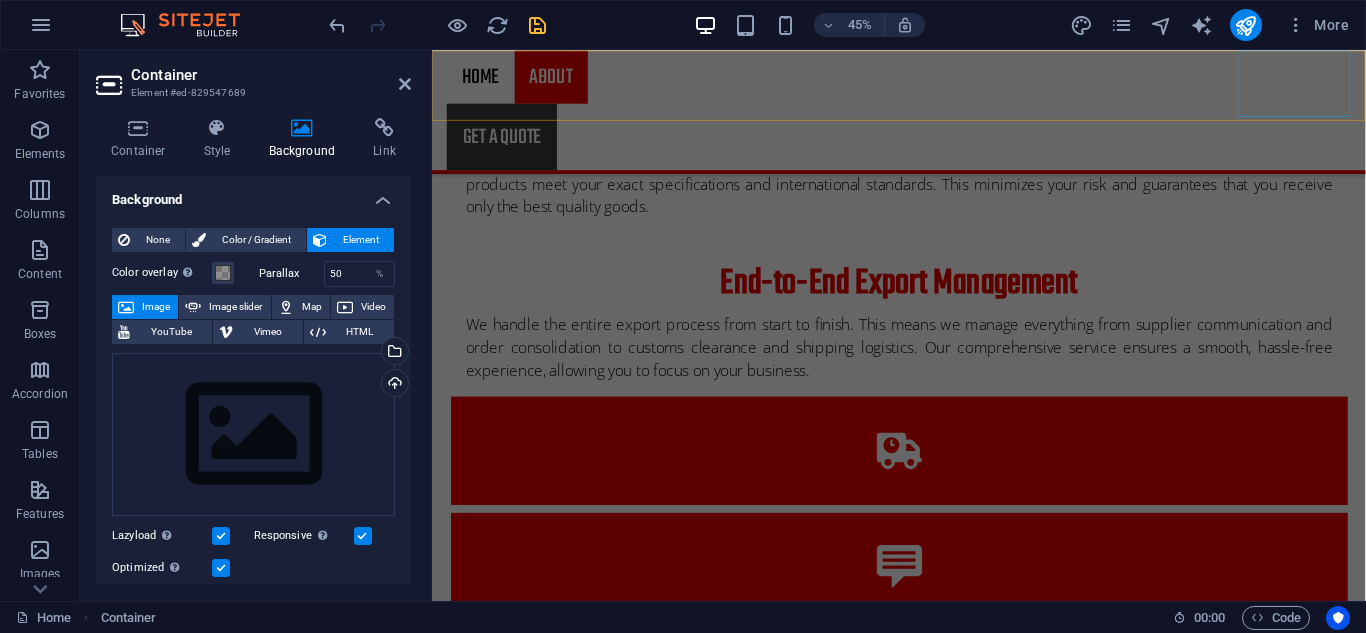 scroll, scrollTop: 1735, scrollLeft: 0, axis: vertical 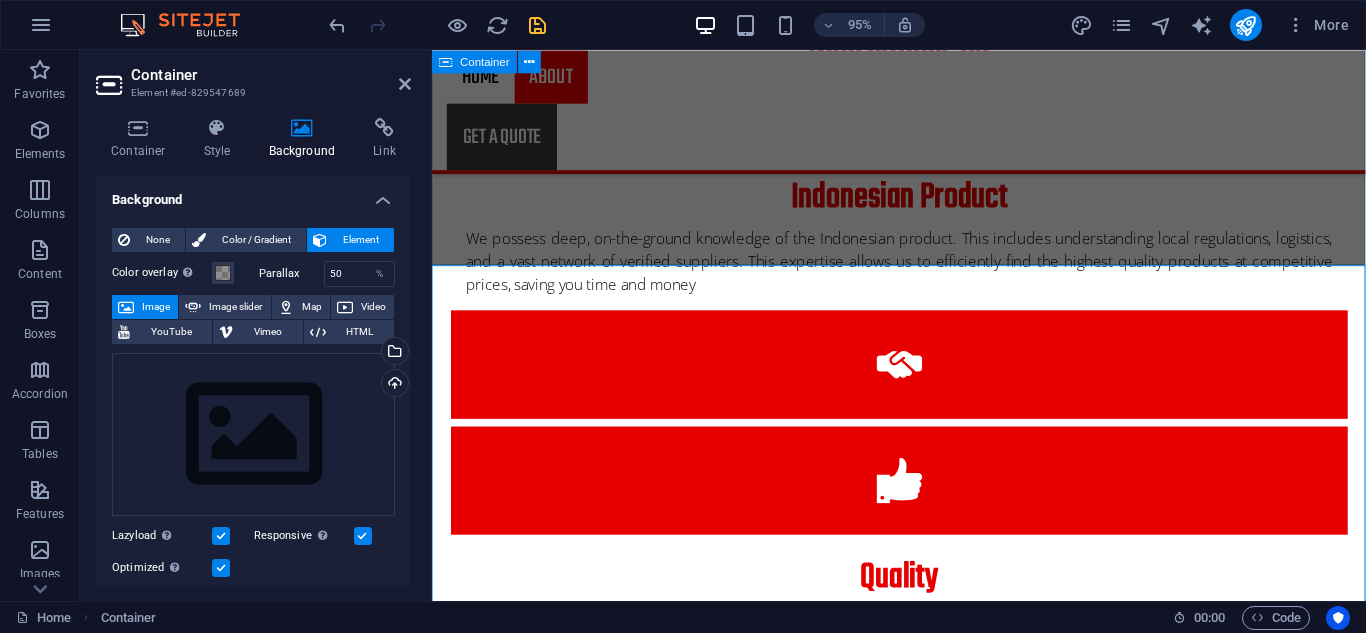 click on "about us PT ERA NIAGA HUTAMA PT ERA NIAGA HUTAMA is a exportagency, sourcing services, and general trading company dedicated to advancing superior Indonesian products to the global market. Strategically located in the heart of the Indonesian archipelago, Sidoarjo, East Java, we are strongly committed to connecting local producers with international consumers, ensuring the highest quality and ethical trading practices.  Founded with the vision of becoming a bridge between Indonesia's natural wealth and handicrafts and the world, PT ERA NIAGA HUTAMA focuses on exporting high-quality products. We are proud to be ambassadors for Indonesia's heritage and economic potential, supporting domestic economic growth throughAglobal marketreach. WHY CHOOSE US Expertise in the Indonesian Product Quality  Assurance and Vetting End-to-End Export Management Dedicated and Transparent Communication" at bounding box center (923, 462) 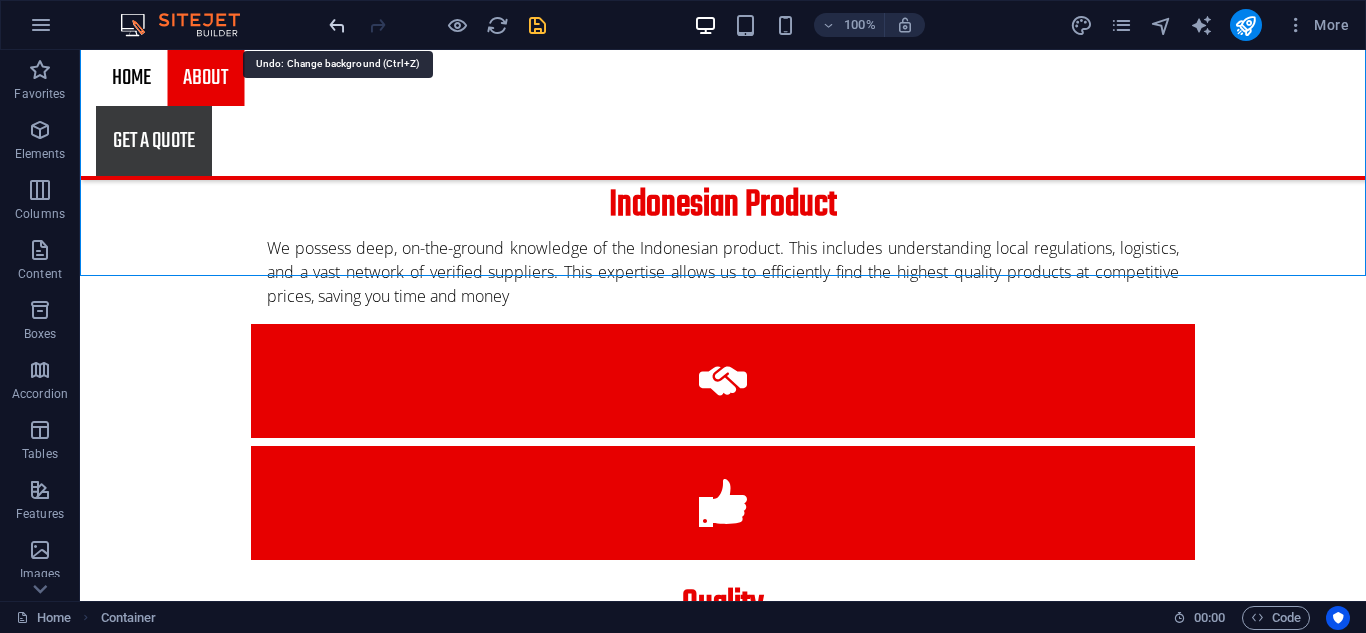 click at bounding box center (337, 25) 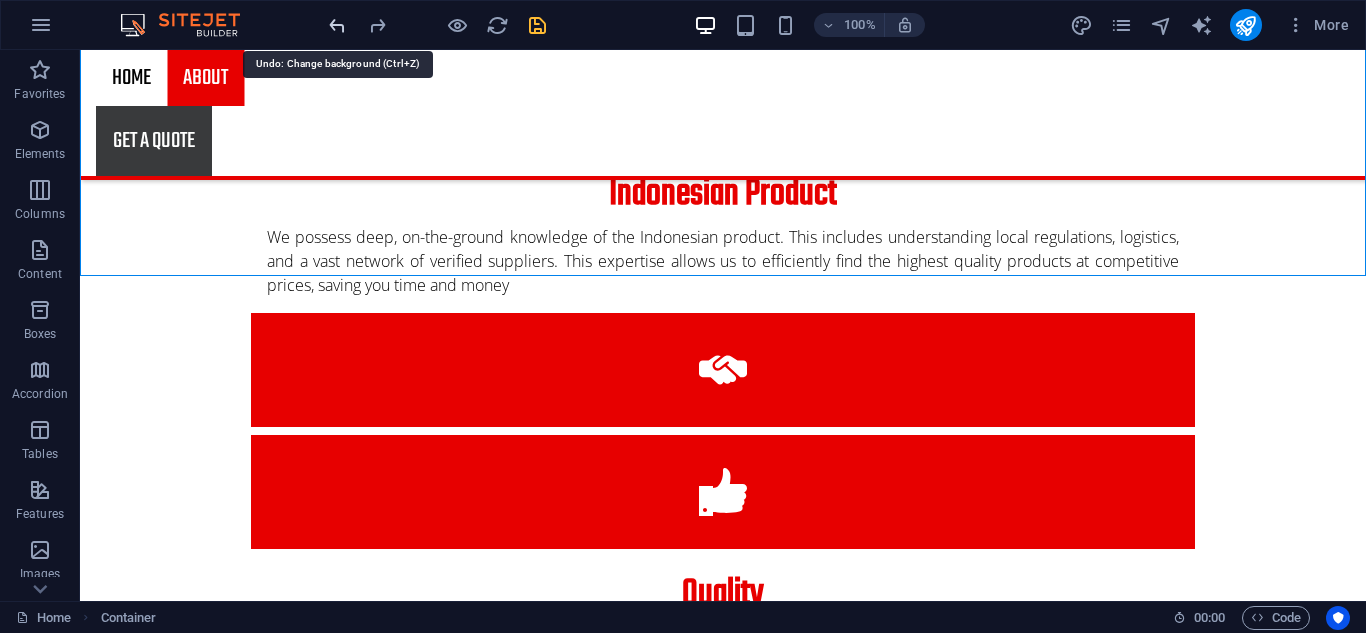 click at bounding box center [337, 25] 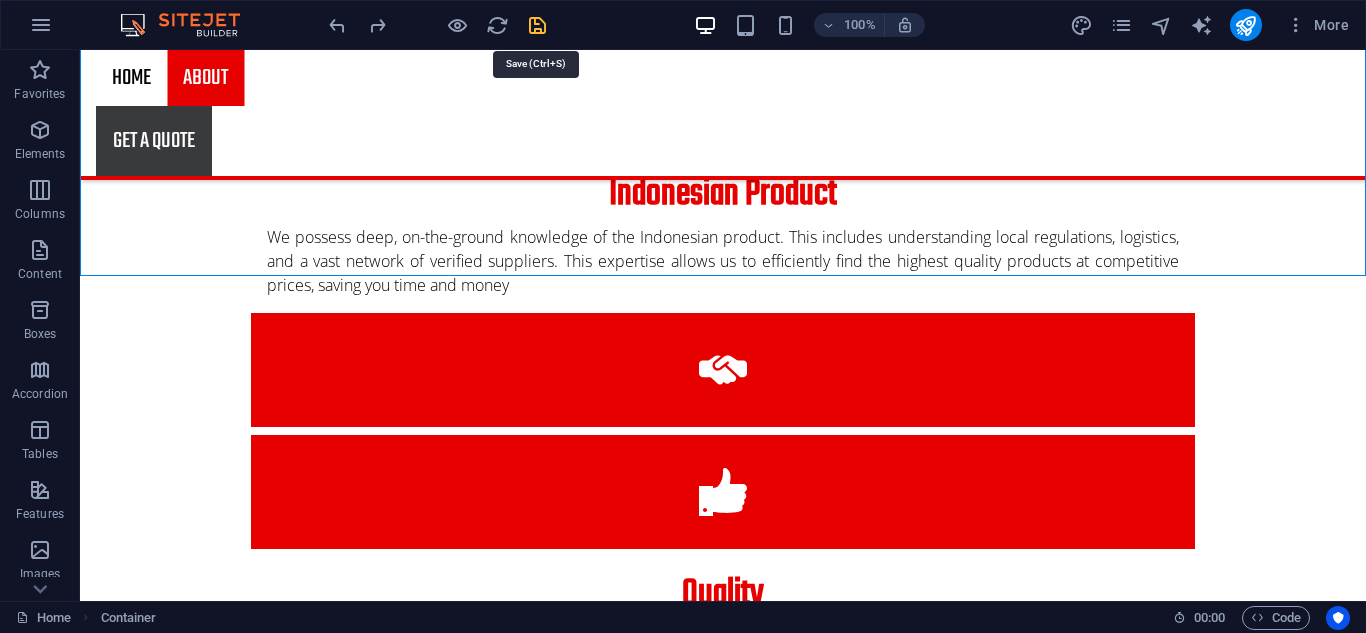 click at bounding box center [537, 25] 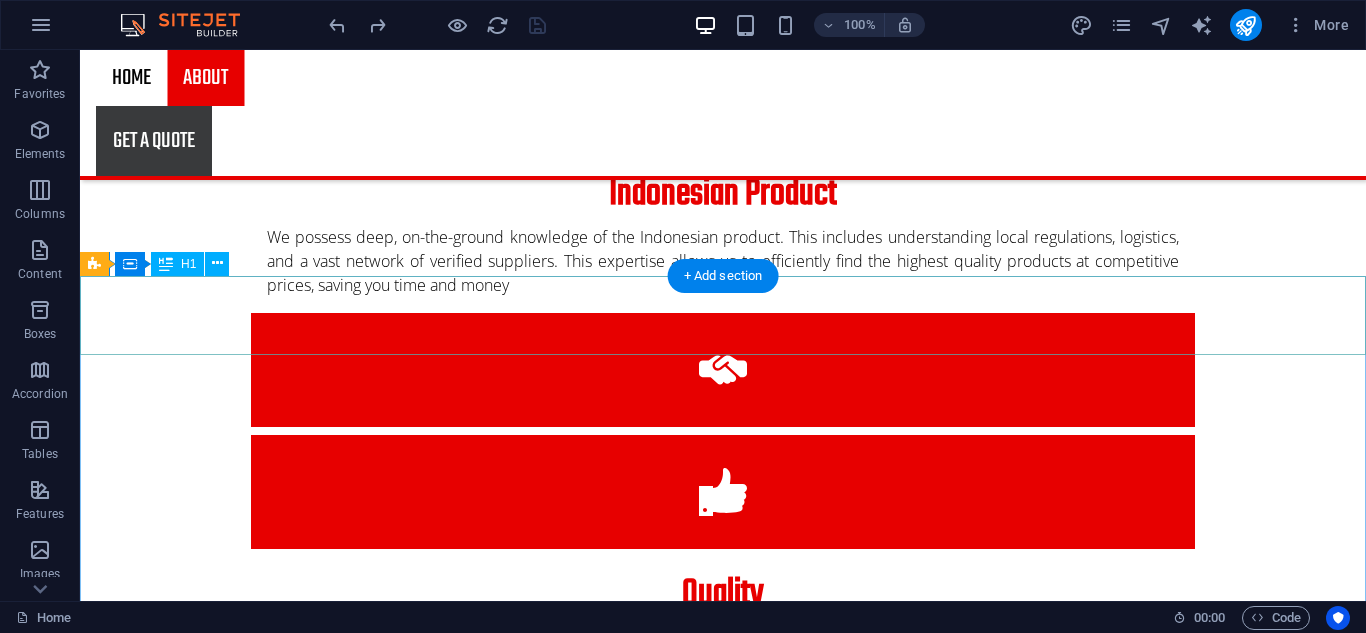 click on "about us" at bounding box center (723, 2170) 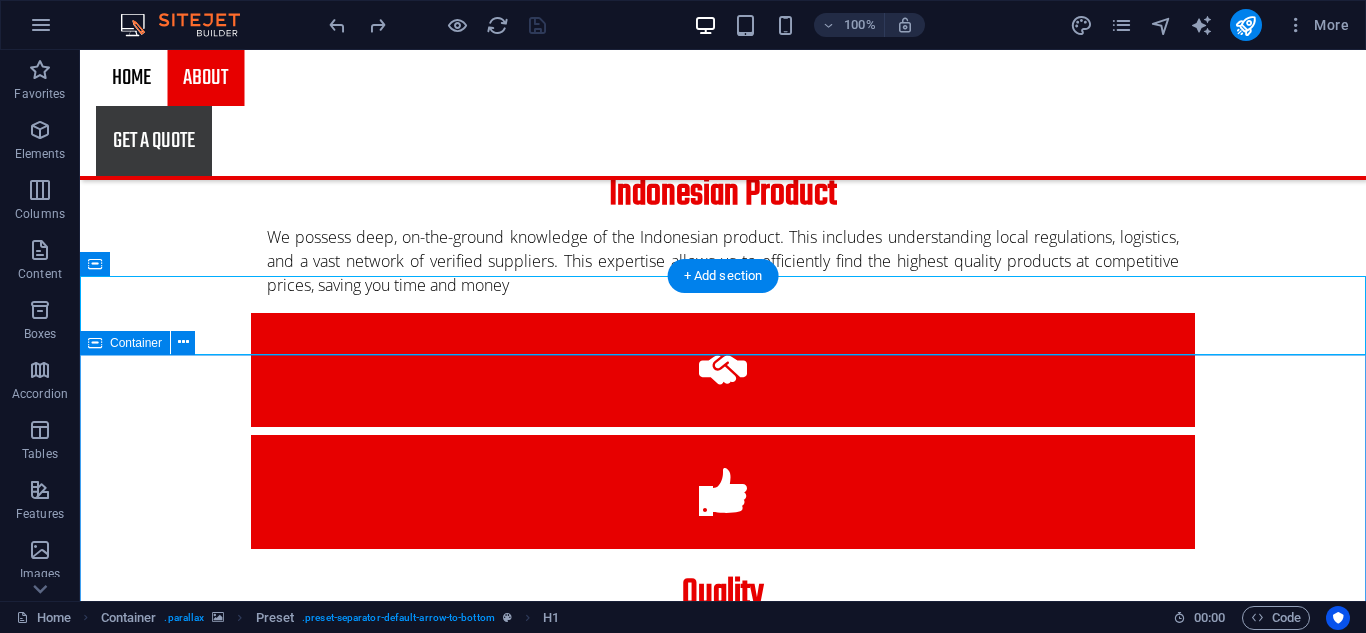 click on "About us Lorem ipsum dolor sit amet, consectetur adipisicing elit. Veritatis, dolorem! Learn more Services Lorem ipsum dolor sit amet, consectetur adipisicing elit. Veritatis, dolorem! Learn more" at bounding box center [723, 3237] 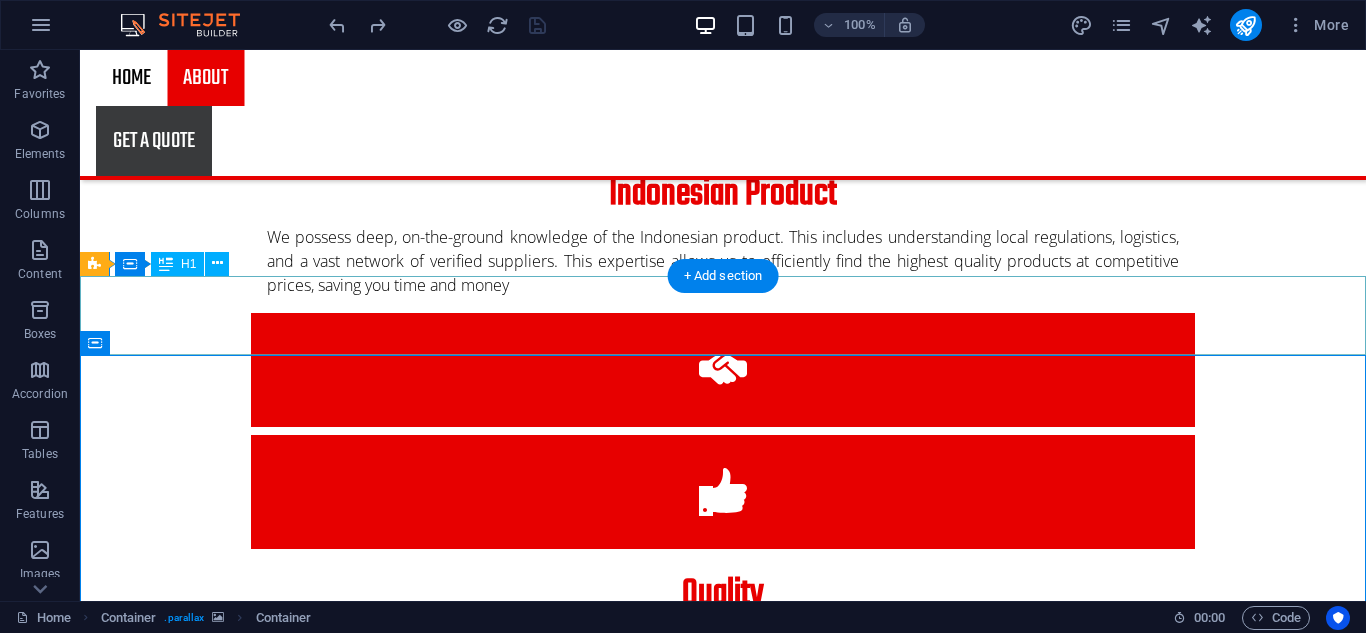 click on "about us" at bounding box center (723, 2170) 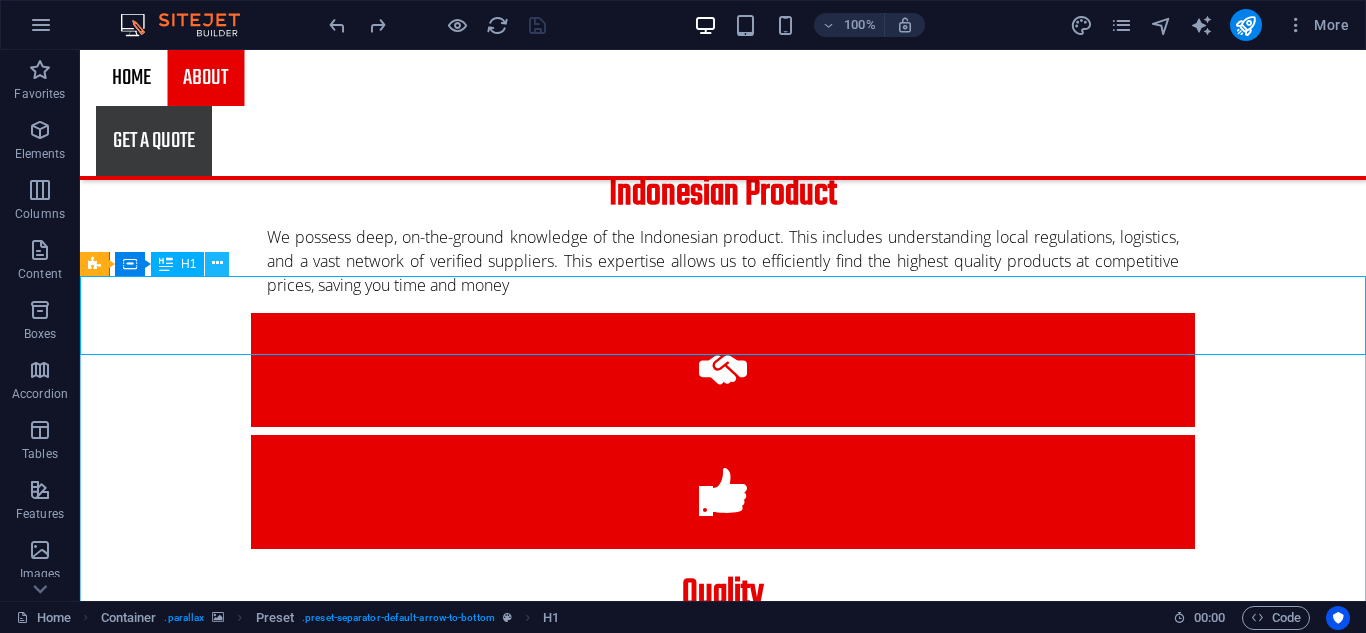 click at bounding box center (217, 263) 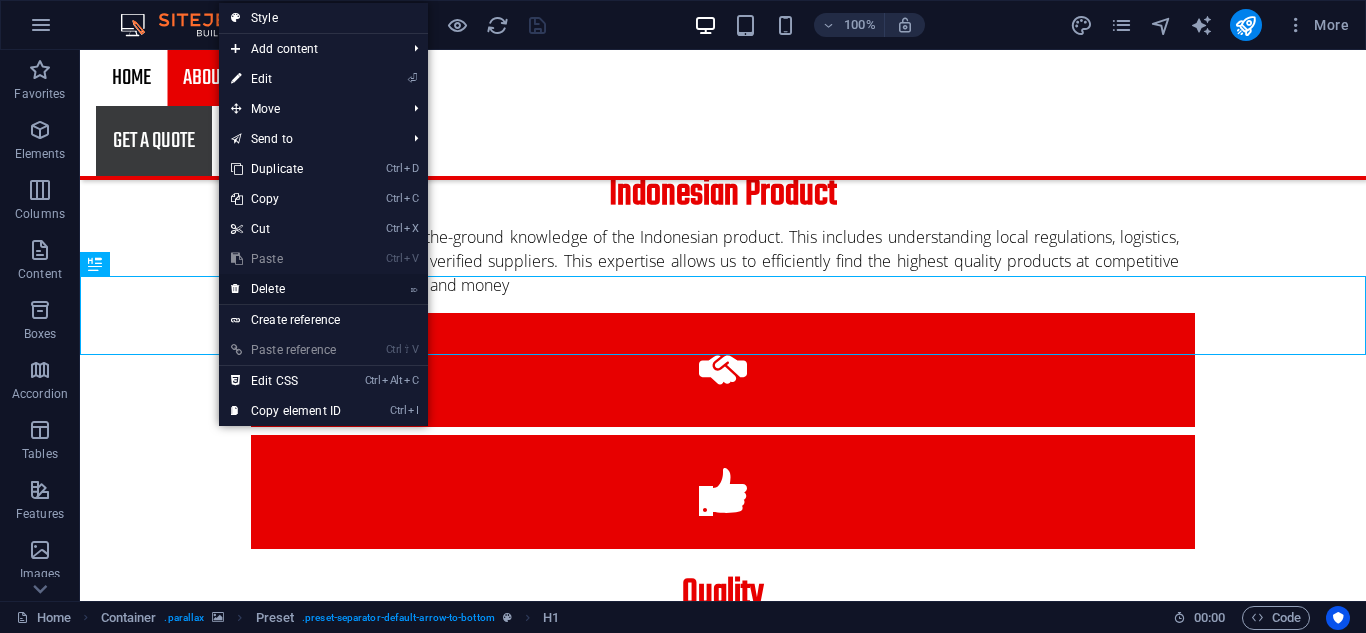 click on "⌦  Delete" at bounding box center [286, 289] 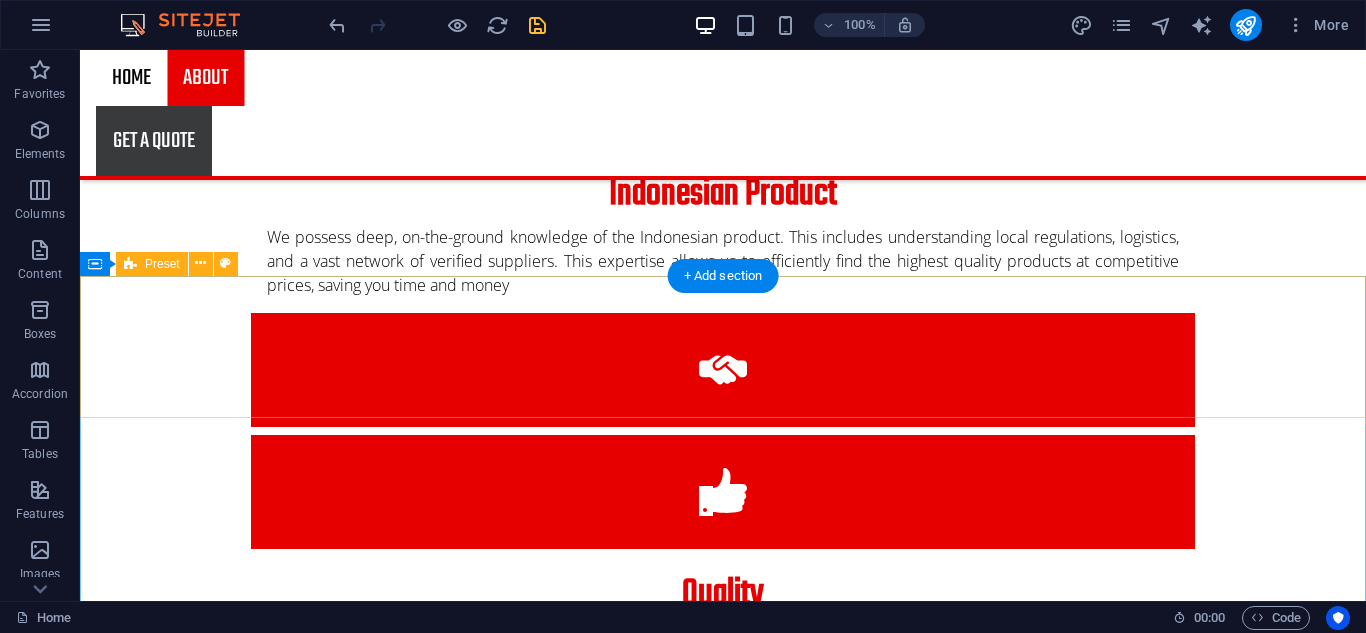 click on "Drop content here or  Add elements  Paste clipboard" at bounding box center [723, 2234] 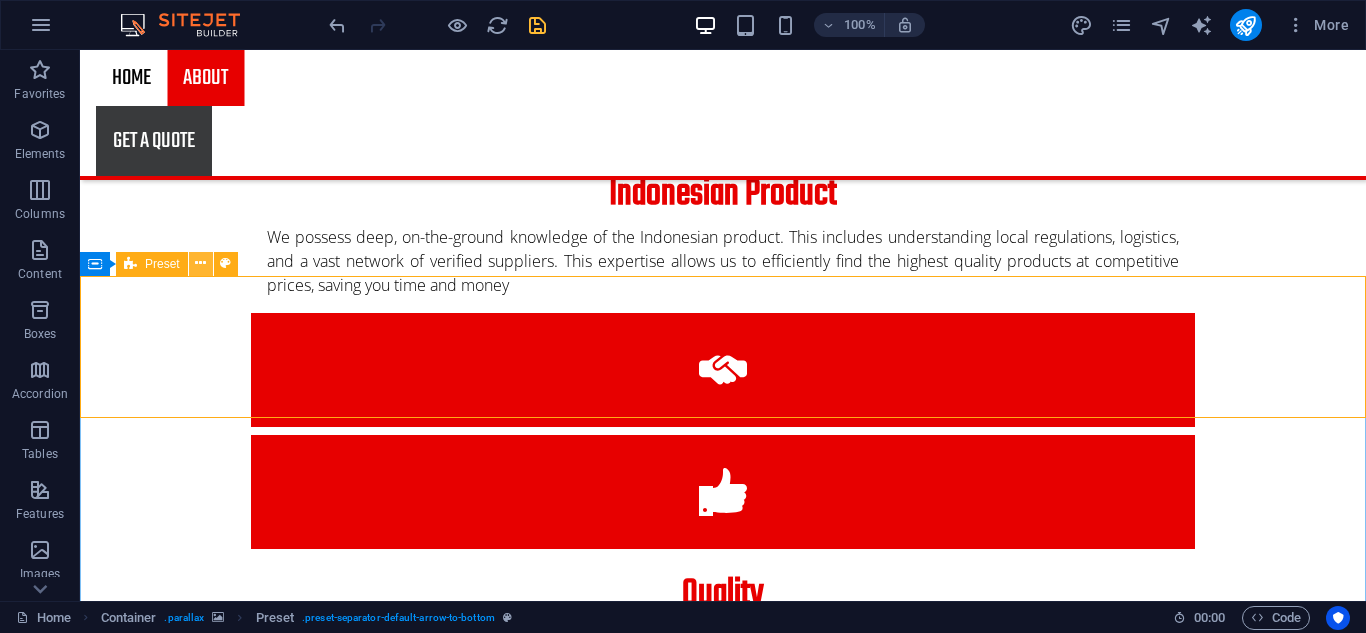 click at bounding box center (201, 264) 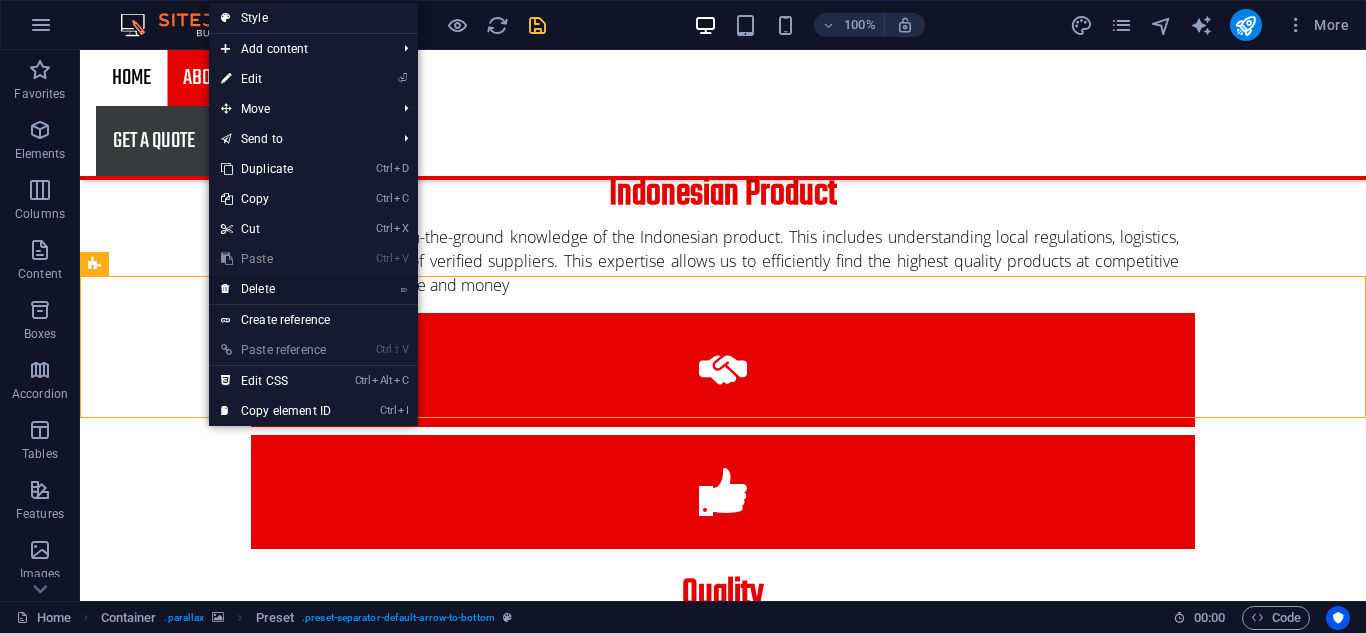 click on "⌦  Delete" at bounding box center [276, 289] 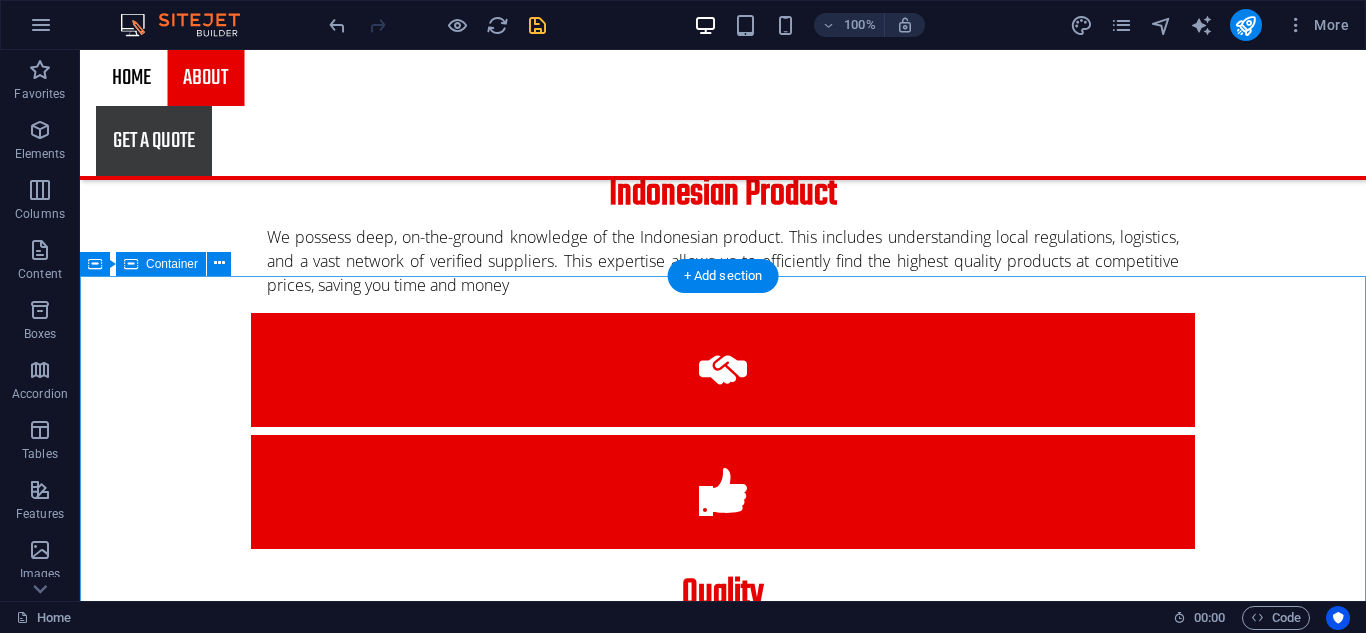 click on "About us Lorem ipsum dolor sit amet, consectetur adipisicing elit. Veritatis, dolorem! Learn more Services Lorem ipsum dolor sit amet, consectetur adipisicing elit. Veritatis, dolorem! Learn more" at bounding box center [723, 3119] 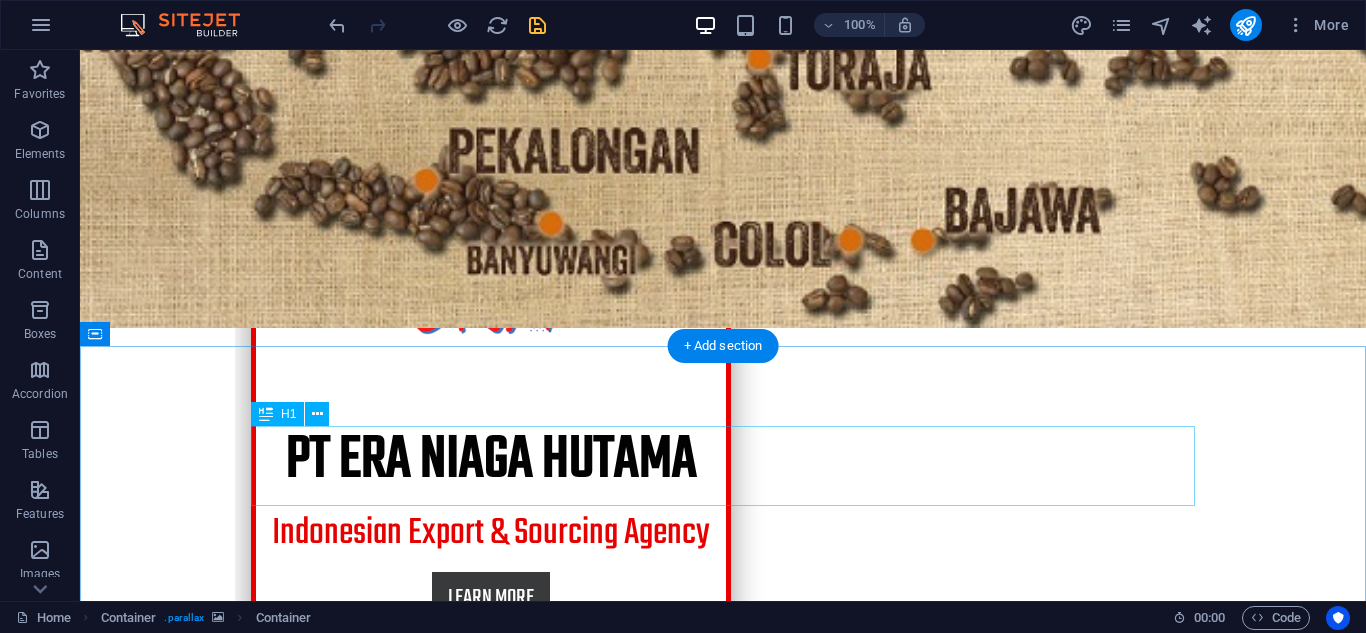 scroll, scrollTop: 571, scrollLeft: 0, axis: vertical 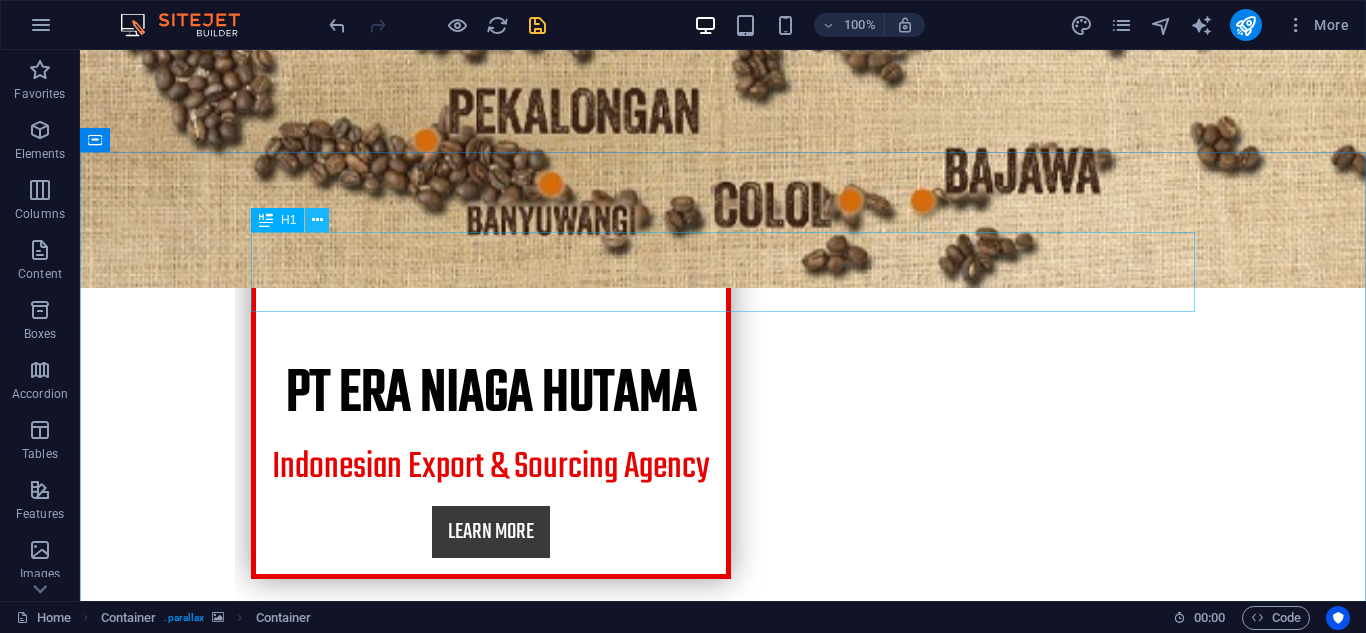 click at bounding box center [317, 220] 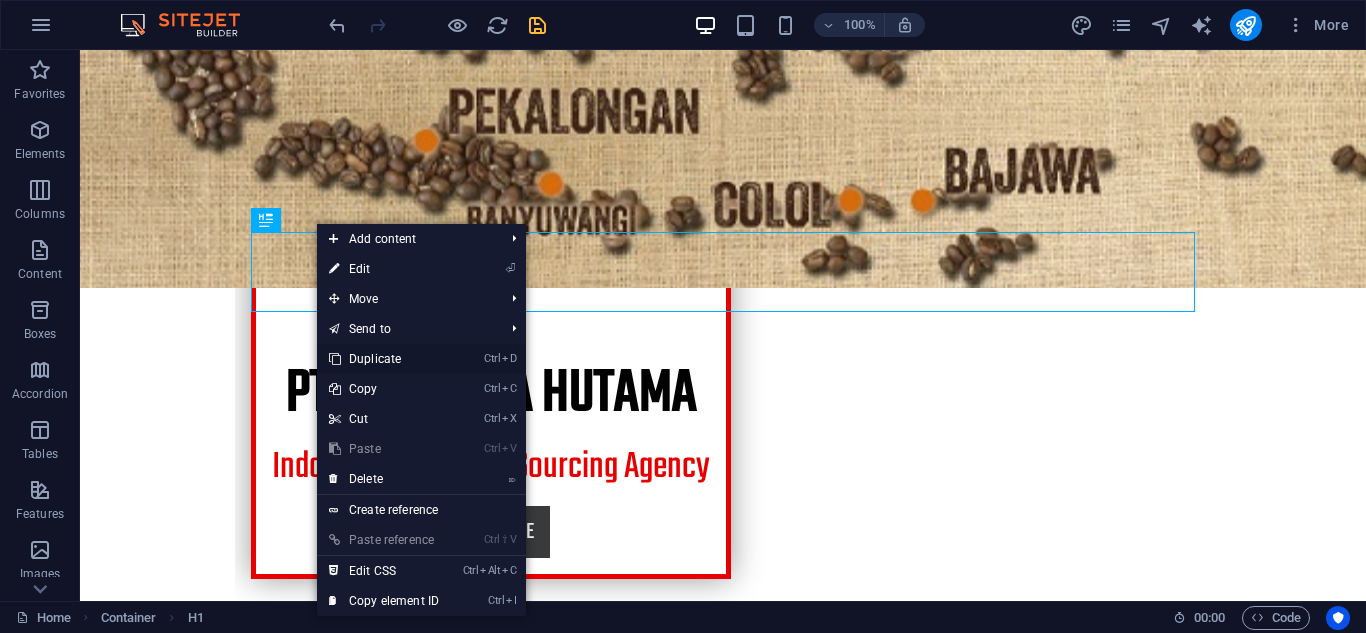 click on "Ctrl D  Duplicate" at bounding box center (384, 359) 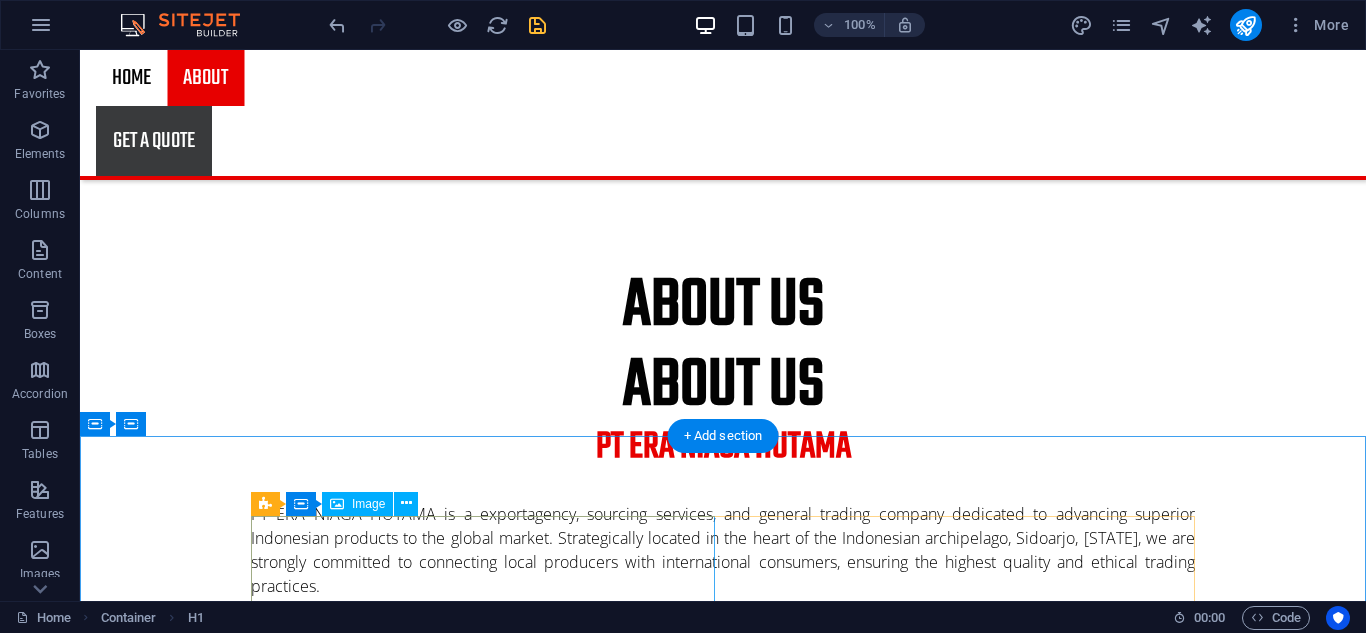 scroll, scrollTop: 1656, scrollLeft: 0, axis: vertical 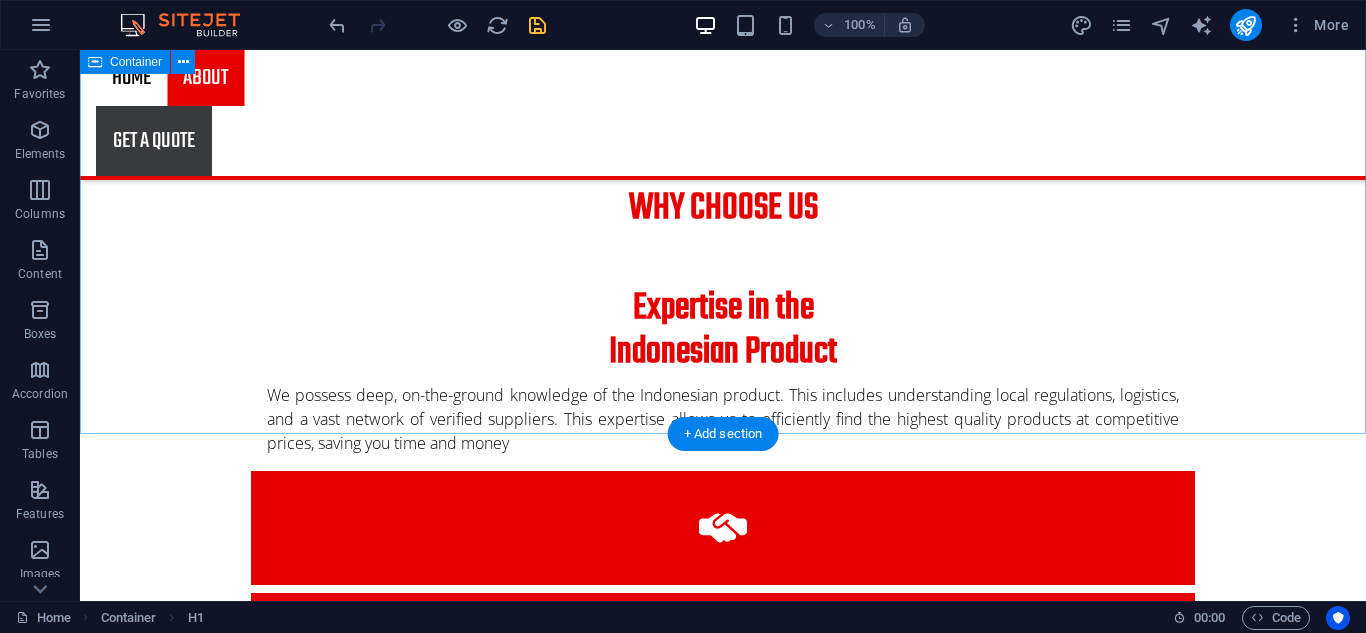 drag, startPoint x: 342, startPoint y: 345, endPoint x: 408, endPoint y: 415, distance: 96.20811 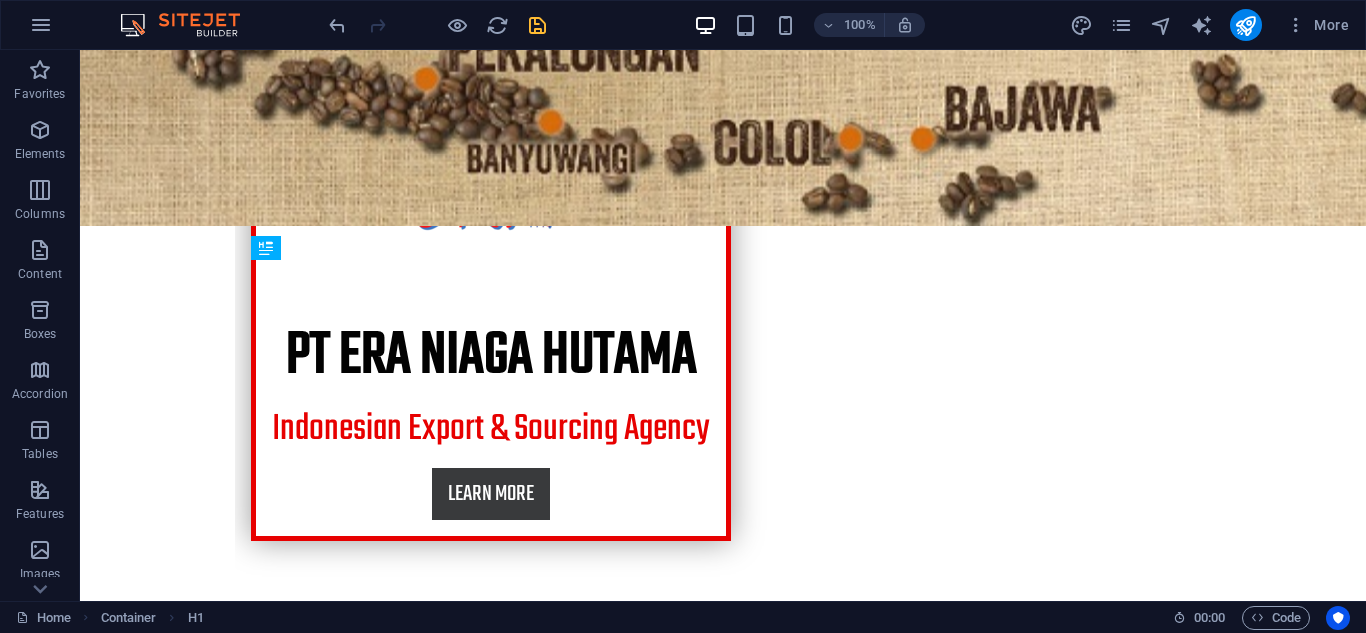 scroll, scrollTop: 623, scrollLeft: 0, axis: vertical 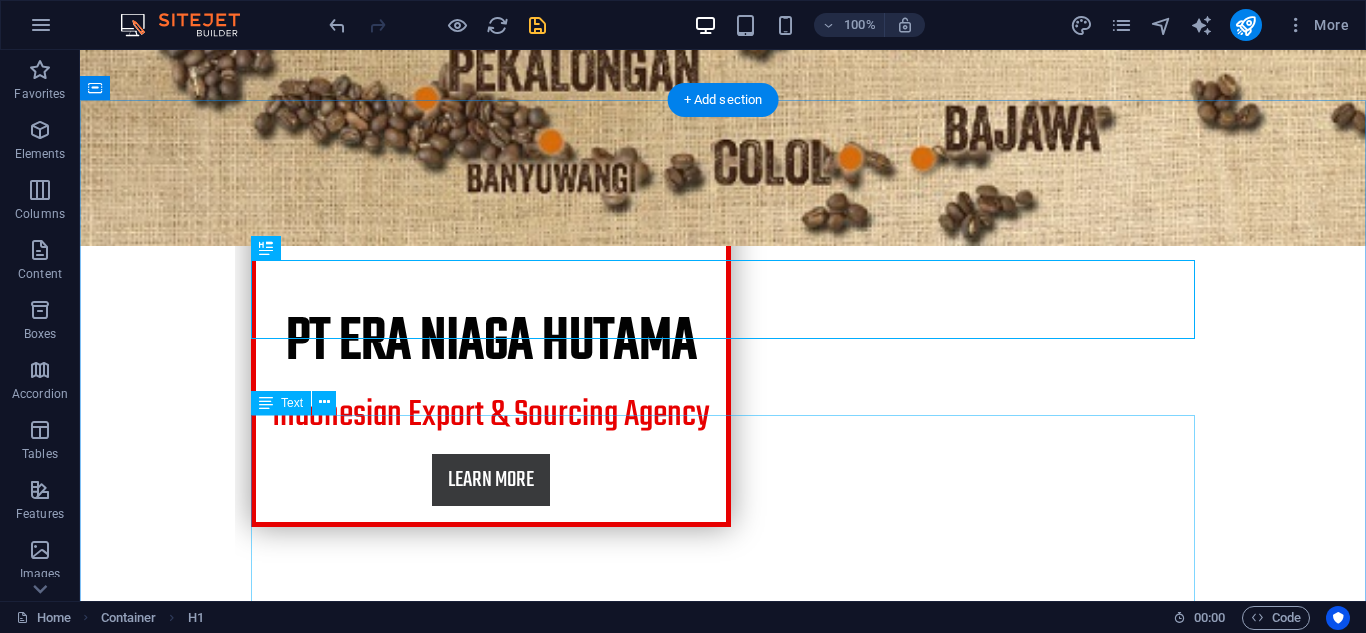 drag, startPoint x: 348, startPoint y: 453, endPoint x: 270, endPoint y: 532, distance: 111.01801 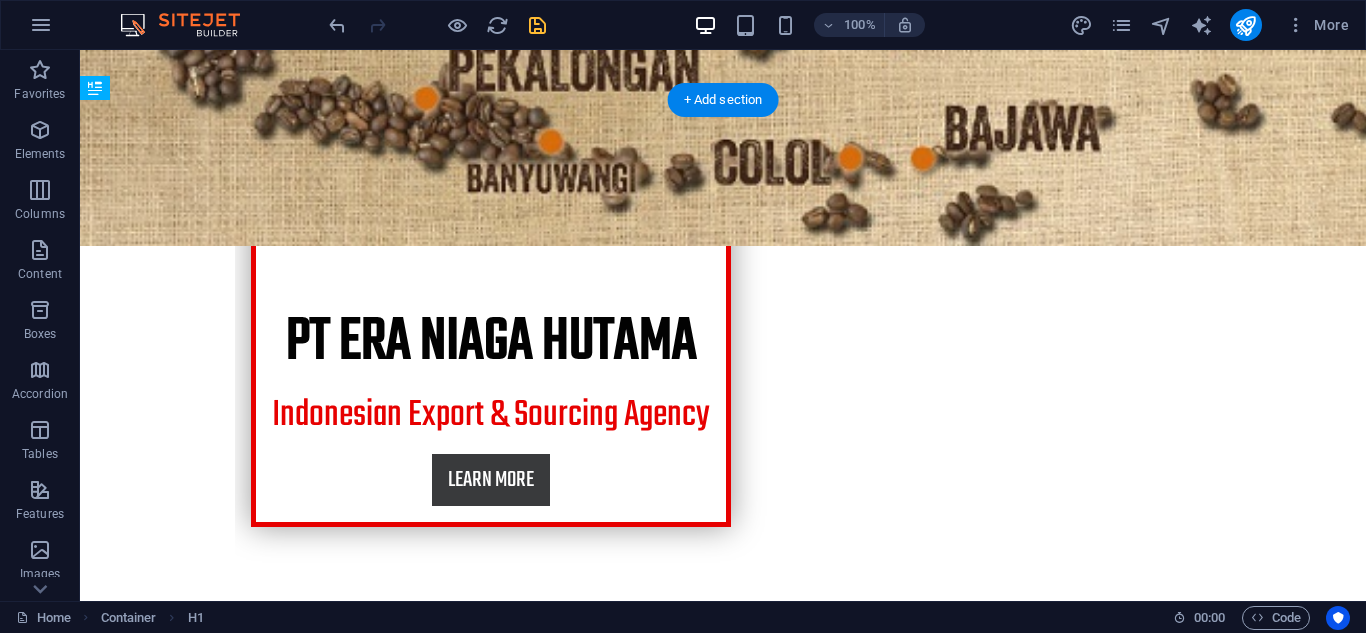 drag, startPoint x: 354, startPoint y: 295, endPoint x: 358, endPoint y: 485, distance: 190.0421 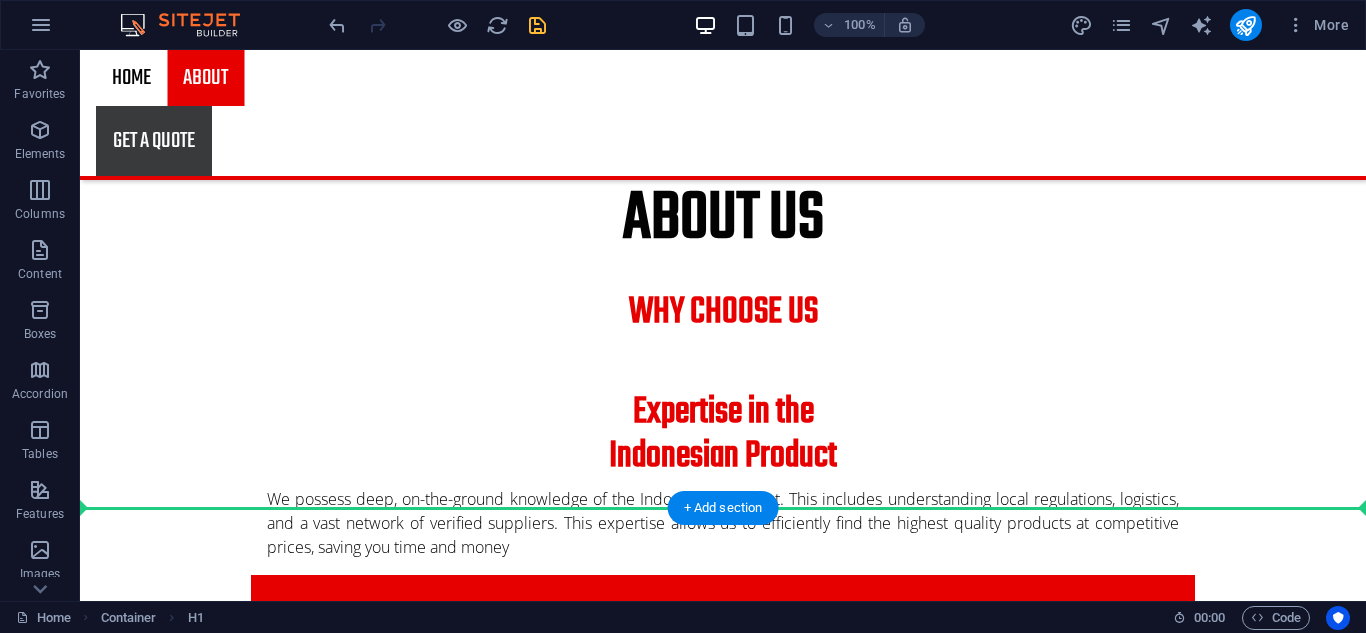 scroll, scrollTop: 1582, scrollLeft: 0, axis: vertical 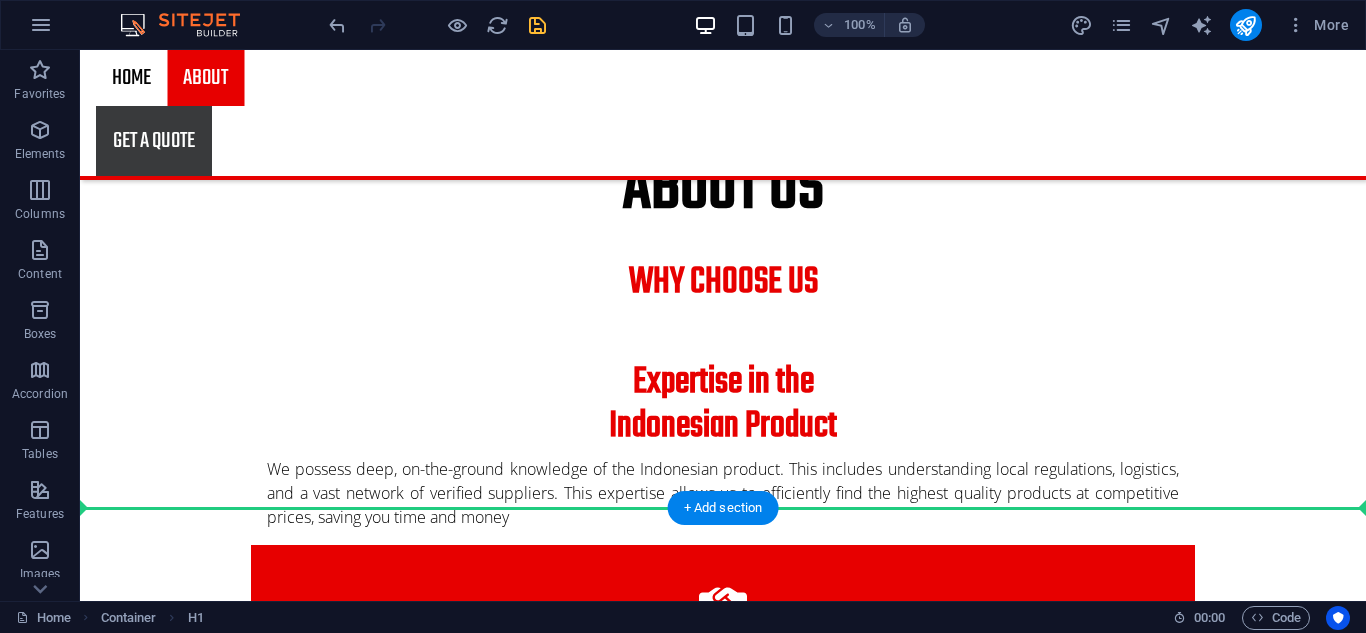 drag, startPoint x: 355, startPoint y: 203, endPoint x: 327, endPoint y: 464, distance: 262.49762 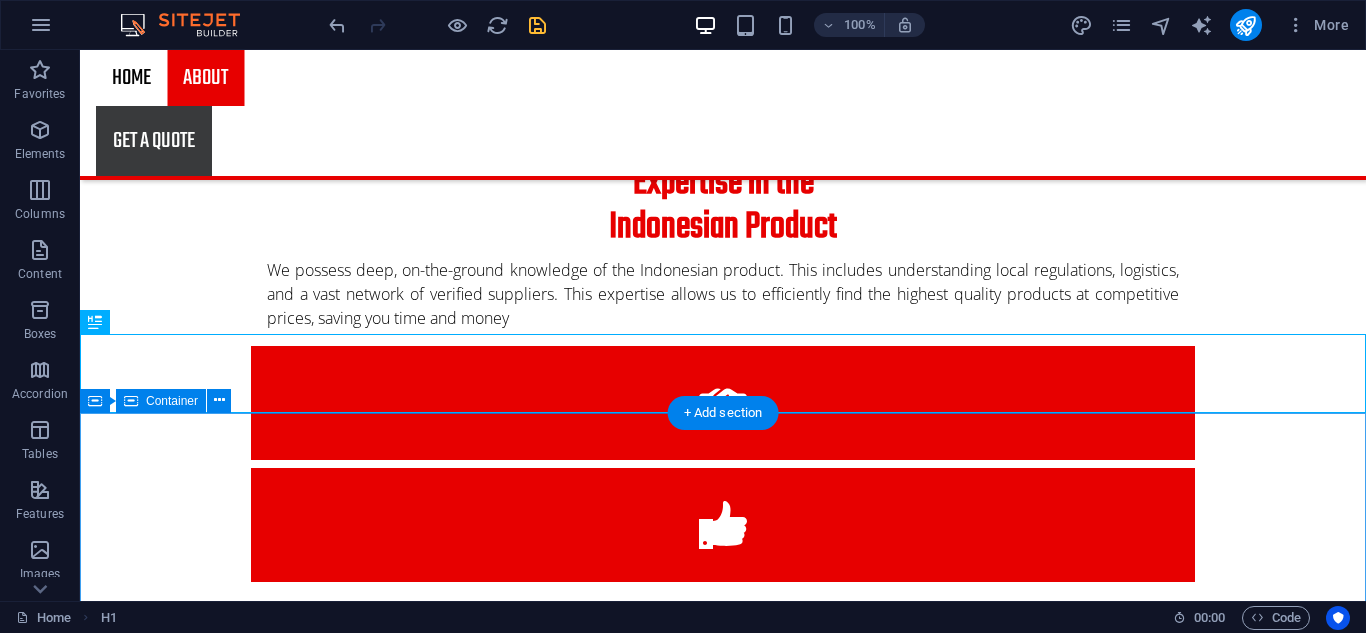 scroll, scrollTop: 1676, scrollLeft: 0, axis: vertical 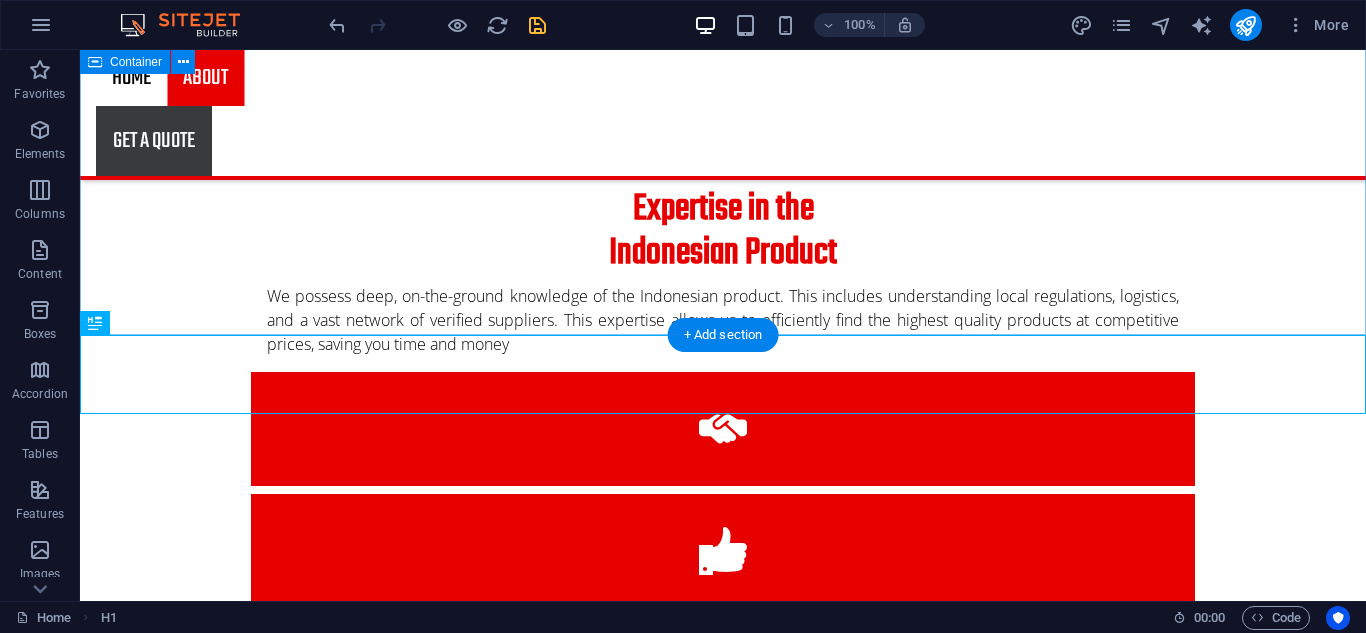 click on "about us PT ERA NIAGA HUTAMA PT ERA NIAGA HUTAMA is a exportagency, sourcing services, and general trading company dedicated to advancing superior Indonesian products to the global market. Strategically located in the heart of the Indonesian archipelago, Sidoarjo, East Java, we are strongly committed to connecting local producers with international consumers, ensuring the highest quality and ethical trading practices.  Founded with the vision of becoming a bridge between Indonesia's natural wealth and handicrafts and the world, PT ERA NIAGA HUTAMA focuses on exporting high-quality products. We are proud to be ambassadors for Indonesia's heritage and economic potential, supporting domestic economic growth throughAglobal marketreach. WHY CHOOSE US Expertise in the Indonesian Product Quality  Assurance and Vetting End-to-End Export Management Dedicated and Transparent Communication" at bounding box center (723, 510) 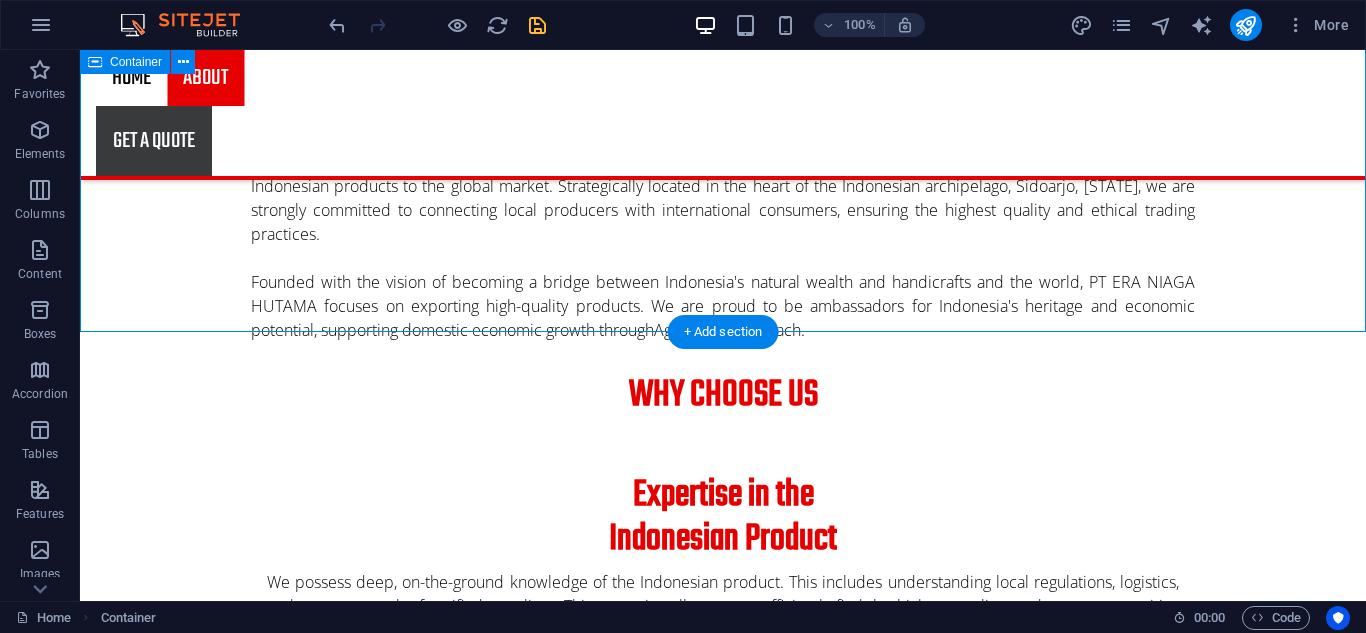 scroll, scrollTop: 1817, scrollLeft: 0, axis: vertical 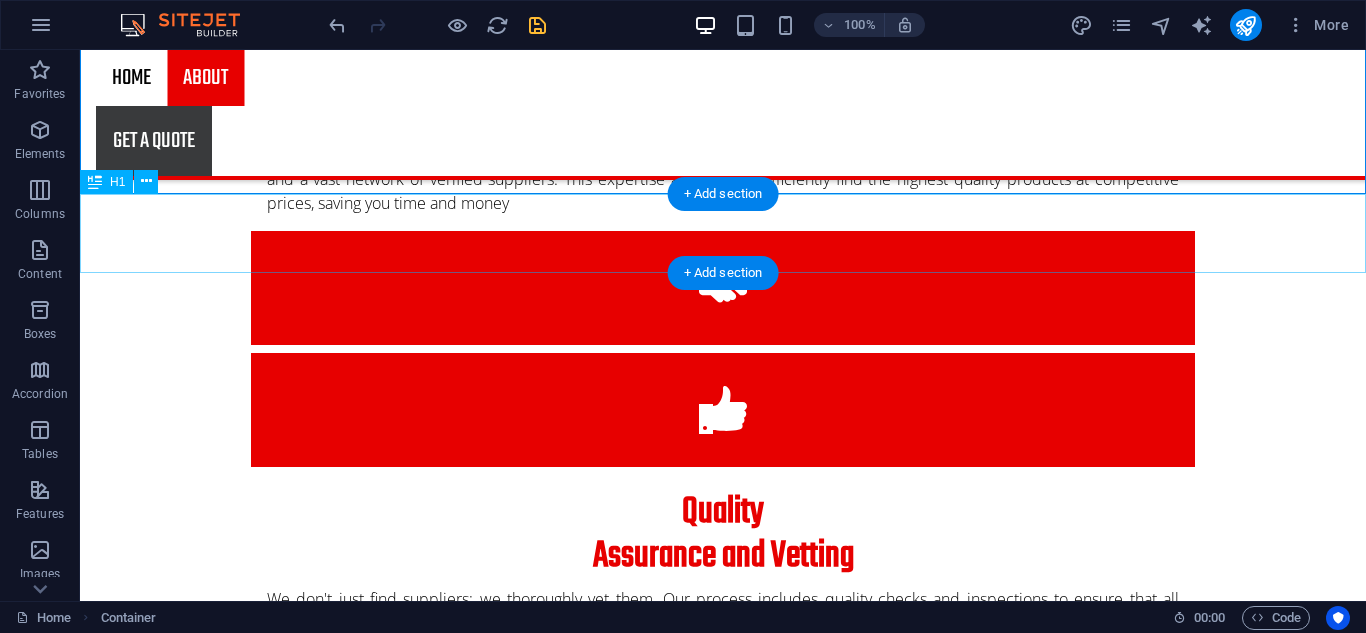 click on "about us" at bounding box center (723, 1366) 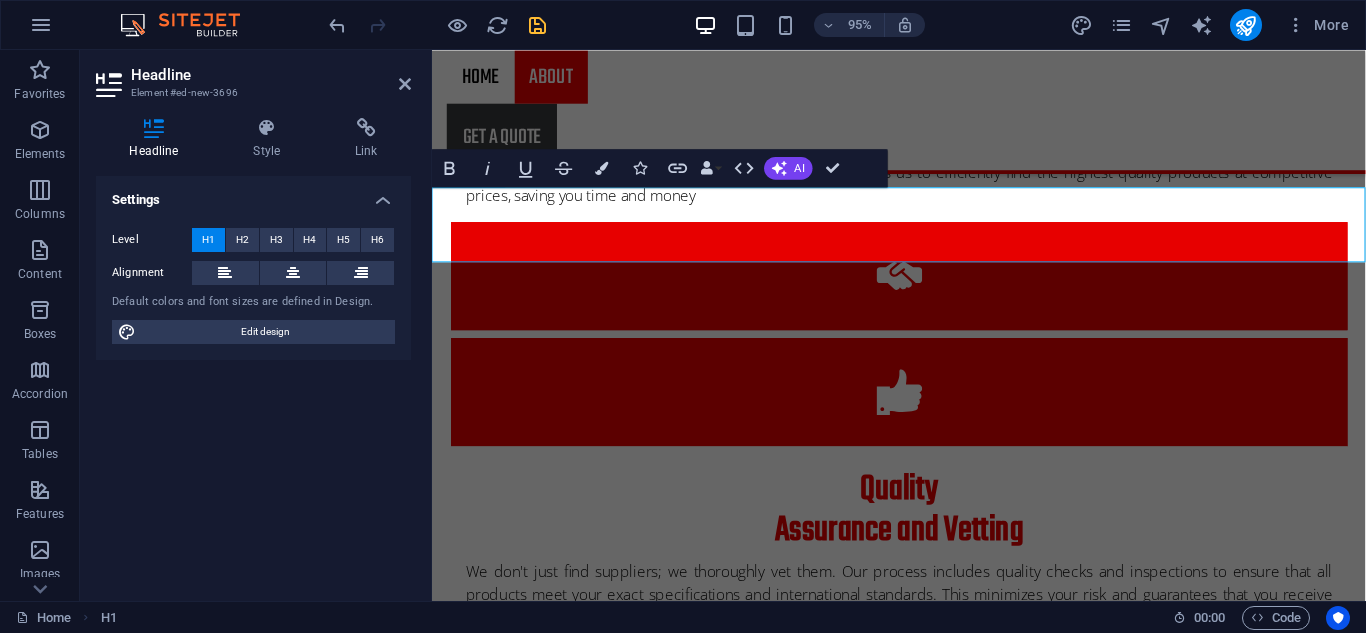 type 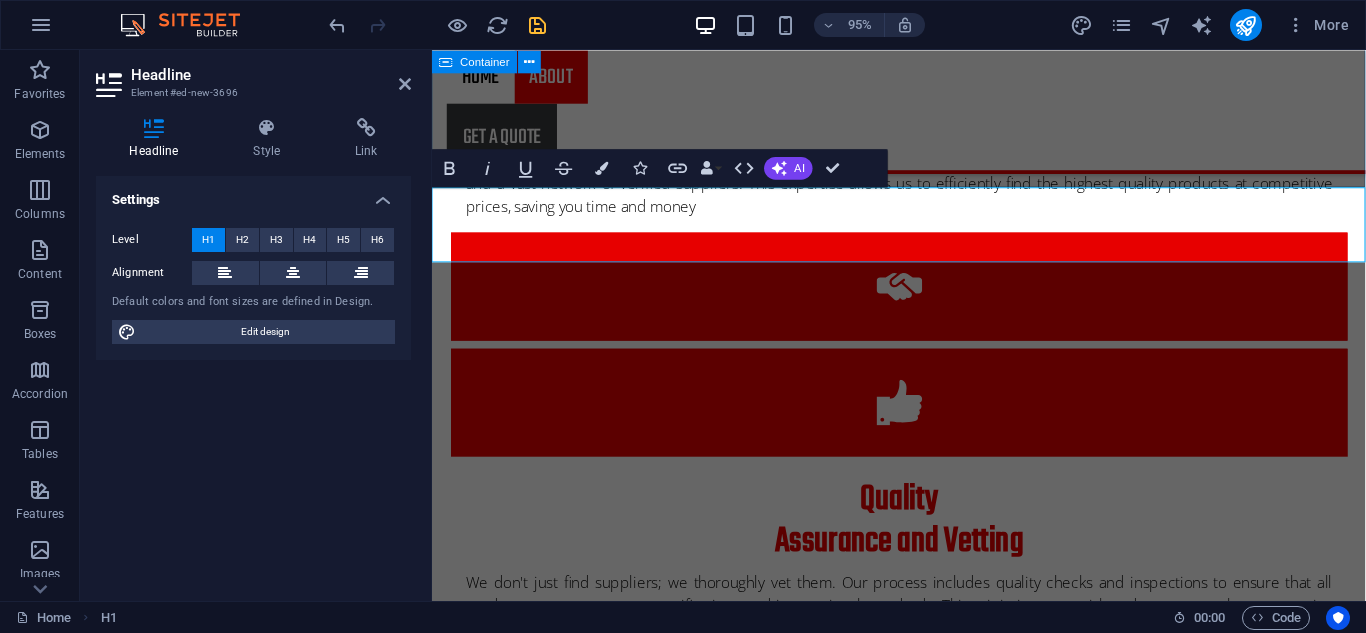 click on "about us PT ERA NIAGA HUTAMA PT ERA NIAGA HUTAMA is a exportagency, sourcing services, and general trading company dedicated to advancing superior Indonesian products to the global market. Strategically located in the heart of the Indonesian archipelago, Sidoarjo, East Java, we are strongly committed to connecting local producers with international consumers, ensuring the highest quality and ethical trading practices.  Founded with the vision of becoming a bridge between Indonesia's natural wealth and handicrafts and the world, PT ERA NIAGA HUTAMA focuses on exporting high-quality products. We are proud to be ambassadors for Indonesia's heritage and economic potential, supporting domestic economic growth throughAglobal marketreach. WHY CHOOSE US Expertise in the Indonesian Product Quality  Assurance and Vetting End-to-End Export Management Dedicated and Transparent Communication" at bounding box center [923, 380] 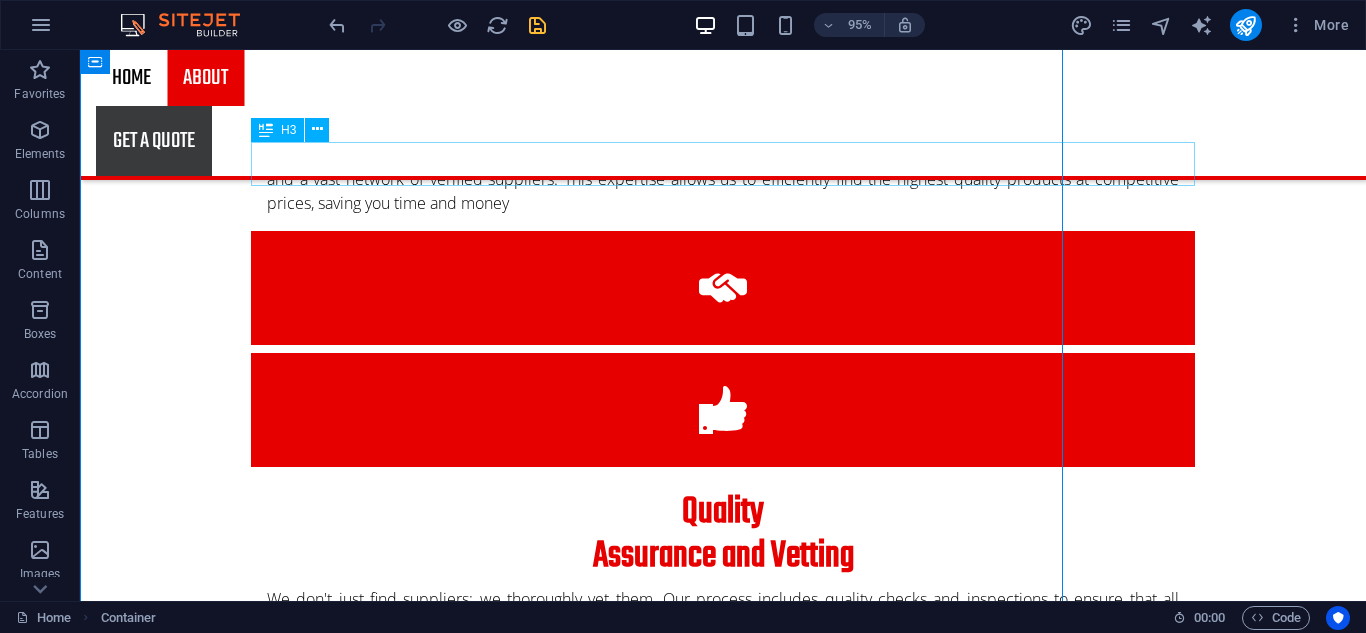 scroll, scrollTop: 1725, scrollLeft: 0, axis: vertical 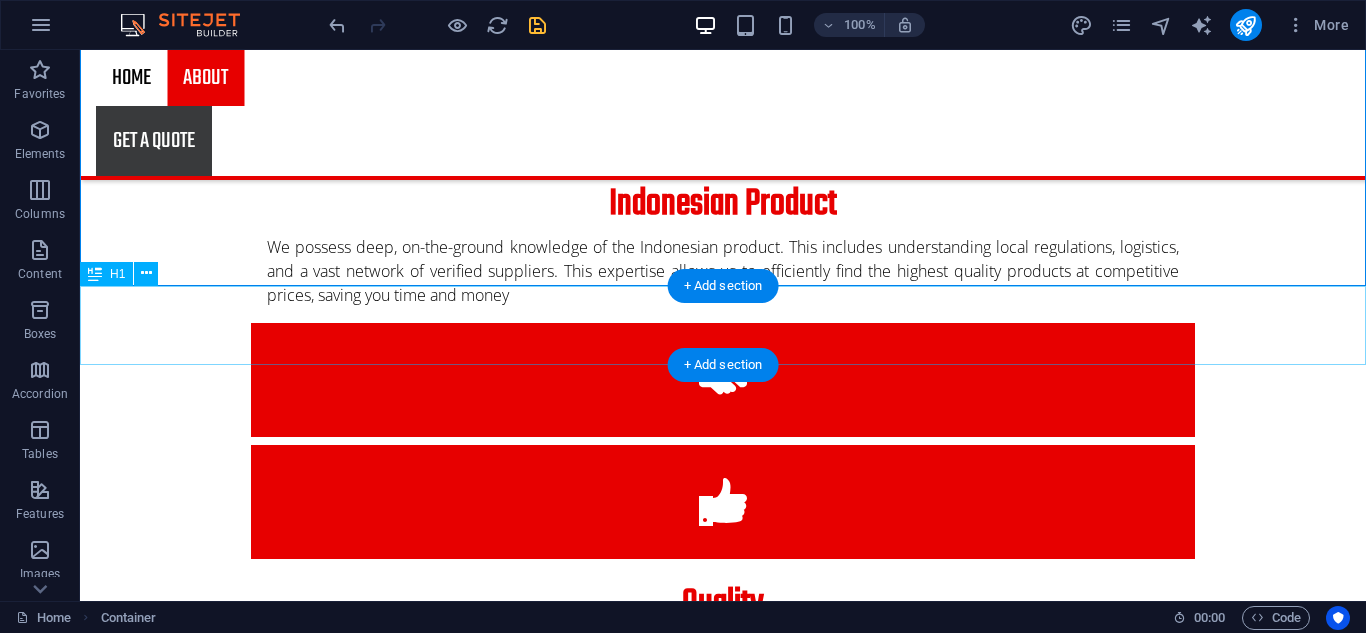 click on "services" at bounding box center (723, 1458) 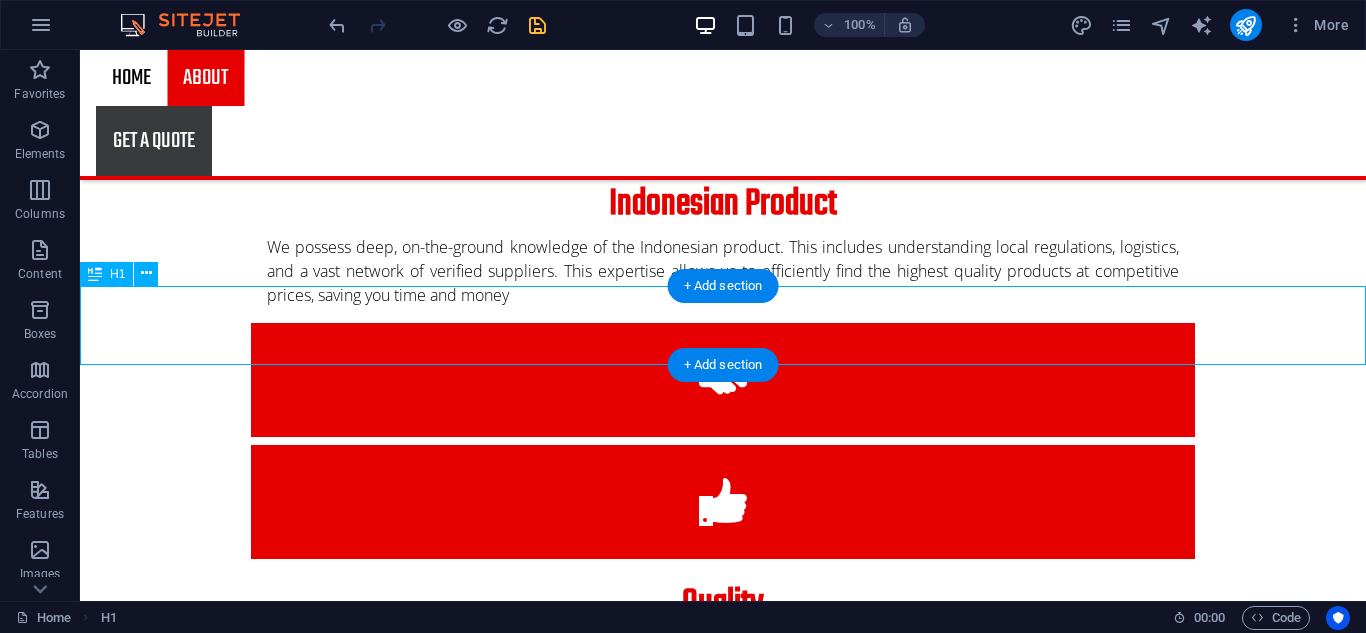 click on "services" at bounding box center (723, 1458) 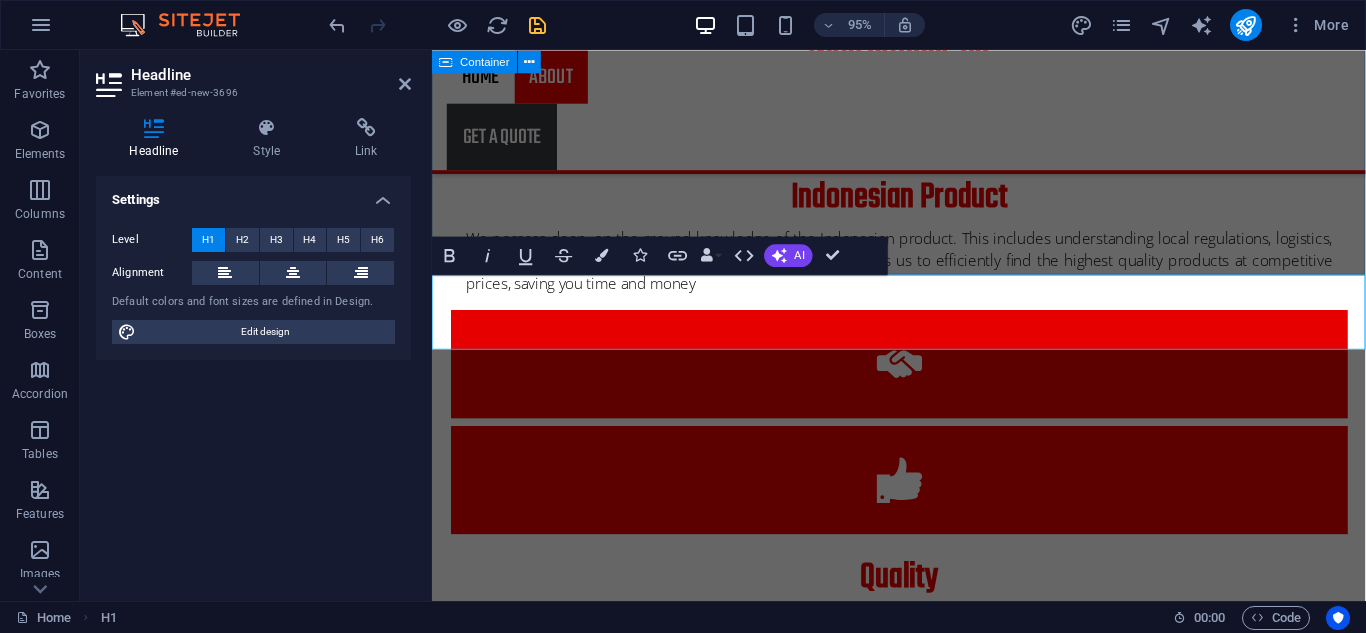 click on "about us PT ERA NIAGA HUTAMA PT ERA NIAGA HUTAMA is a exportagency, sourcing services, and general trading company dedicated to advancing superior Indonesian products to the global market. Strategically located in the heart of the Indonesian archipelago, Sidoarjo, East Java, we are strongly committed to connecting local producers with international consumers, ensuring the highest quality and ethical trading practices.  Founded with the vision of becoming a bridge between Indonesia's natural wealth and handicrafts and the world, PT ERA NIAGA HUTAMA focuses on exporting high-quality products. We are proud to be ambassadors for Indonesia's heritage and economic potential, supporting domestic economic growth throughAglobal marketreach. WHY CHOOSE US Expertise in the Indonesian Product Quality  Assurance and Vetting End-to-End Export Management Dedicated and Transparent Communication" at bounding box center [923, 461] 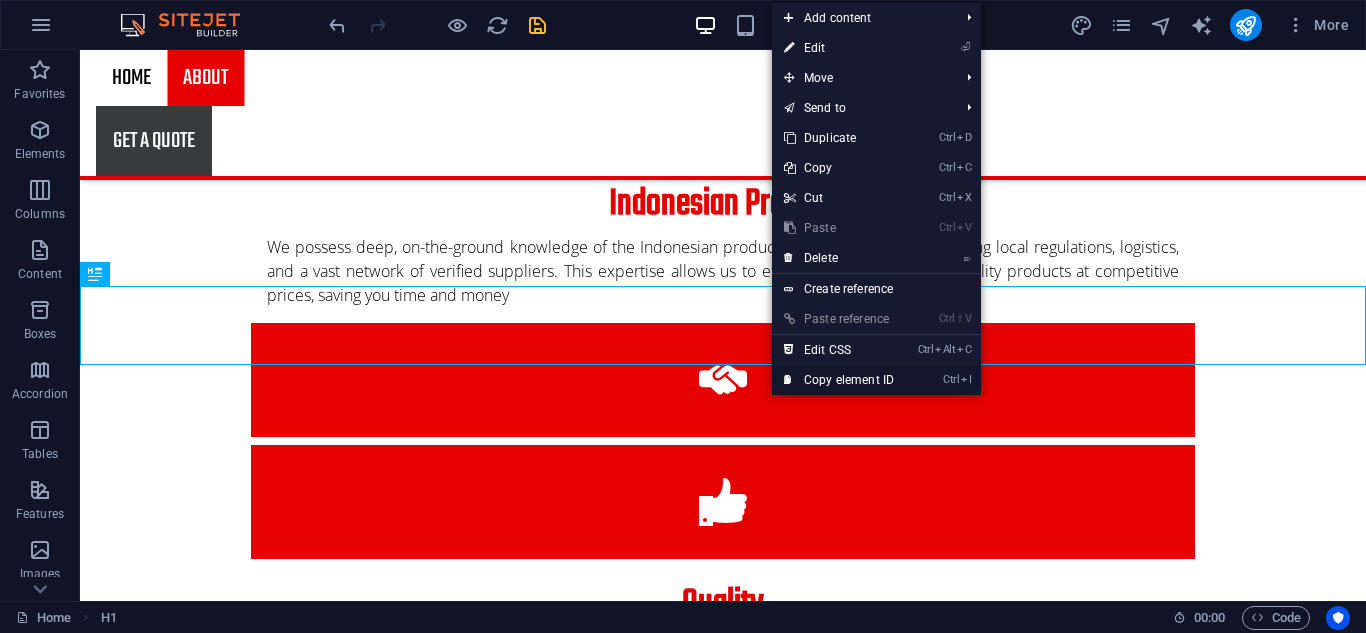 click on "Ctrl I  Copy element ID" at bounding box center [839, 380] 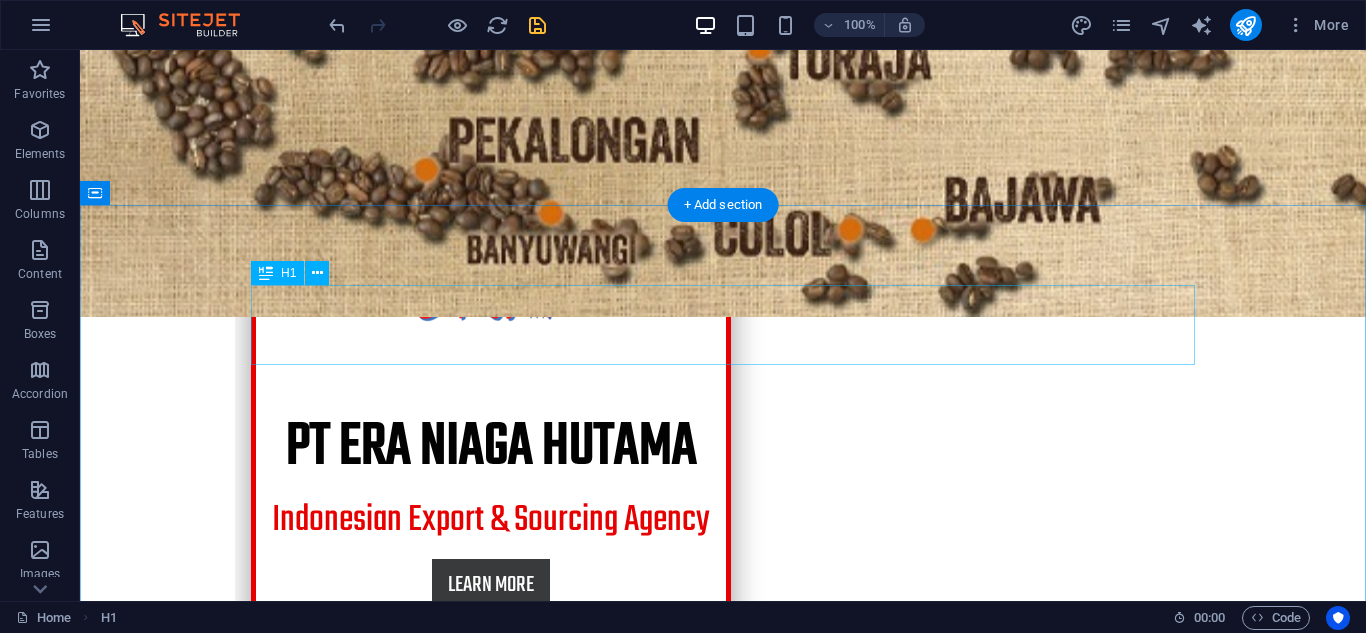 scroll, scrollTop: 511, scrollLeft: 0, axis: vertical 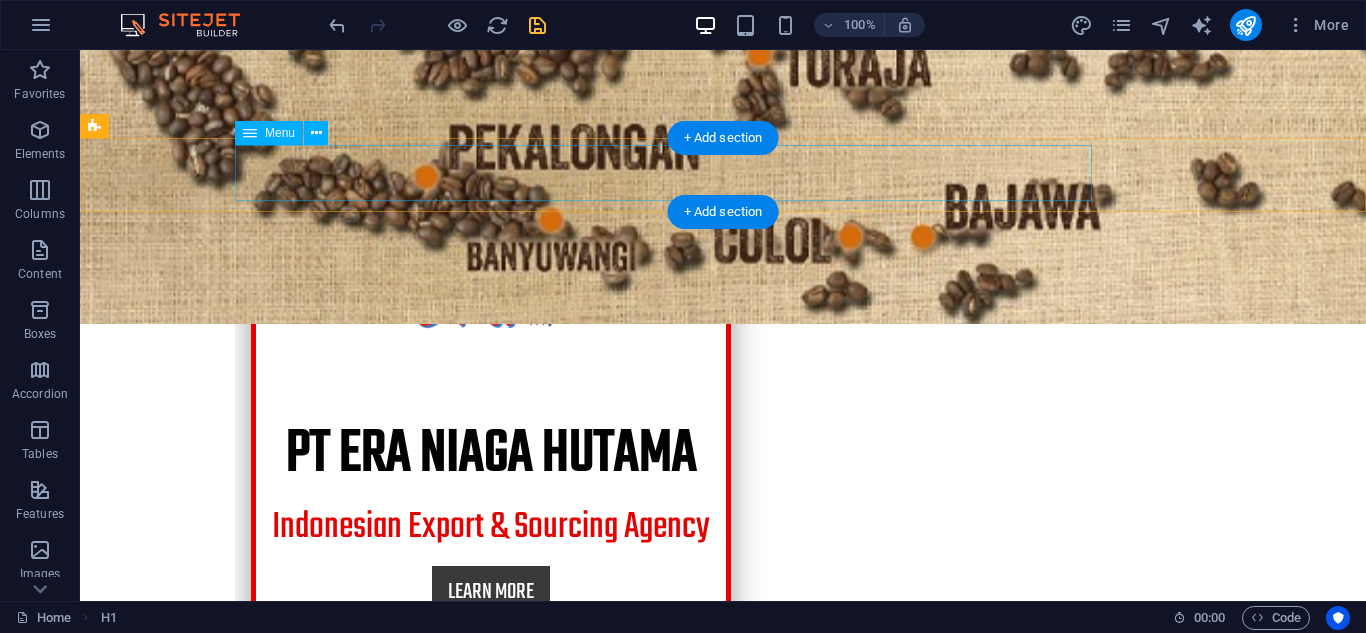 click on "Home About" at bounding box center (723, 747) 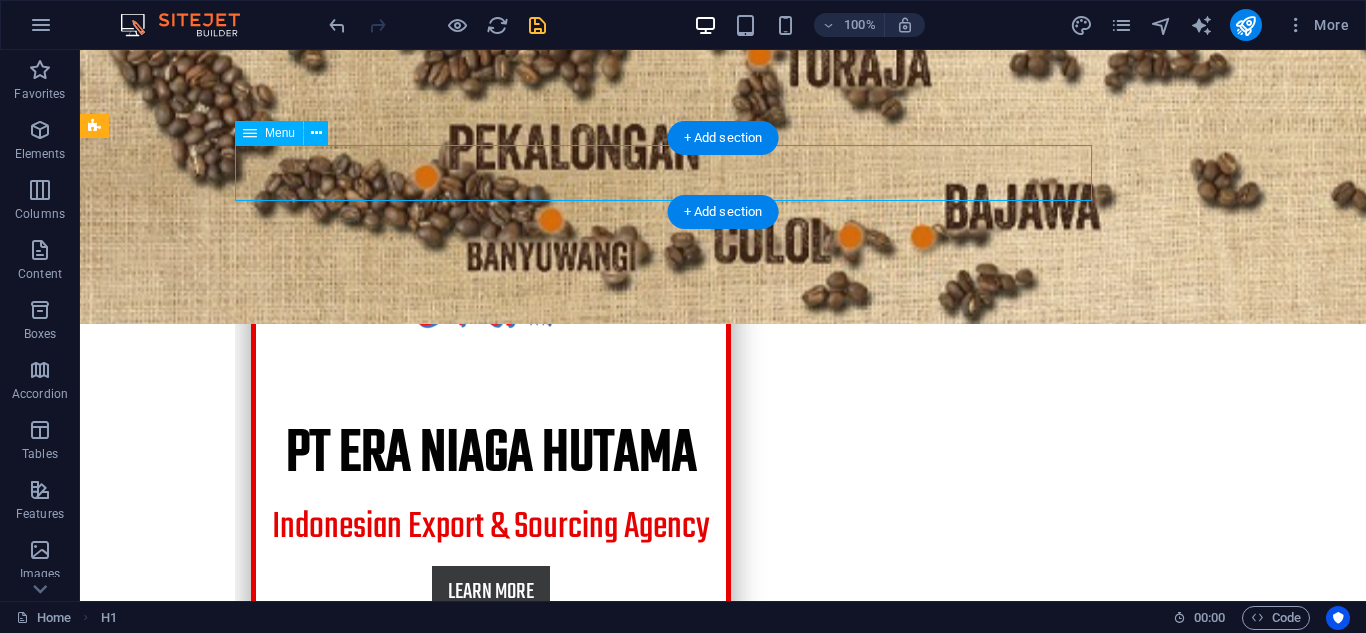 click on "Home About" at bounding box center [723, 747] 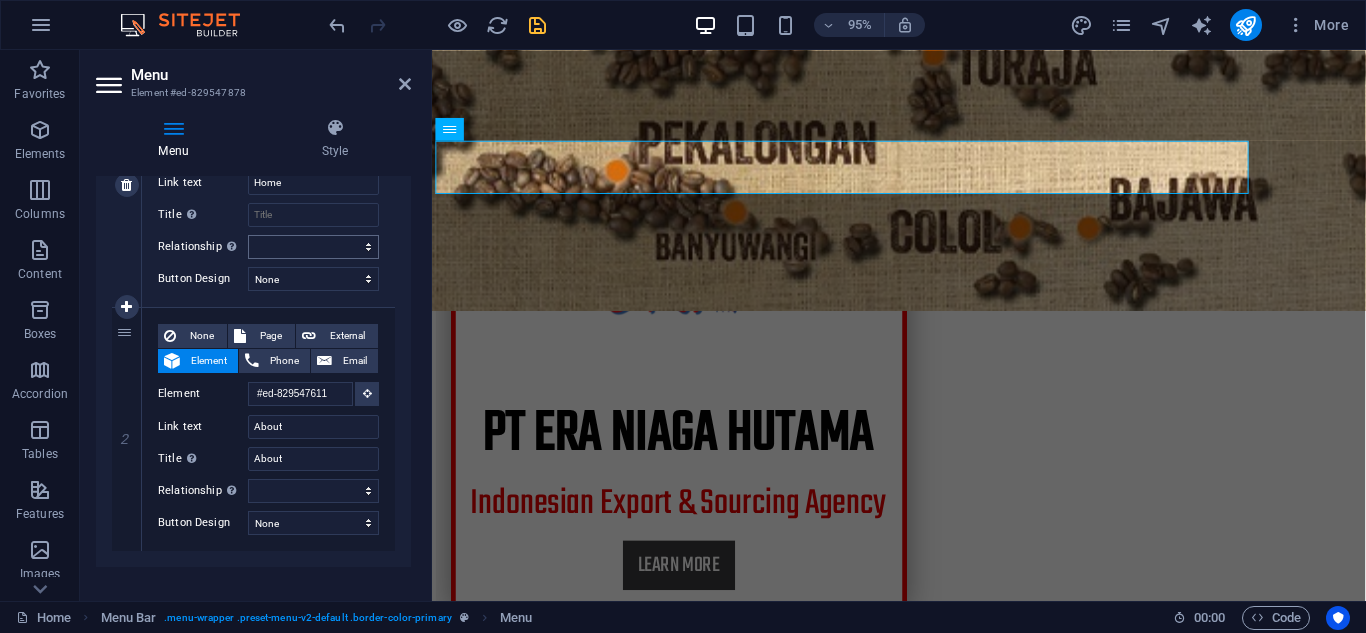 scroll, scrollTop: 324, scrollLeft: 0, axis: vertical 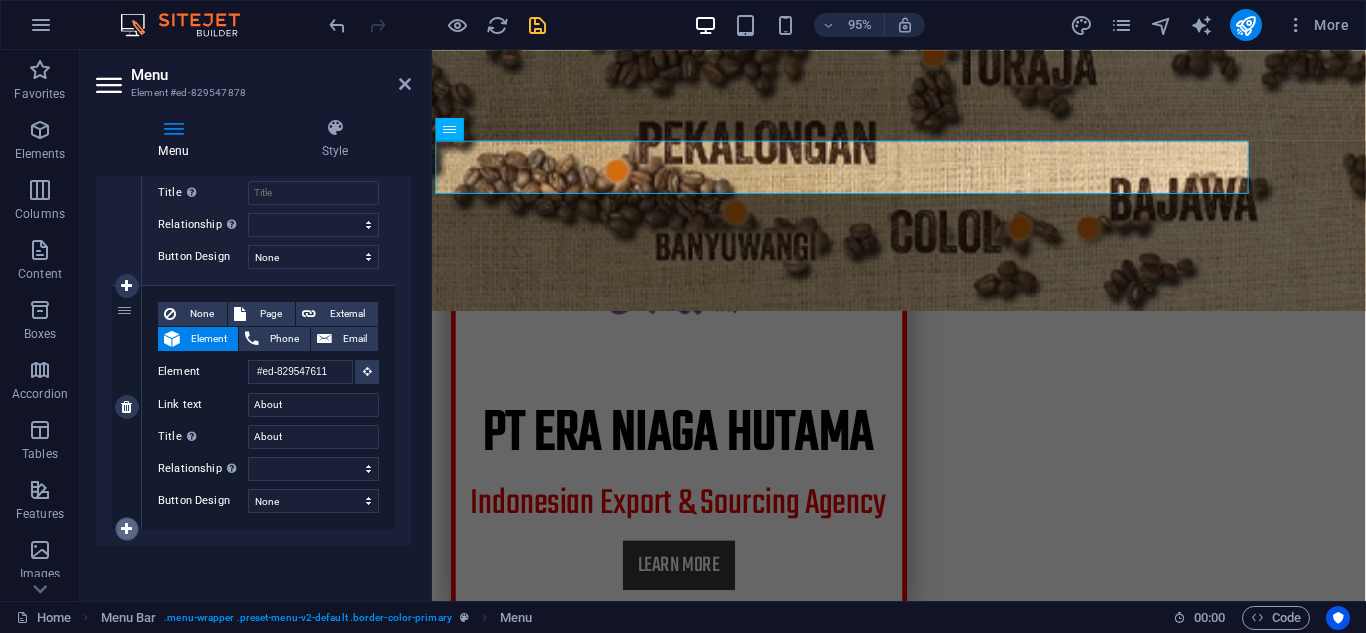 click at bounding box center [126, 529] 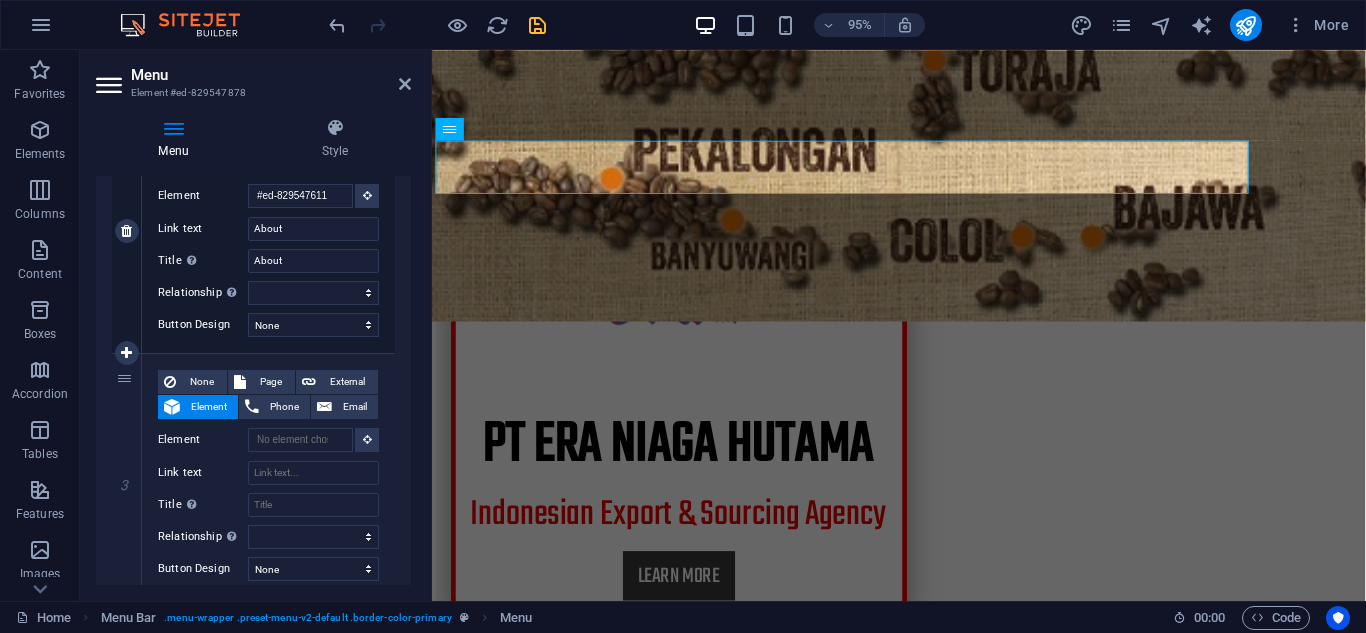 scroll, scrollTop: 520, scrollLeft: 0, axis: vertical 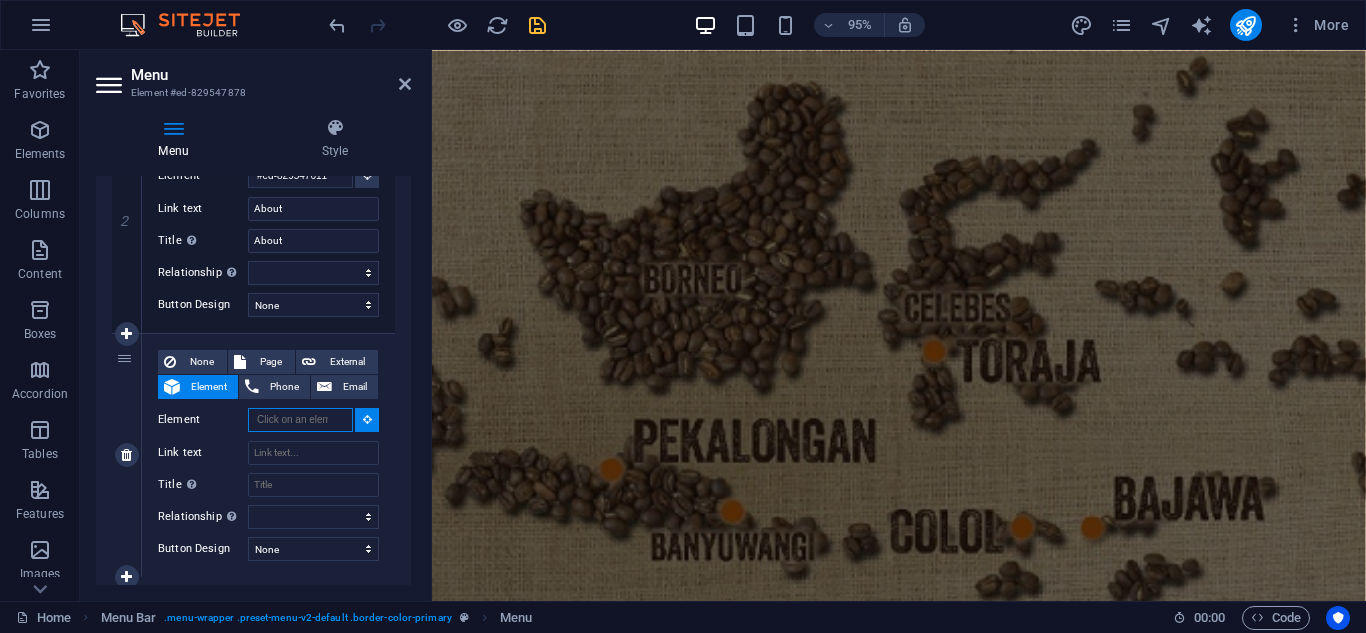 click on "Element" at bounding box center [300, 420] 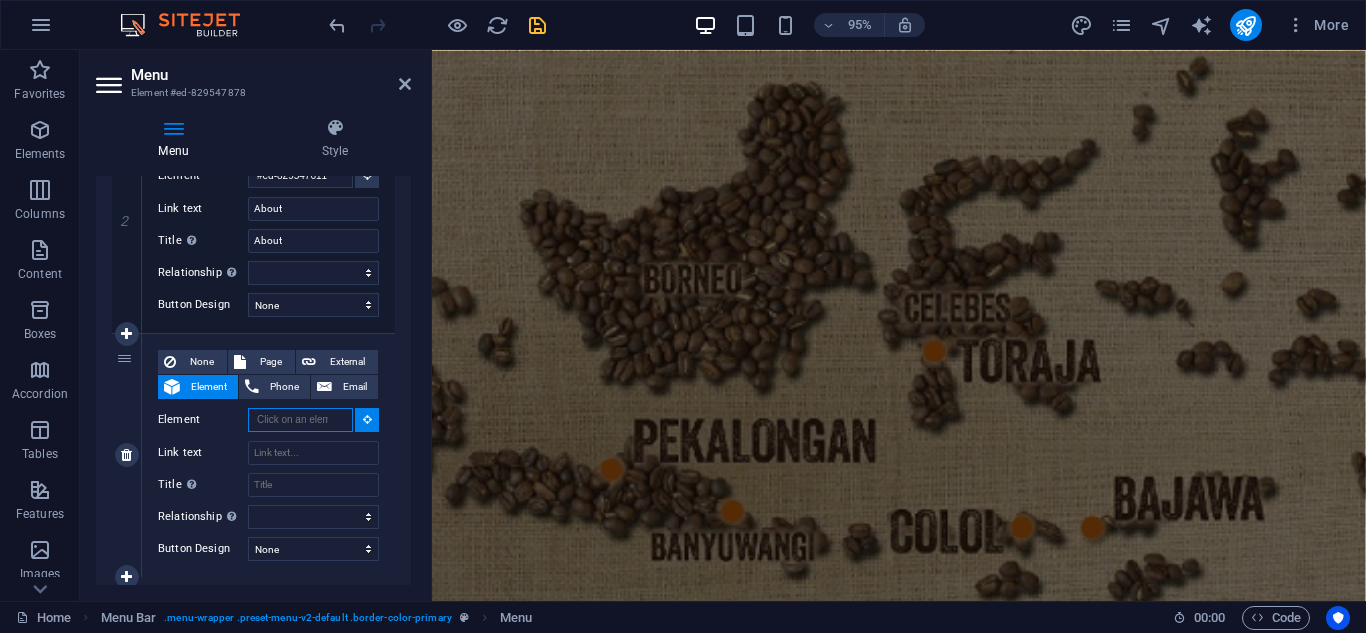 paste on "#ed-new-3696" 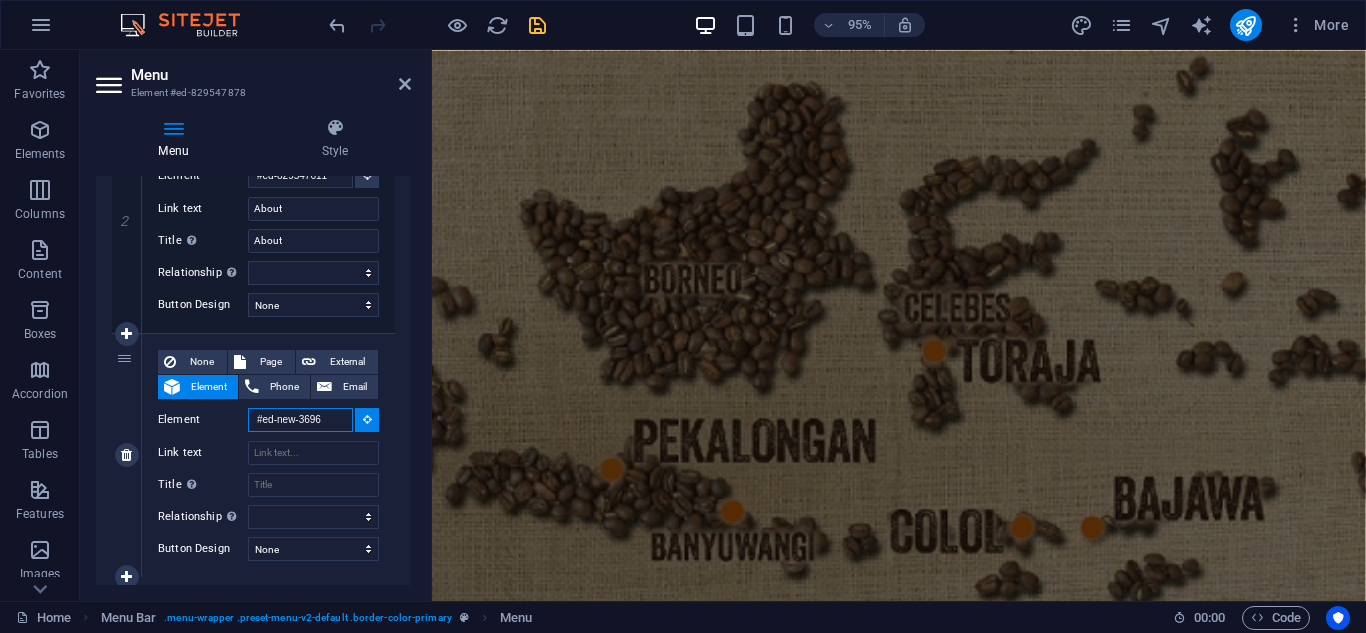 select 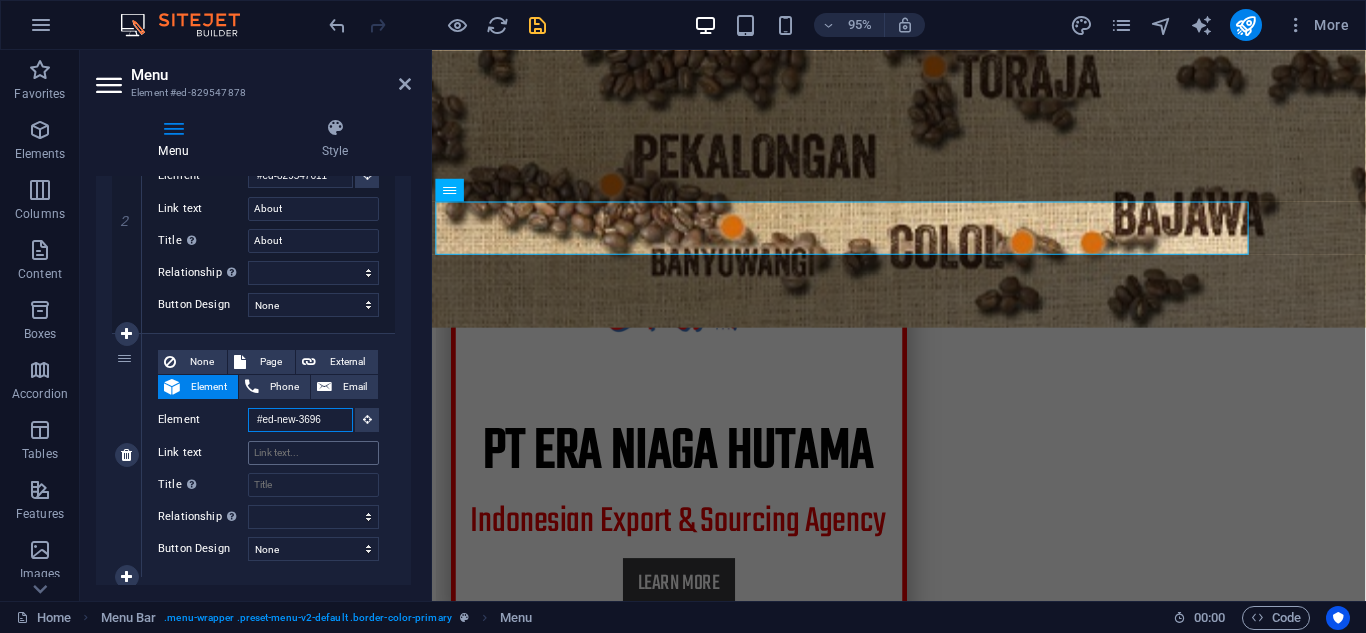 scroll, scrollTop: 511, scrollLeft: 0, axis: vertical 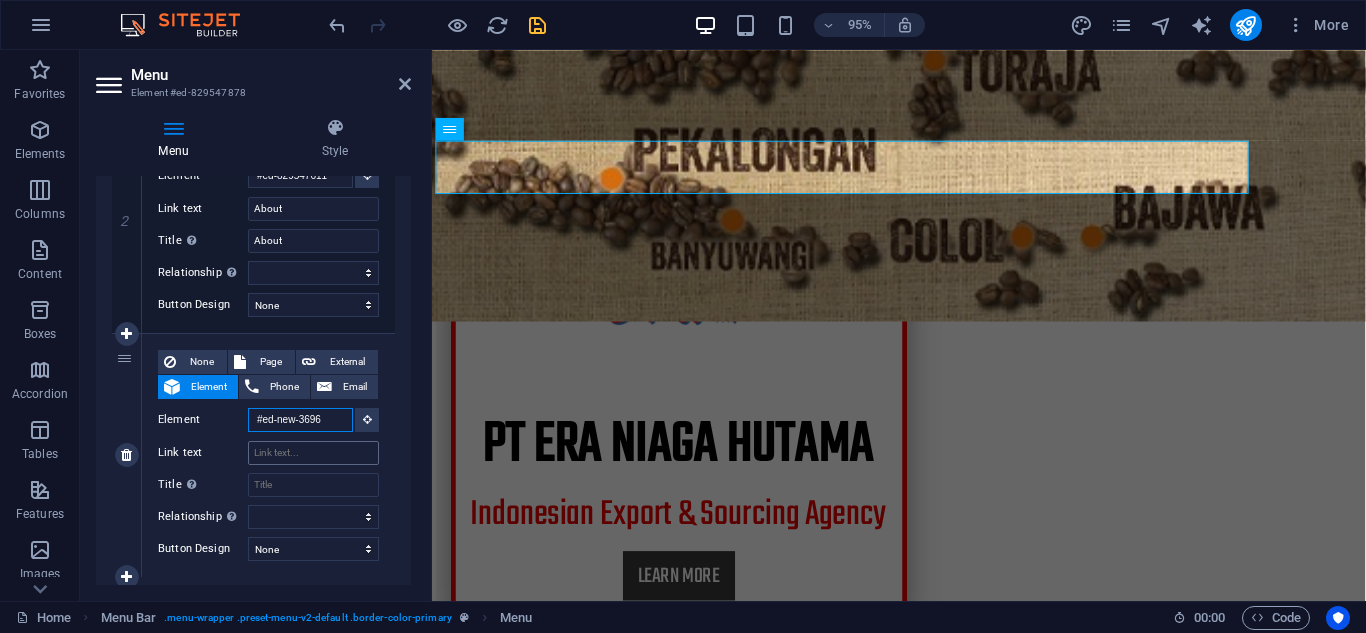type on "#ed-new-3696" 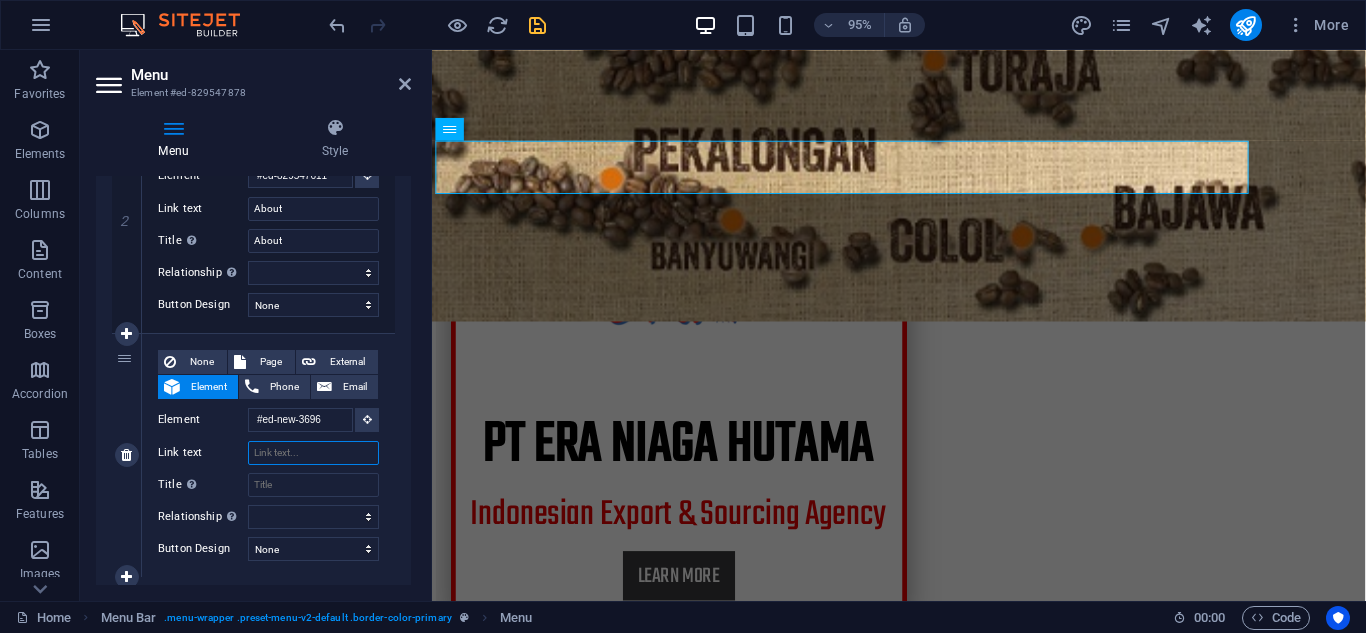 click on "Link text" at bounding box center [313, 453] 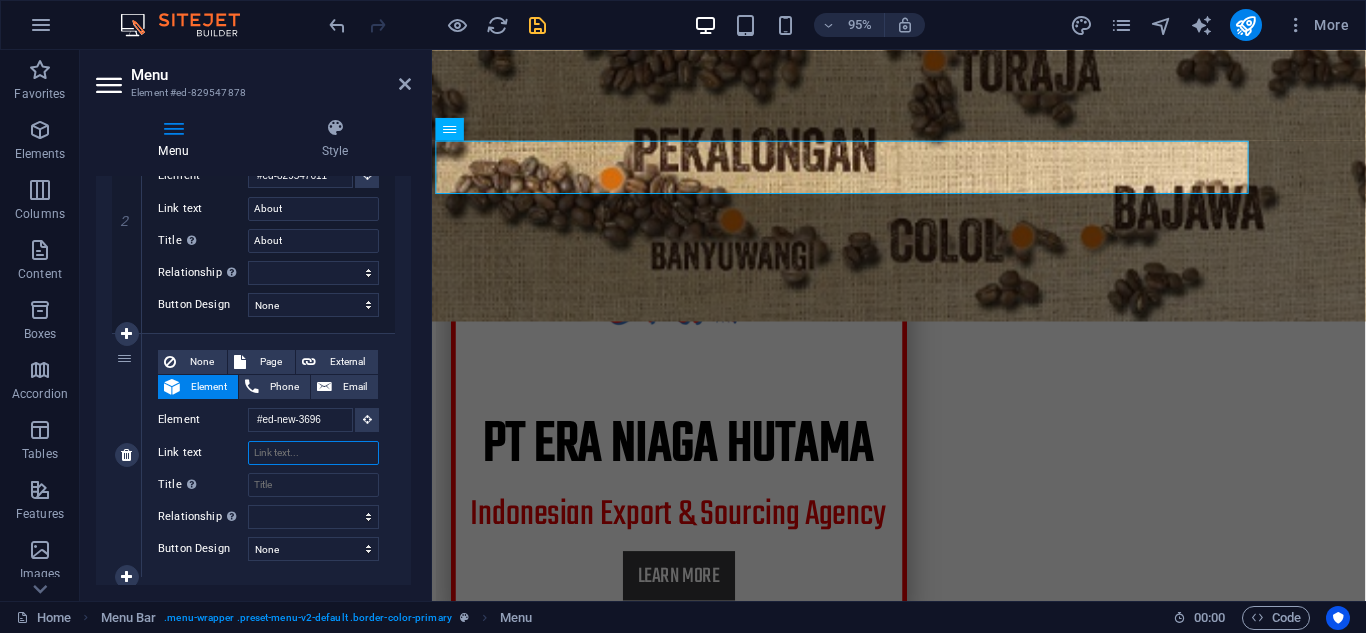 type on "S" 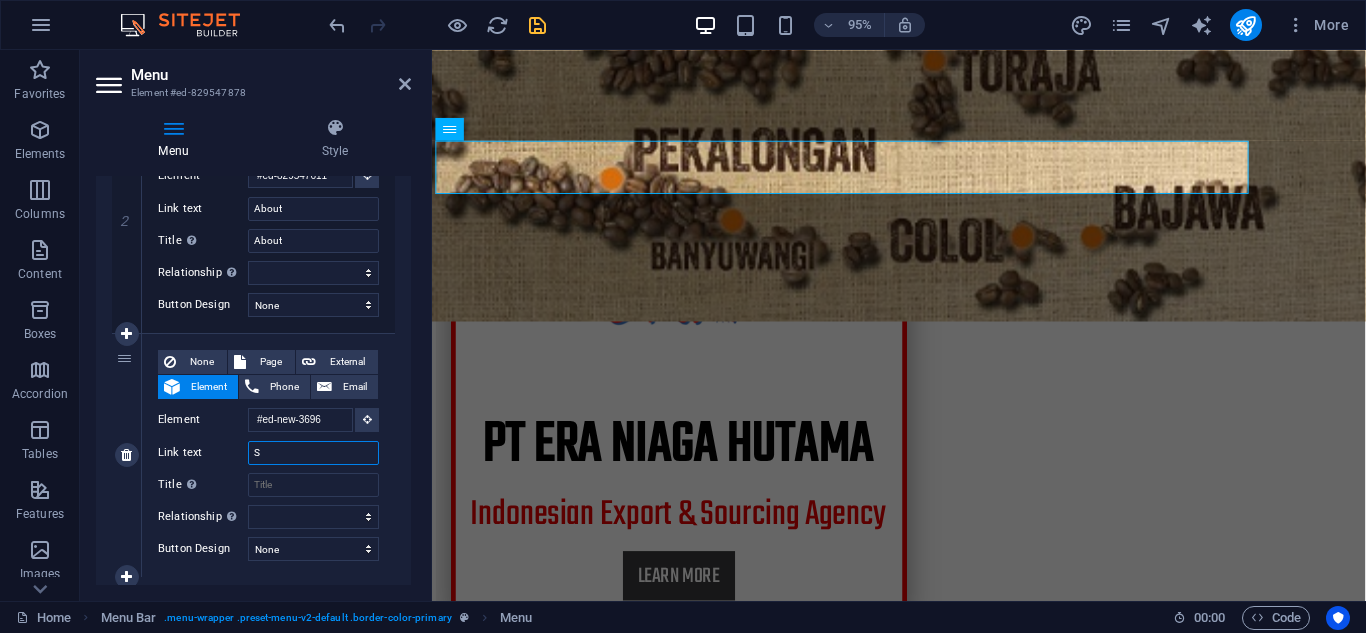 select 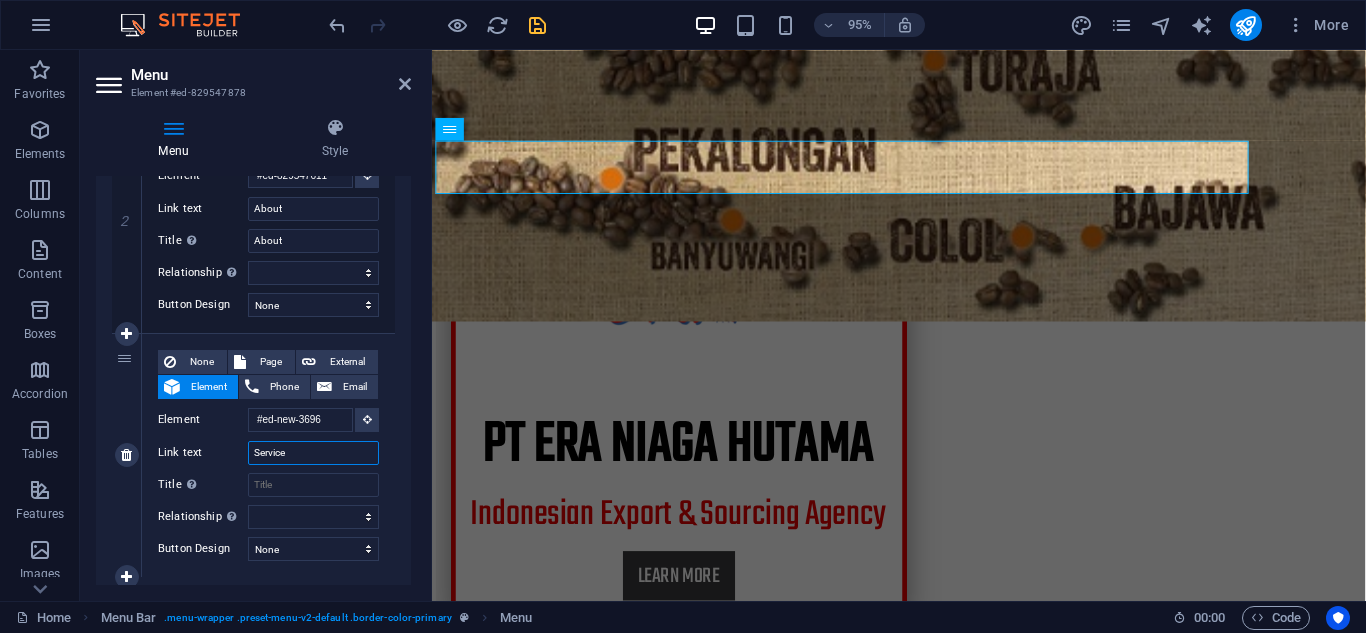 type on "Services" 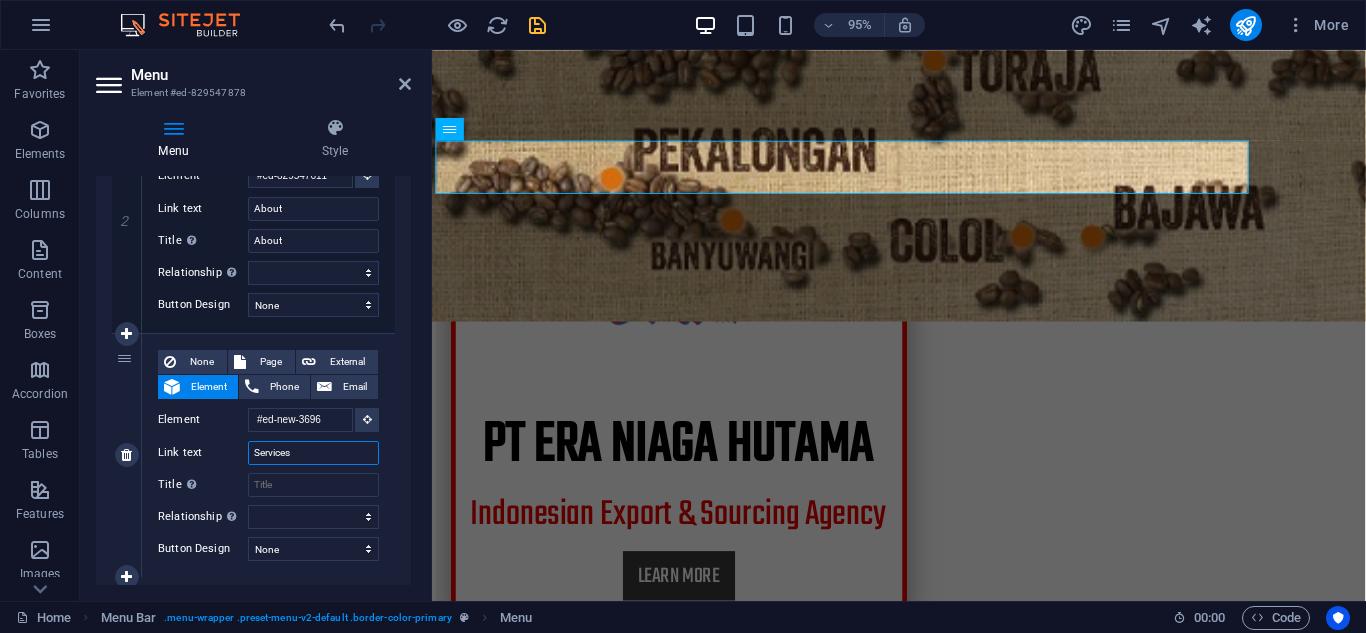 select 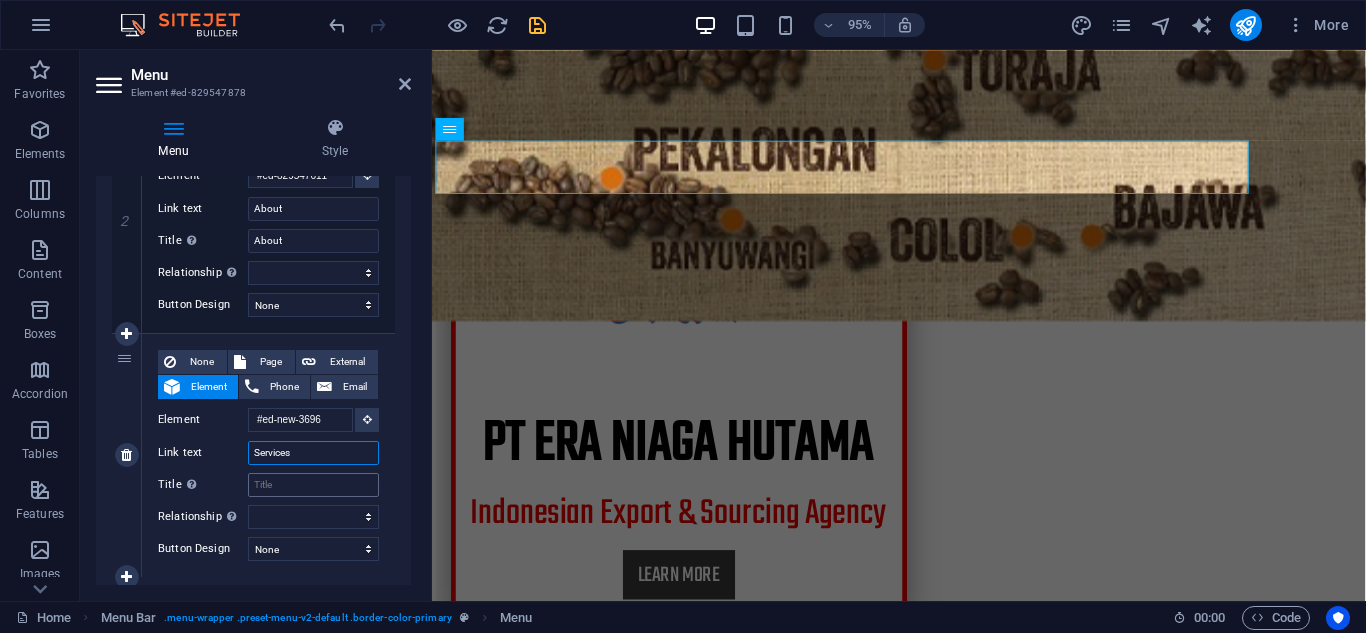 scroll, scrollTop: 511, scrollLeft: 0, axis: vertical 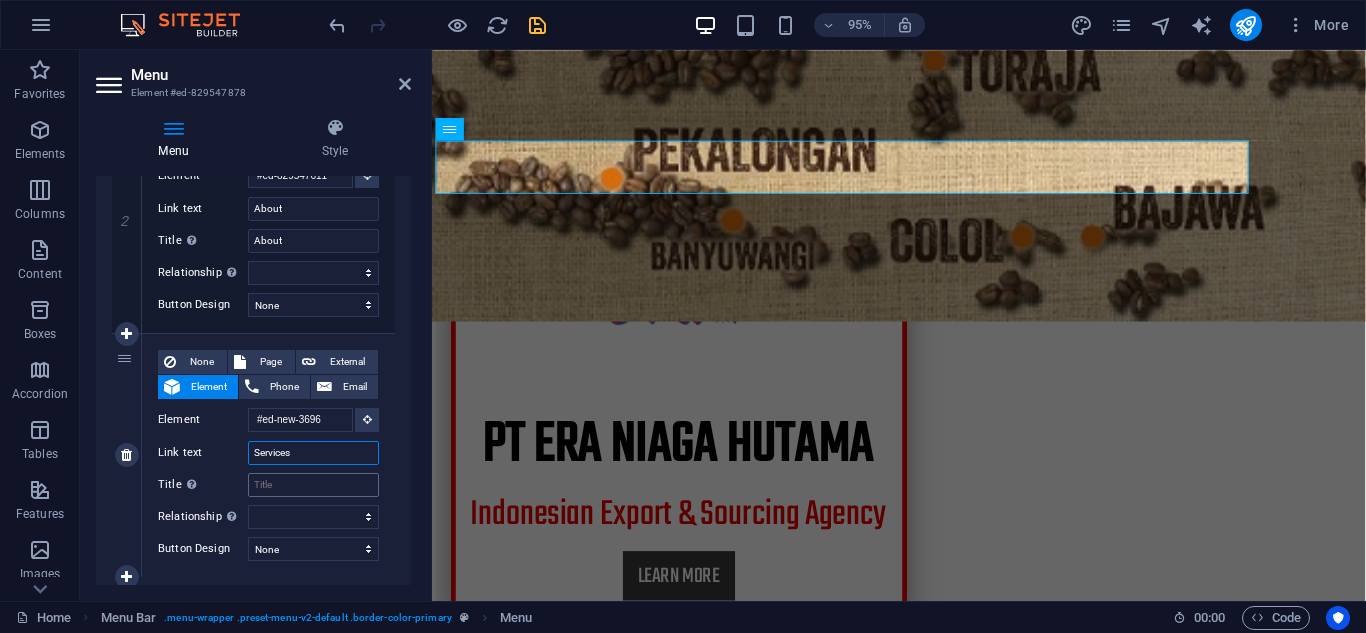 type on "Services" 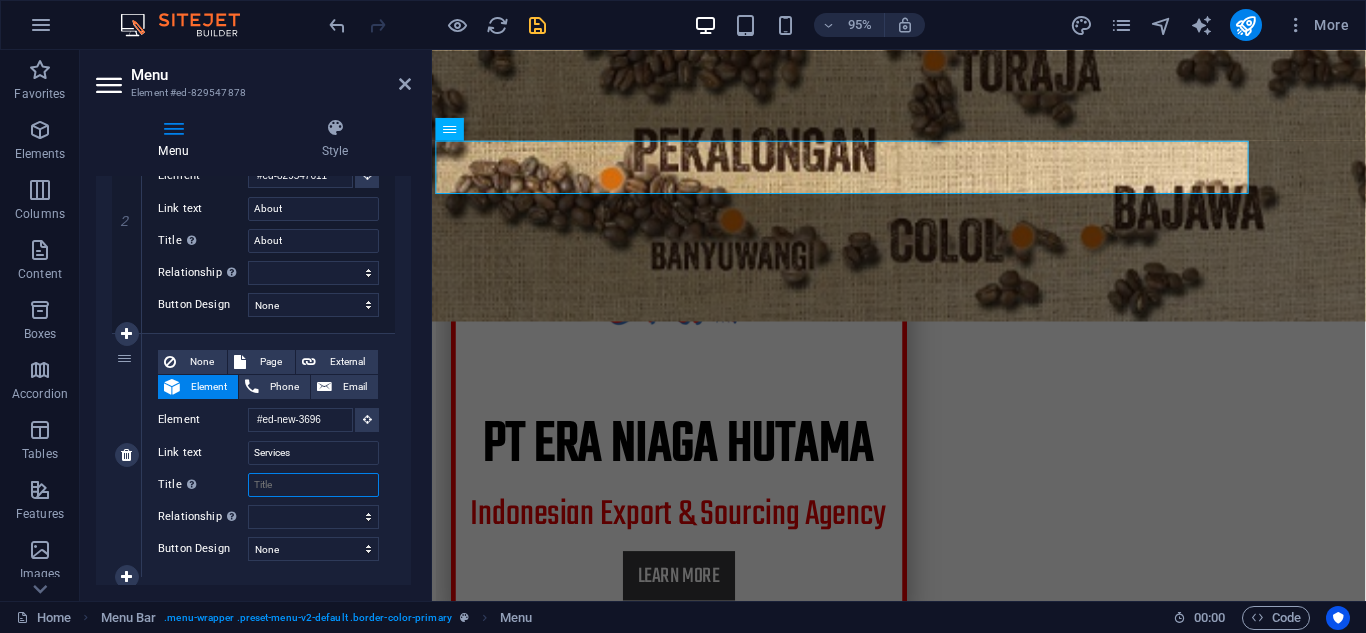 click on "Title Additional link description, should not be the same as the link text. The title is most often shown as a tooltip text when the mouse moves over the element. Leave empty if uncertain." at bounding box center [313, 485] 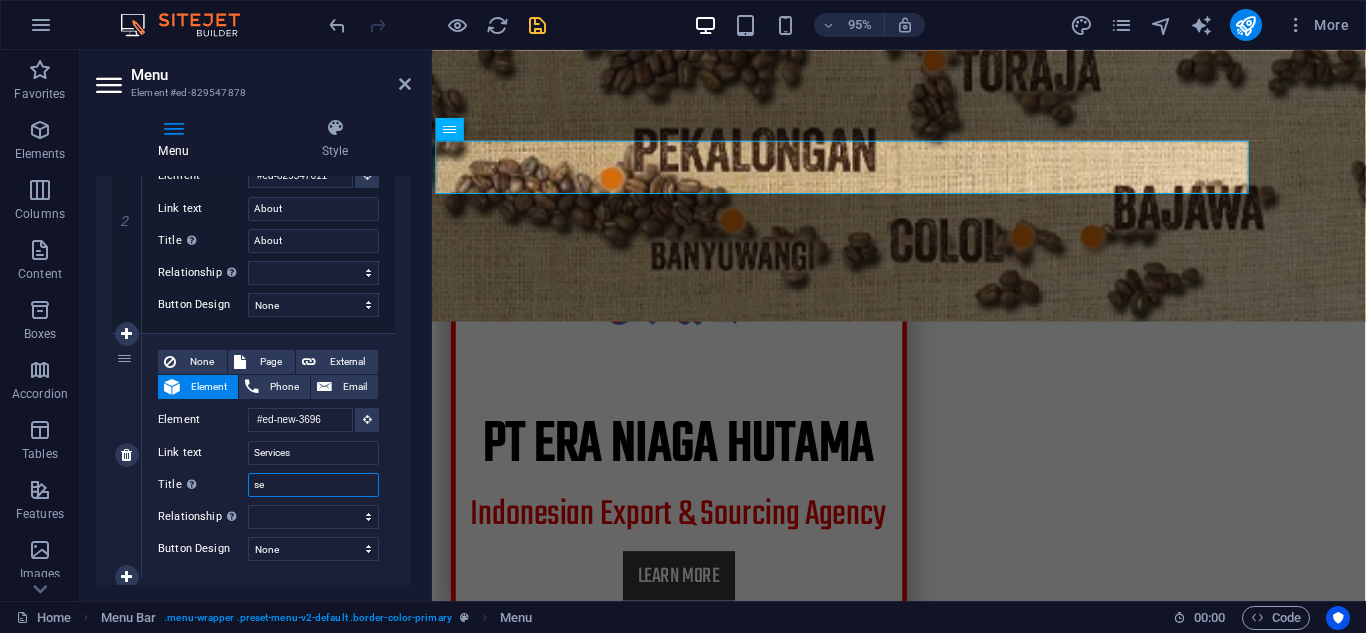 type on "ser" 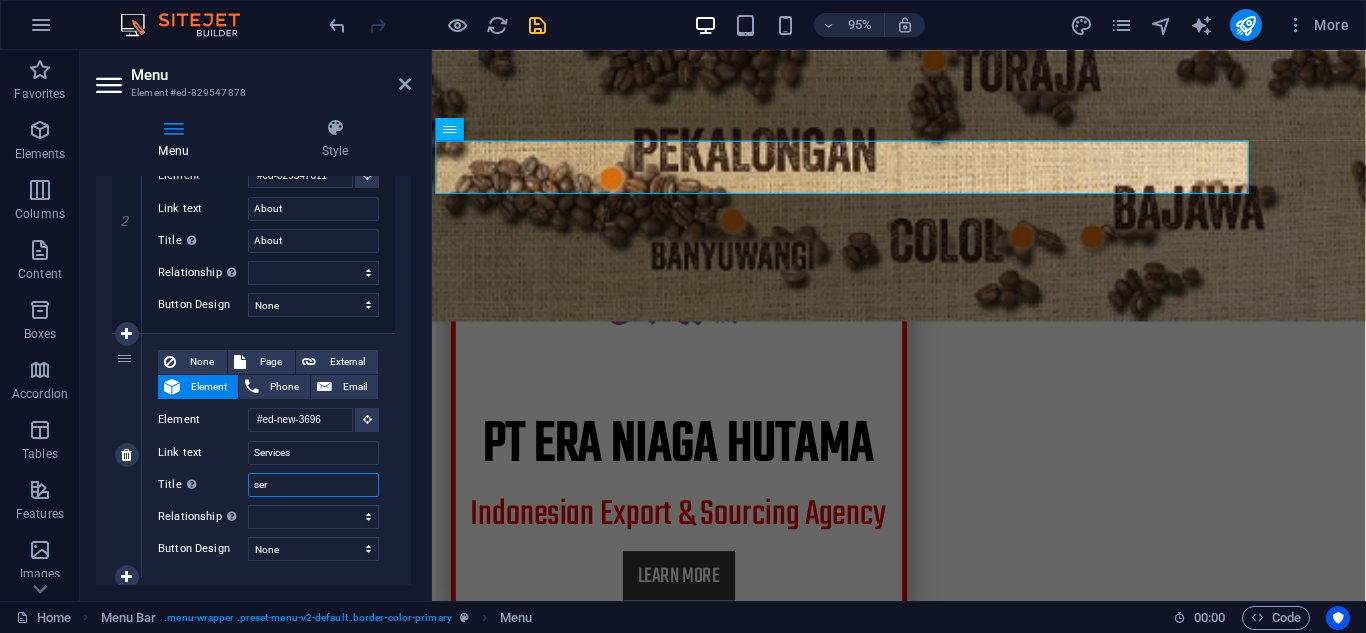 select 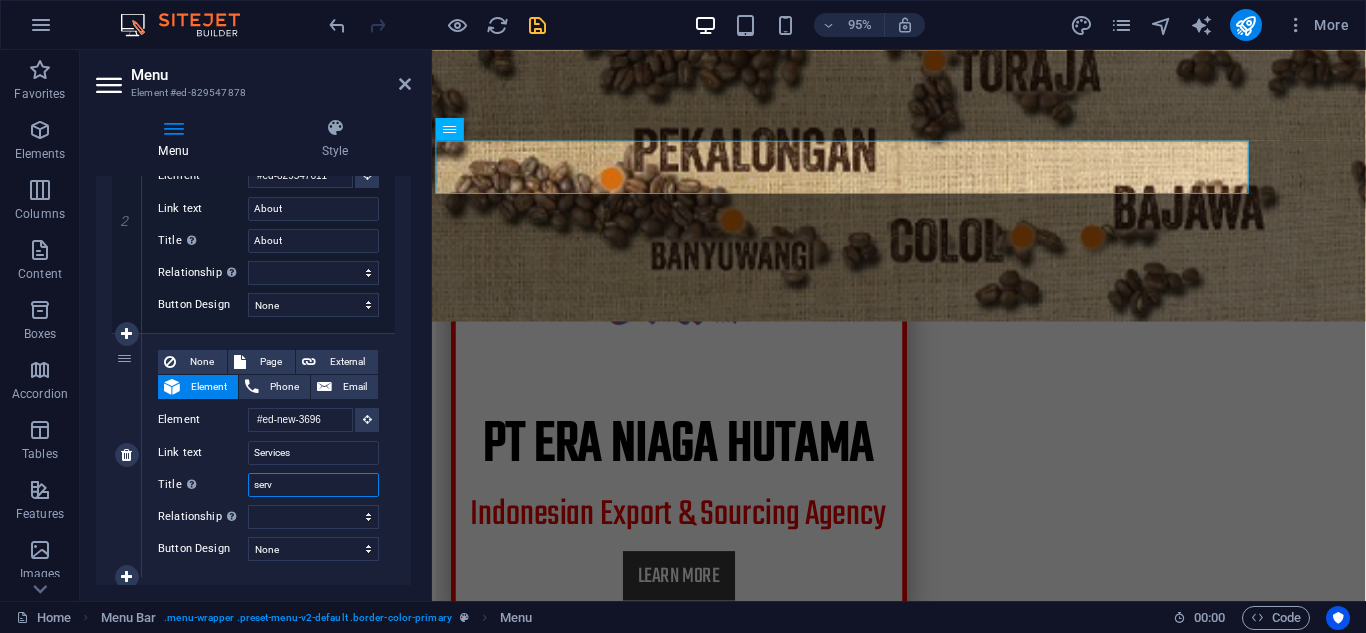 type on "servi" 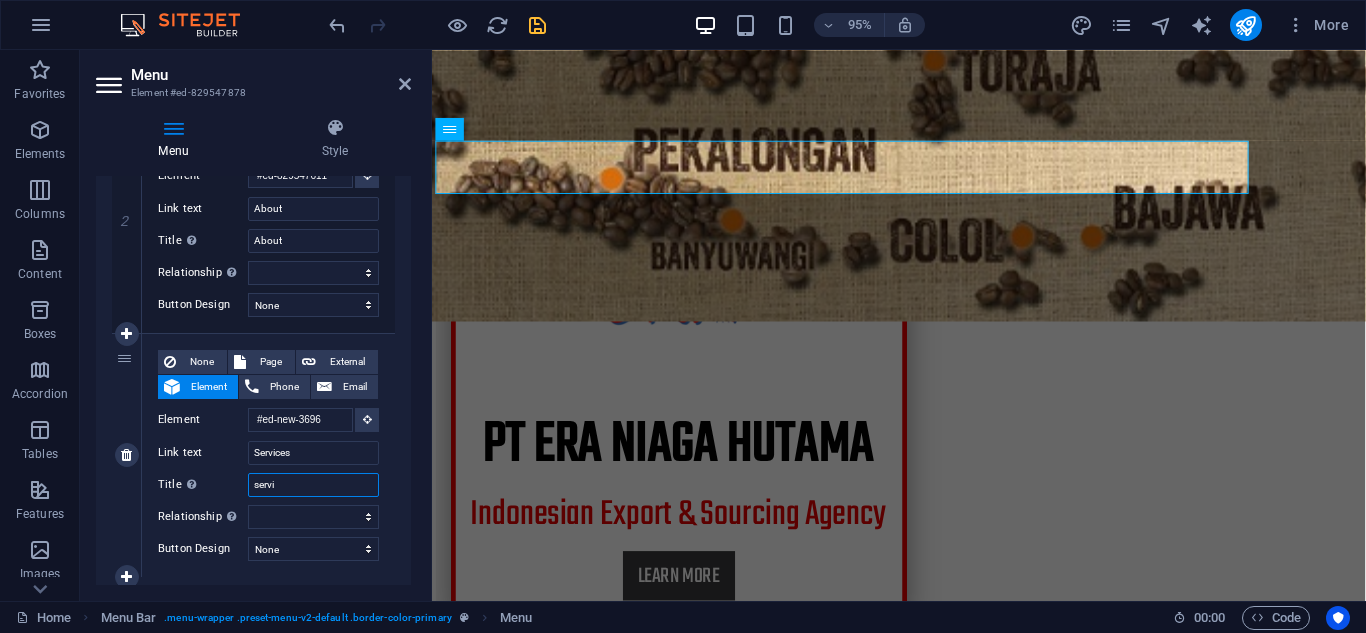 select 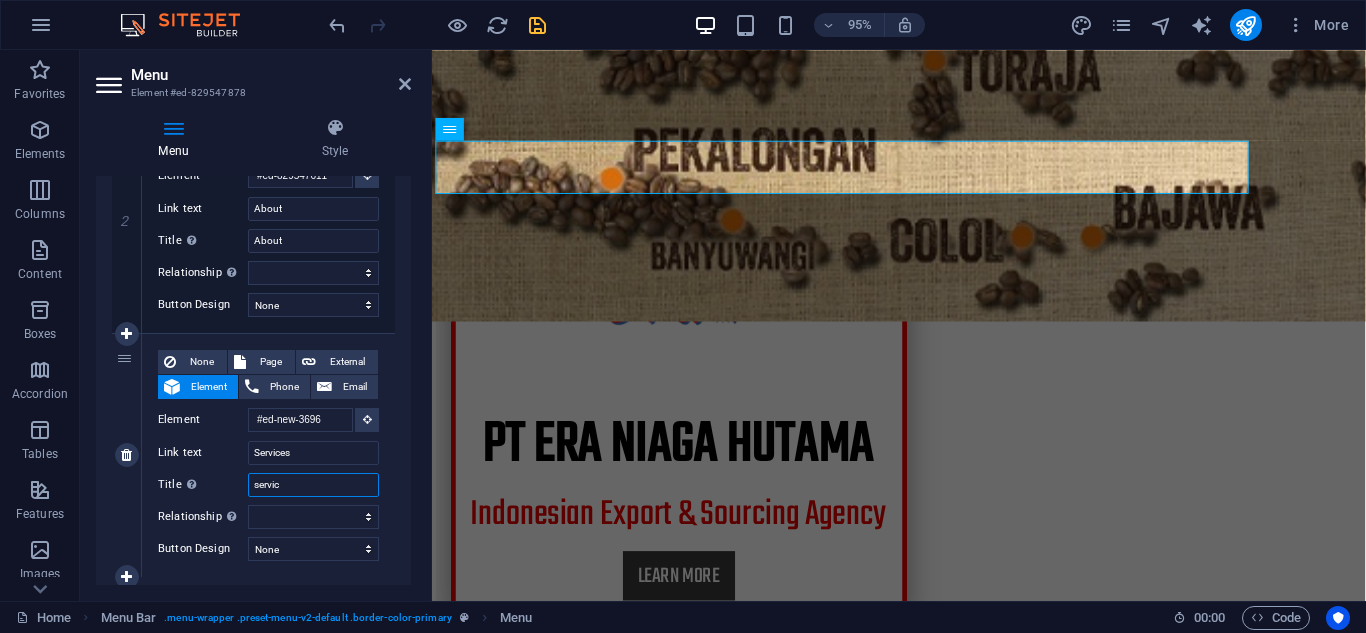 type on "service" 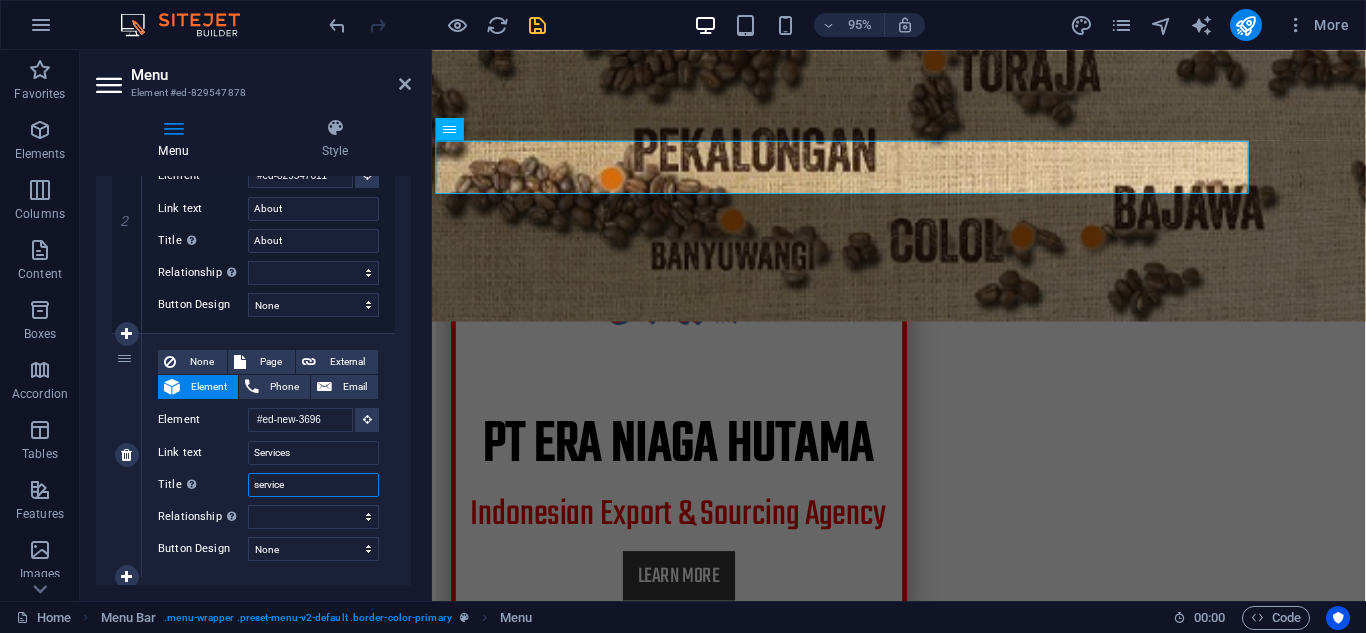 select 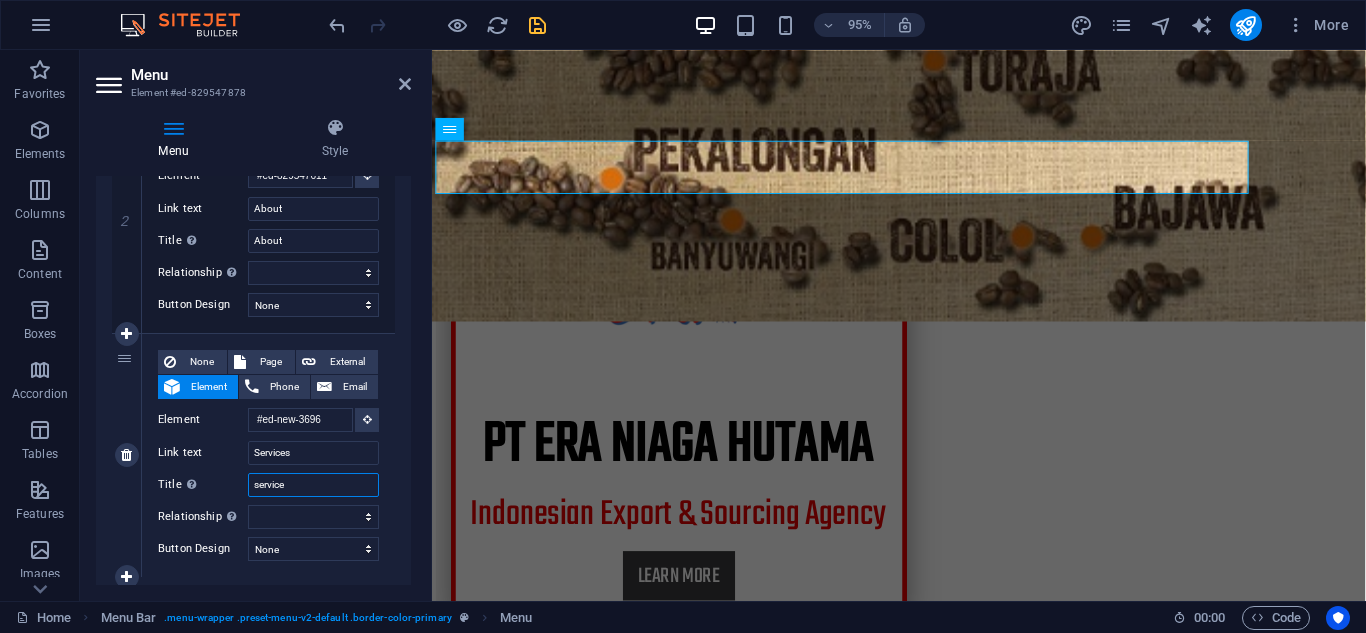 type on "services" 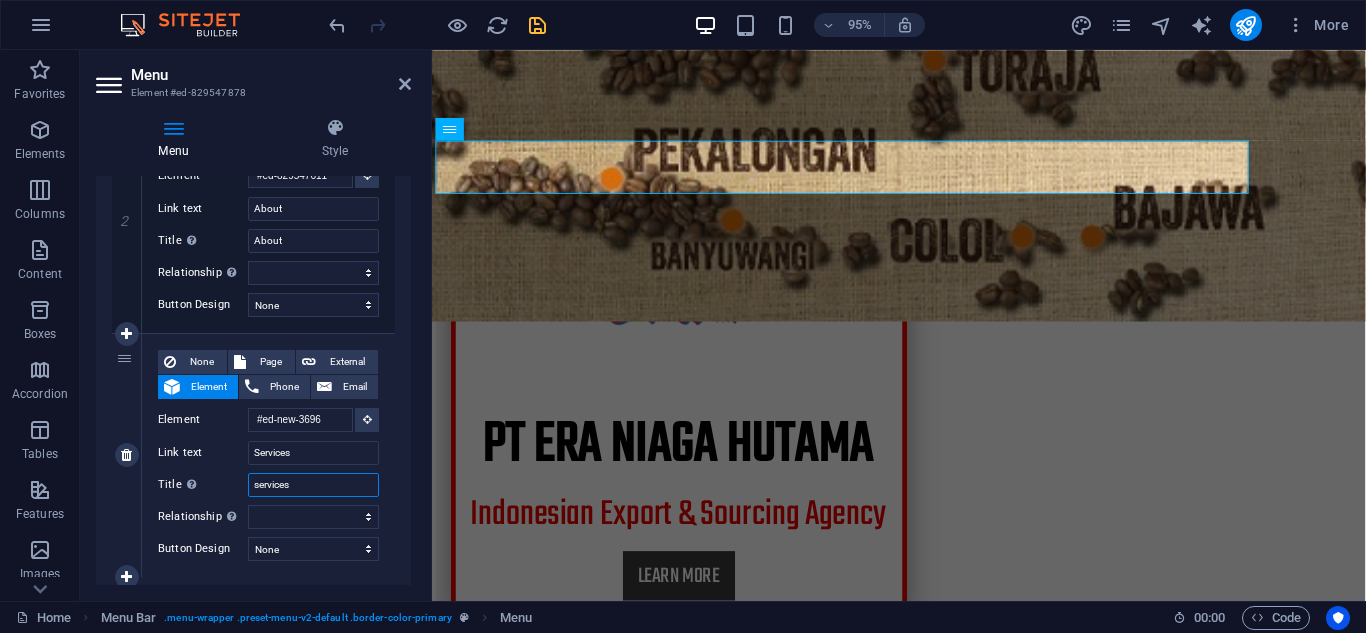 select 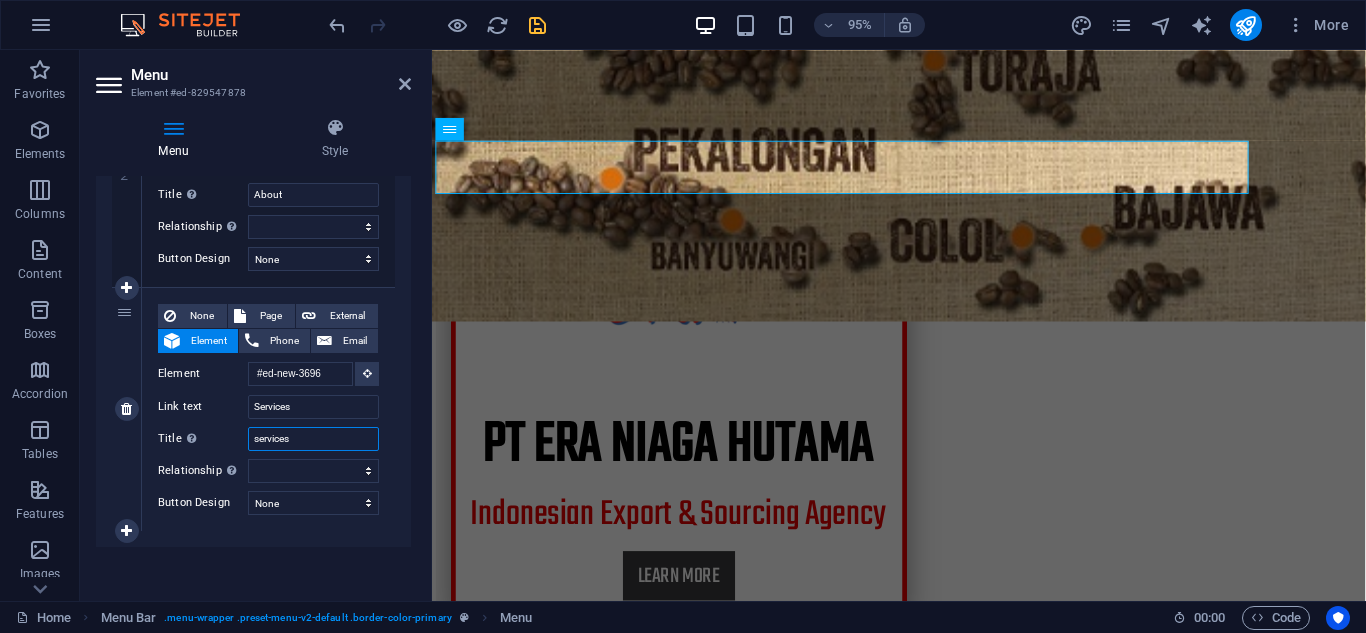 scroll, scrollTop: 568, scrollLeft: 0, axis: vertical 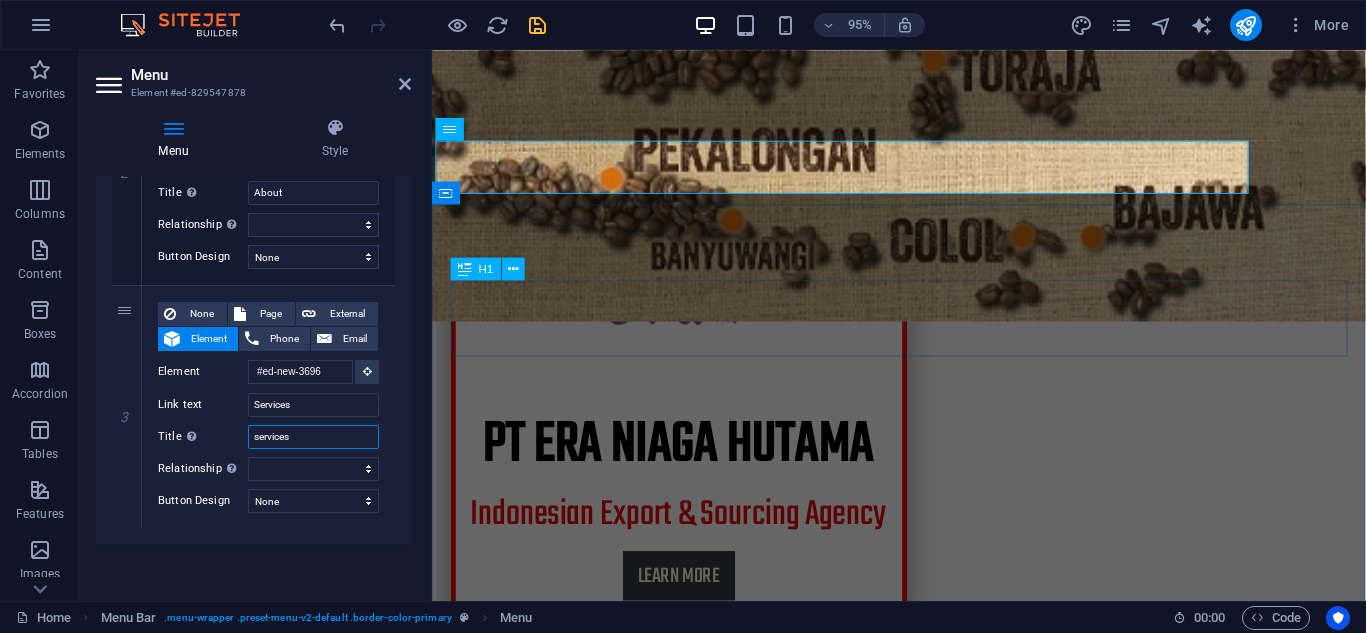 type on "services" 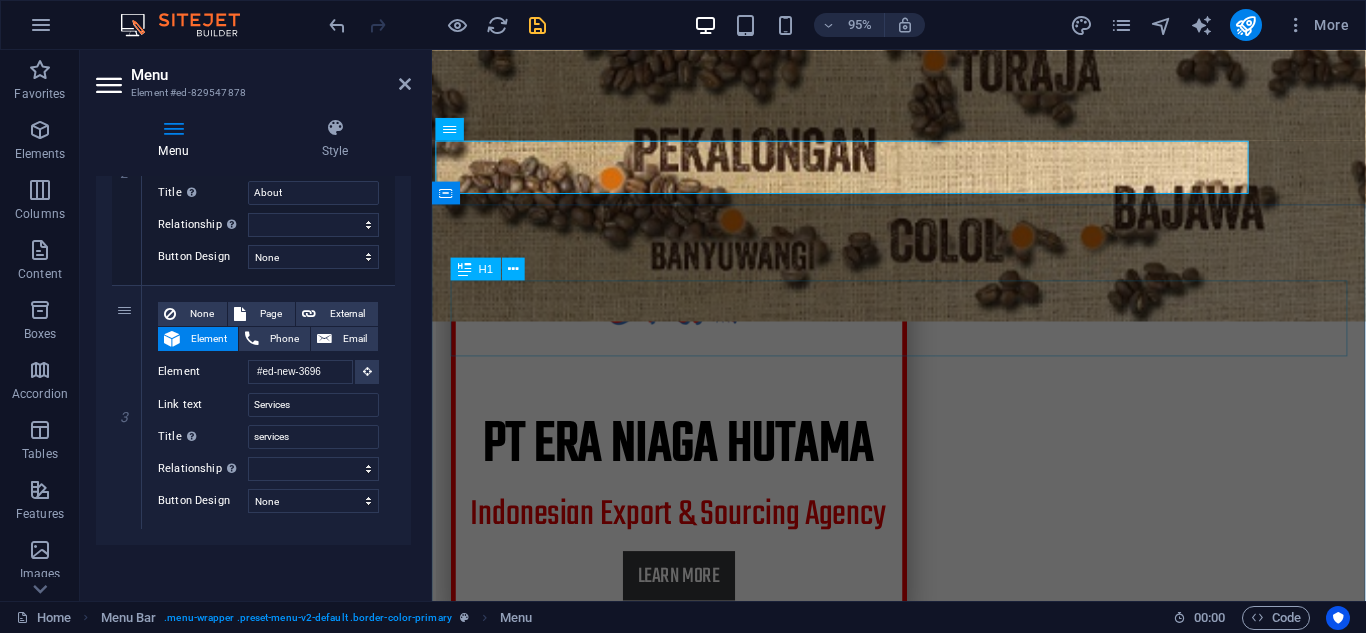 click on "about us" at bounding box center [924, 979] 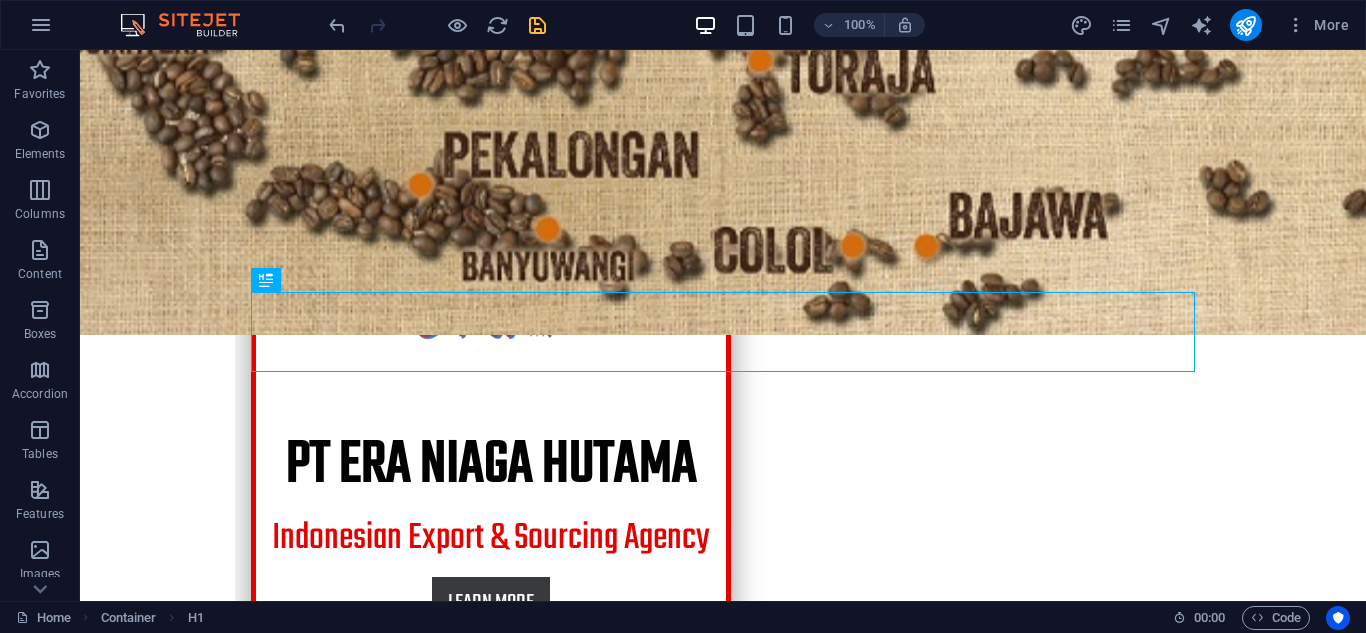 click at bounding box center (537, 25) 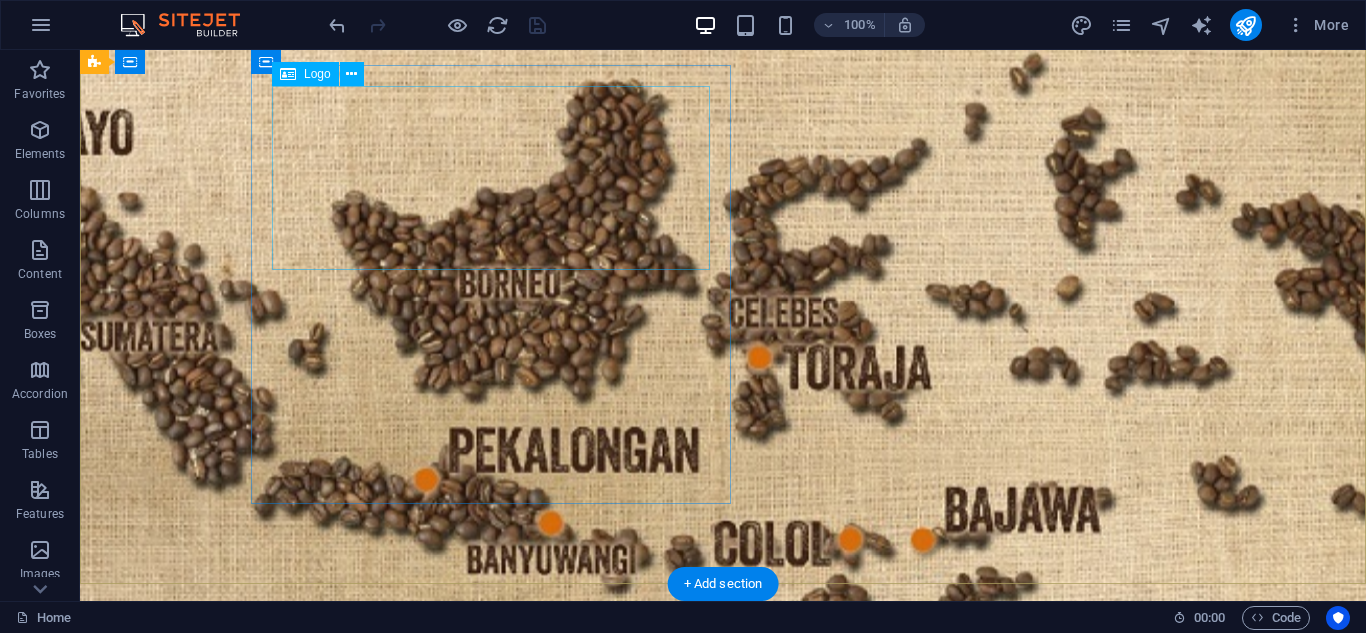 scroll, scrollTop: 0, scrollLeft: 0, axis: both 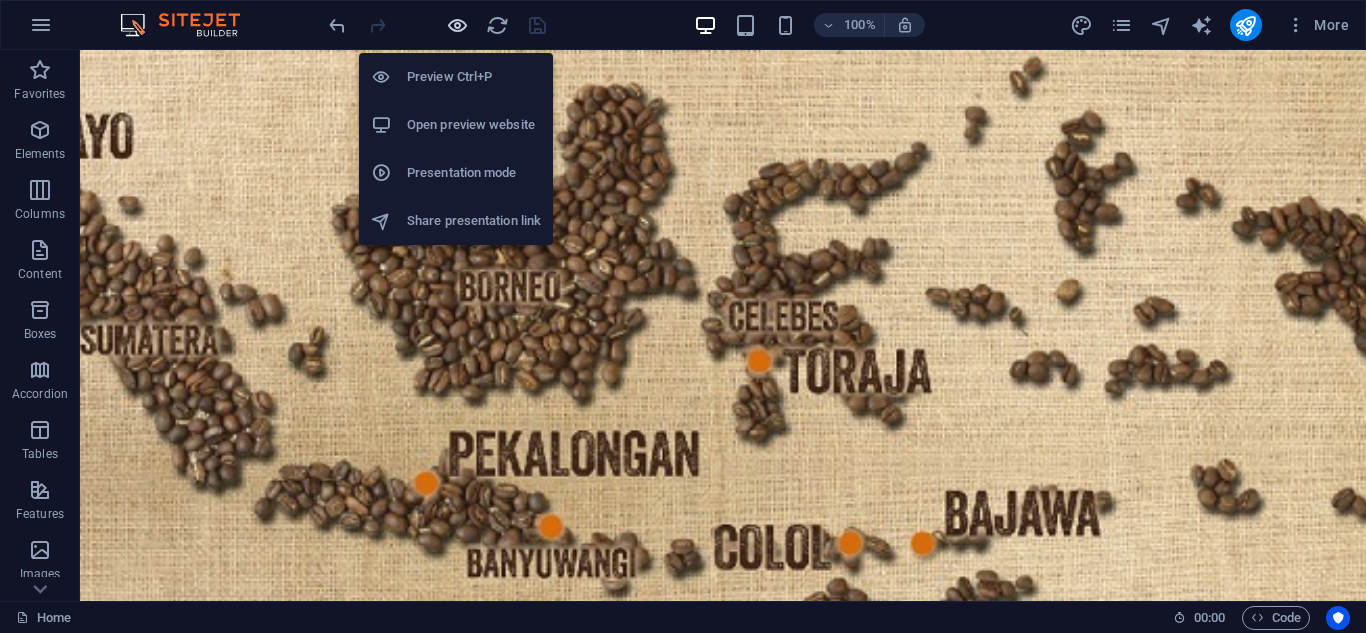 click at bounding box center [457, 25] 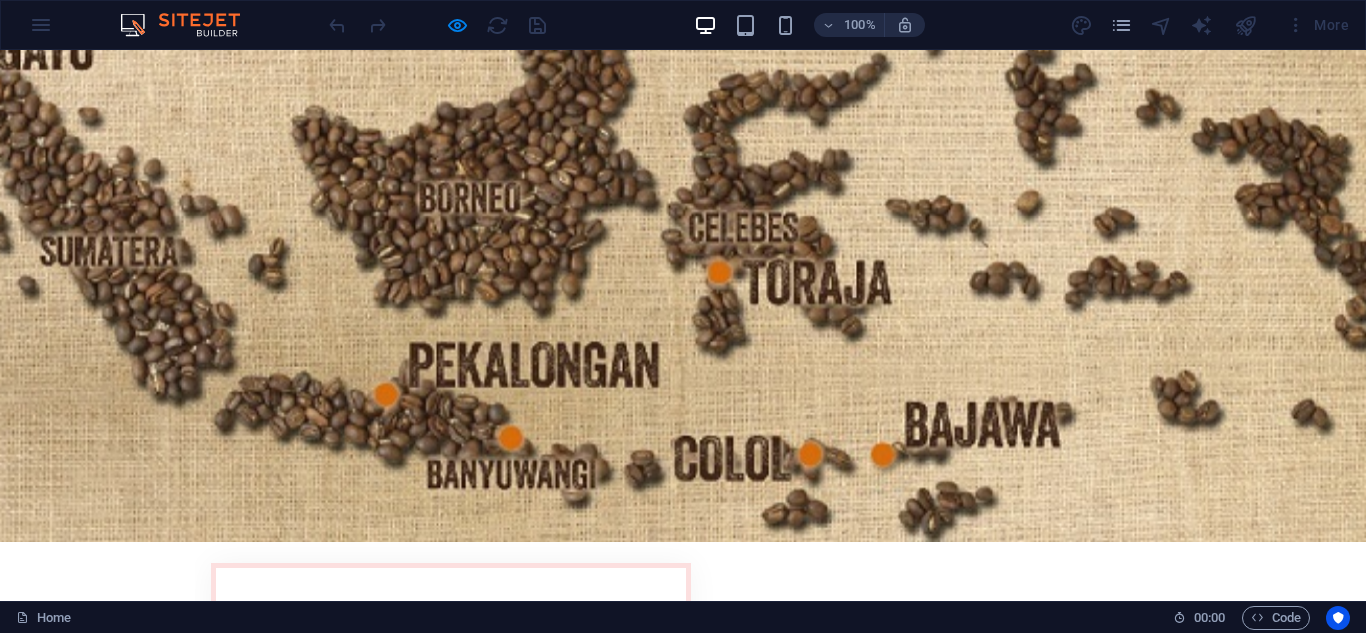 scroll, scrollTop: 285, scrollLeft: 0, axis: vertical 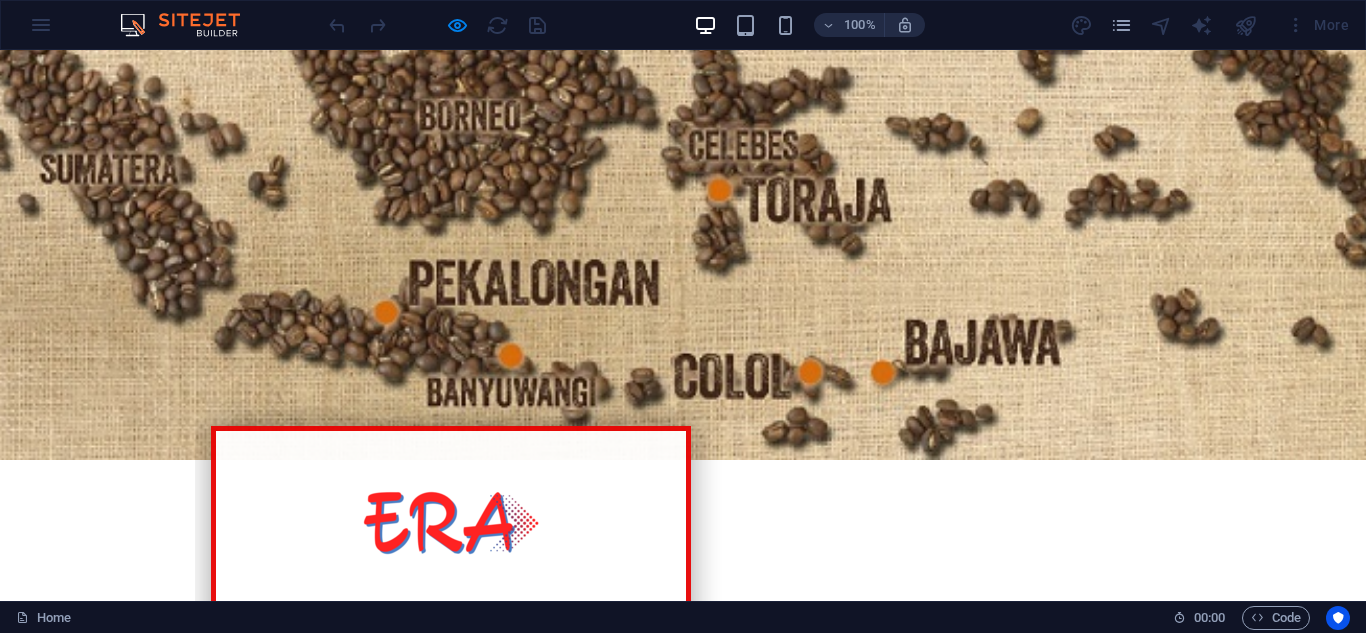 click on "Services" at bounding box center [392, 973] 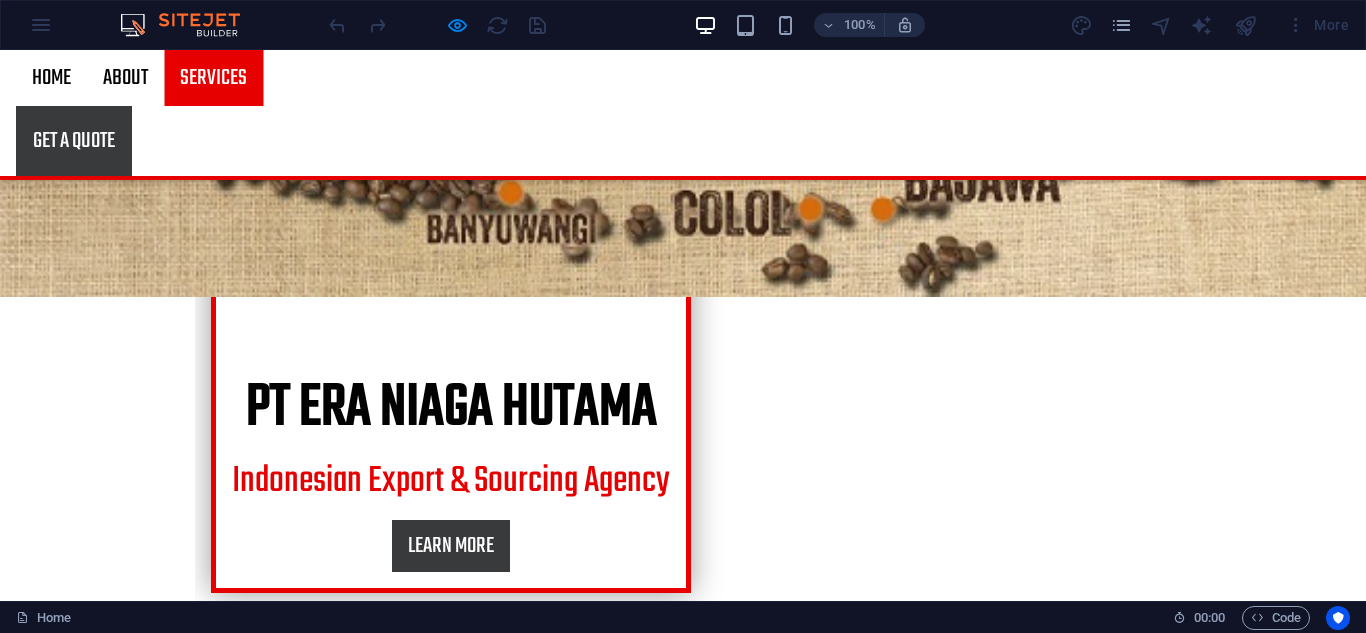 scroll, scrollTop: 1887, scrollLeft: 0, axis: vertical 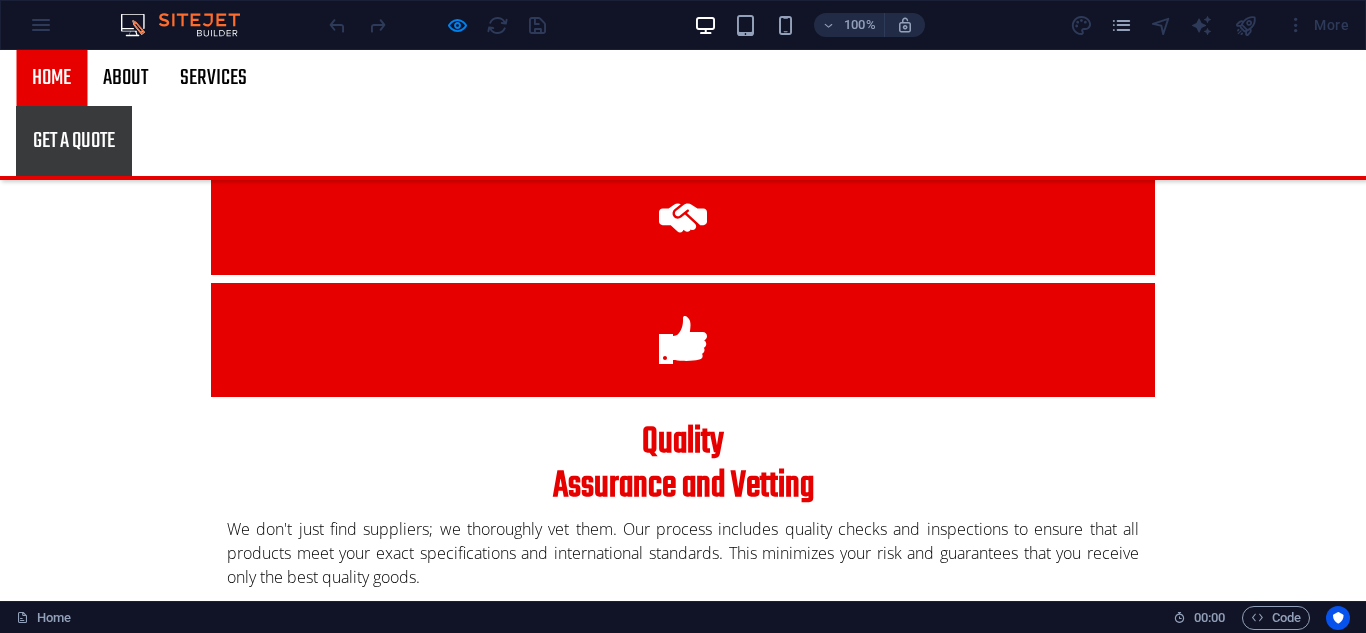 click on "Home" at bounding box center [51, 78] 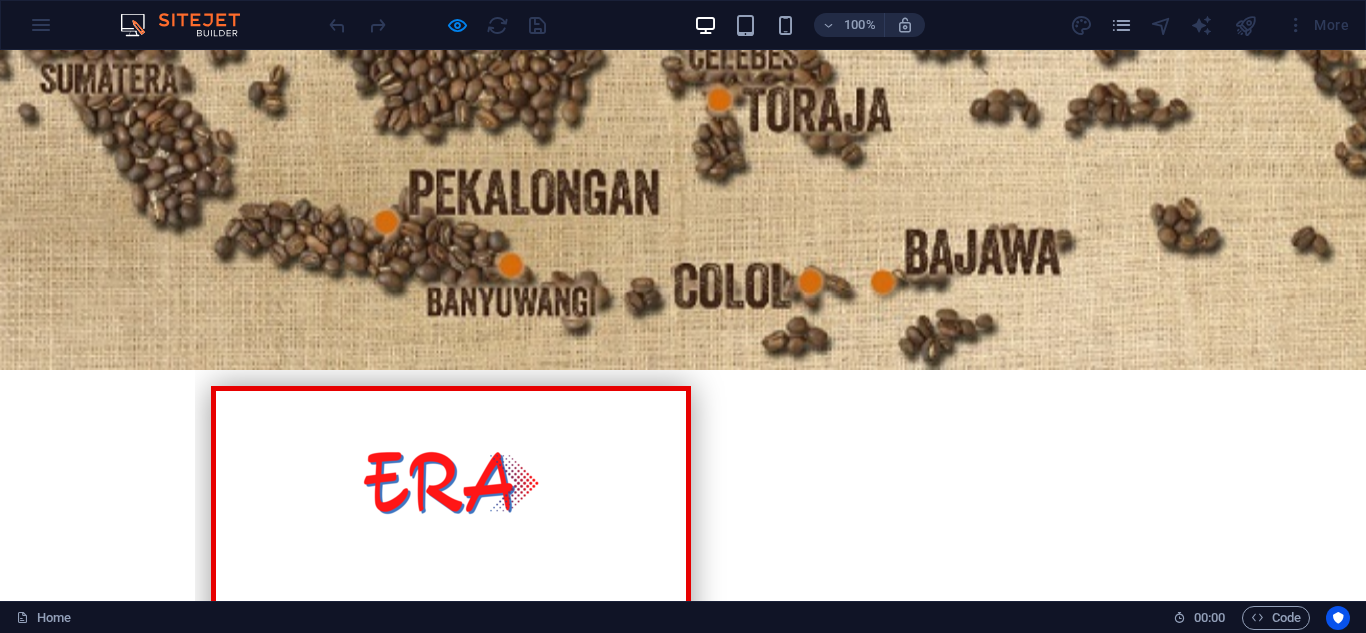 scroll, scrollTop: 0, scrollLeft: 0, axis: both 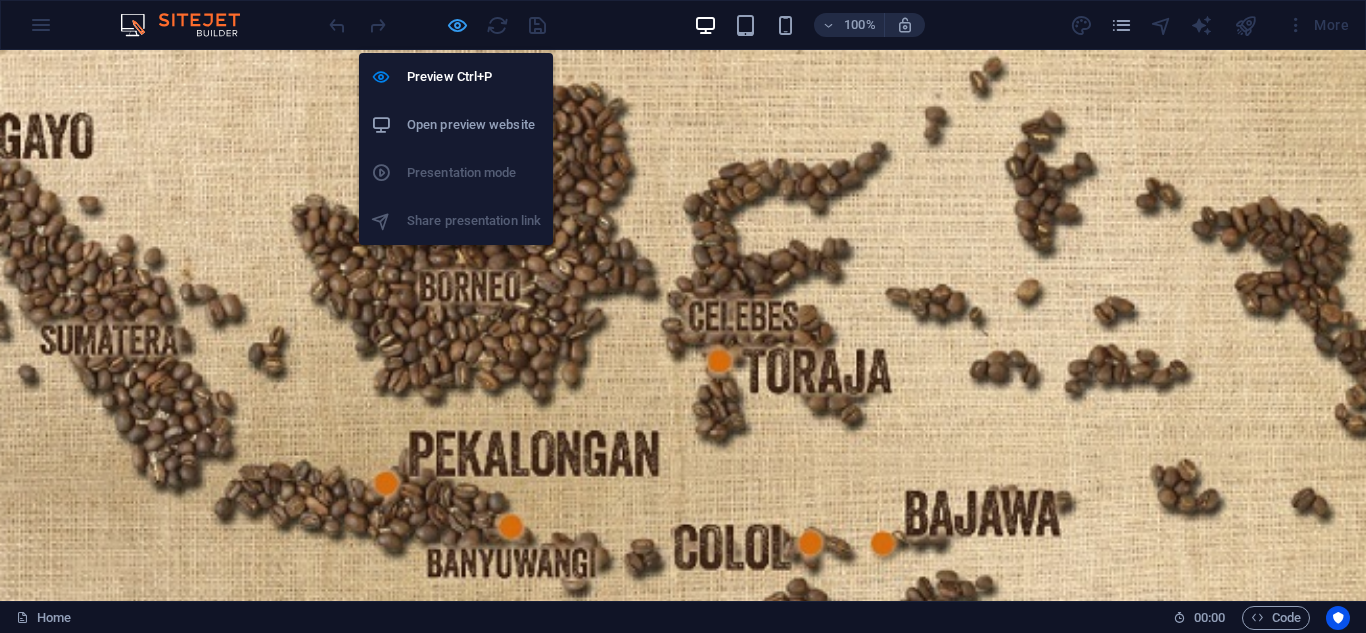 click at bounding box center [457, 25] 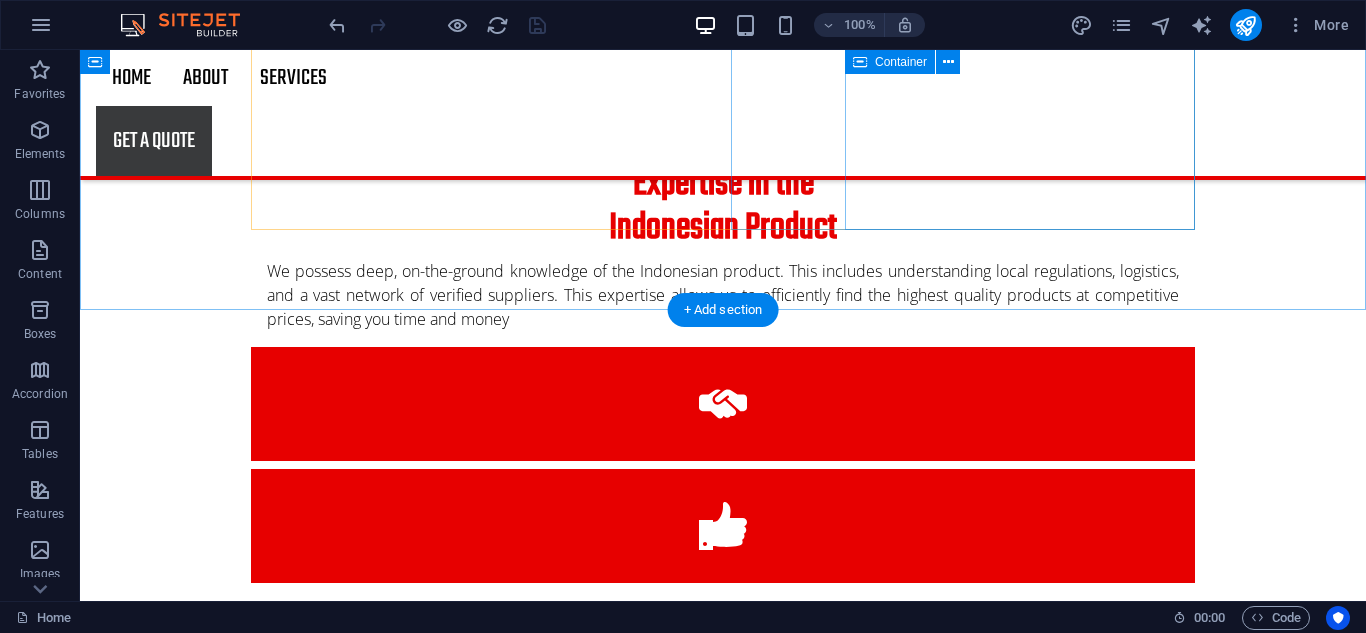scroll, scrollTop: 1660, scrollLeft: 0, axis: vertical 